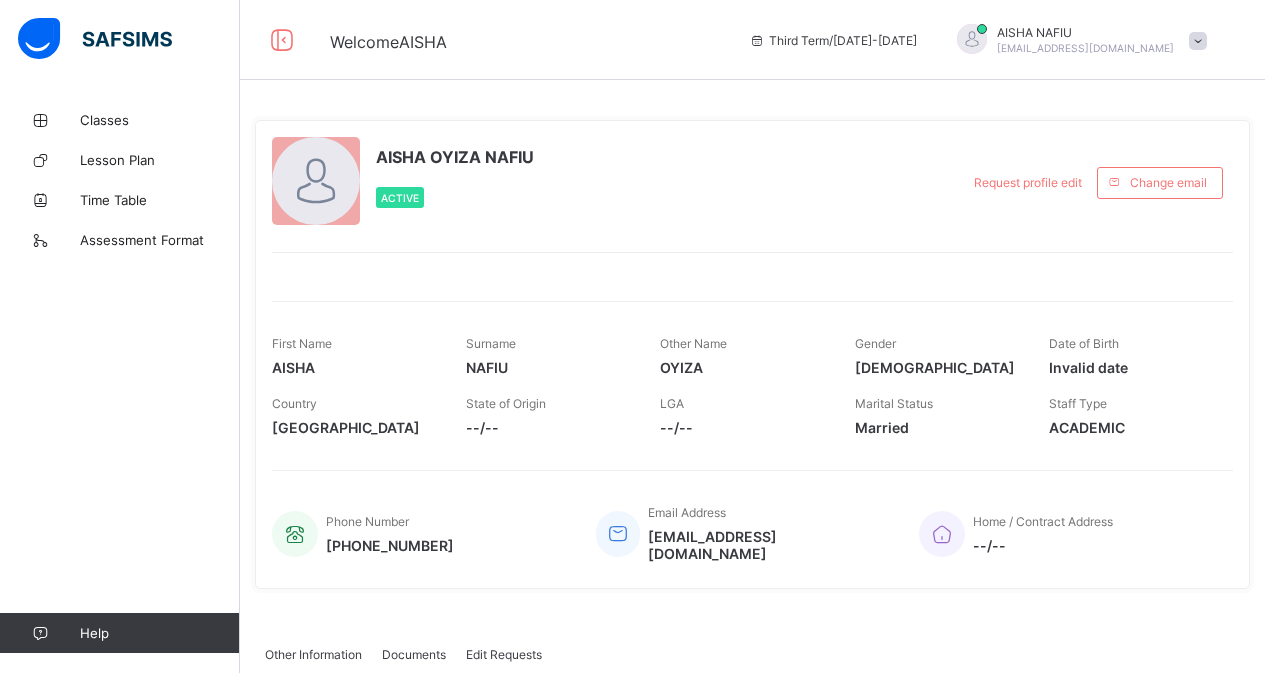 scroll, scrollTop: 0, scrollLeft: 0, axis: both 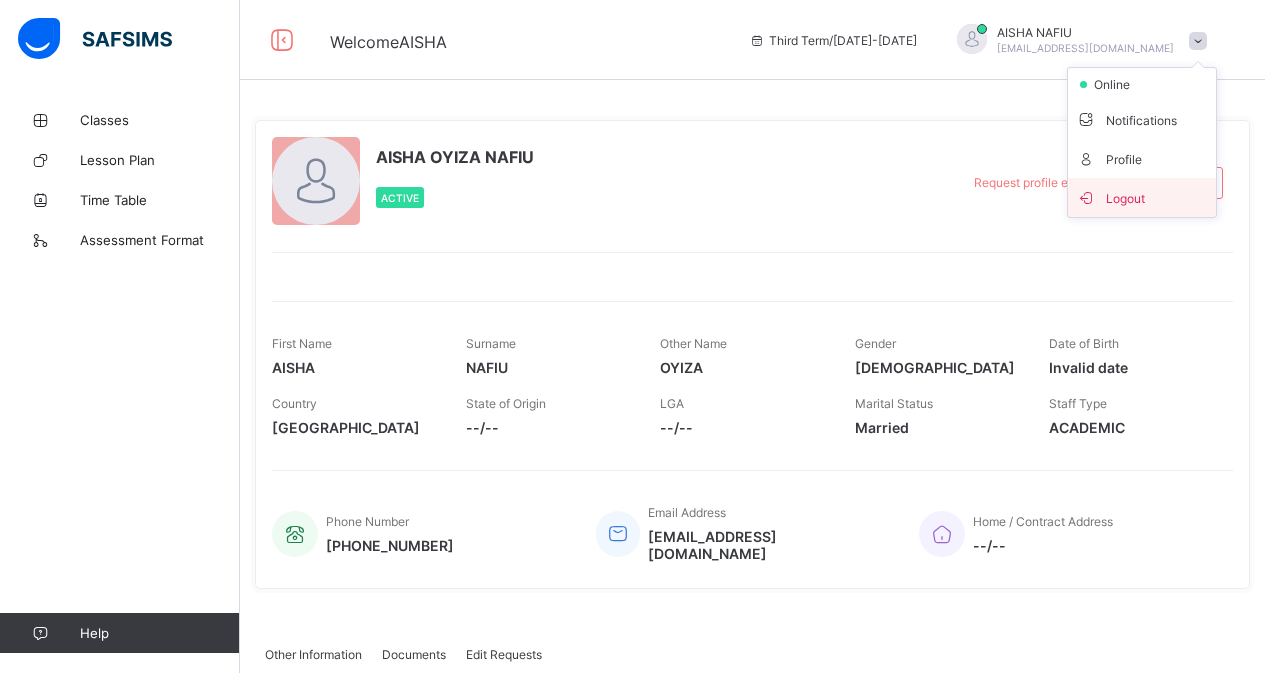 click on "Logout" at bounding box center [1142, 197] 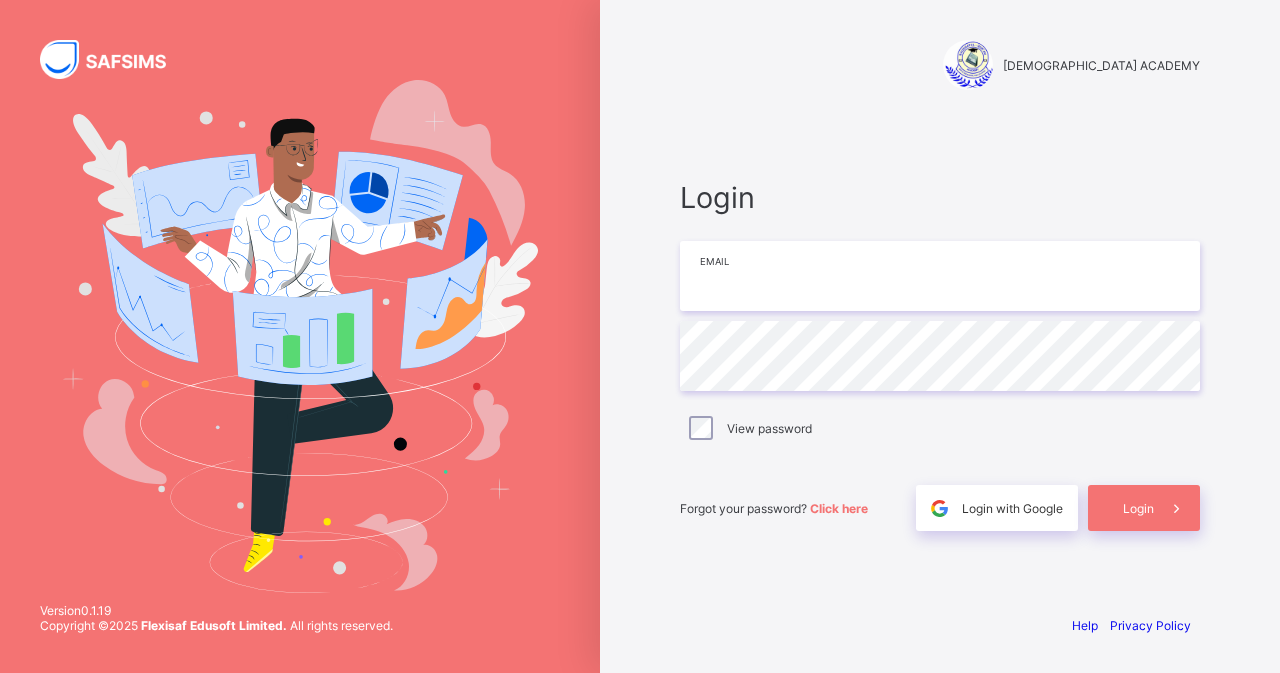 type on "**********" 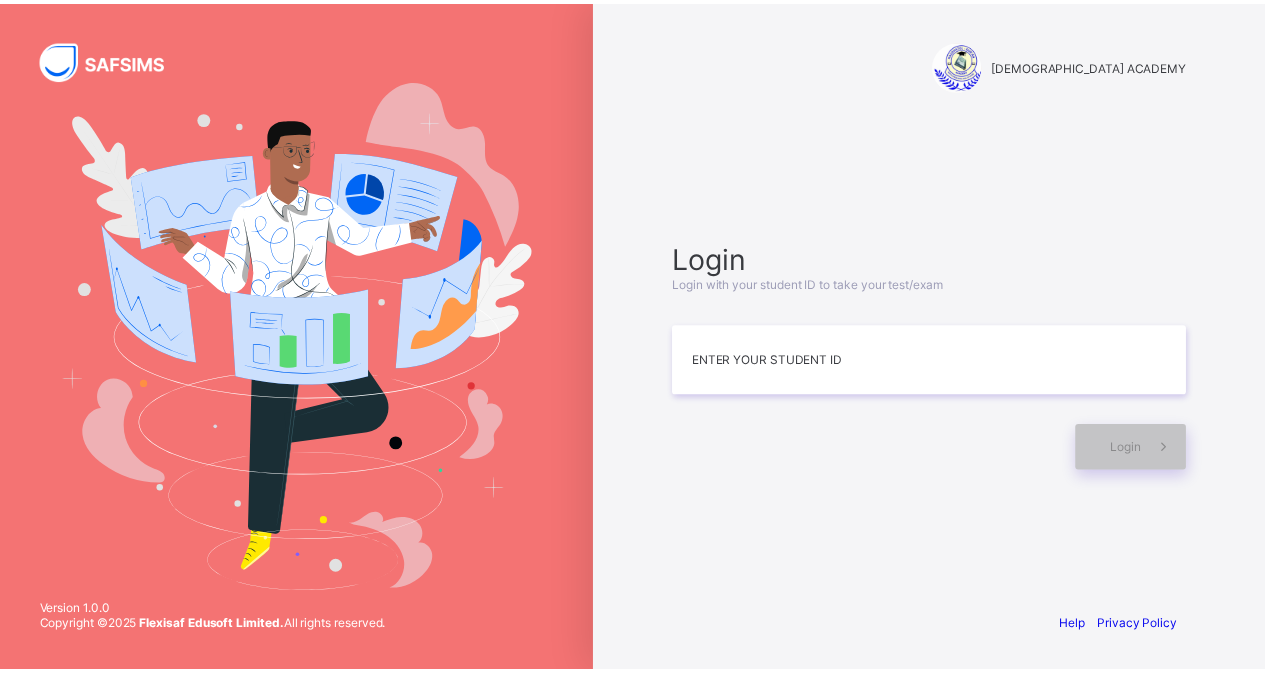 scroll, scrollTop: 0, scrollLeft: 0, axis: both 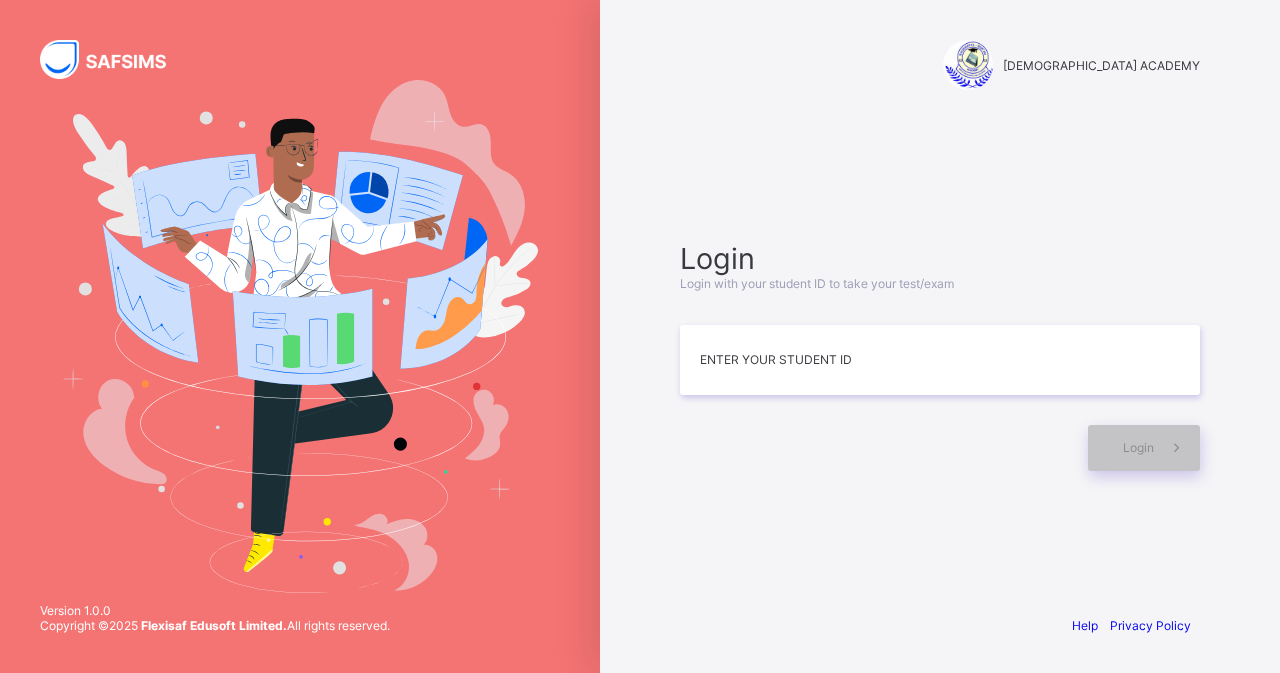 click on "Login Login with your student ID to take your test/exam Enter your Student ID Login" at bounding box center (940, 356) 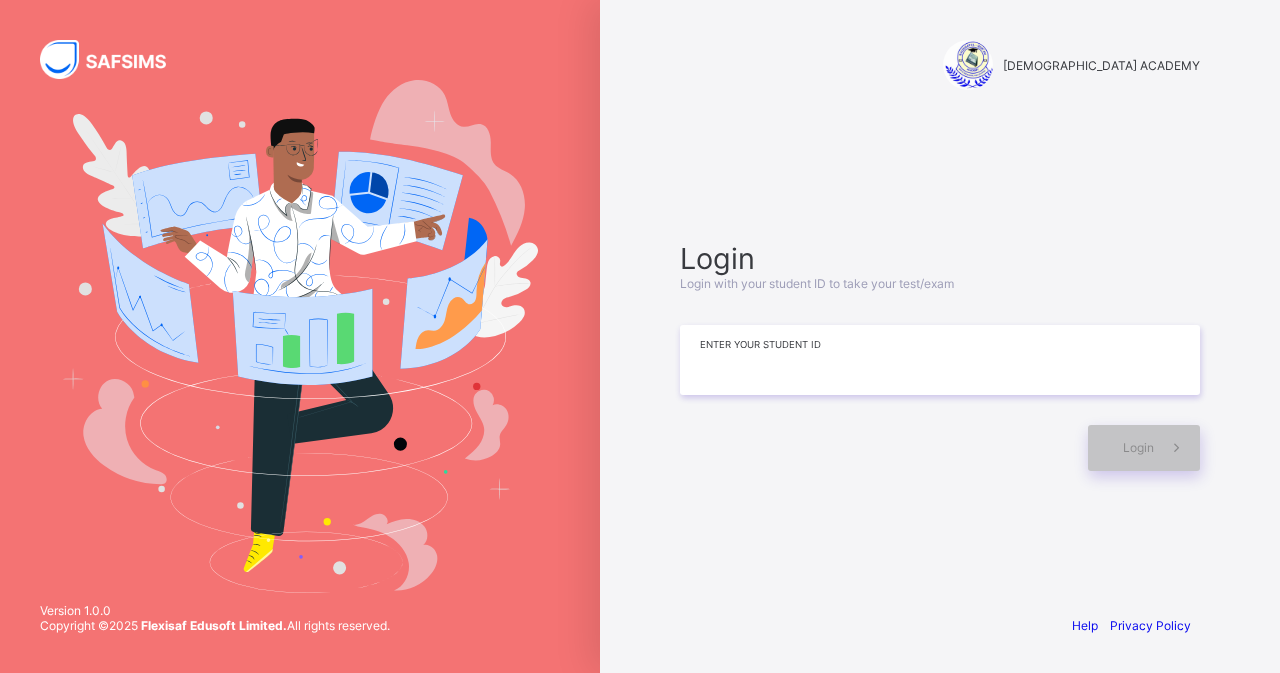 click on "Login Login with your student ID to take your test/exam Enter your Student ID Login" at bounding box center (940, 356) 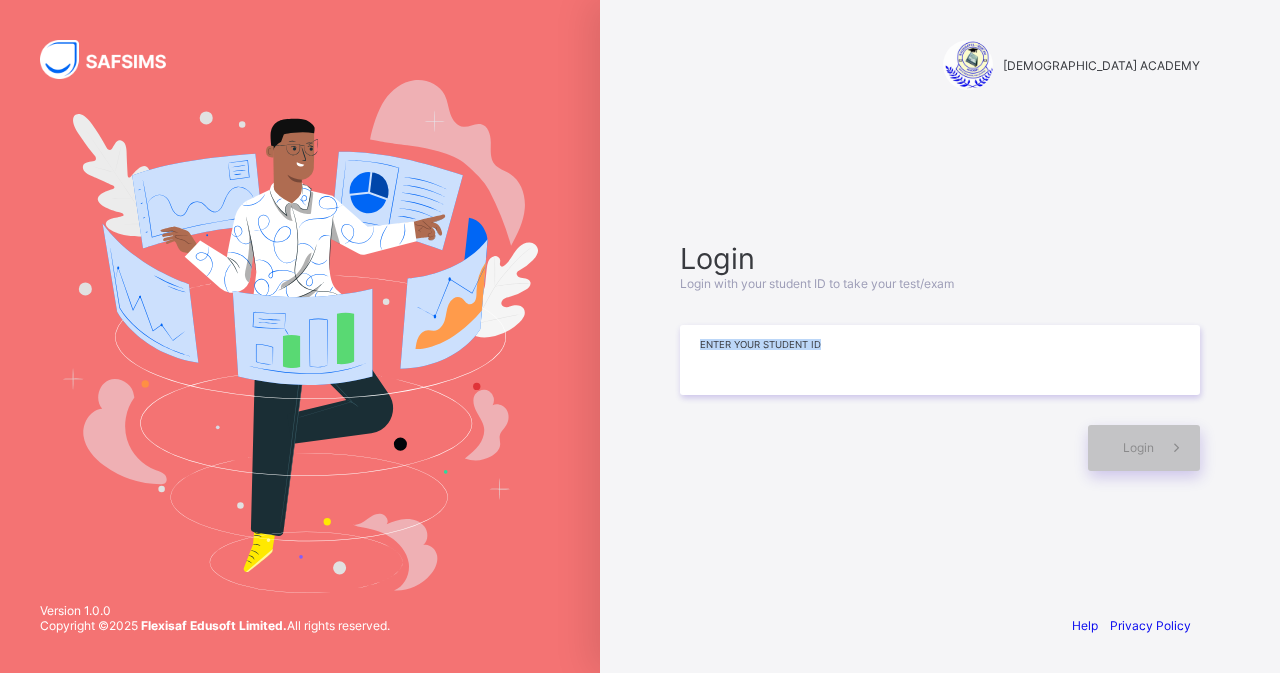 click at bounding box center (940, 360) 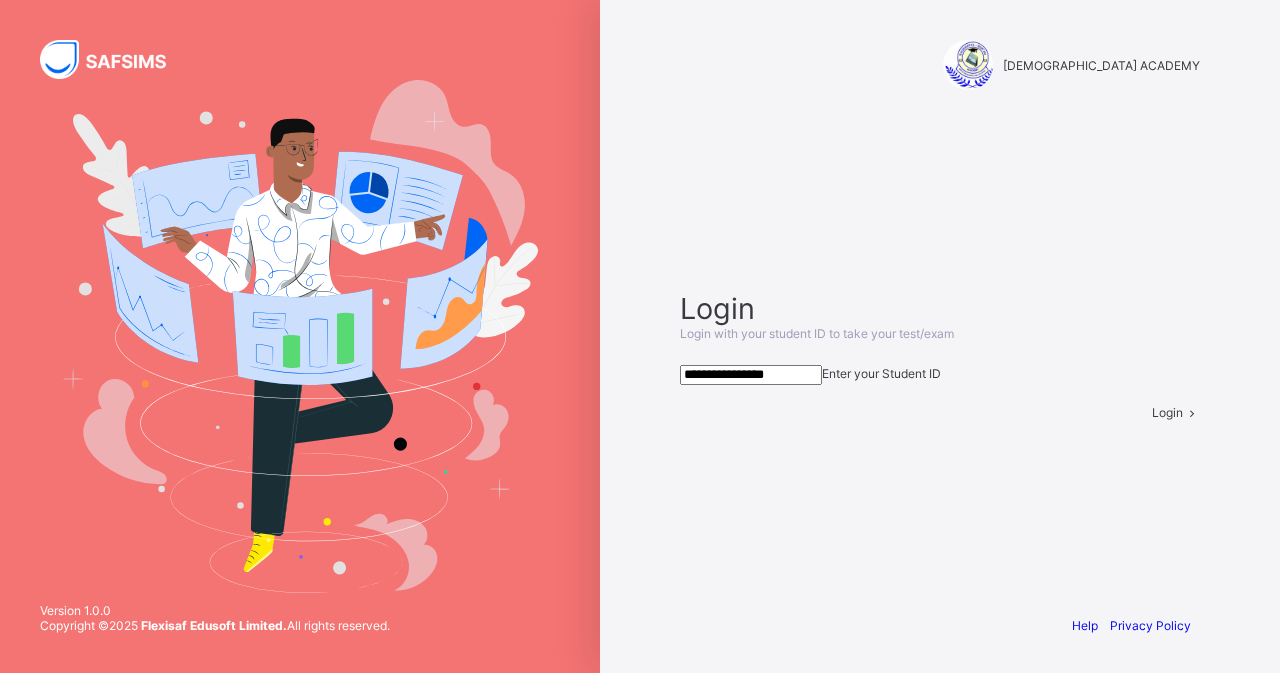 type on "**********" 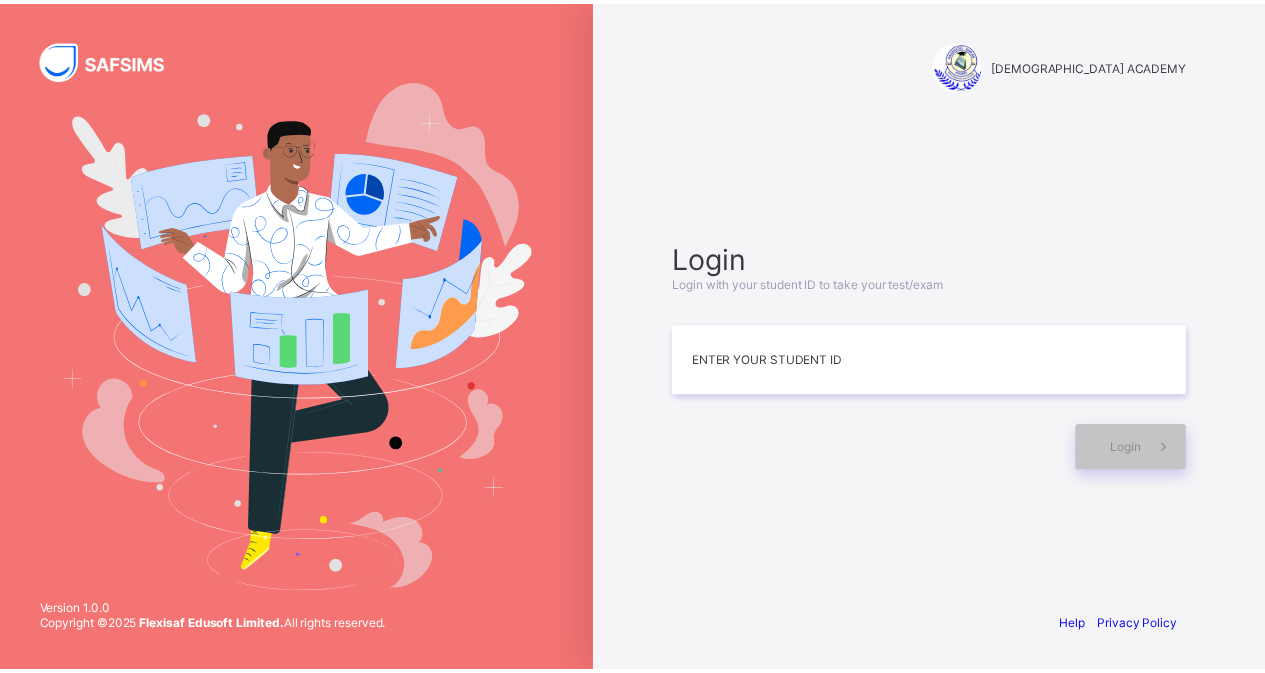 scroll, scrollTop: 0, scrollLeft: 0, axis: both 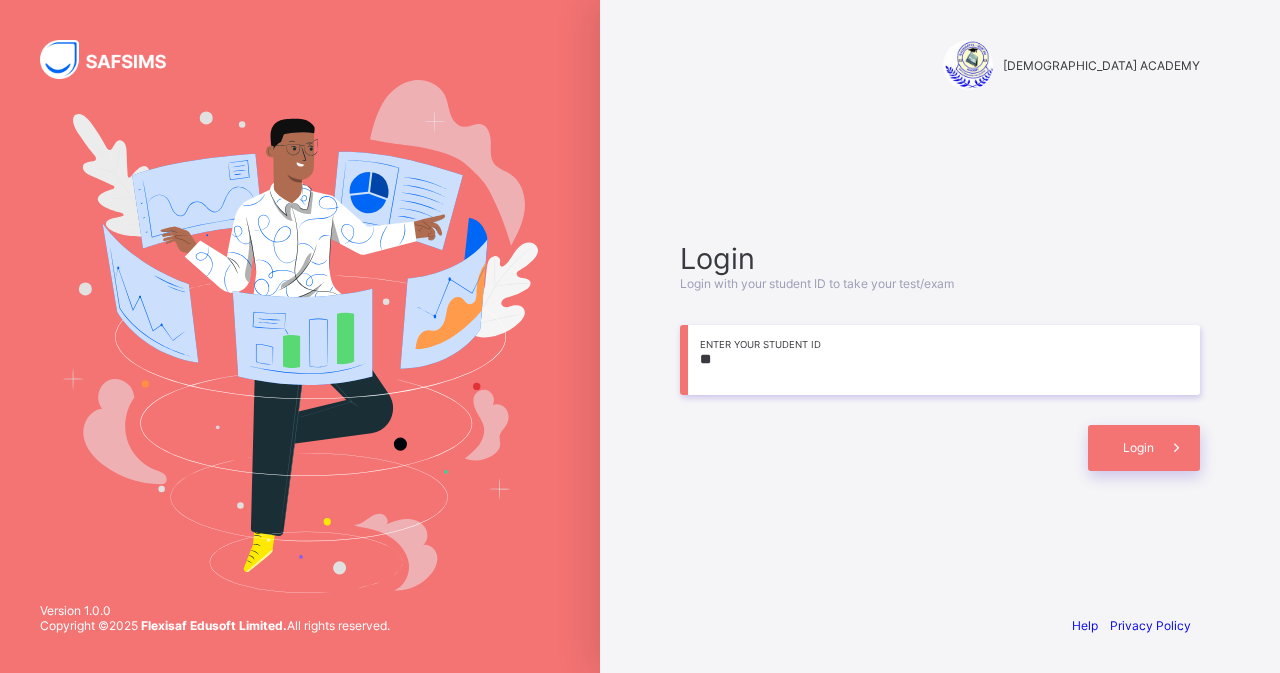 type on "*" 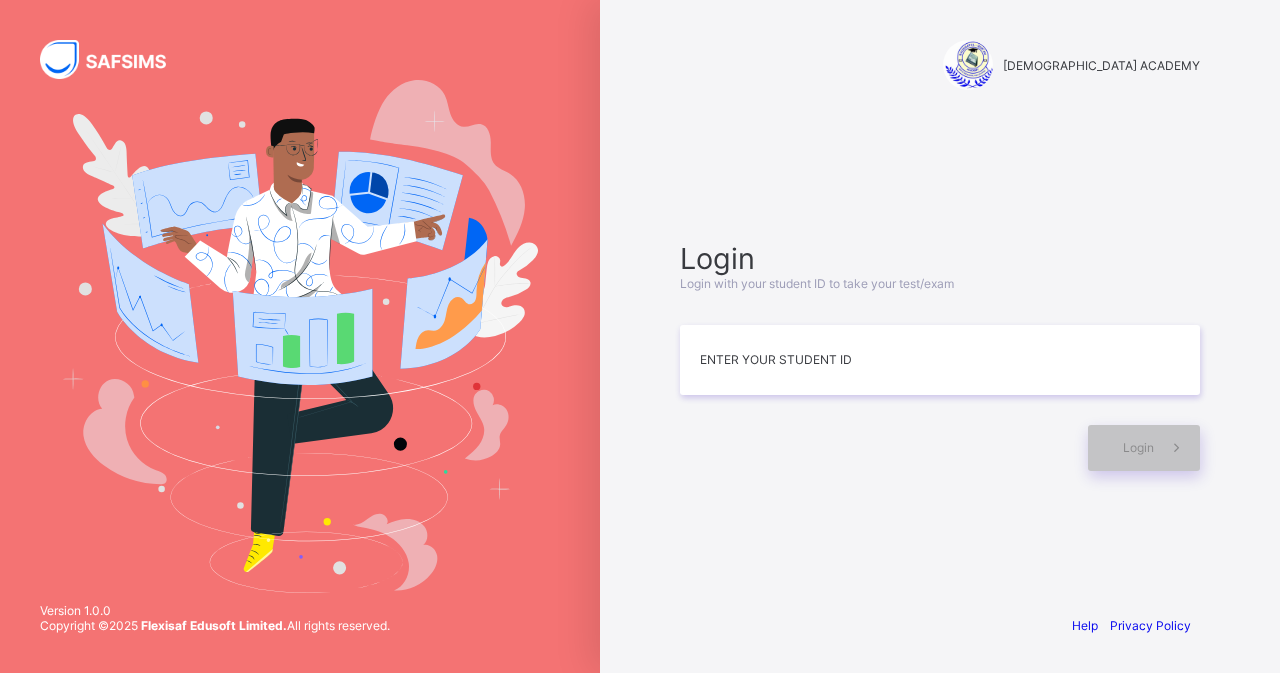type on "*" 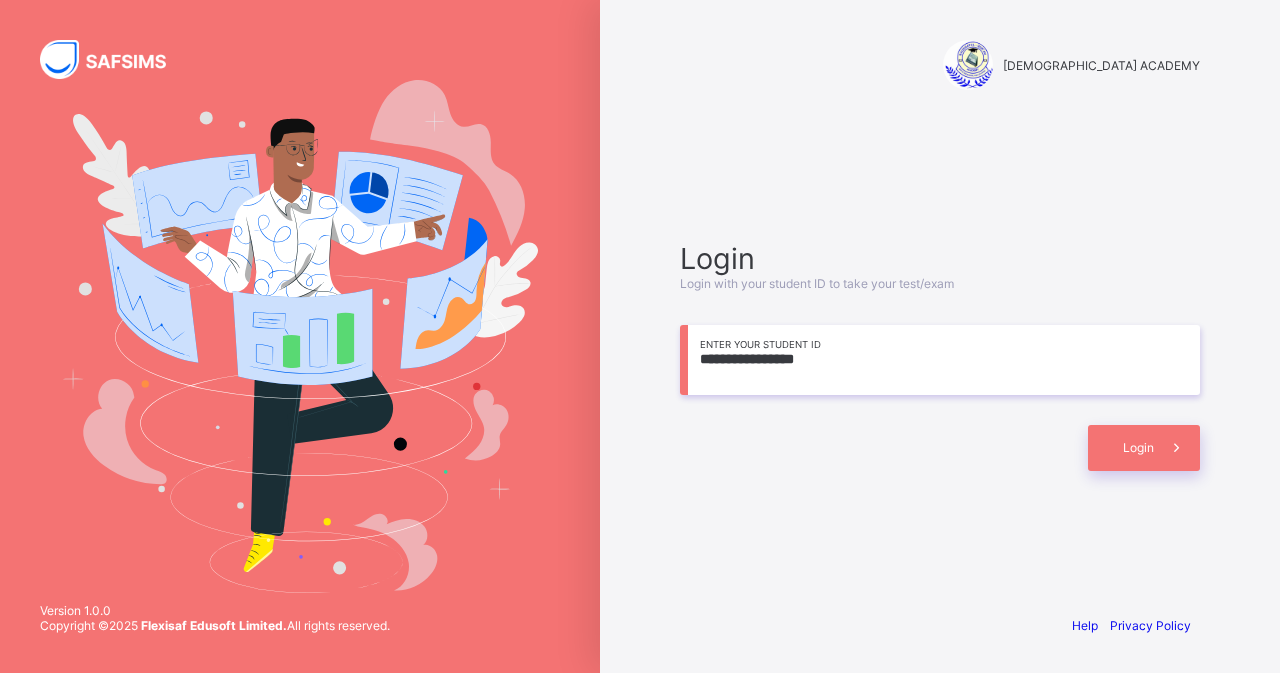 type on "**********" 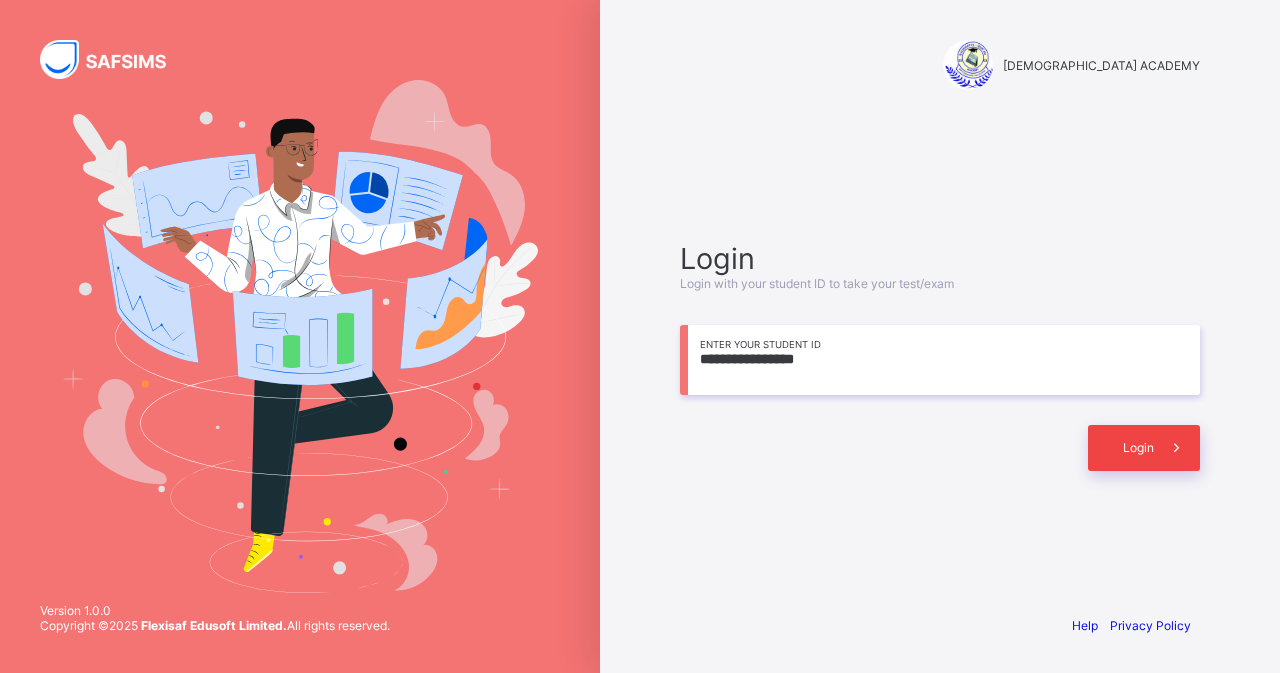 click on "Login" at bounding box center (1144, 448) 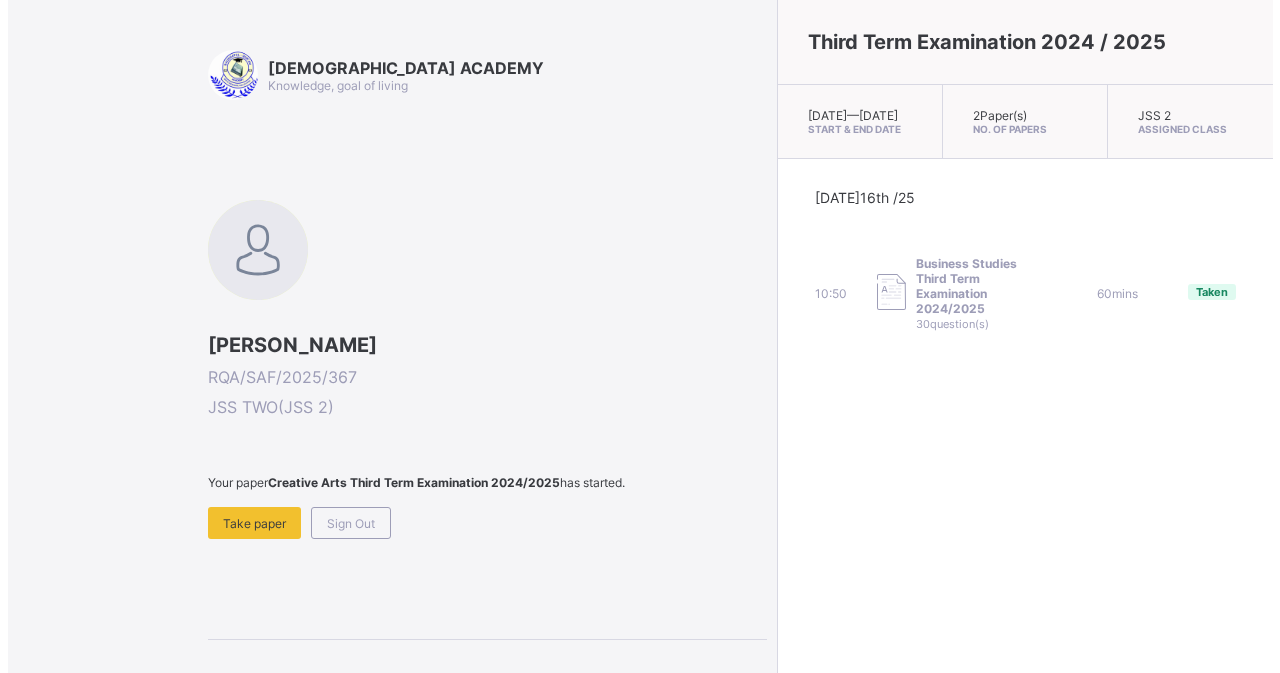 scroll, scrollTop: 0, scrollLeft: 0, axis: both 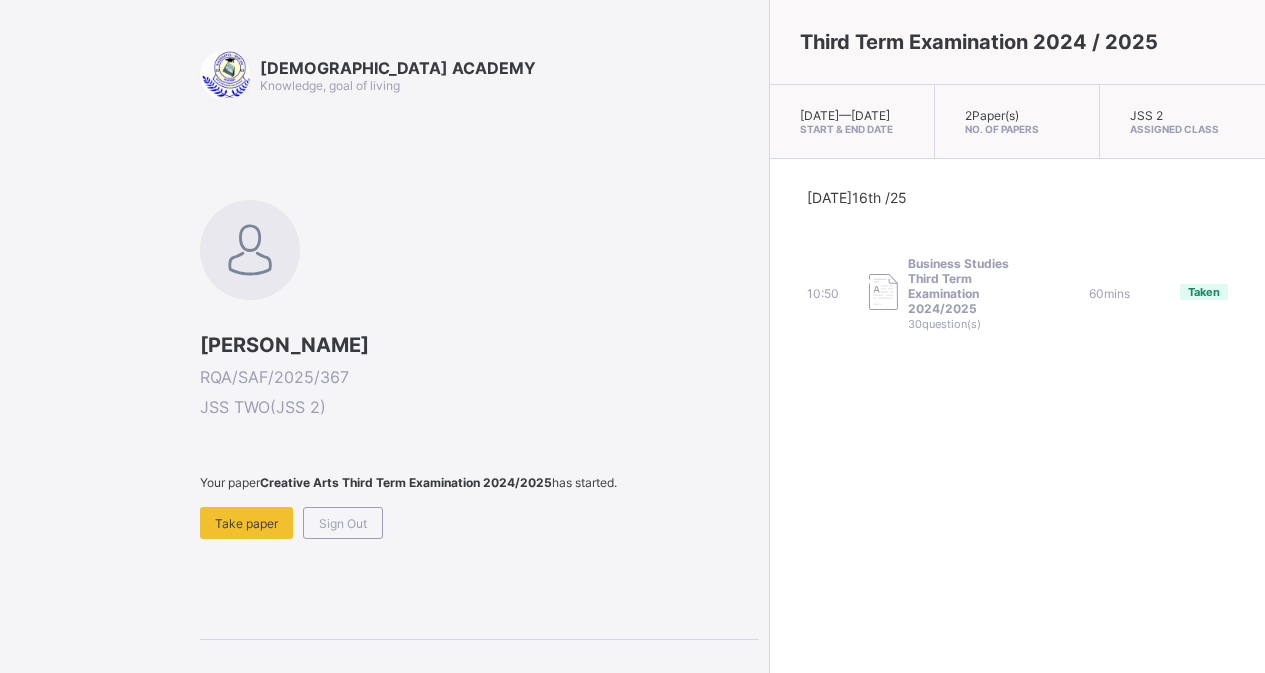 click on "Third Term Examination 2024 / 2025 [DATE]  —  [DATE] Start & End Date   2  Paper(s)  No. of Papers   JSS 2   Assigned Class [DATE]  16th /25 10:50 Business Studies Third Term Examination 2024/2025 30  question(s)   60  mins Taken" at bounding box center (1017, 336) 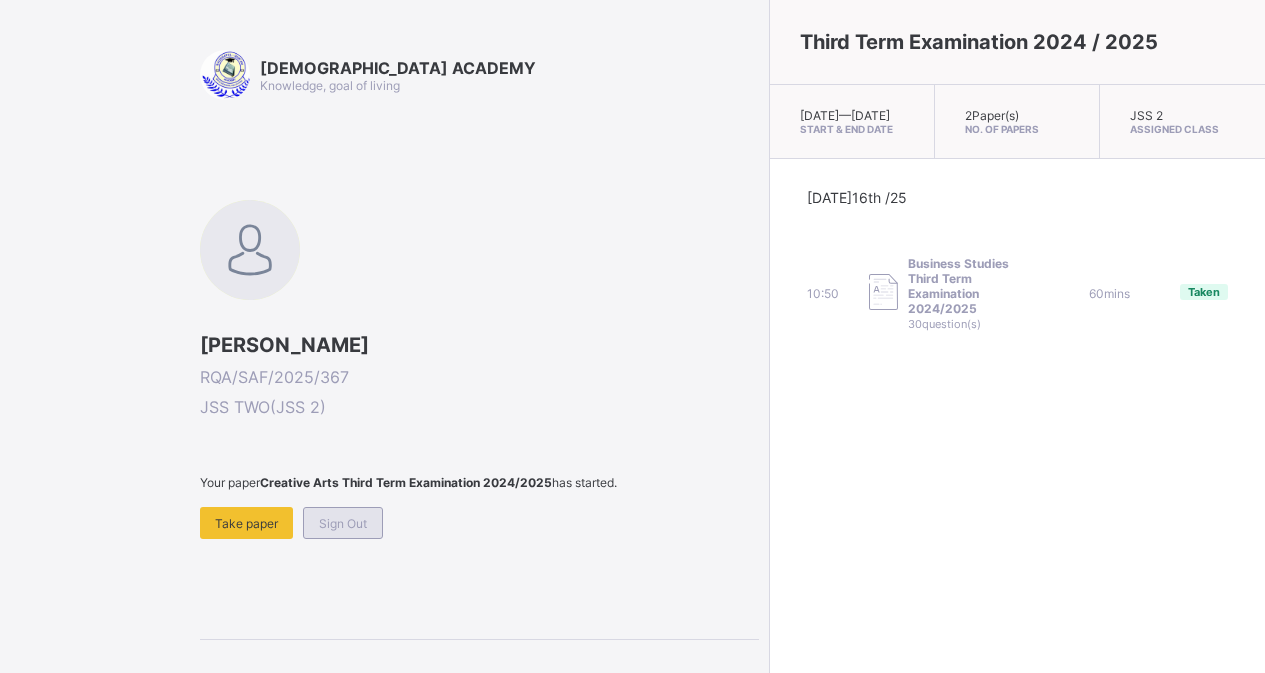 click on "Sign Out" at bounding box center [343, 523] 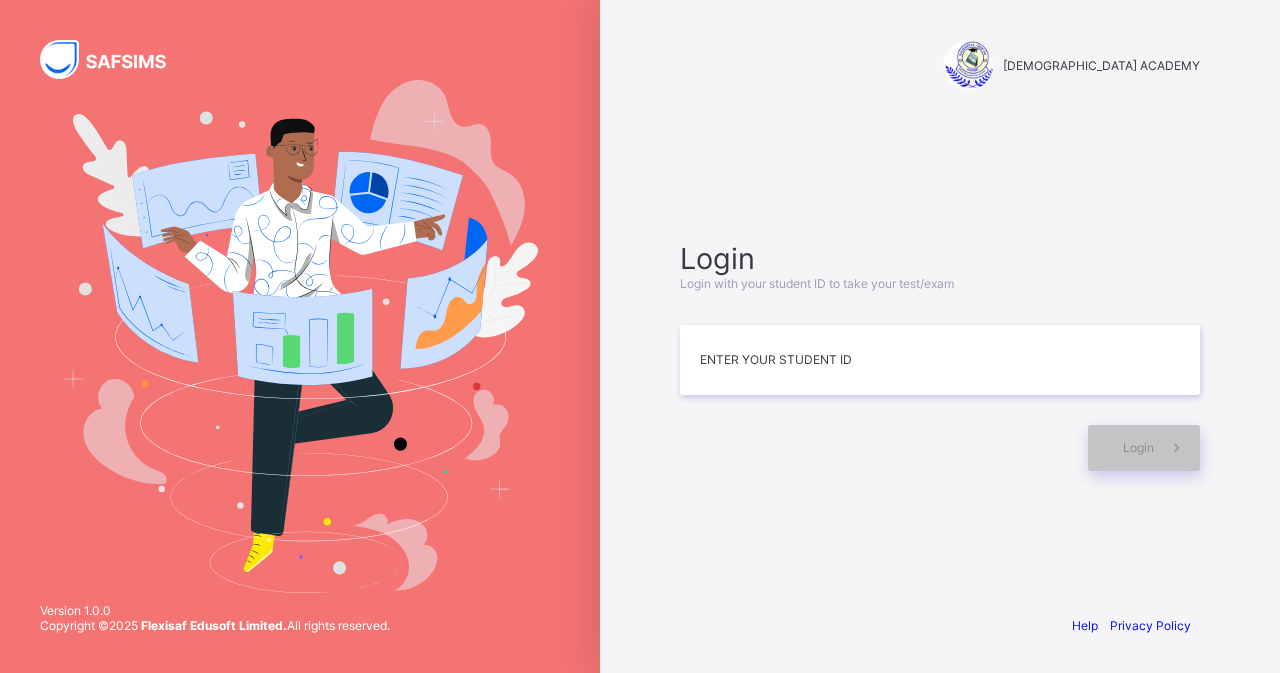 click on "Login Login with your student ID to take your test/exam Enter your Student ID Login" at bounding box center (940, 356) 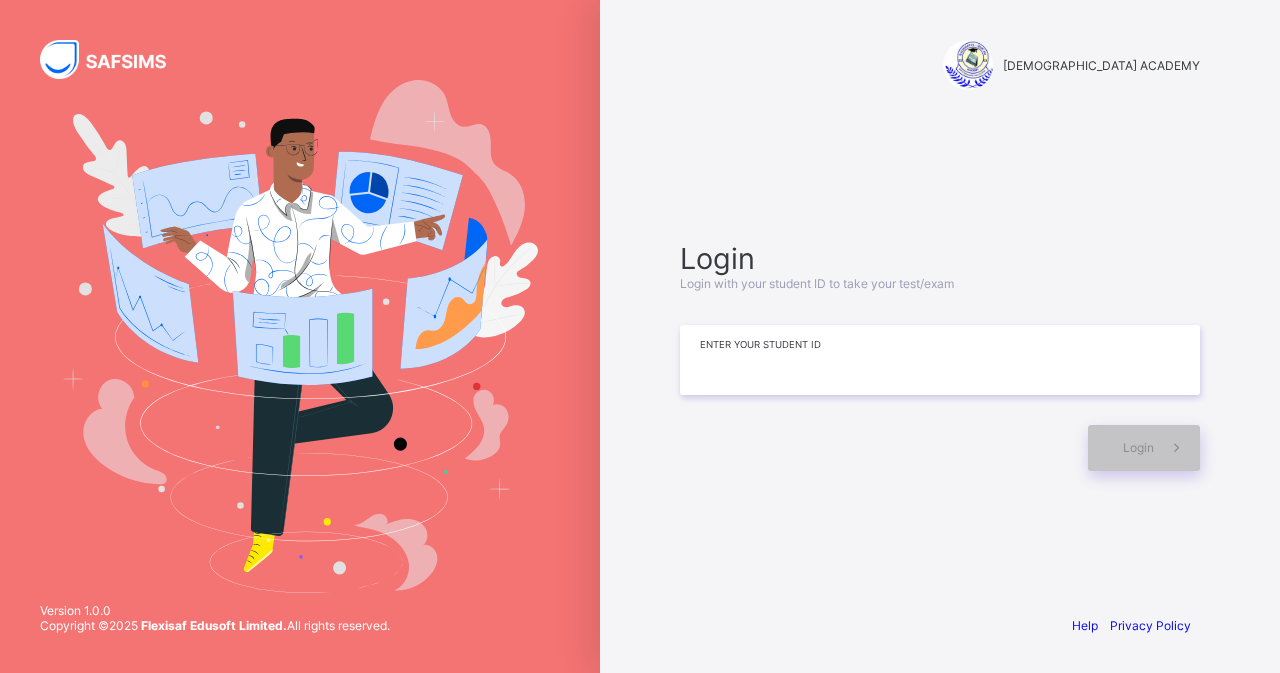 click at bounding box center [940, 360] 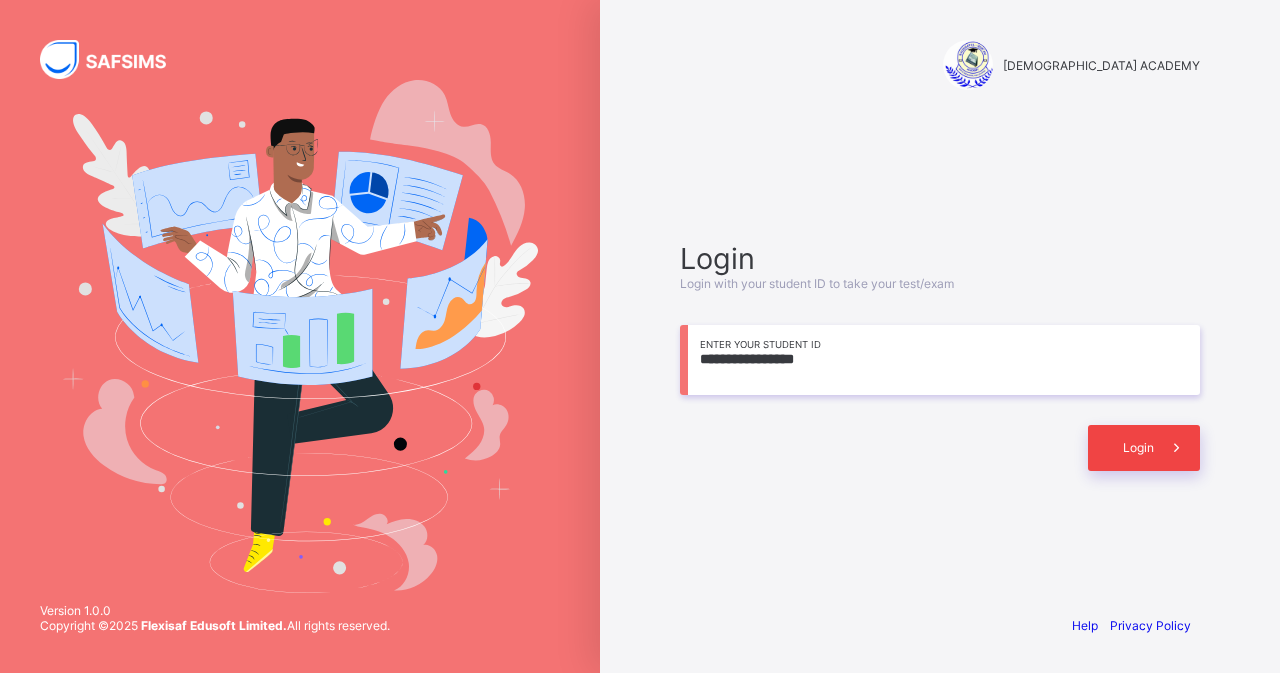 type on "**********" 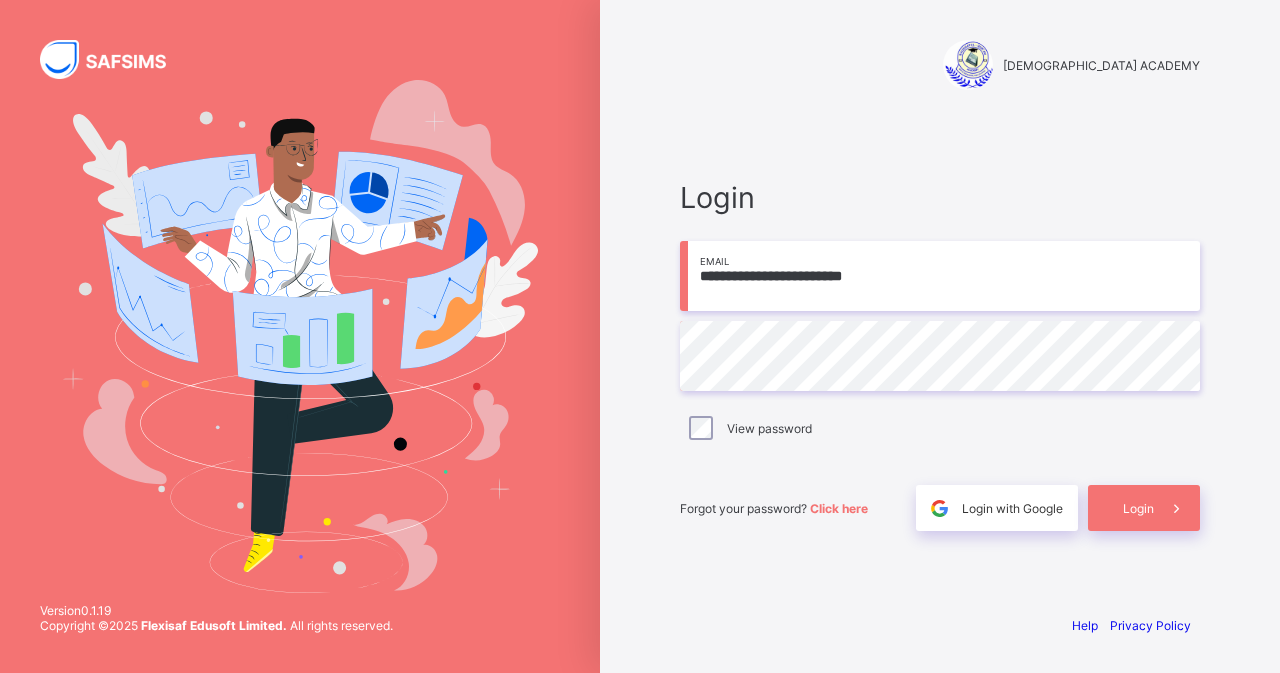 scroll, scrollTop: 0, scrollLeft: 0, axis: both 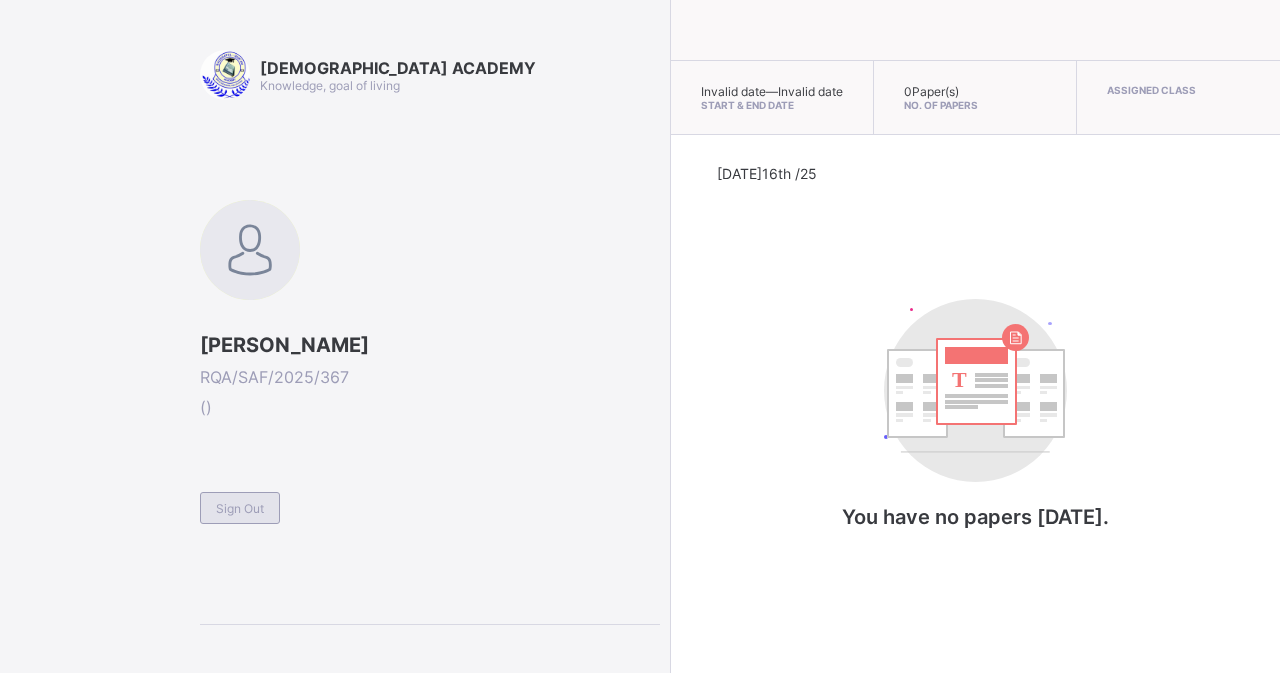 click on "Sign Out" at bounding box center (240, 508) 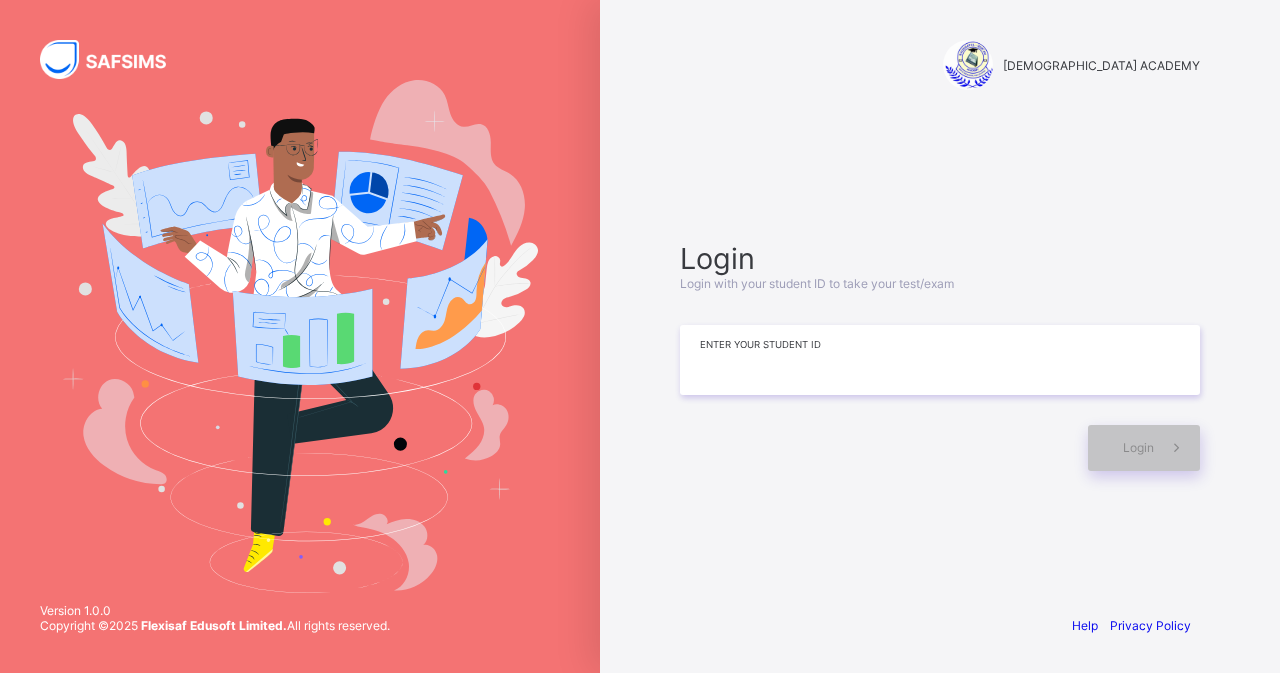 click at bounding box center (940, 360) 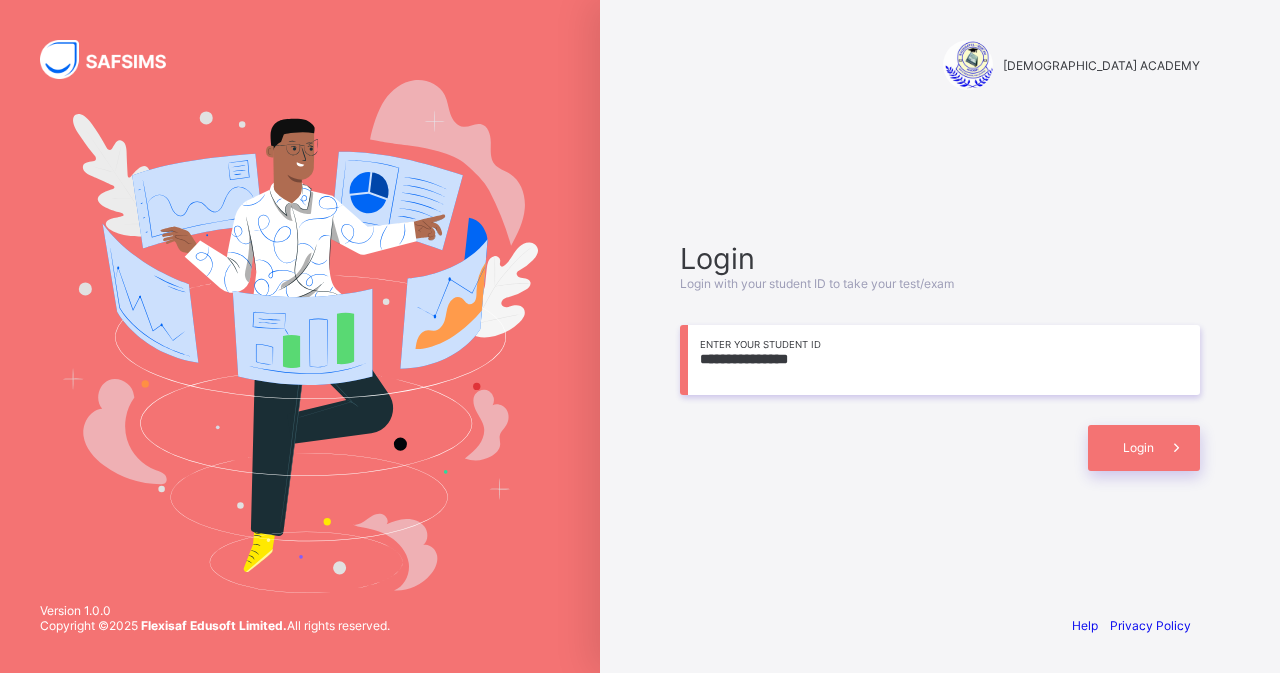 click on "**********" at bounding box center (940, 360) 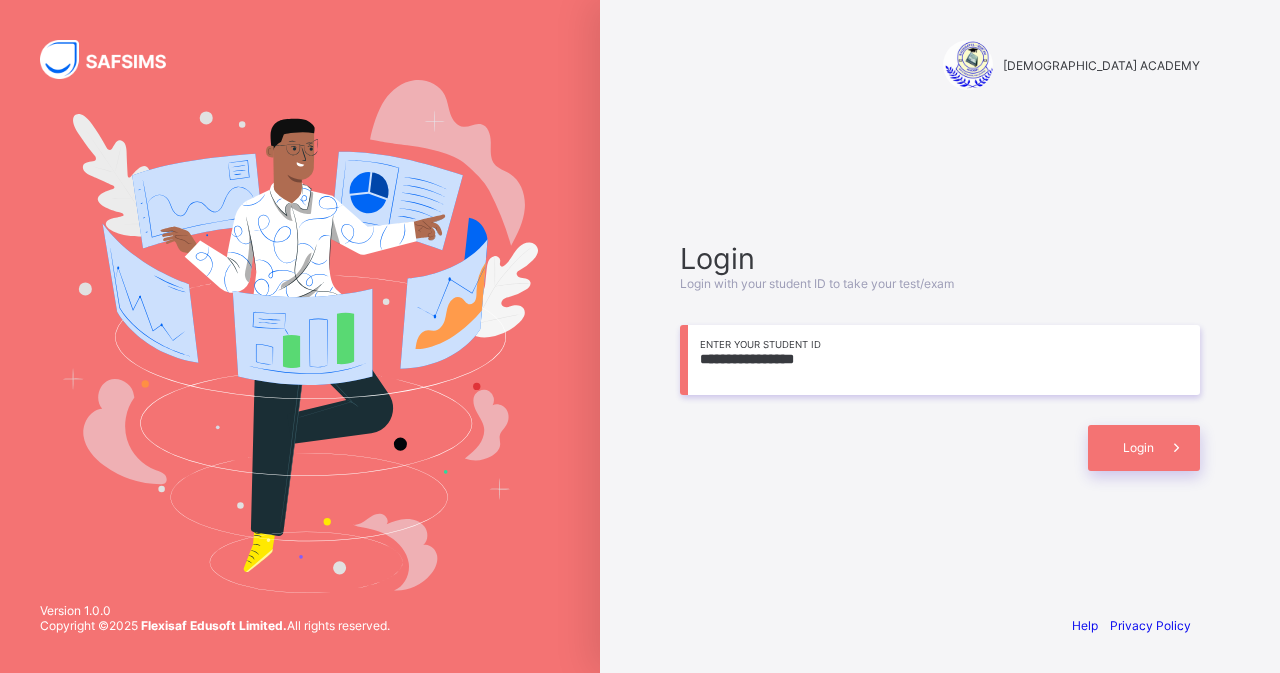 type on "**********" 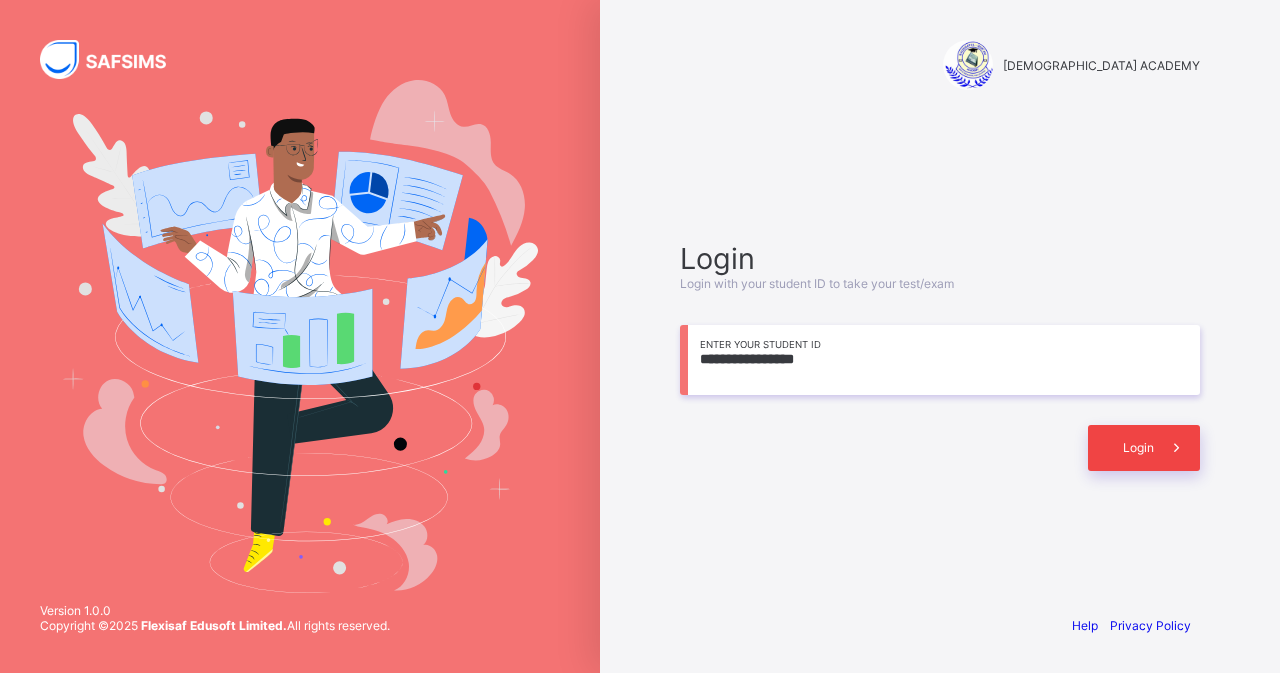 click at bounding box center (1177, 448) 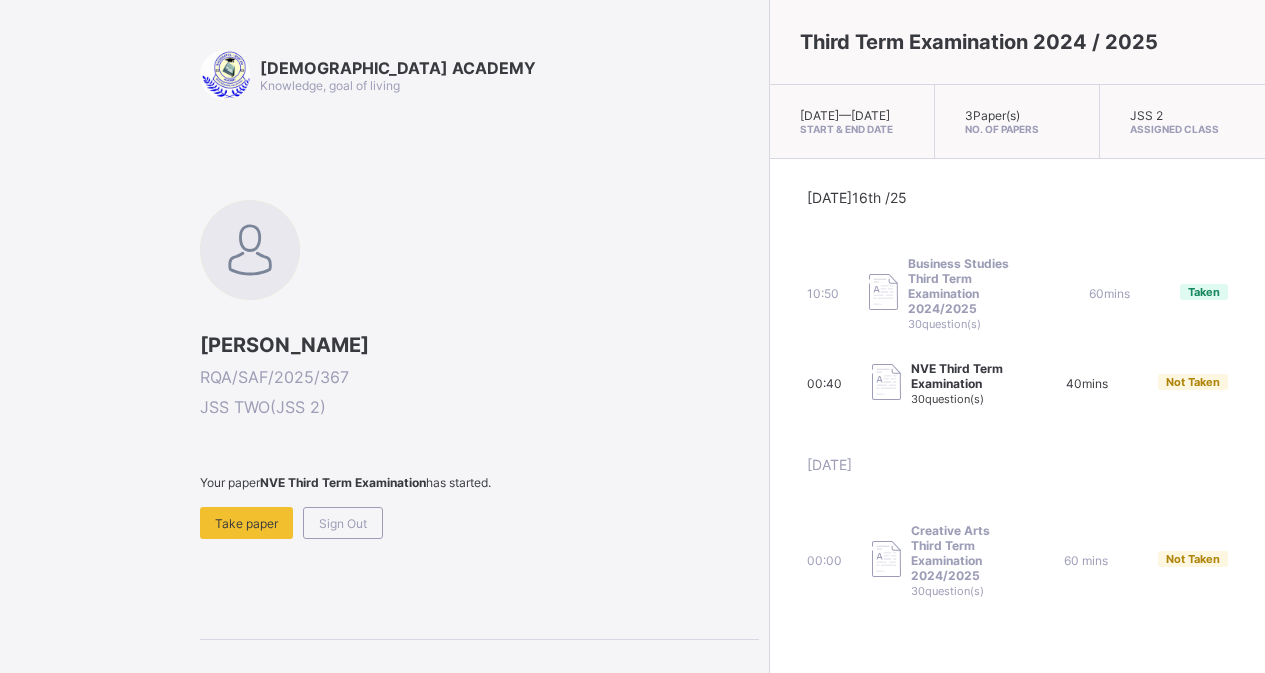 click at bounding box center (479, 498) 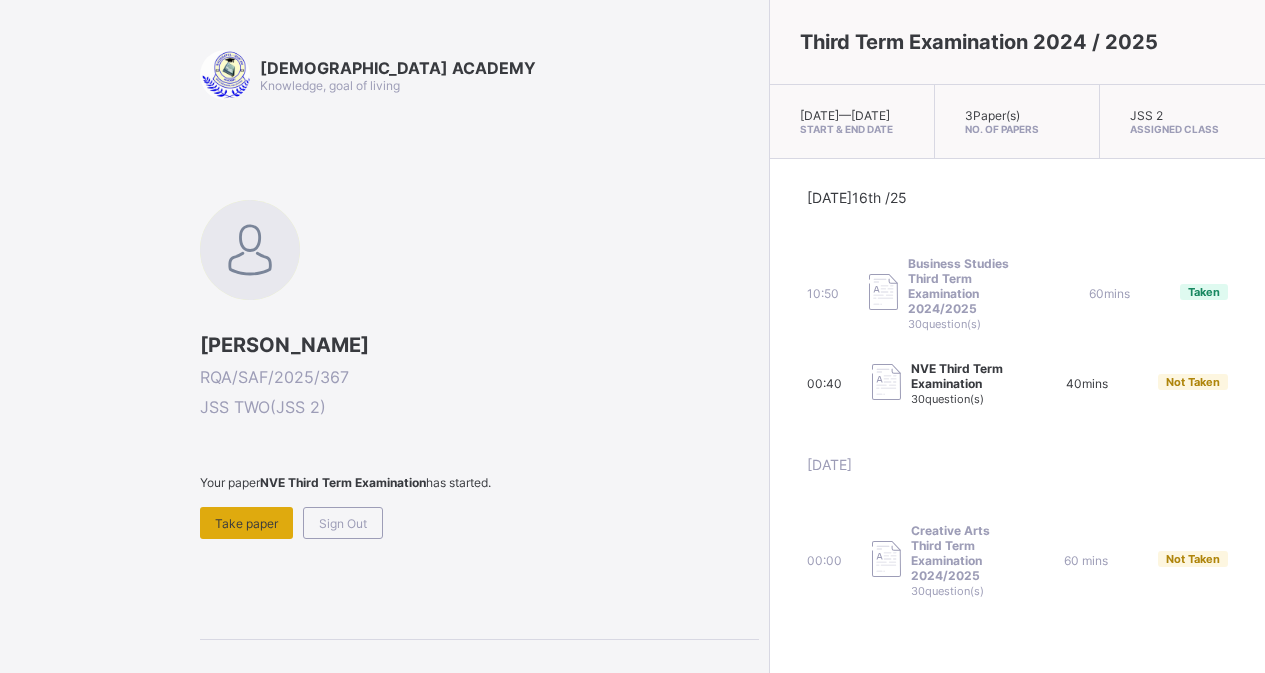 click on "Take paper" at bounding box center (246, 523) 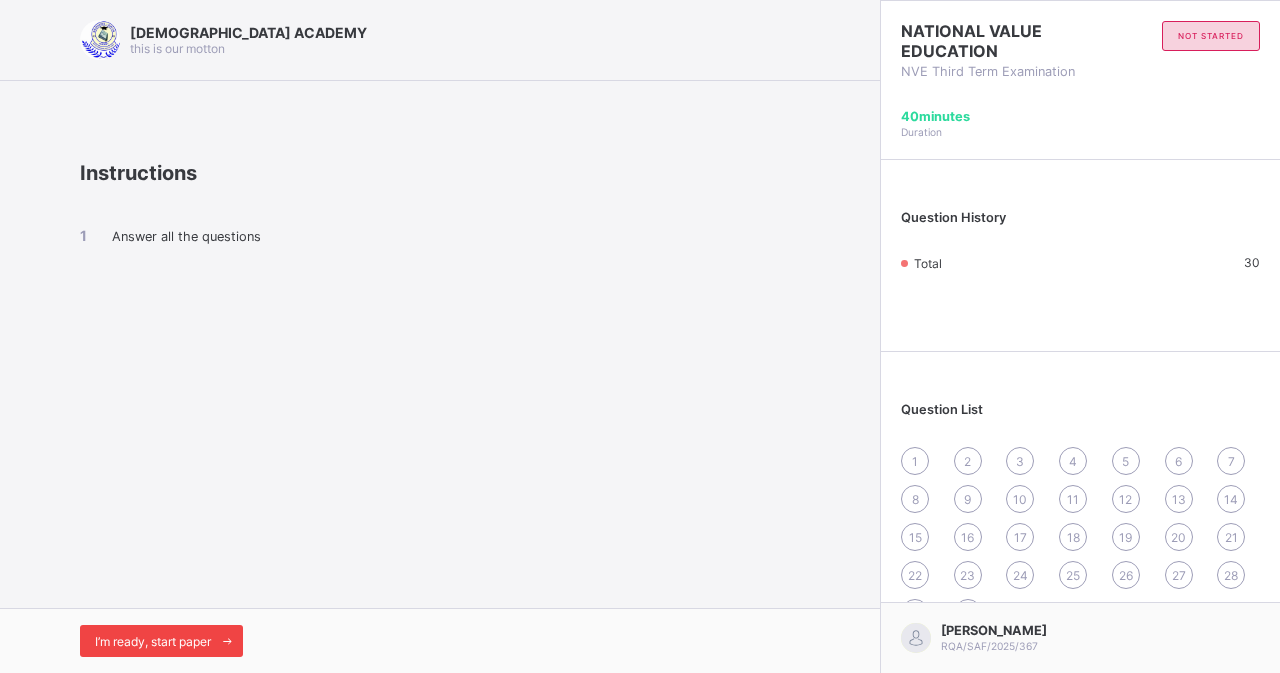 click on "I’m ready, start paper" at bounding box center (153, 641) 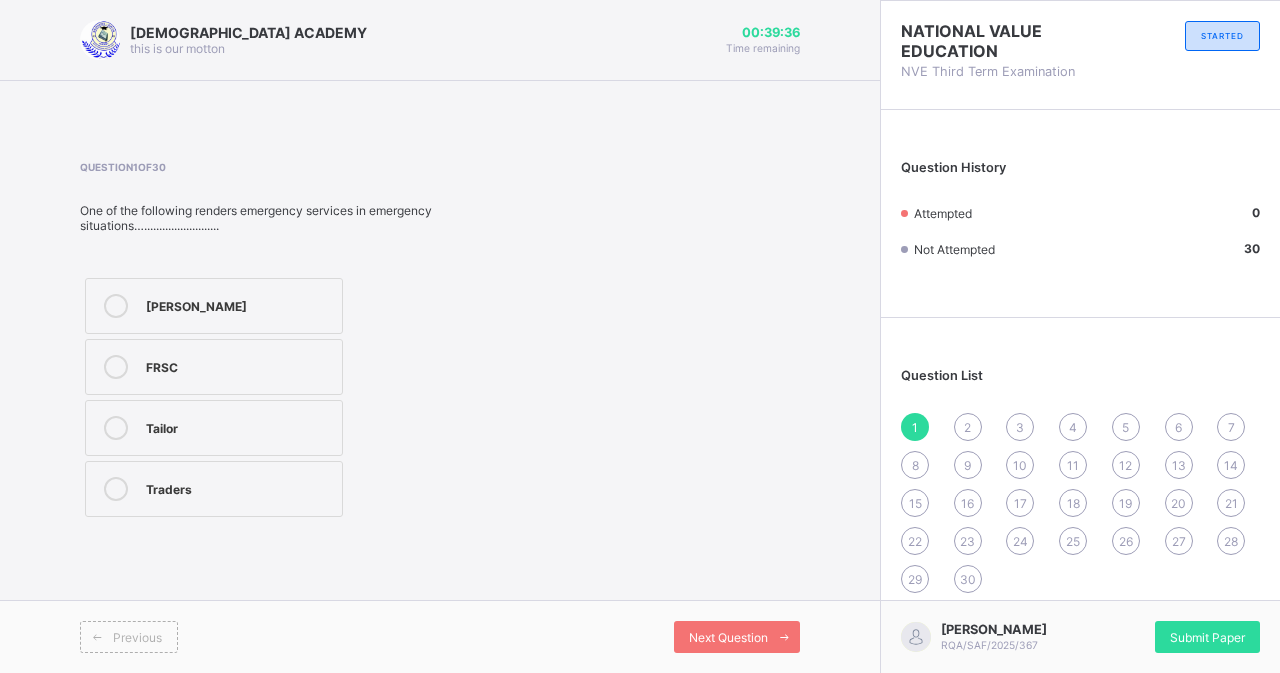 click on "FRSC" at bounding box center [214, 367] 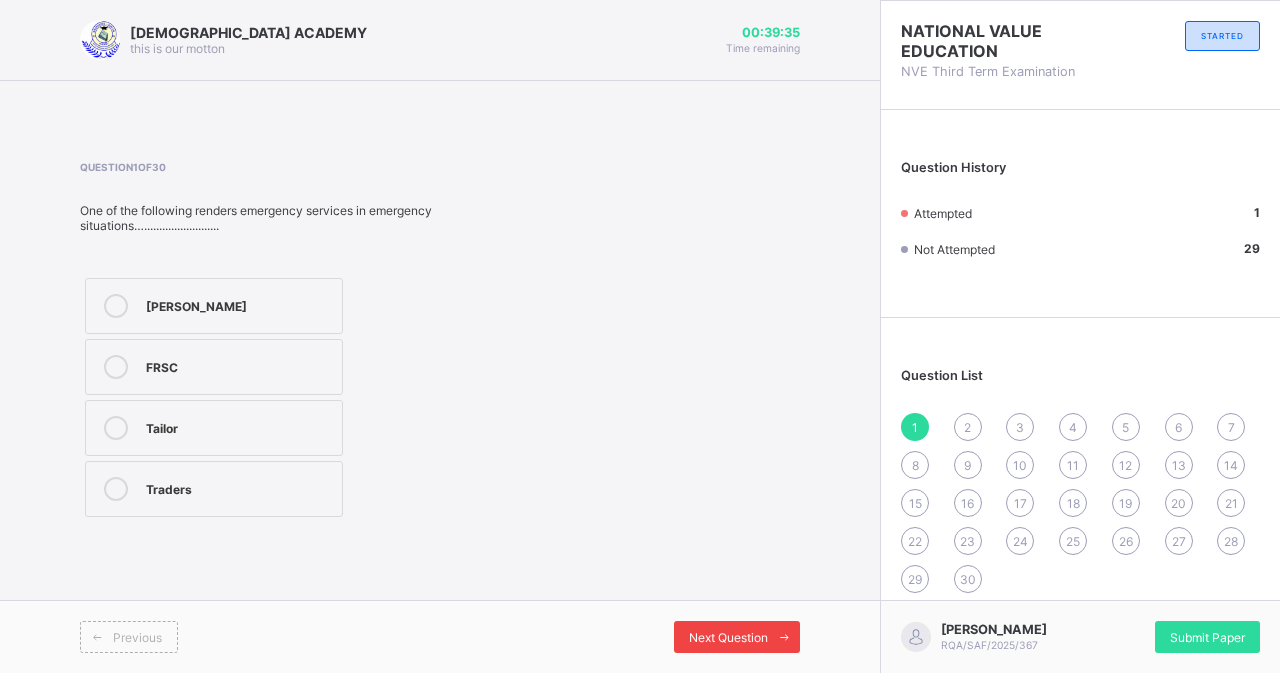 click at bounding box center [784, 637] 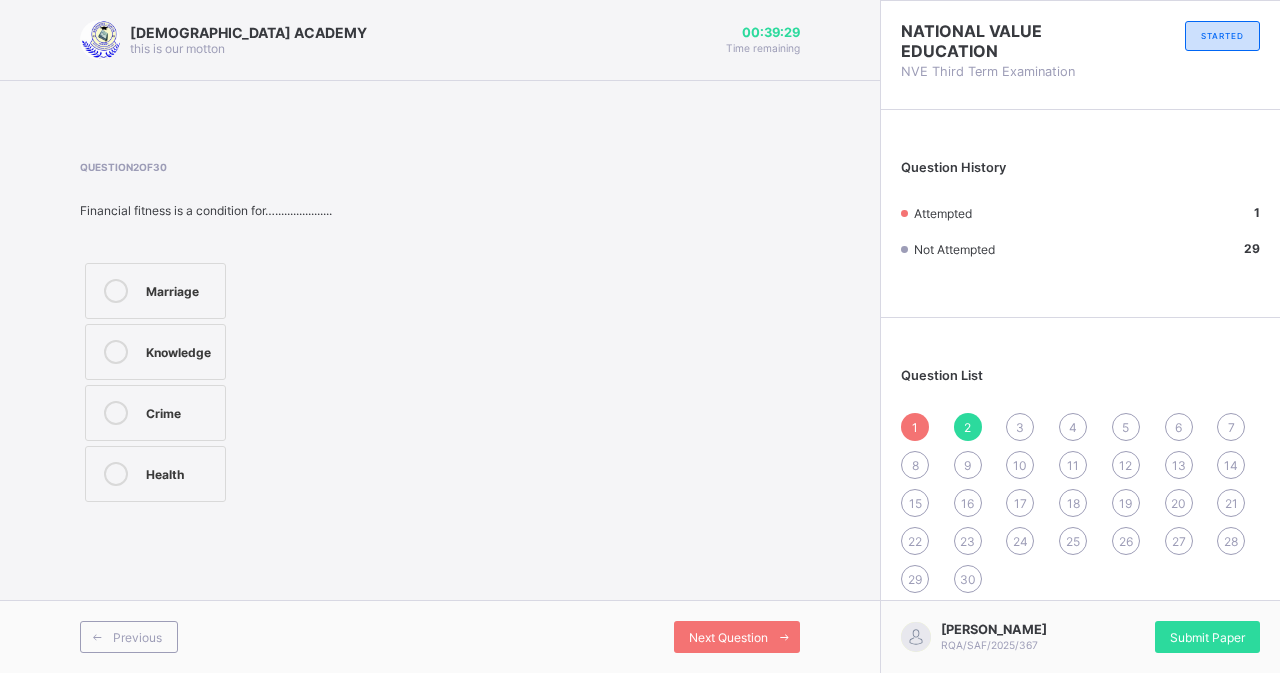 click on "Health" at bounding box center [155, 474] 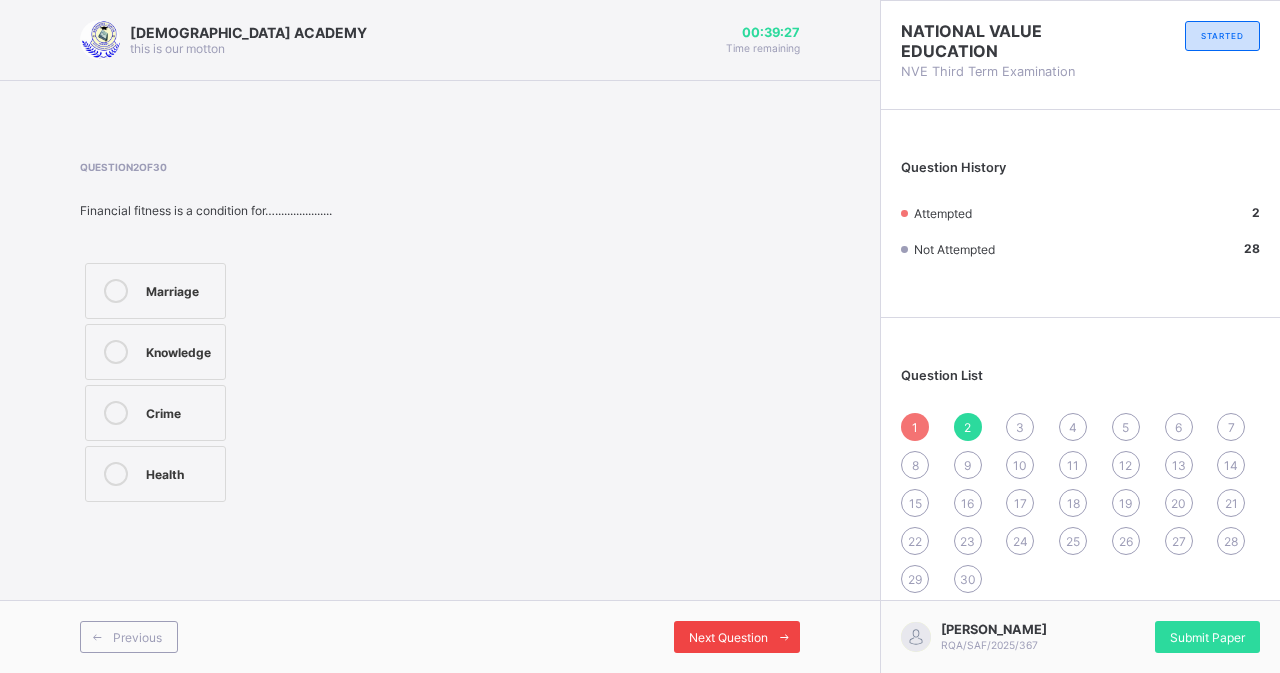 click on "Next Question" at bounding box center (737, 637) 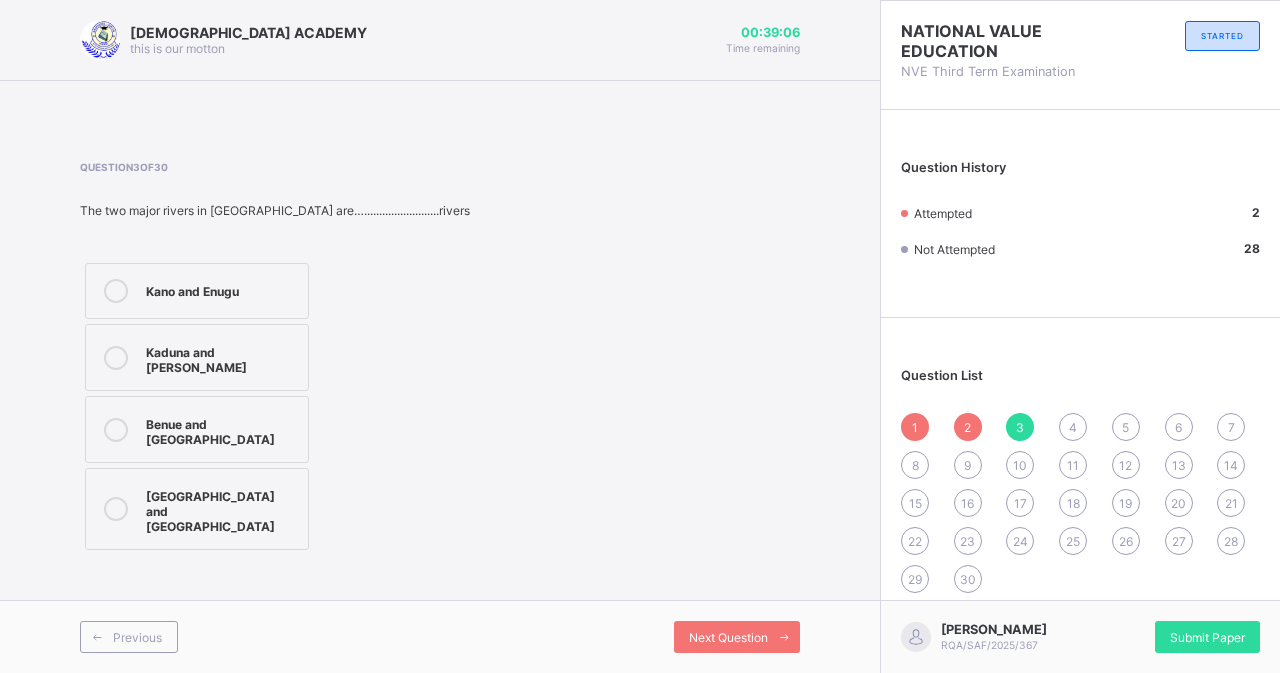 click on "Benue and [GEOGRAPHIC_DATA]" at bounding box center (222, 429) 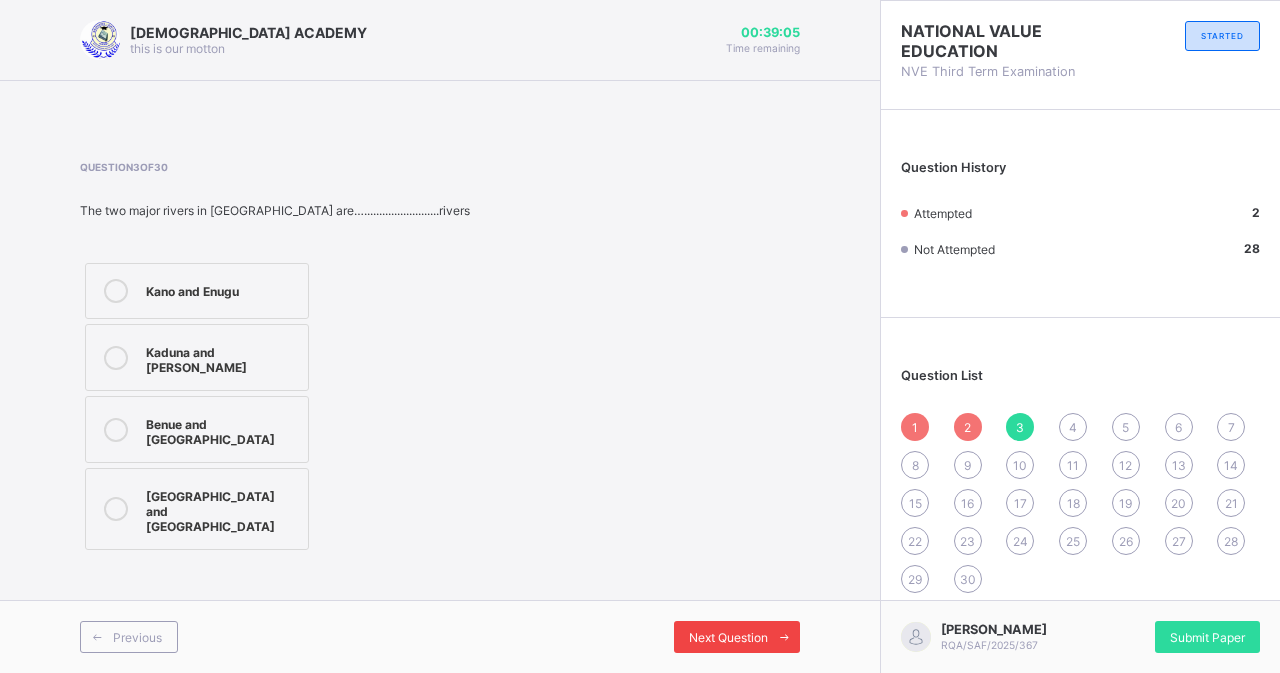 click on "Next Question" at bounding box center (737, 637) 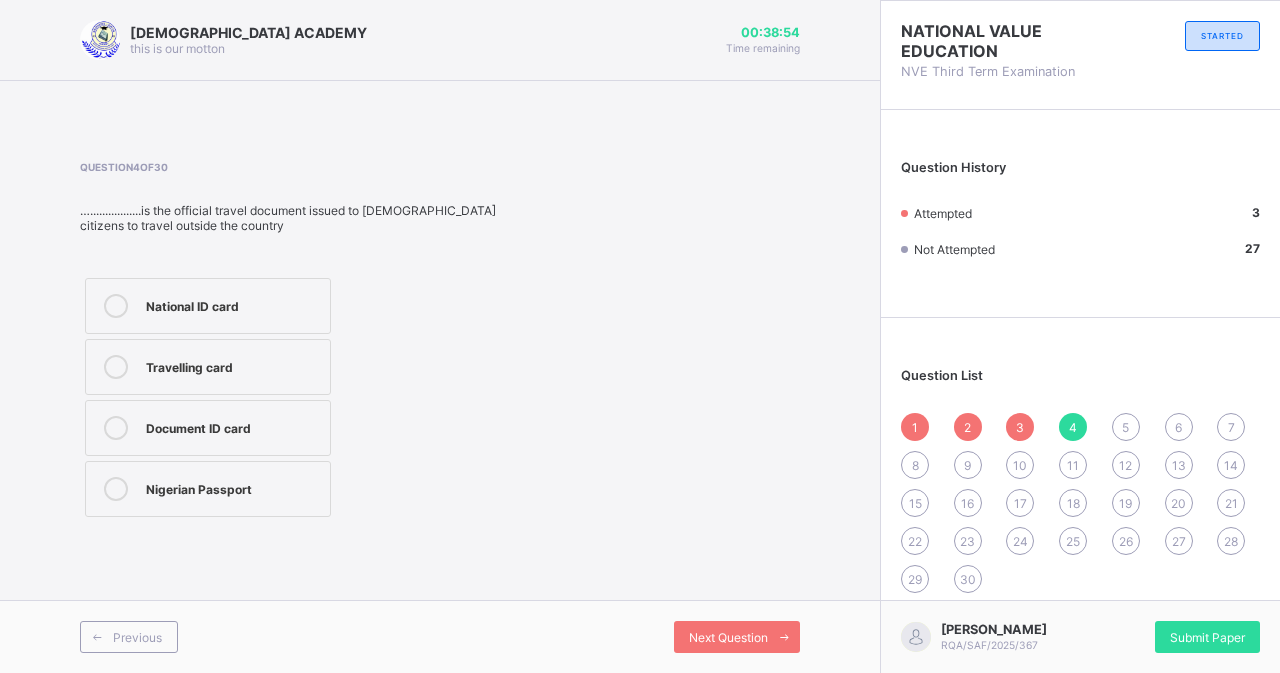 click on "Nigerian Passport" at bounding box center [233, 487] 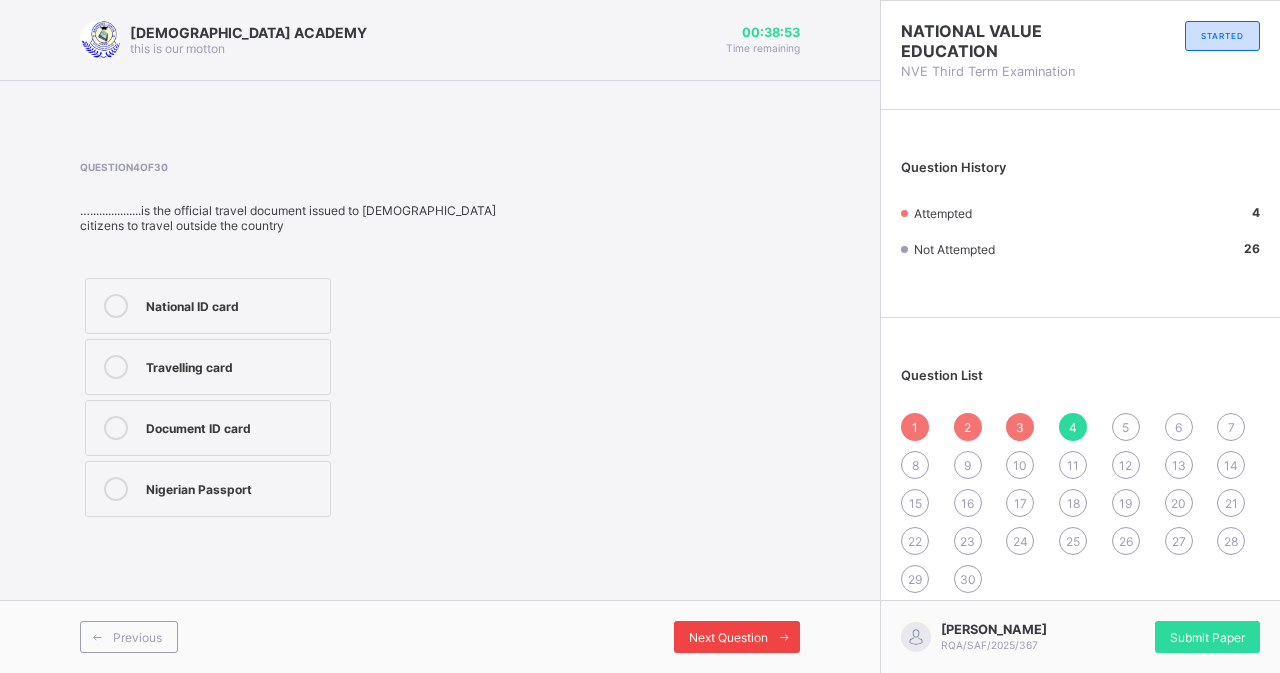click on "Next Question" at bounding box center (737, 637) 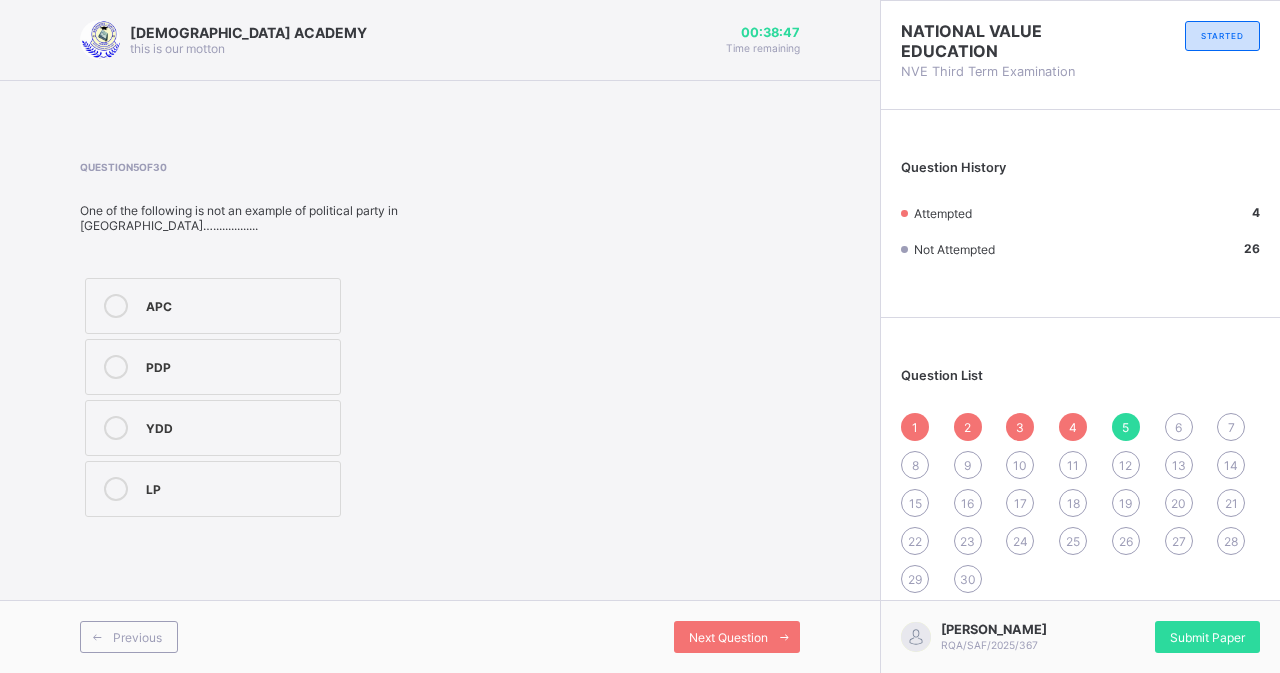 click on "YDD" at bounding box center [238, 426] 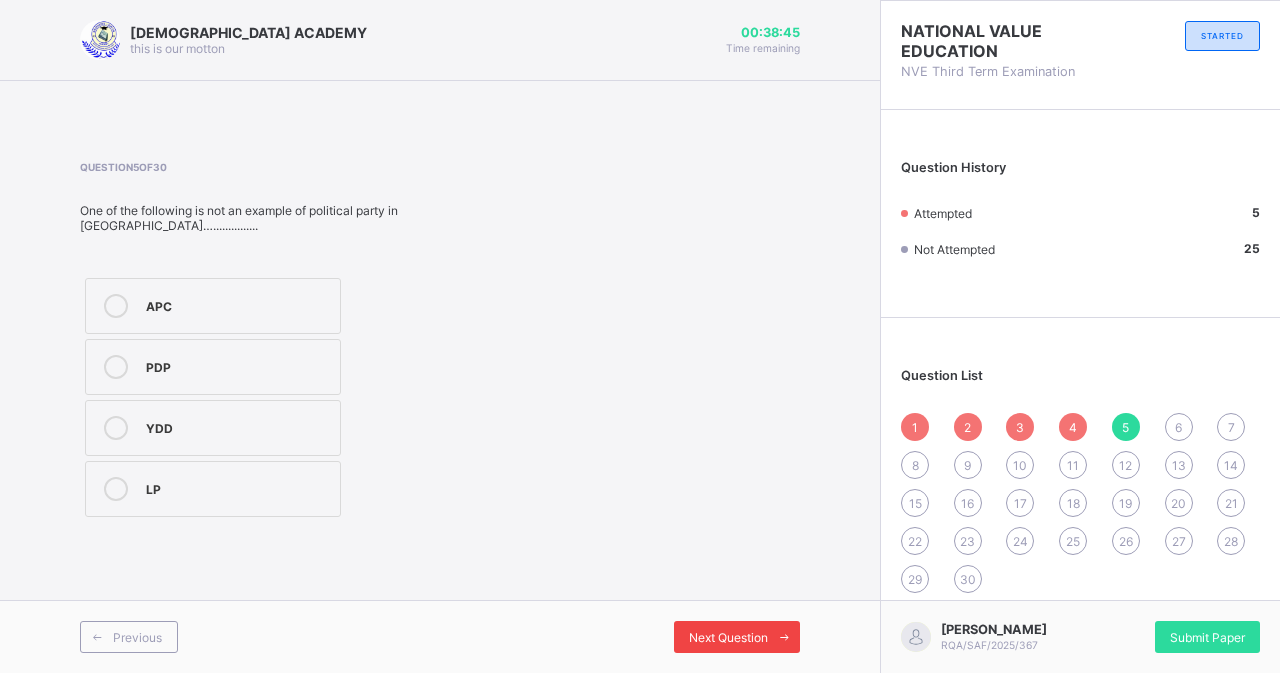 click on "Next Question" at bounding box center [737, 637] 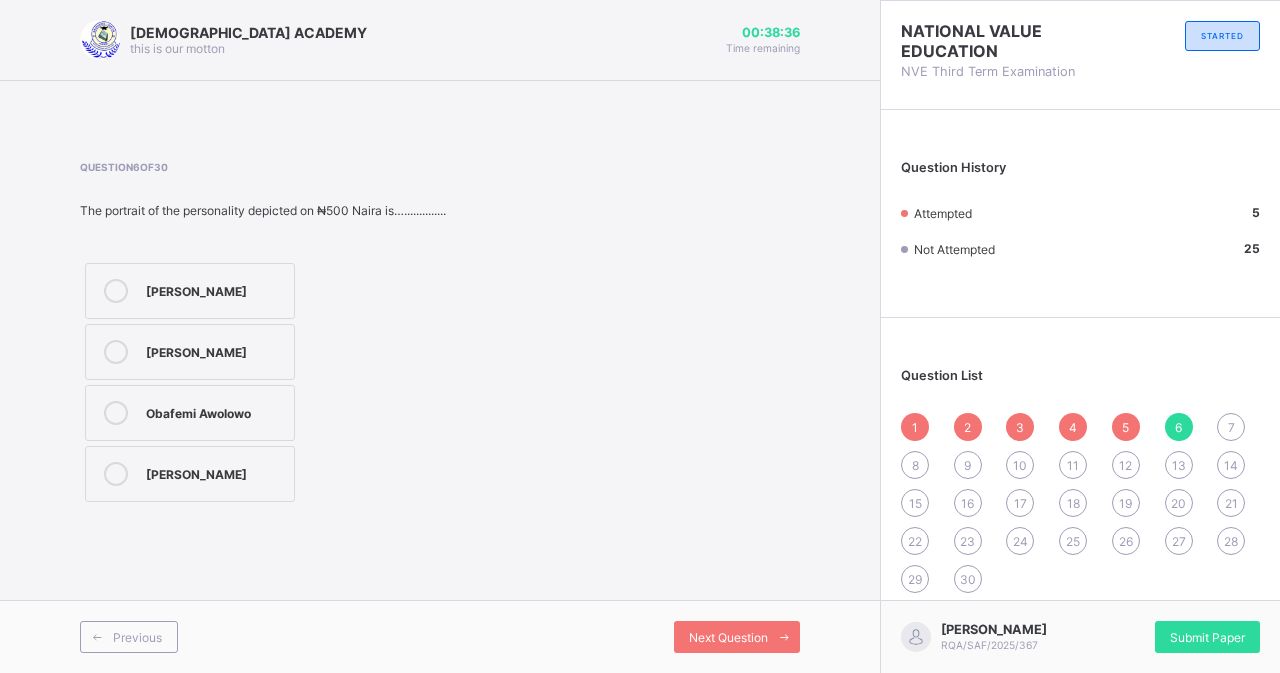 click on "[PERSON_NAME]" at bounding box center [215, 289] 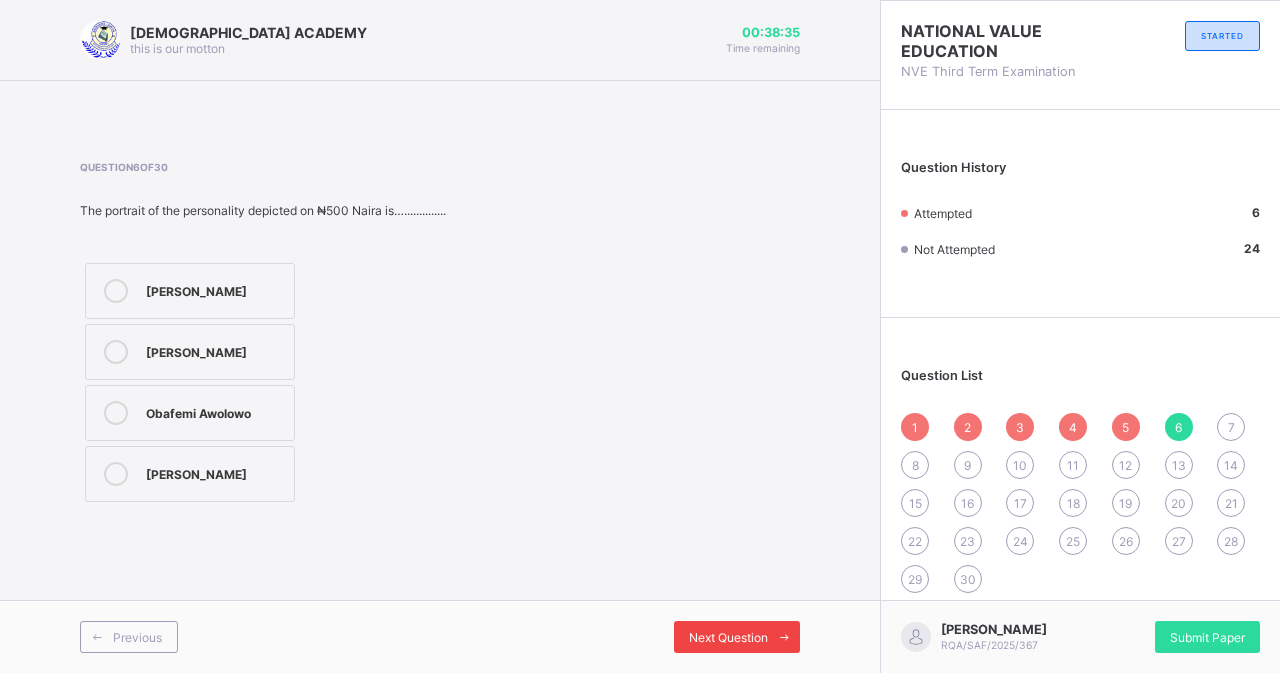 click on "Next Question" at bounding box center (737, 637) 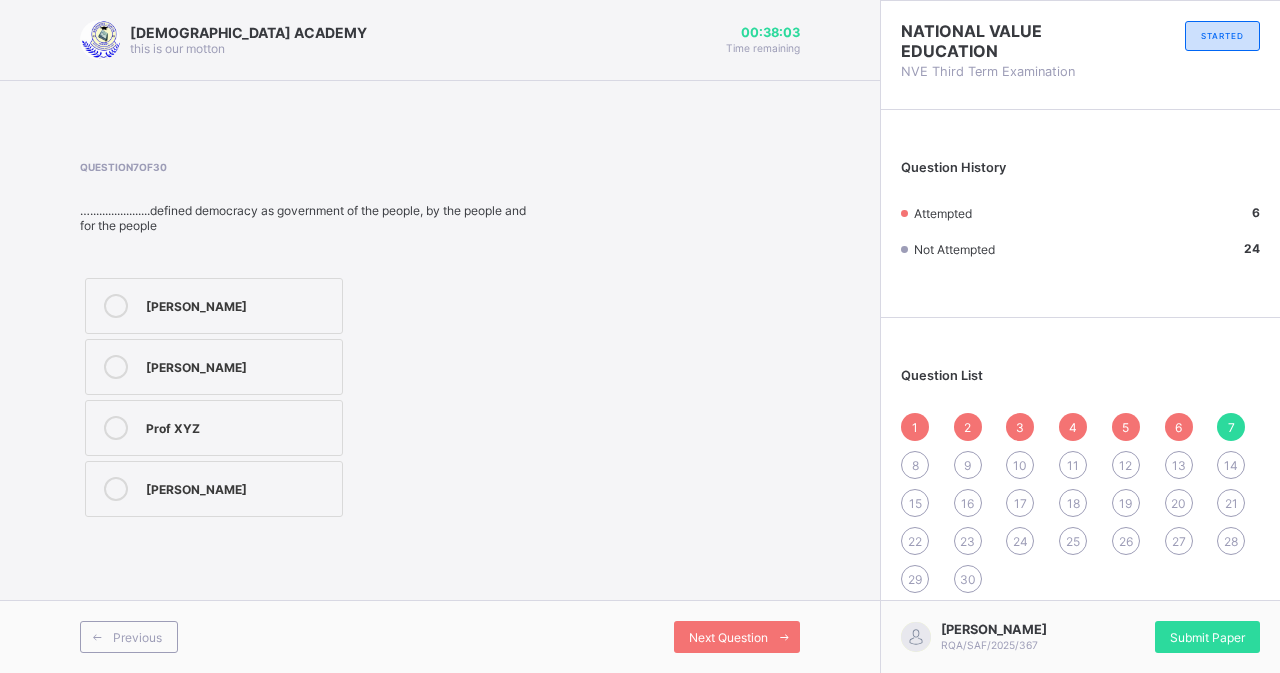 click on "[PERSON_NAME]" at bounding box center (239, 365) 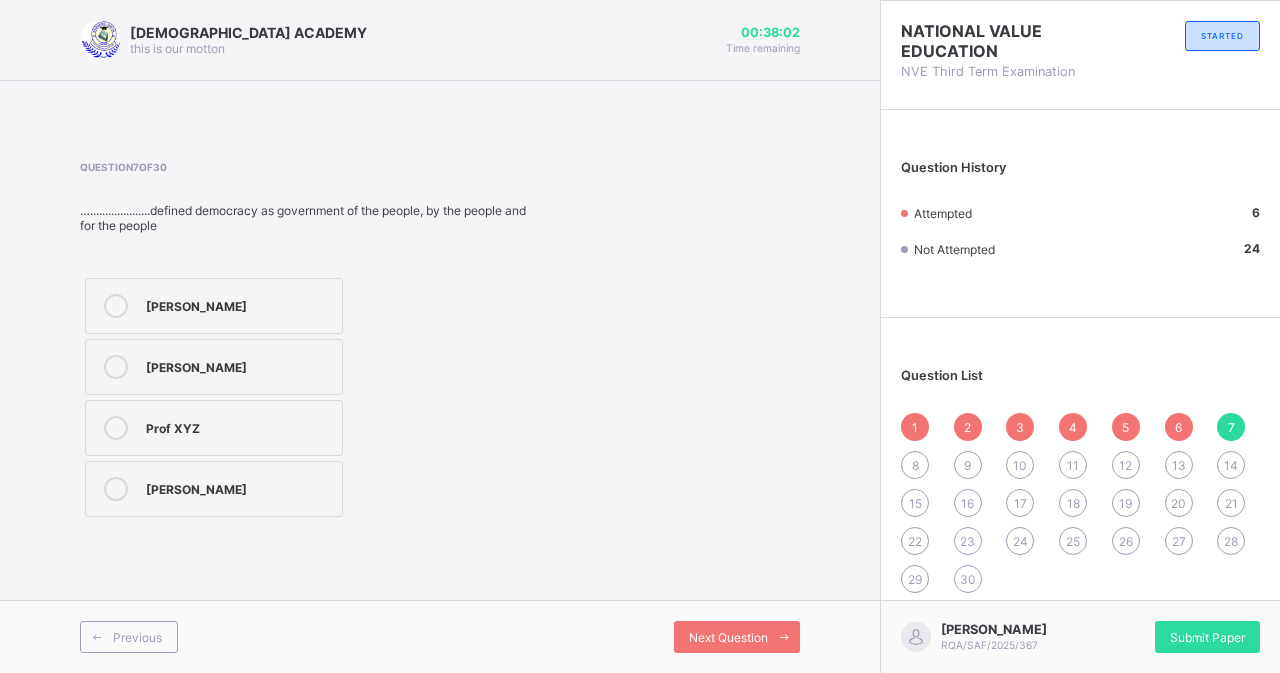 click on "RAUDHATUL QUR'AN ACADEMY this is our [PERSON_NAME] 00:38:02 Time remaining Question  7  of  30 …....................defined democracy as government of the people, by the people and for the people [PERSON_NAME] [PERSON_NAME] Prof XYZ  [PERSON_NAME] Previous Next Question" at bounding box center (440, 336) 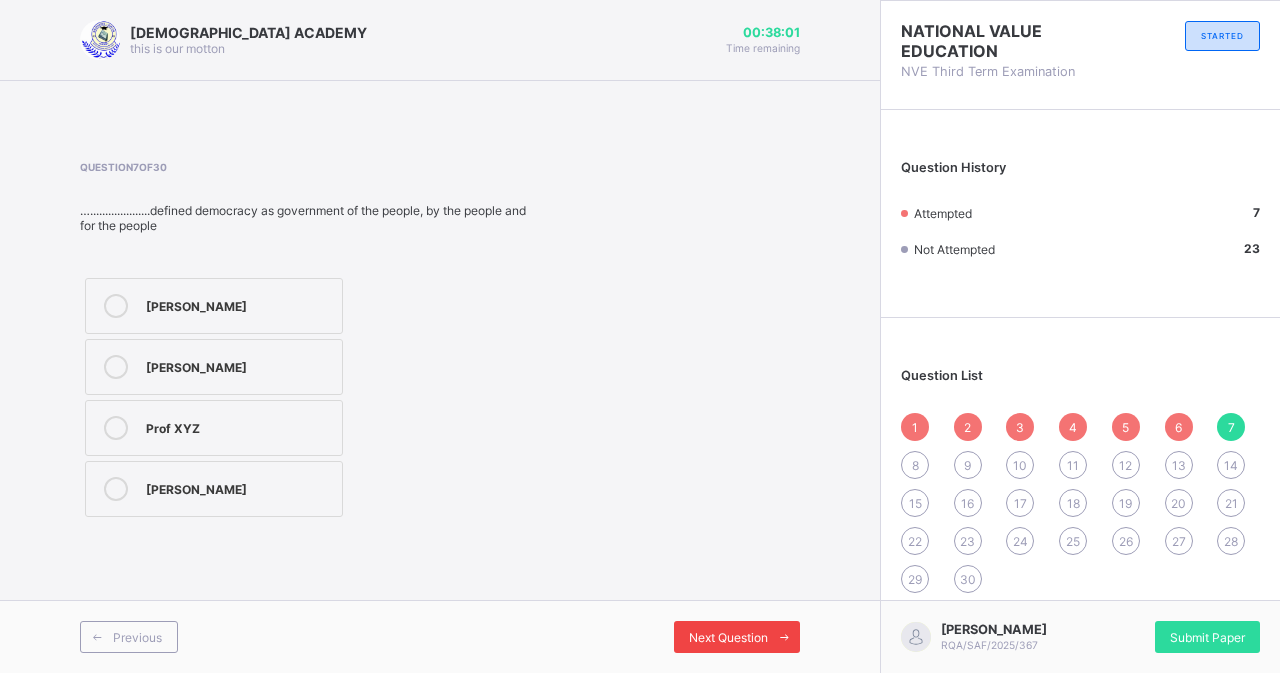 click on "Next Question" at bounding box center (737, 637) 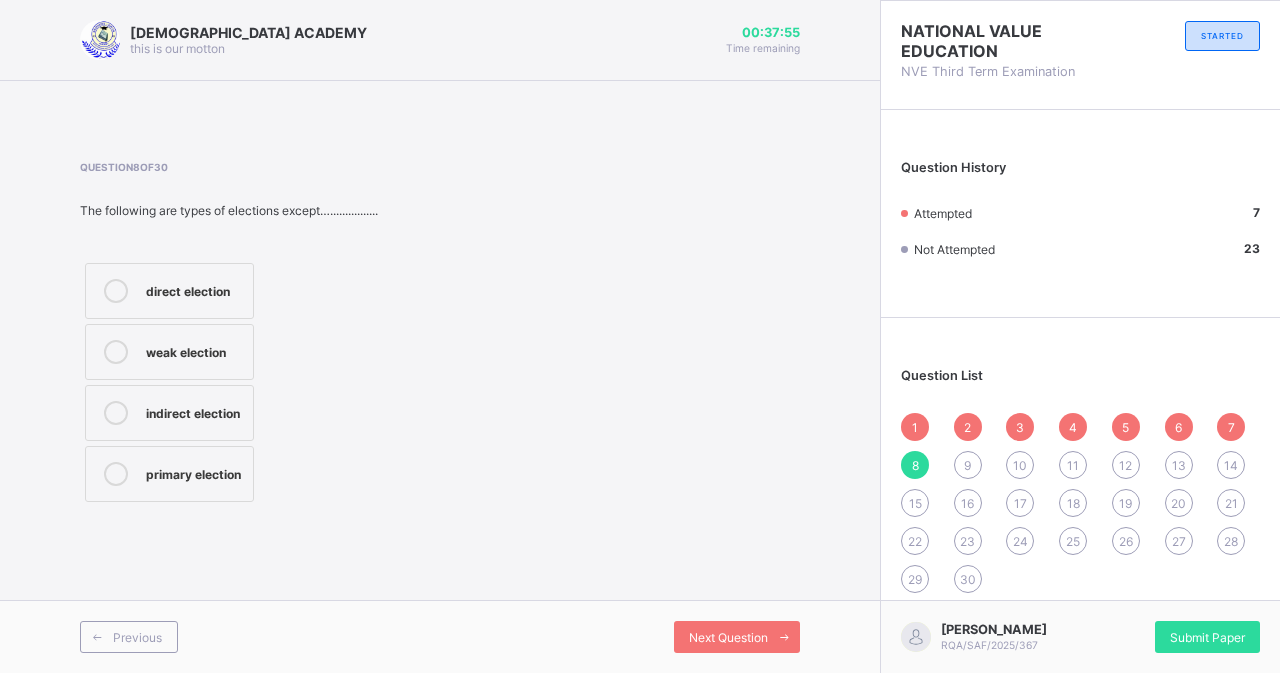 click on "weak election" at bounding box center [194, 350] 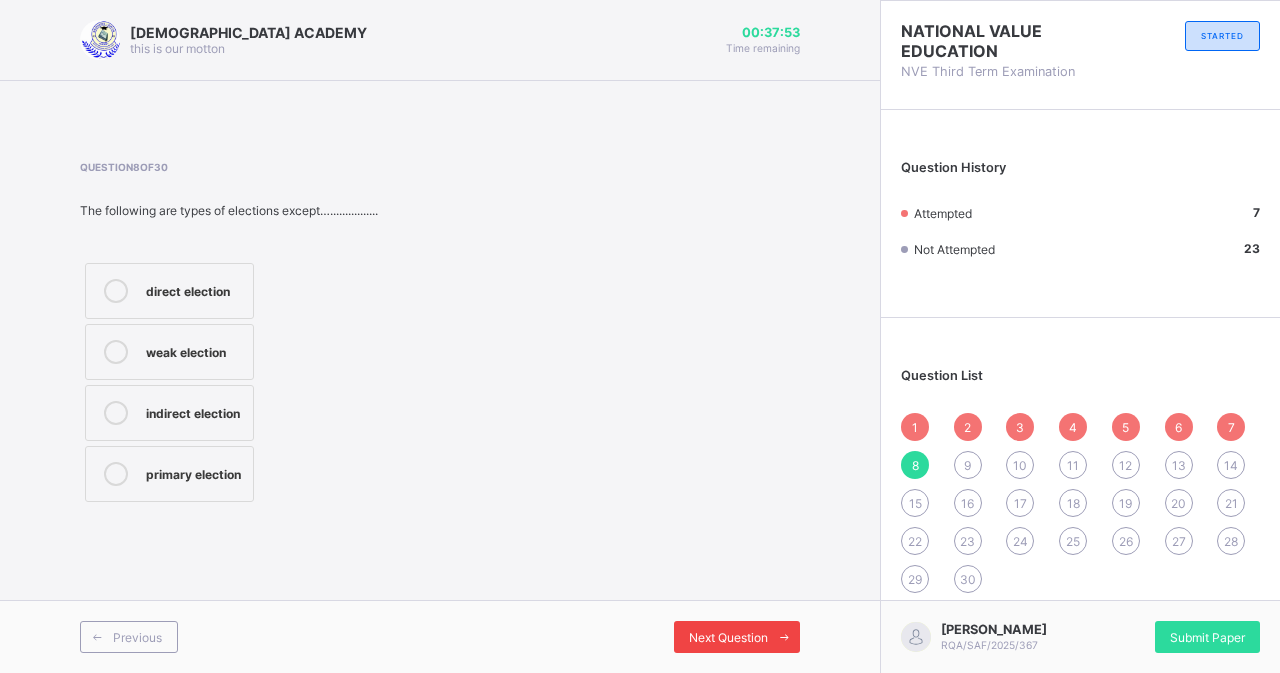 click on "Next Question" at bounding box center [737, 637] 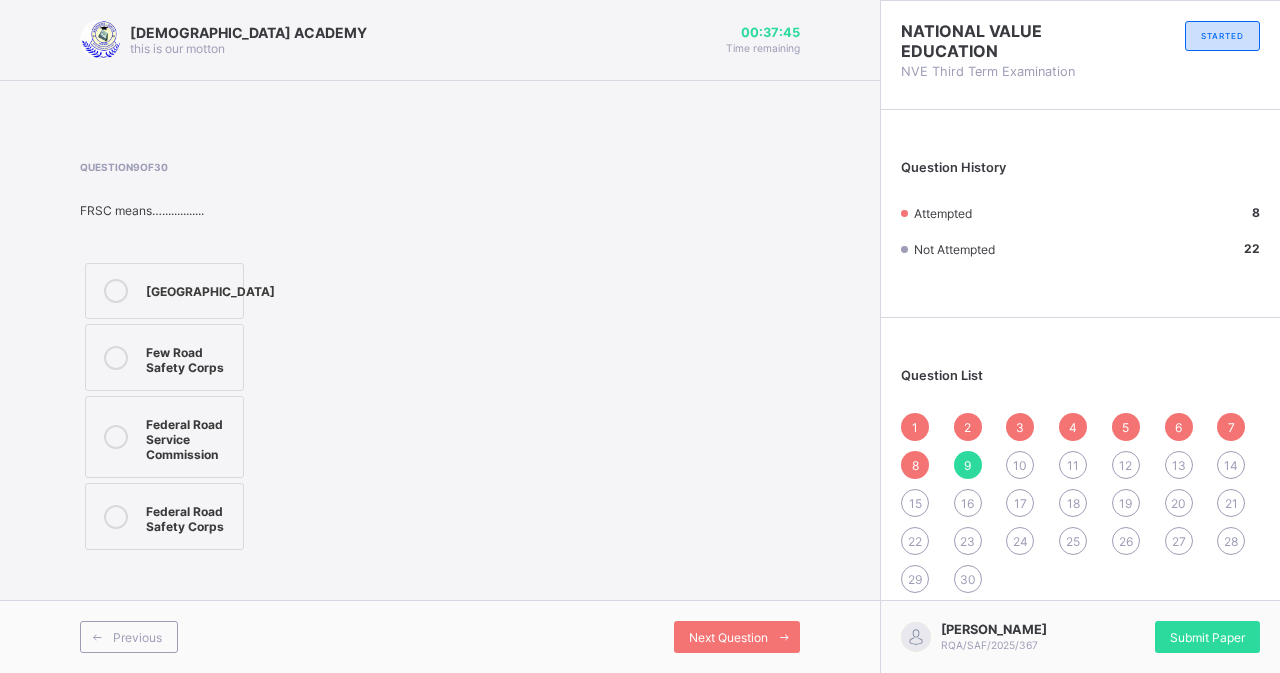 click on "Federal Road Safety Corps" at bounding box center (189, 516) 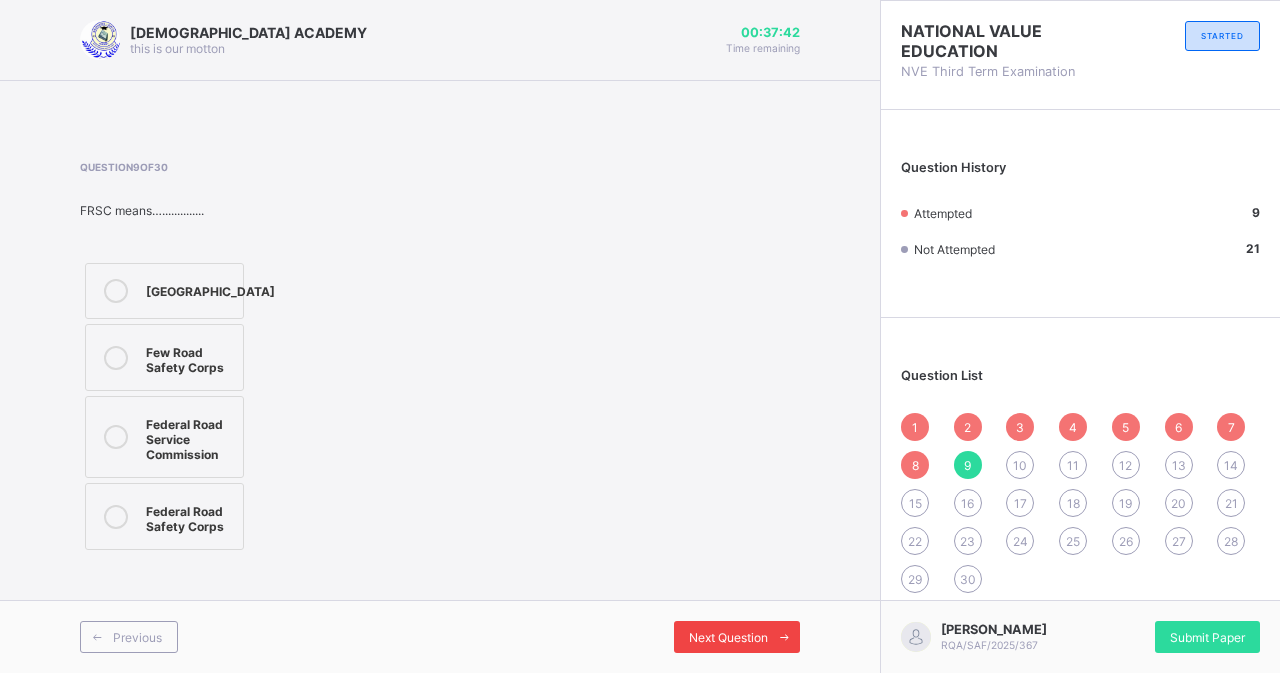 click on "Next Question" at bounding box center (737, 637) 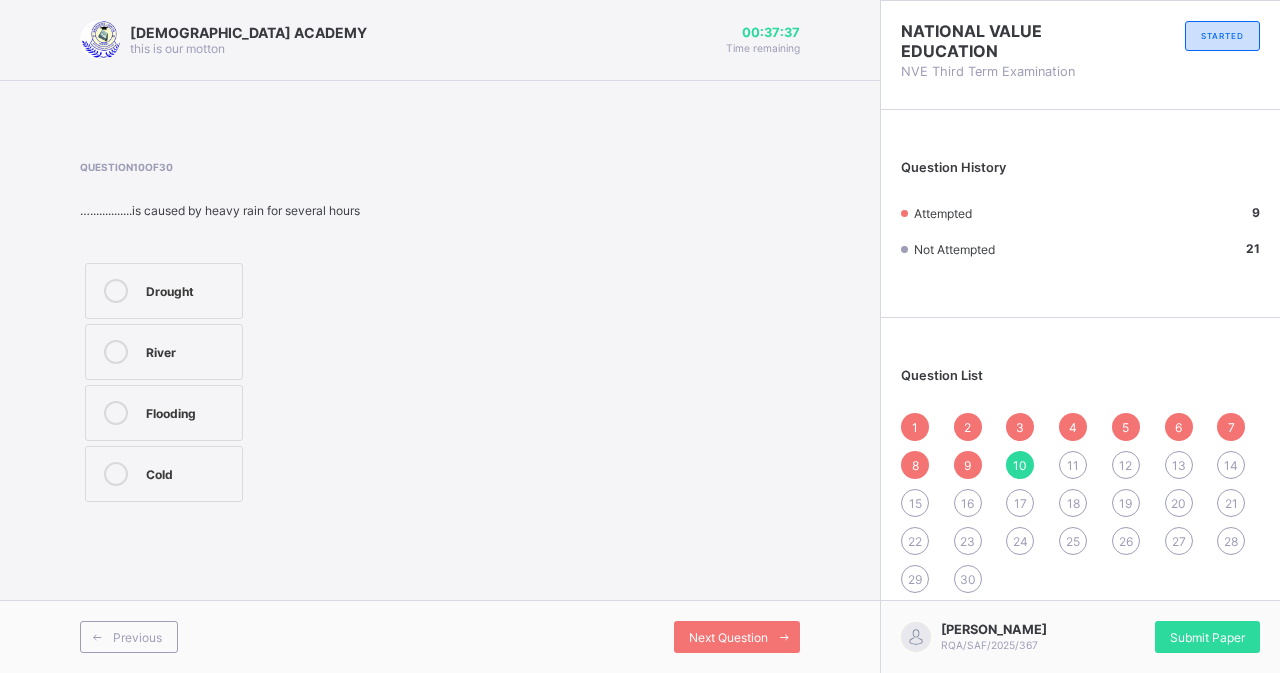 click on "Flooding" at bounding box center (189, 411) 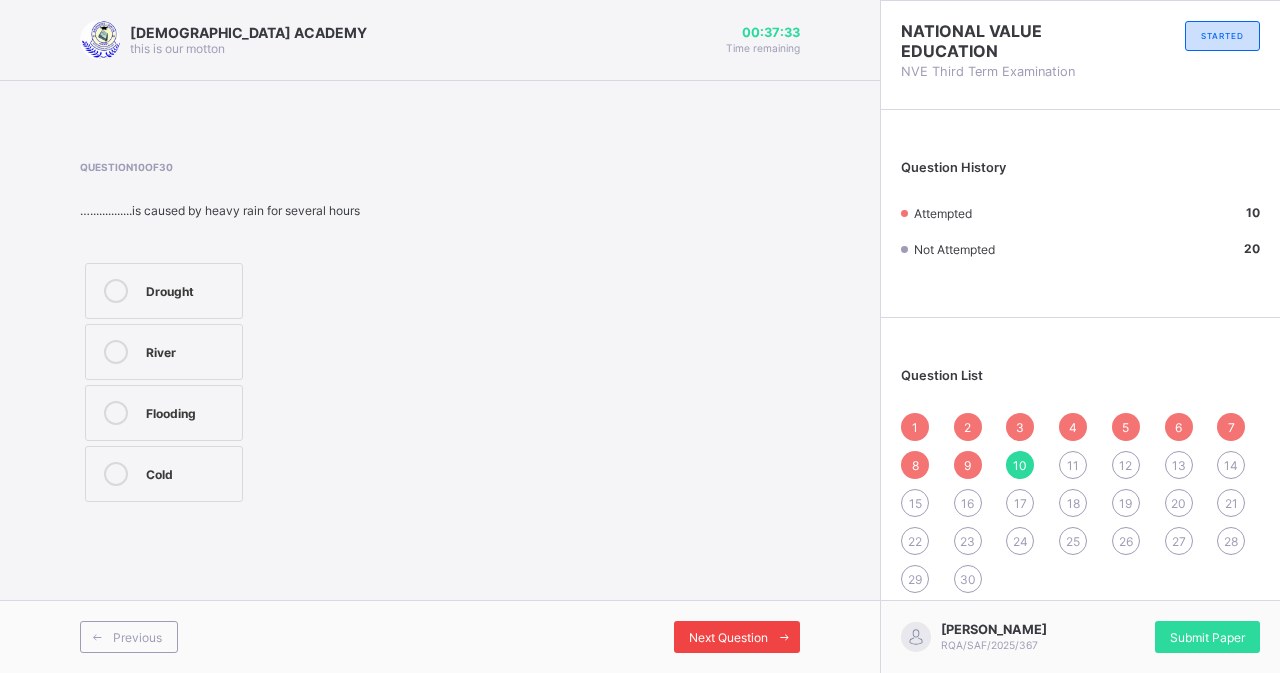 click on "Next Question" at bounding box center (737, 637) 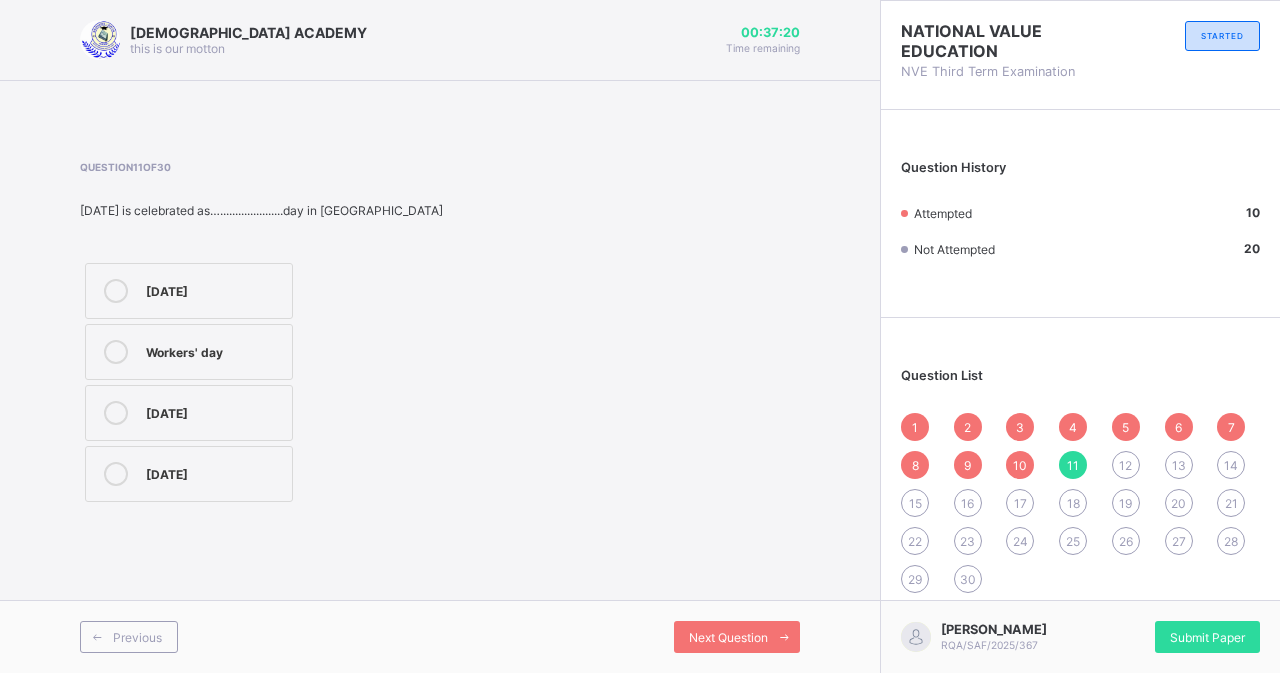 click on "[DATE]" at bounding box center (189, 474) 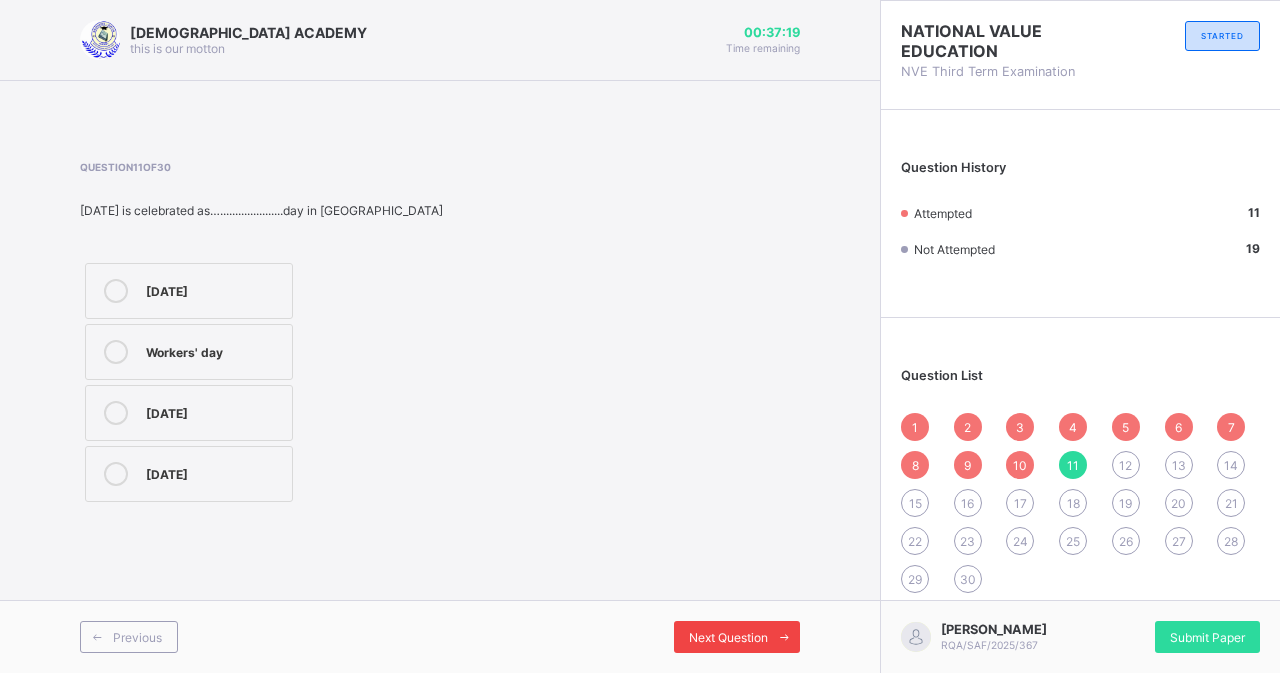 click on "Next Question" at bounding box center (737, 637) 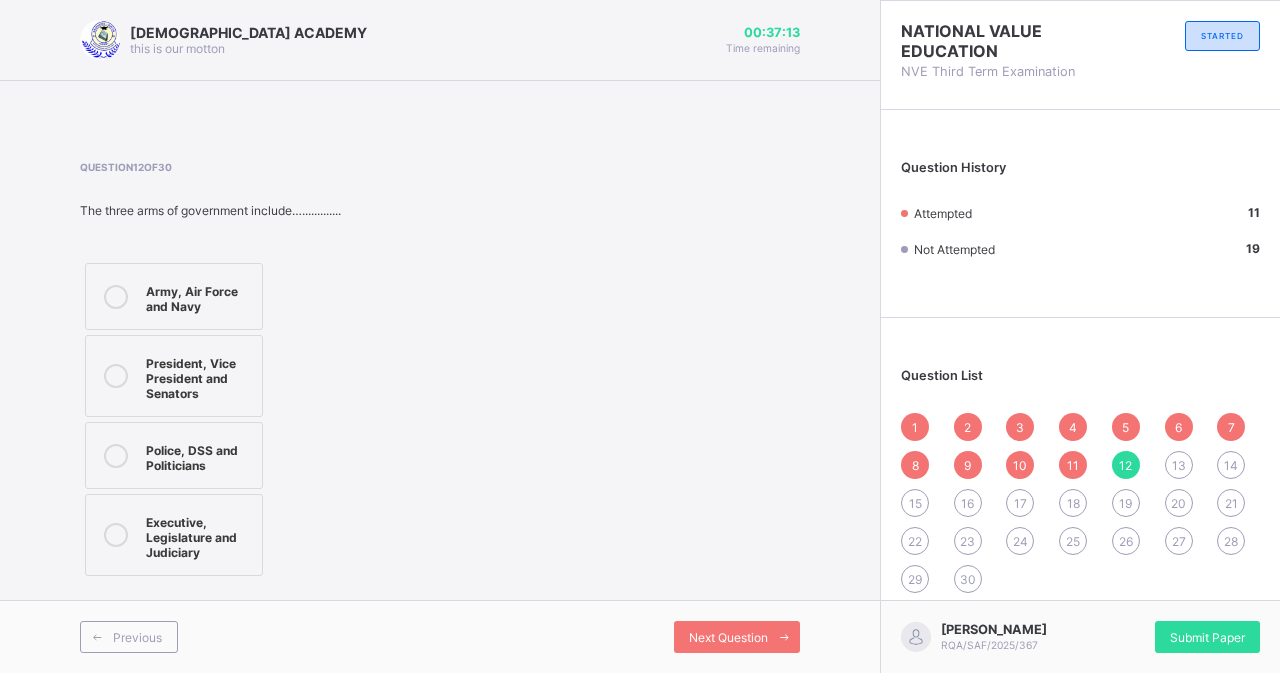 click on "Executive, Legislature and Judiciary" at bounding box center [199, 535] 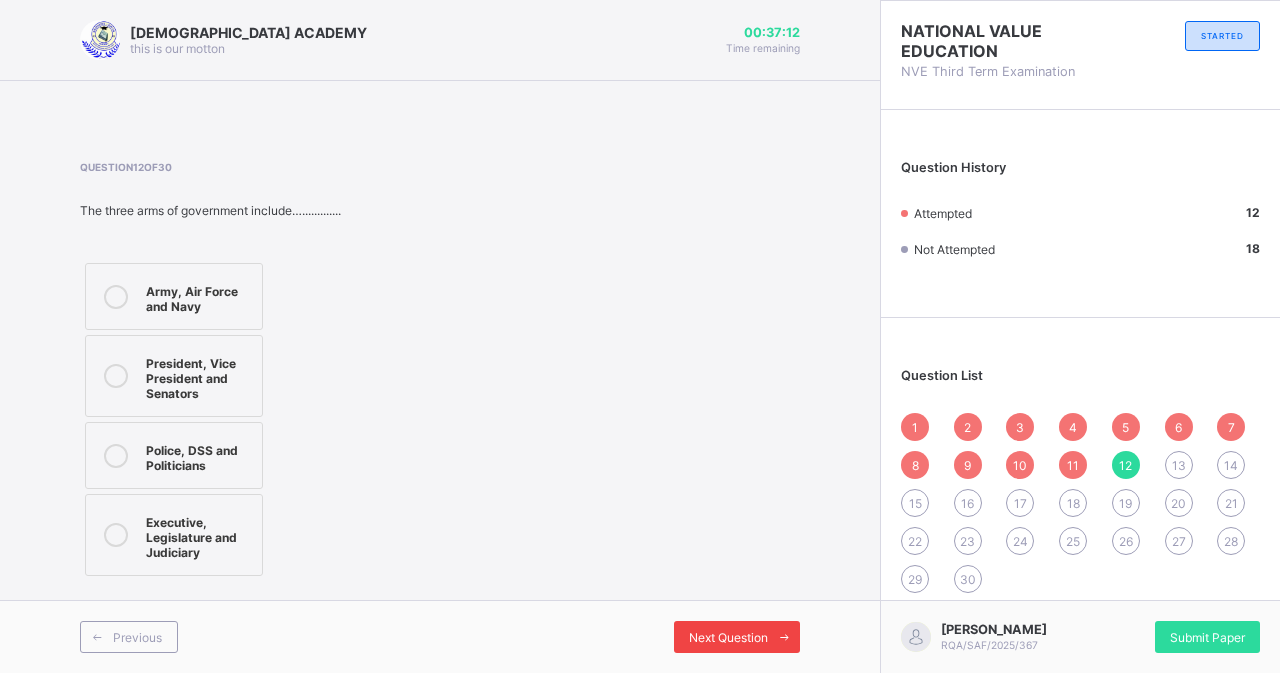 click on "Next Question" at bounding box center [737, 637] 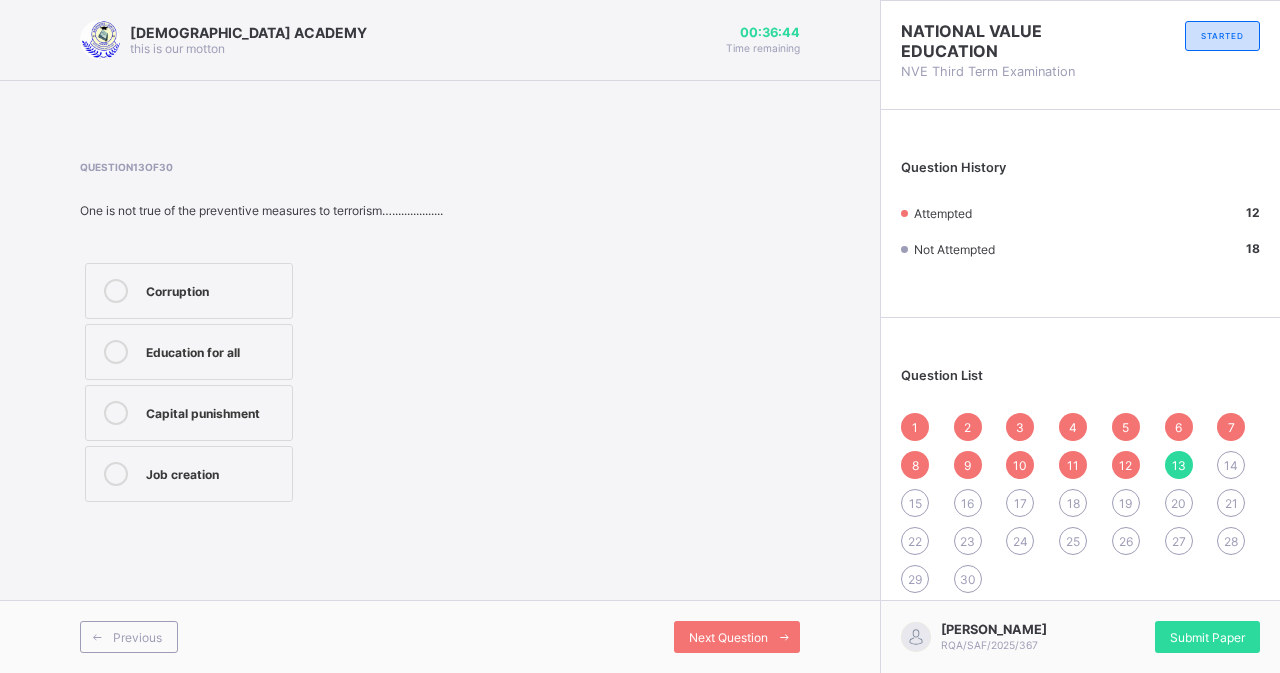 click on "Question  13  of  30 One is not true of the preventive measures to terrorism…................. Corruption Education for all Capital punishment Job creation" at bounding box center (440, 334) 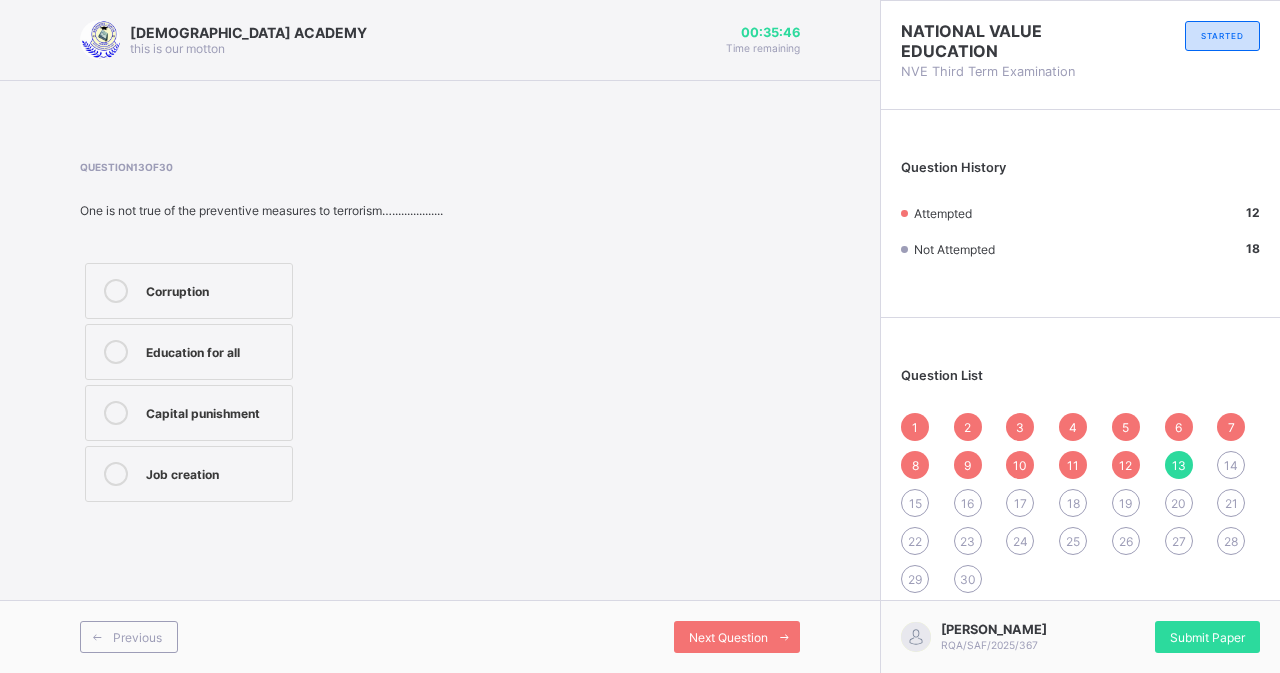 click on "14" at bounding box center (1231, 465) 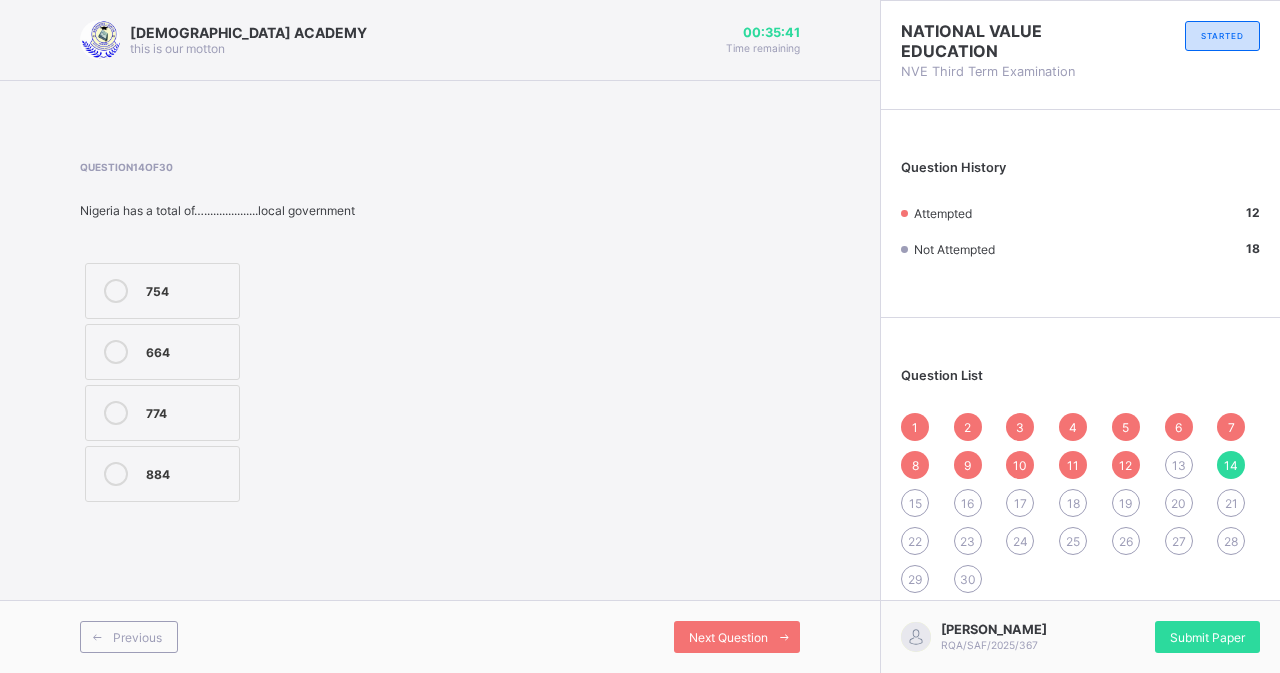 click on "774" at bounding box center (162, 413) 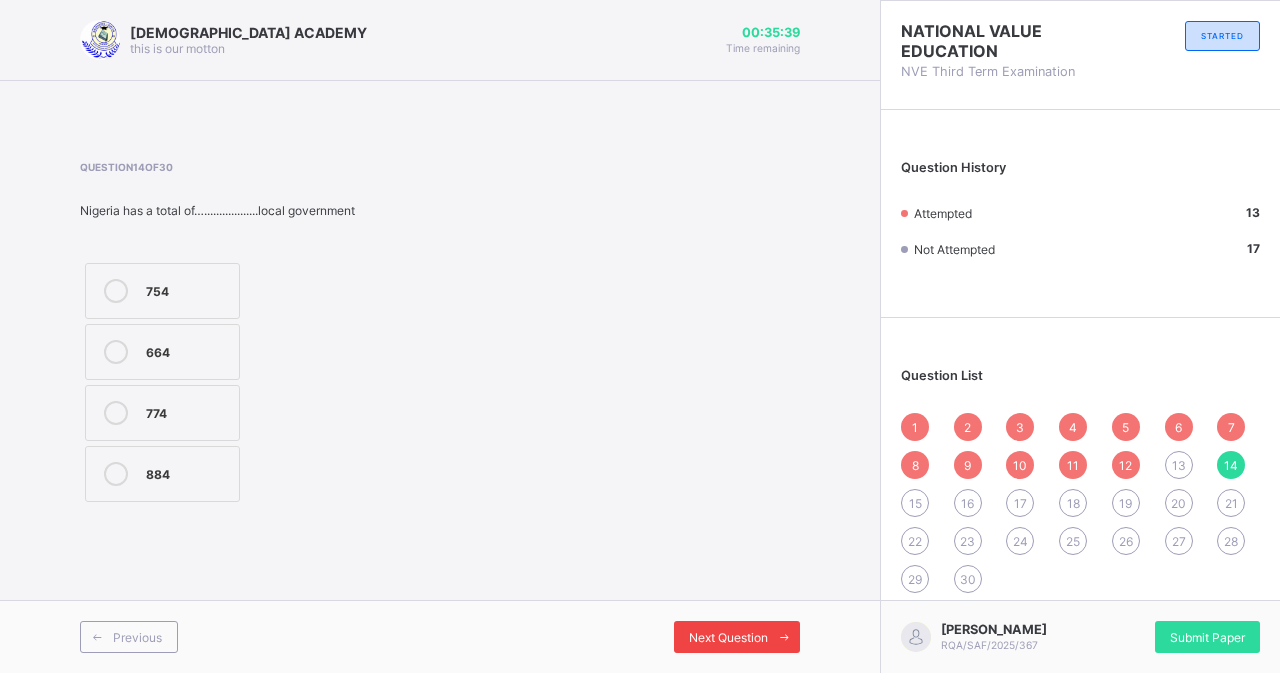 click at bounding box center [784, 637] 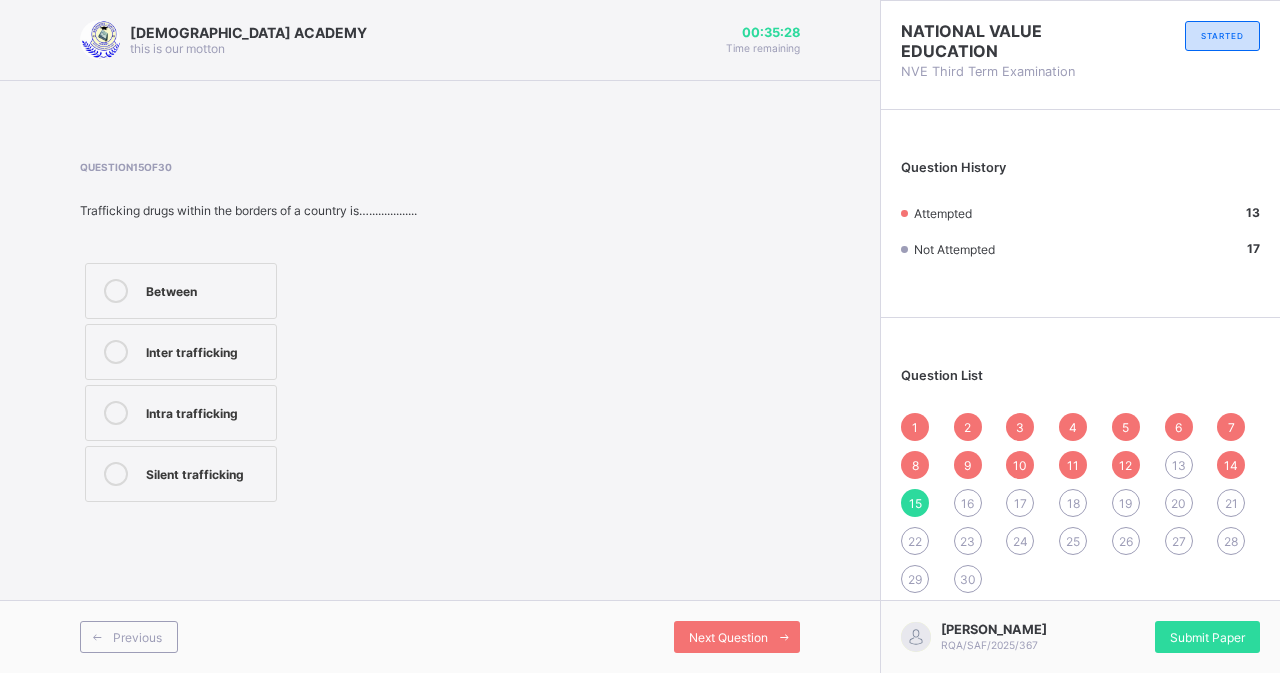 click on "Intra trafficking" at bounding box center [206, 411] 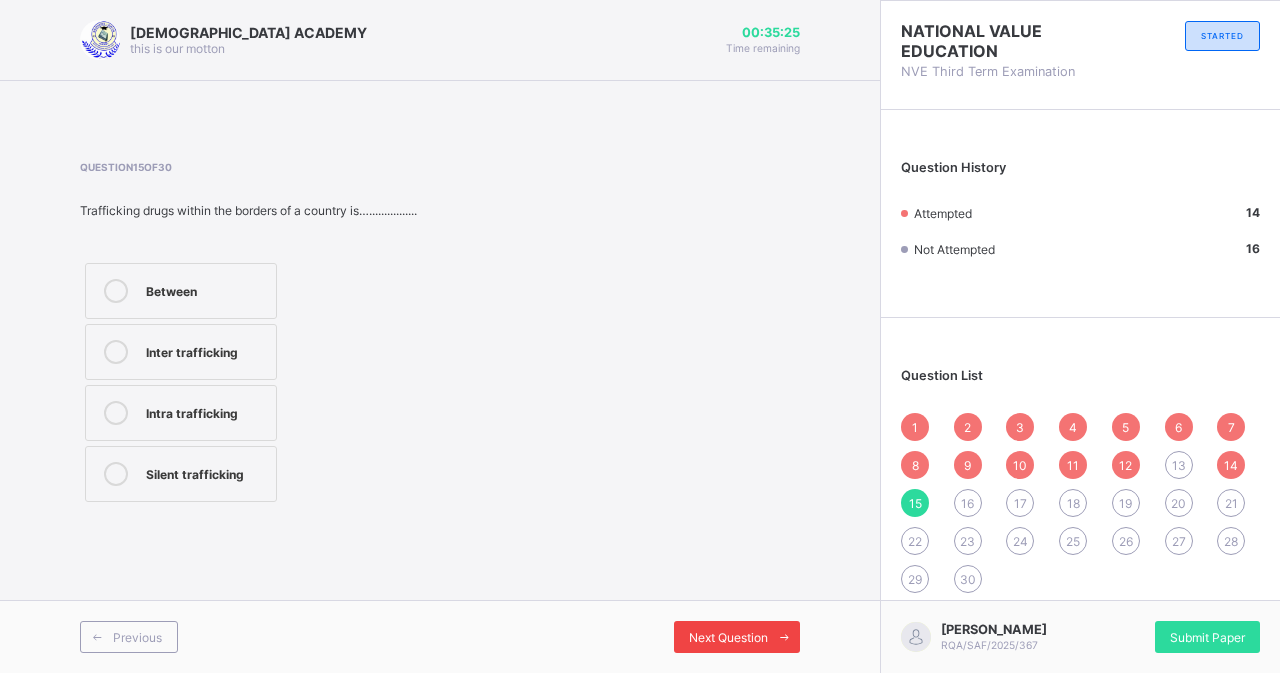 click on "Next Question" at bounding box center [728, 637] 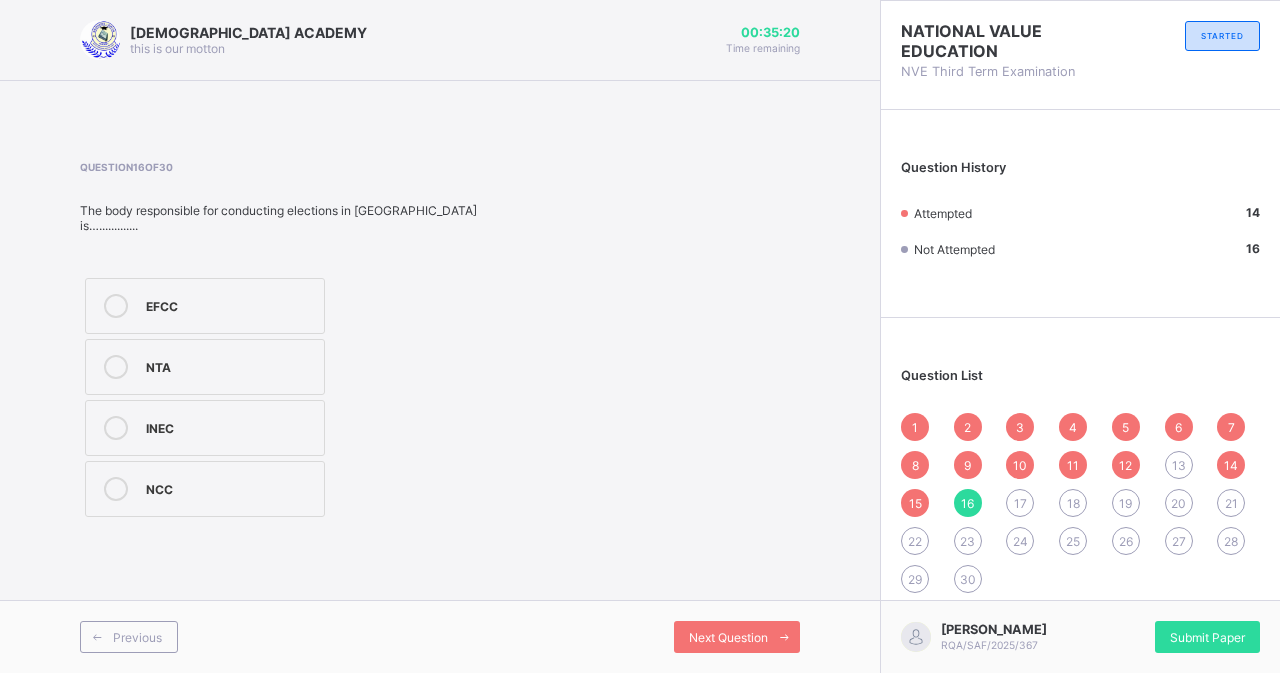click on "INEC" at bounding box center (230, 426) 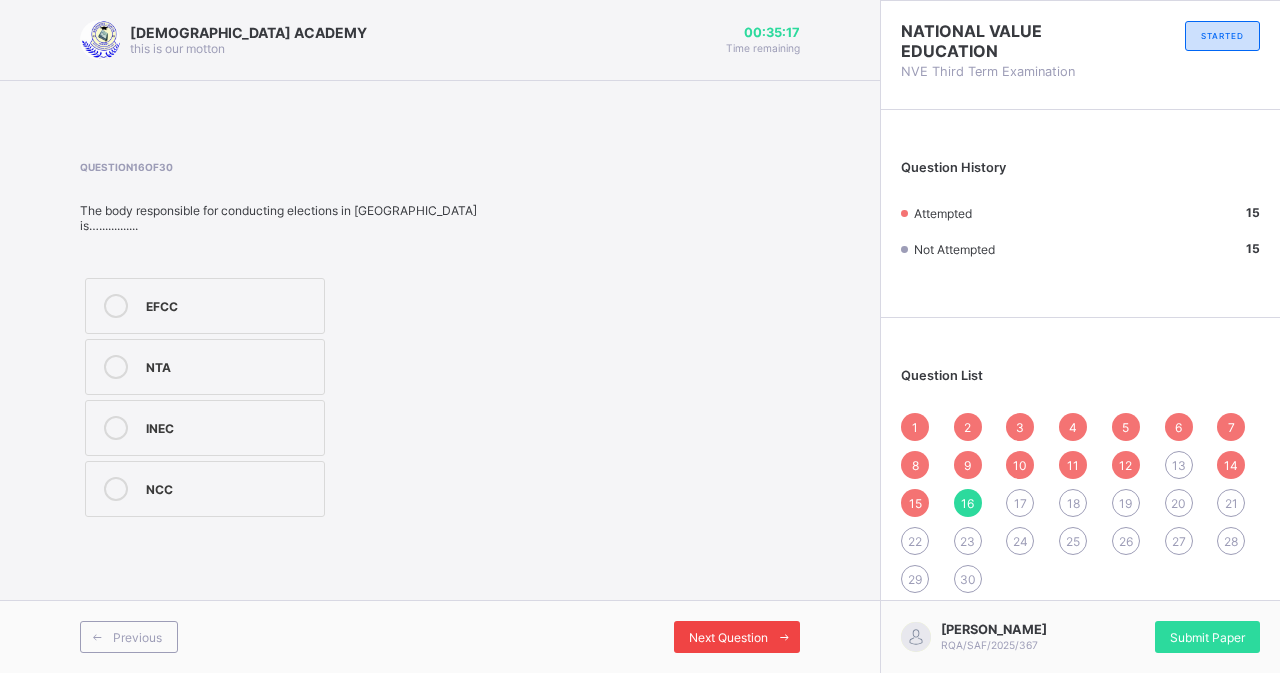 click on "Next Question" at bounding box center (728, 637) 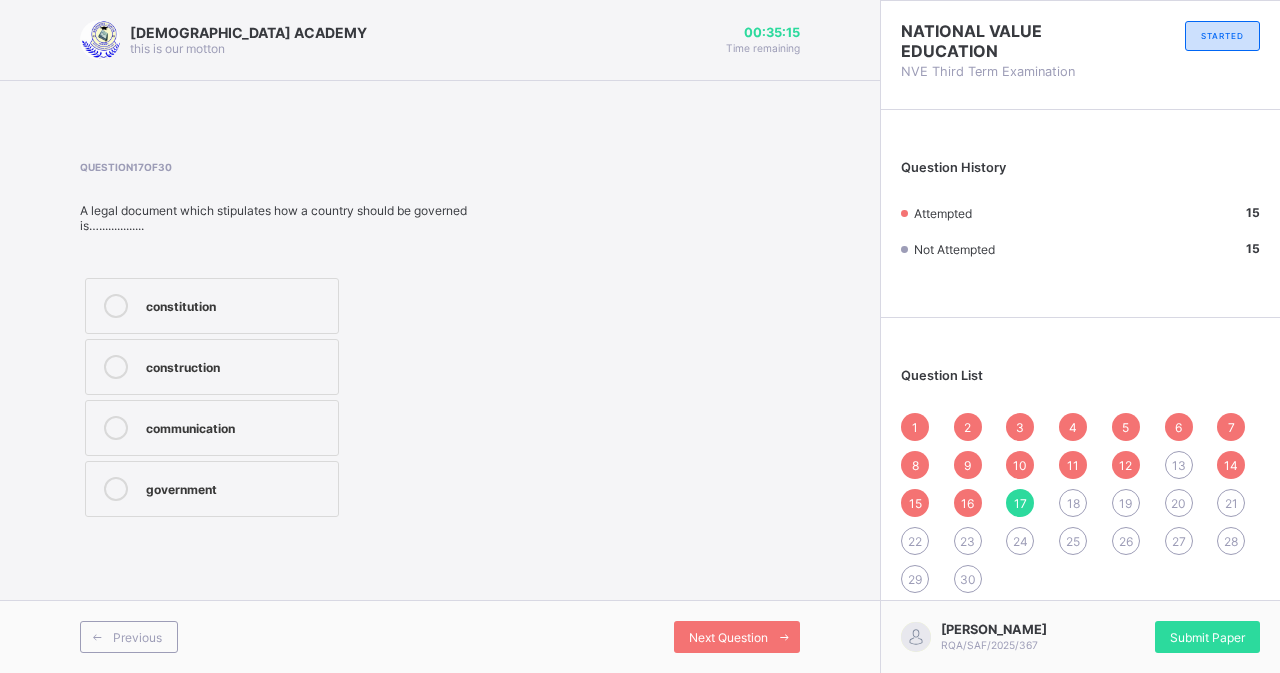 click on "16" at bounding box center [968, 503] 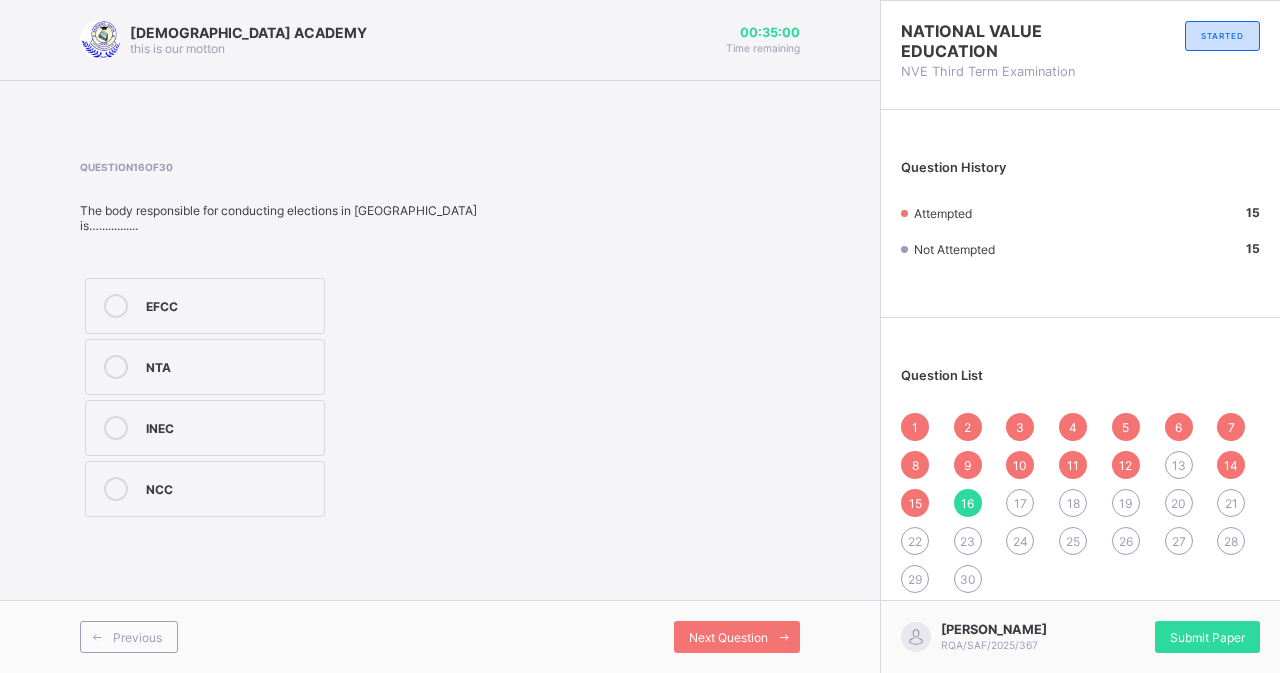 click on "17" at bounding box center (1020, 503) 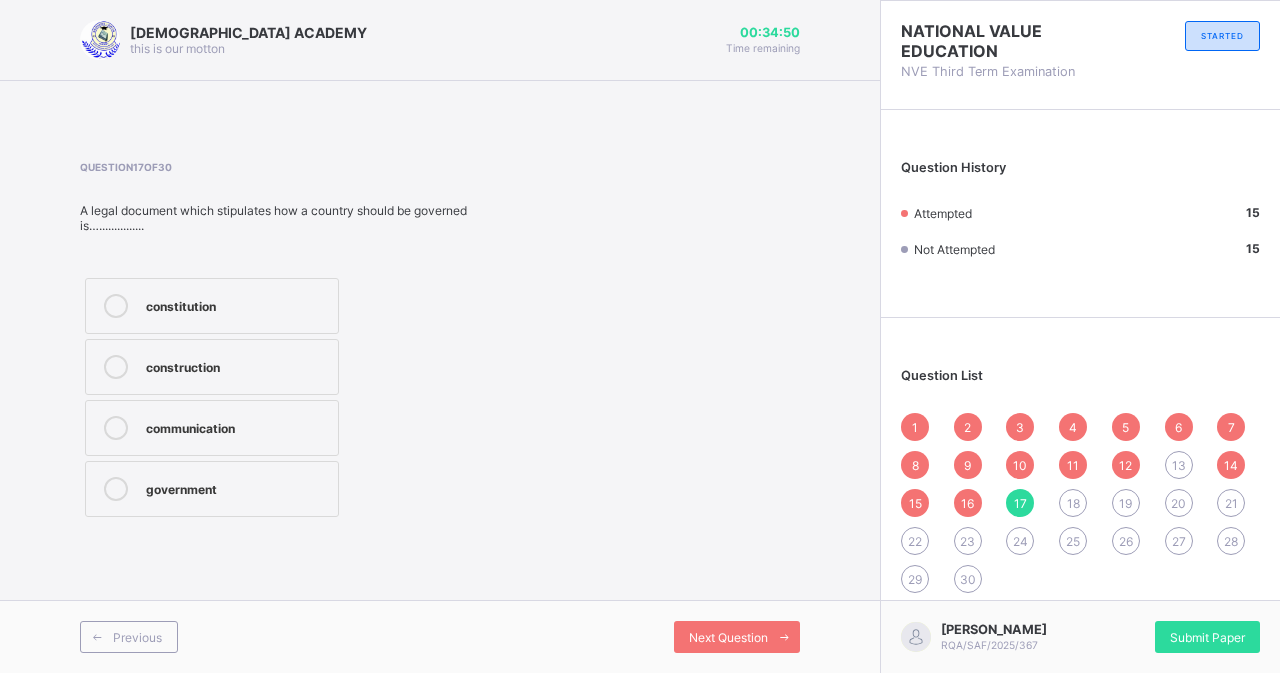 click on "government" at bounding box center [212, 489] 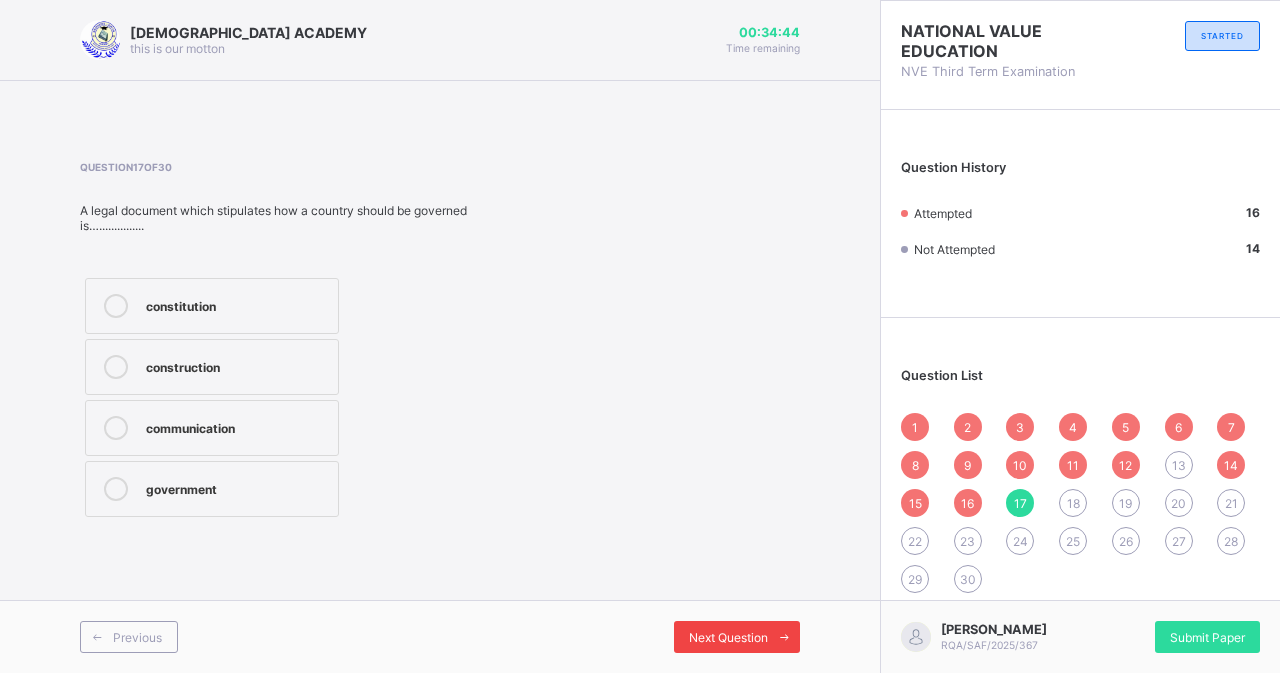 click on "Next Question" at bounding box center (728, 637) 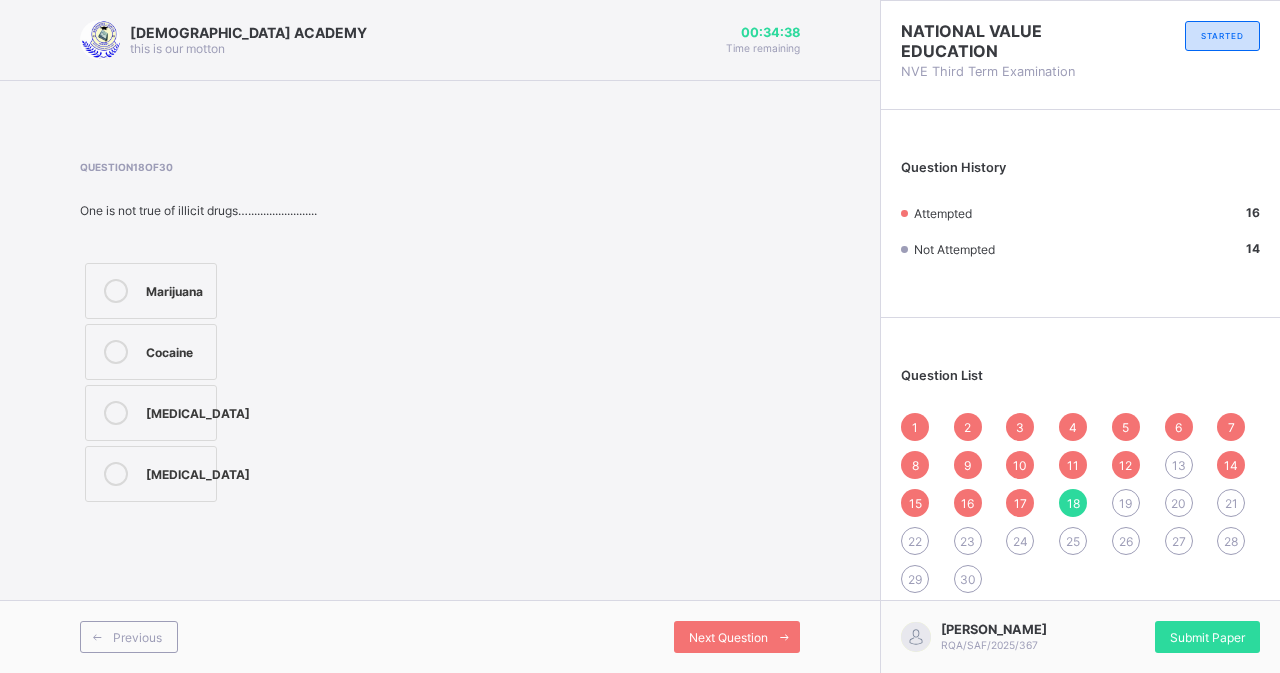 click on "[MEDICAL_DATA]" at bounding box center (151, 413) 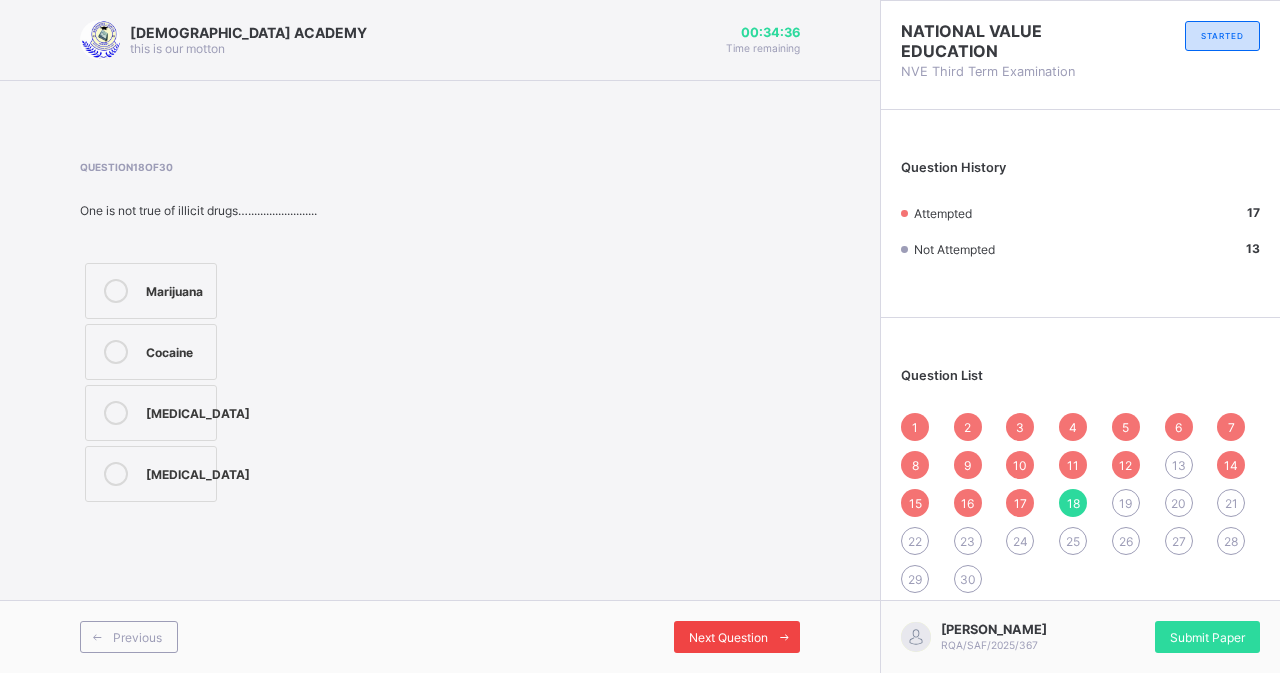 click on "Next Question" at bounding box center [737, 637] 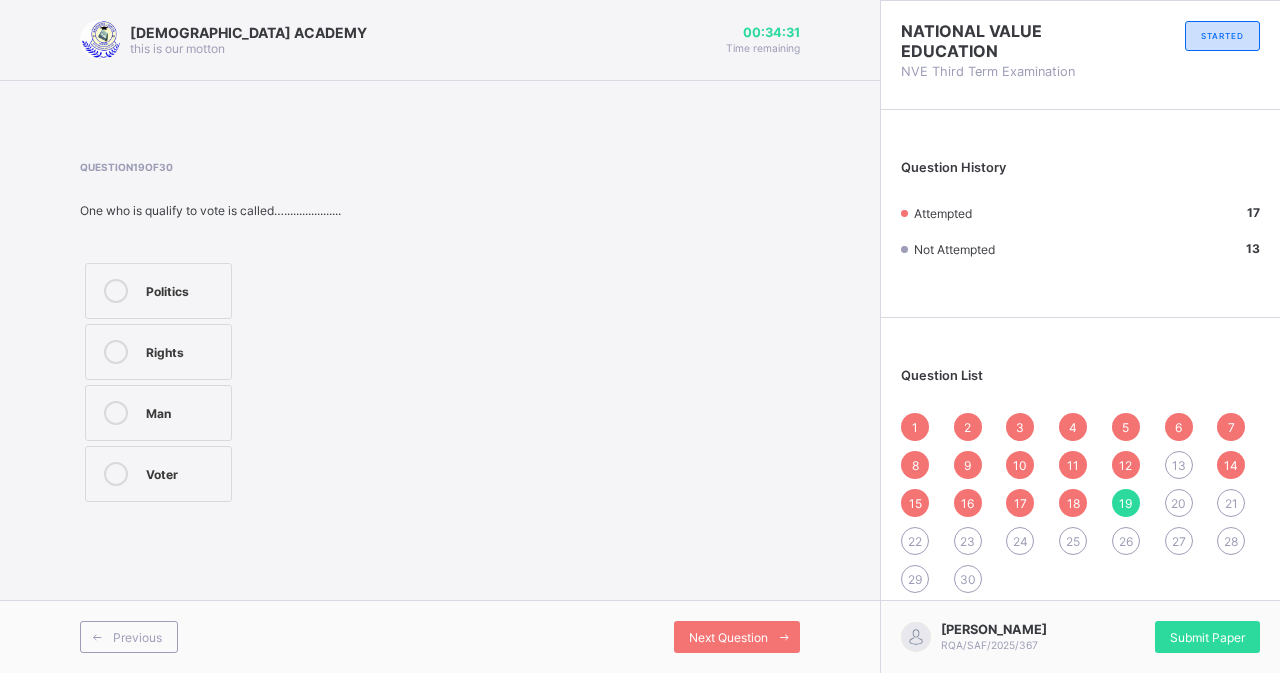 click on "Voter" at bounding box center (158, 474) 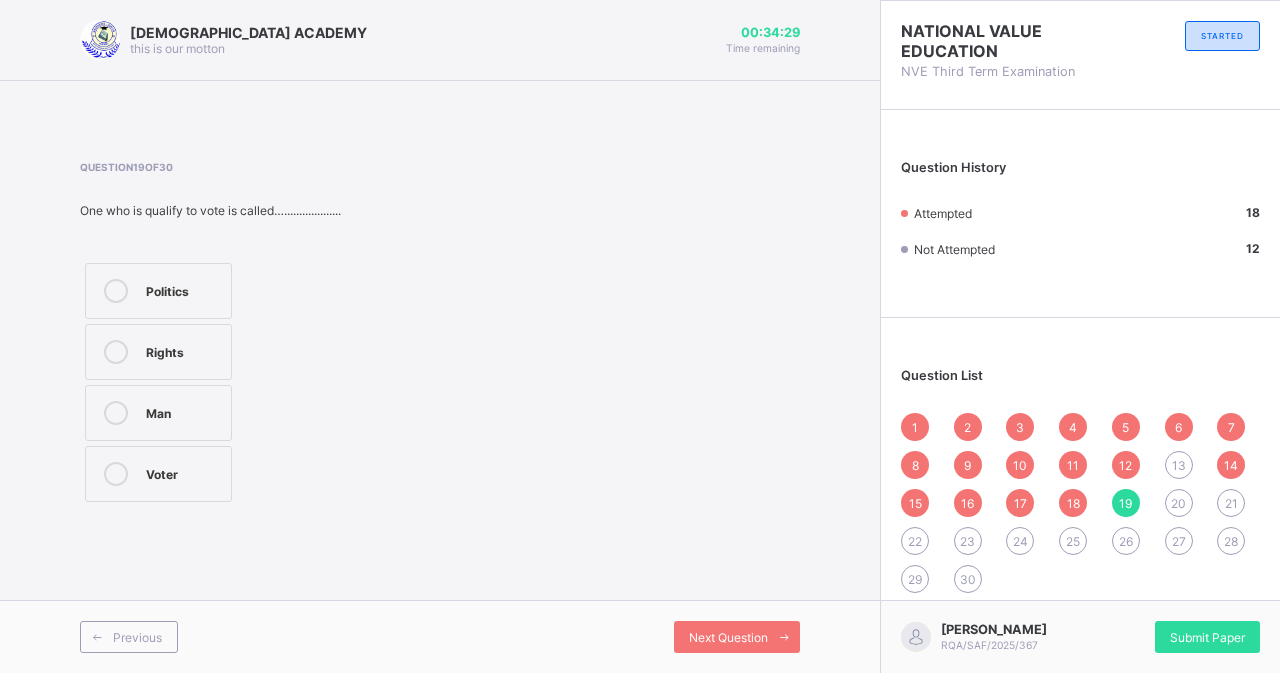 click on "Previous Next Question" at bounding box center [440, 636] 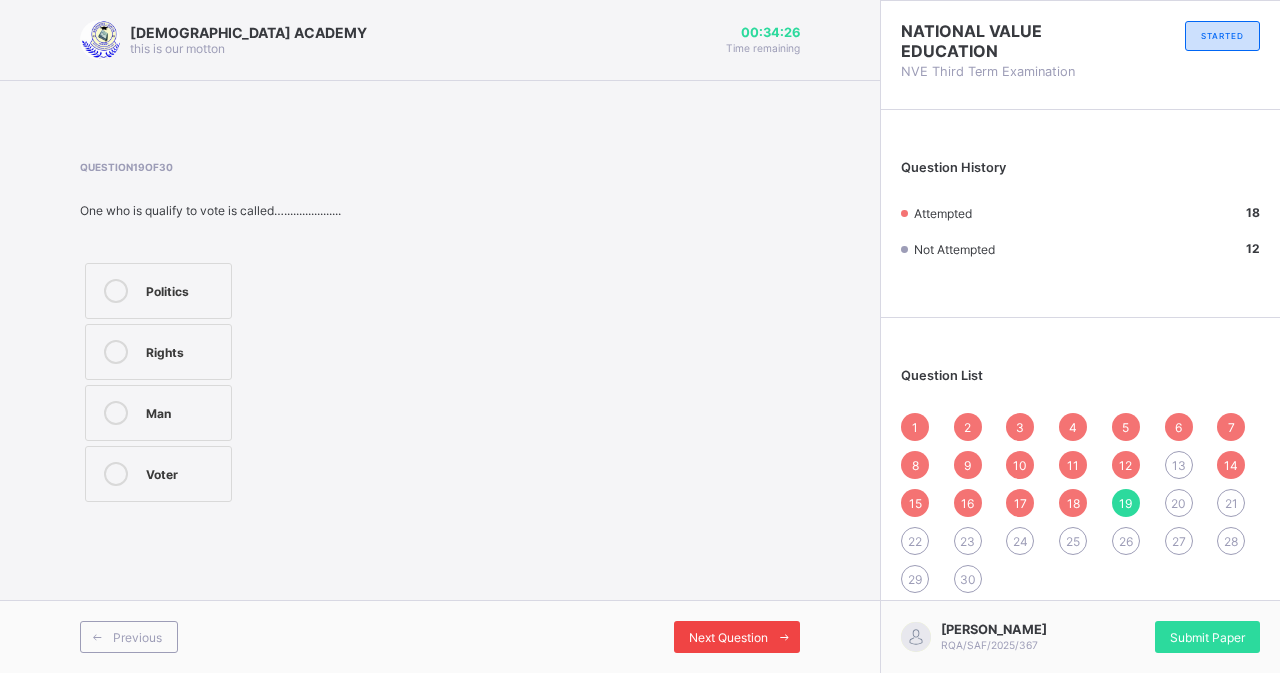 click on "Next Question" at bounding box center (737, 637) 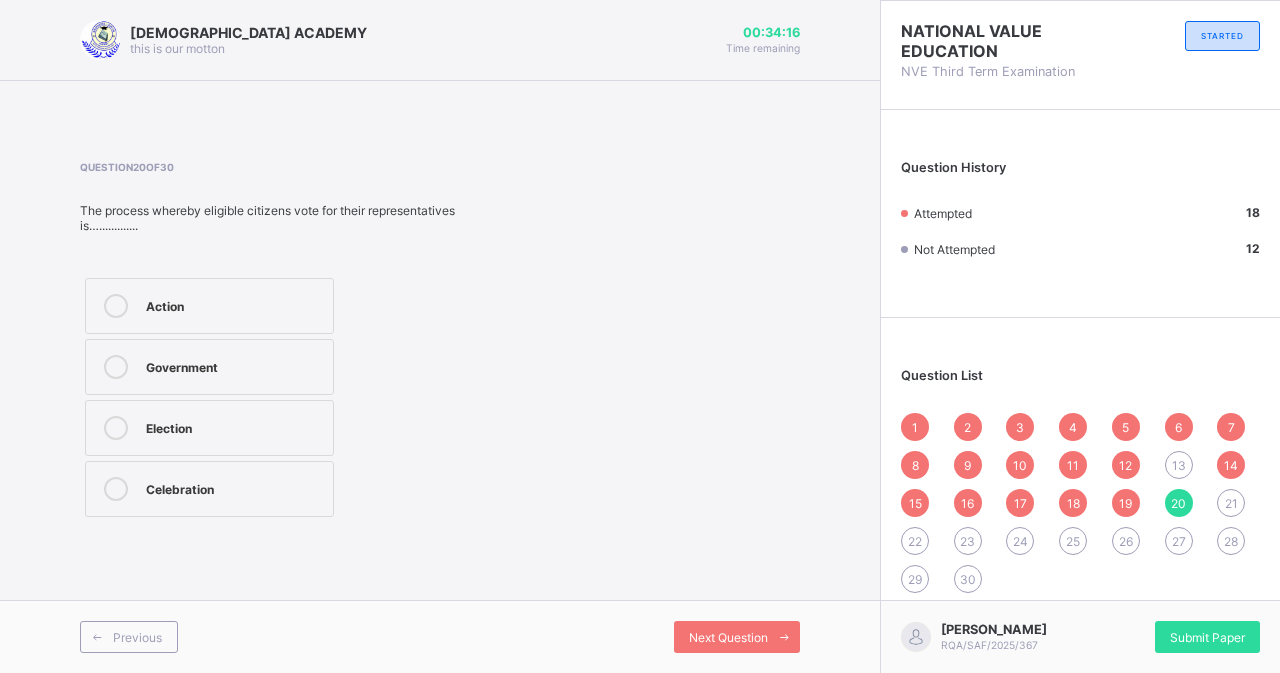 click on "Election" at bounding box center (209, 428) 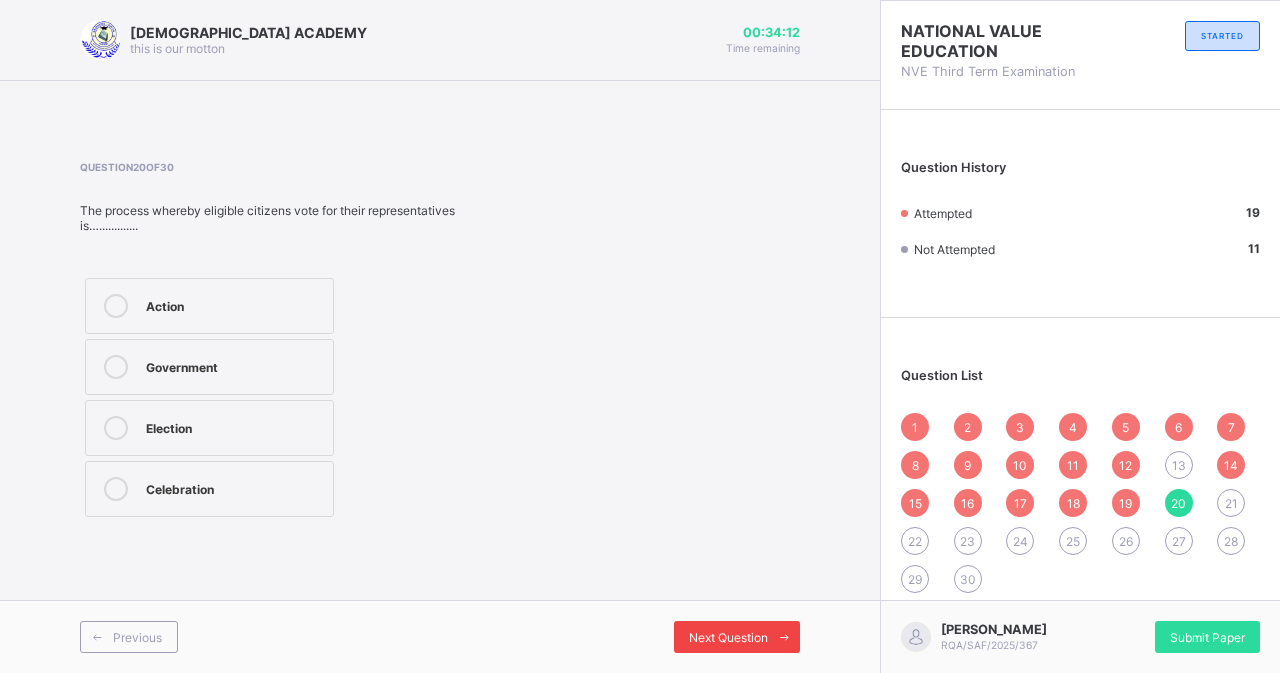 click on "Next Question" at bounding box center [737, 637] 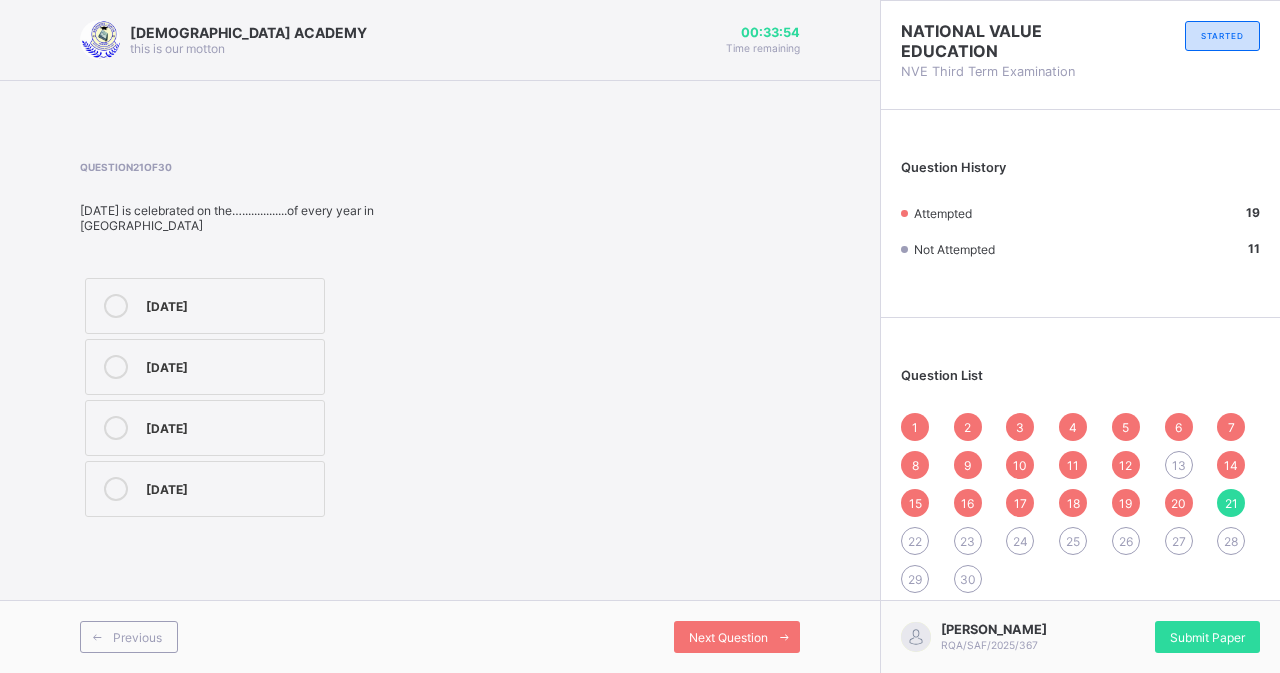 click on "10" at bounding box center (1020, 465) 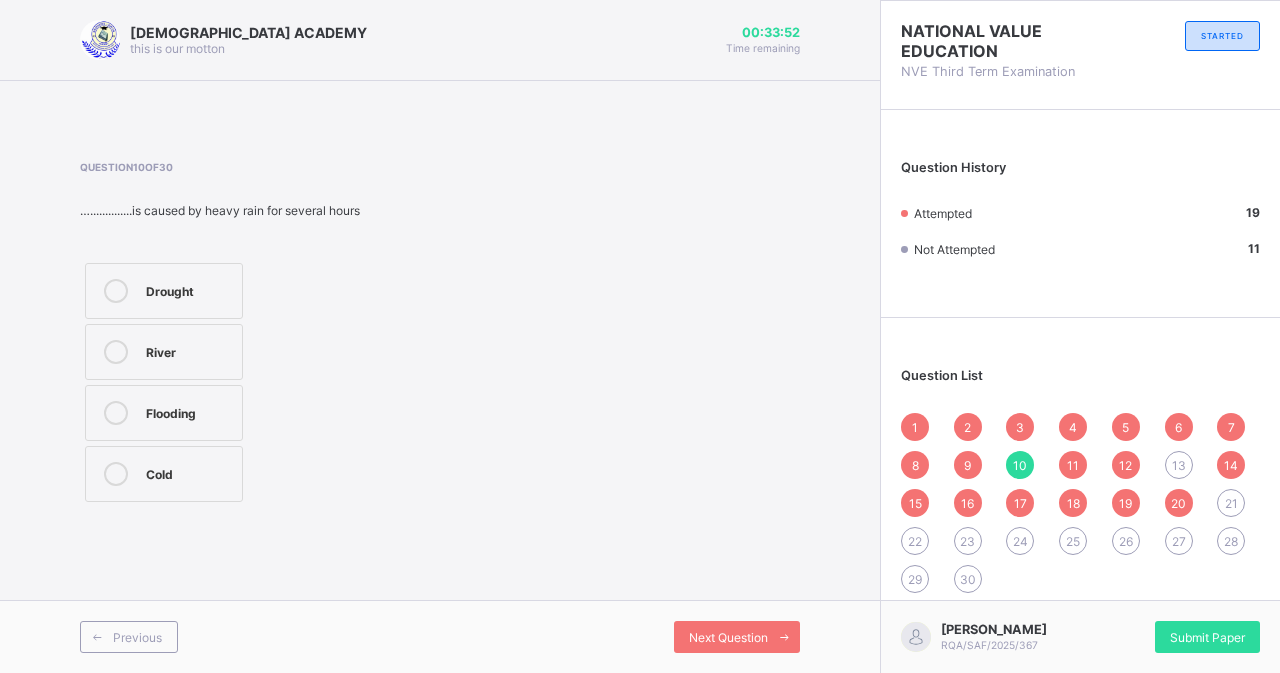 click on "1 2 3 4 5 6 7 8 9 10 11 12 13 14 15 16 17 18 19 20 21 22 23 24 25 26 27 28 29 30" at bounding box center (1080, 503) 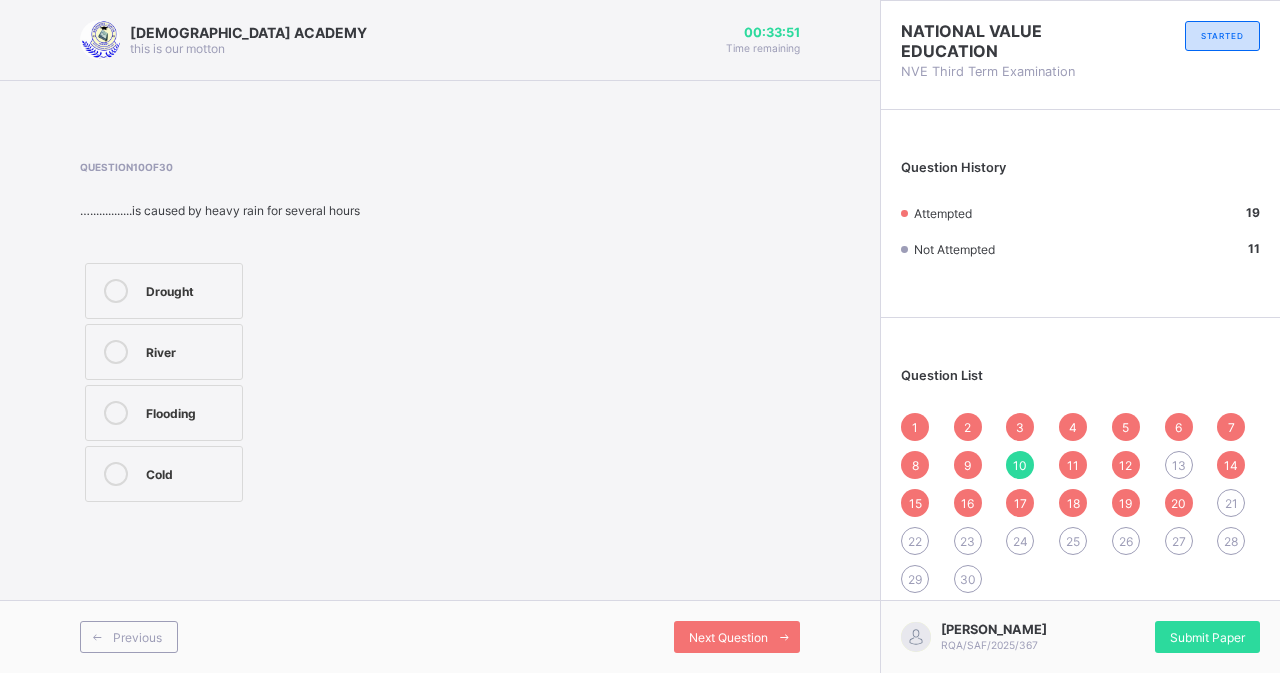 click on "11" at bounding box center [1073, 465] 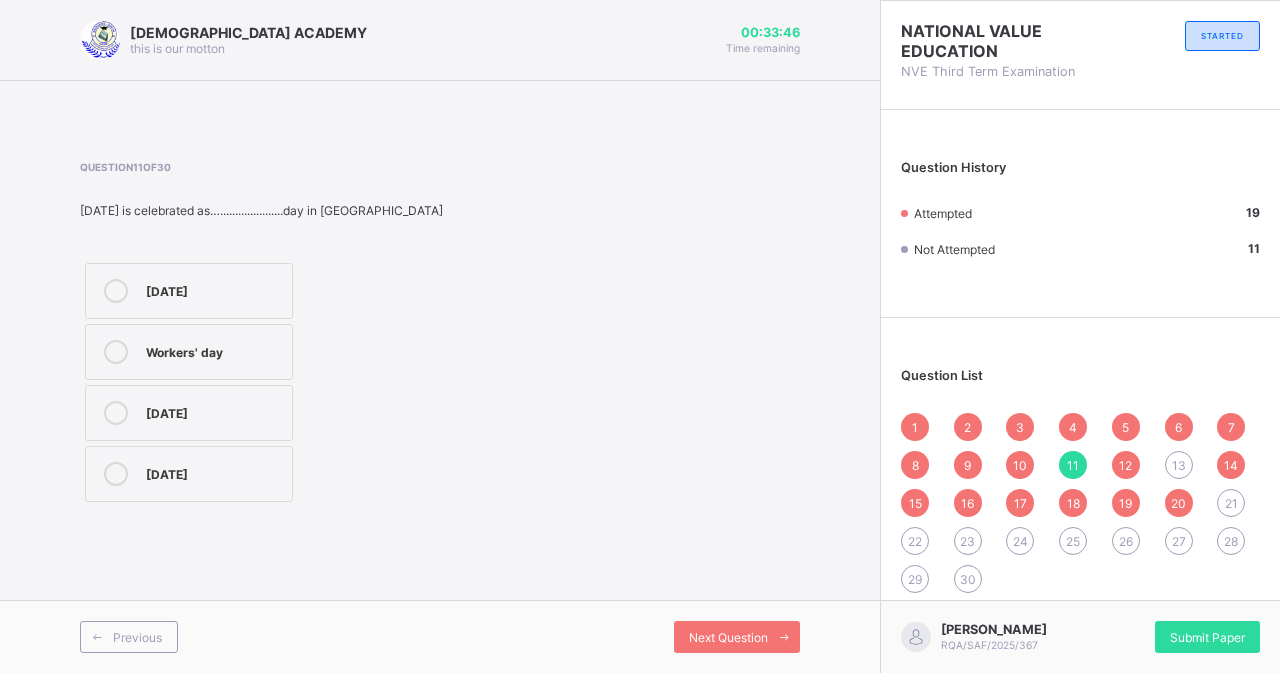 click on "21" at bounding box center (1231, 503) 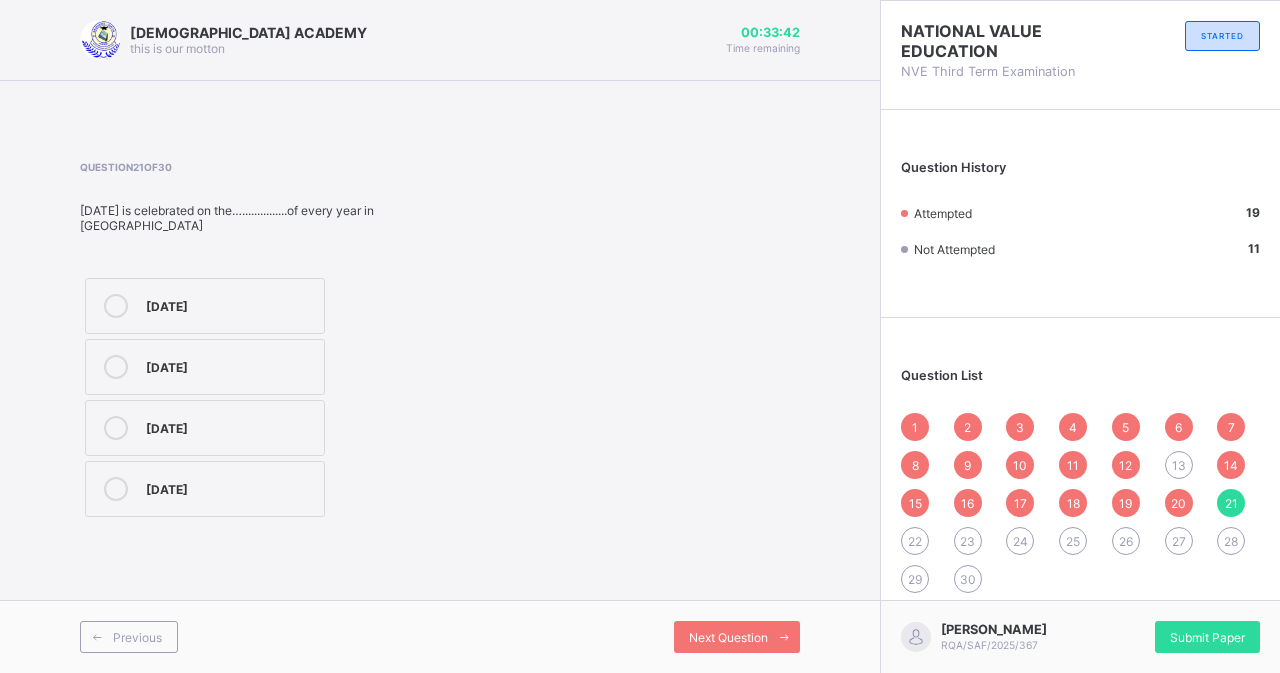 click on "[DATE]" at bounding box center [230, 365] 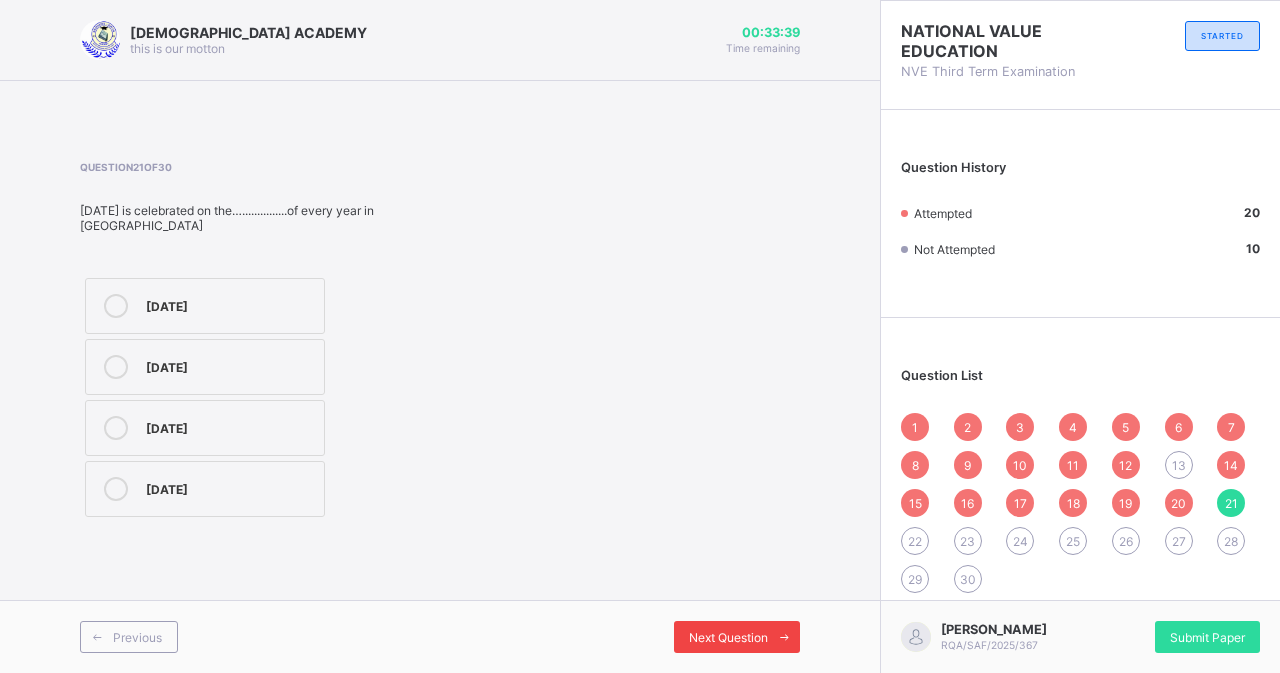 click on "Next Question" at bounding box center (728, 637) 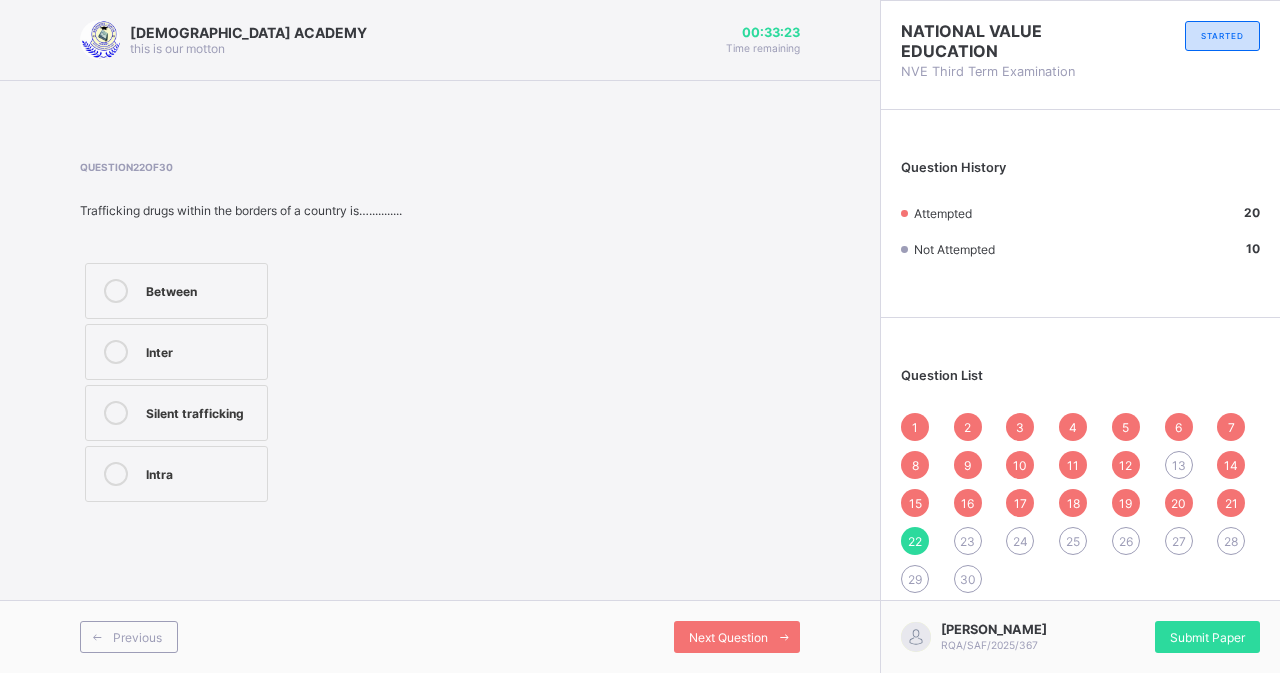 click on "Intra" at bounding box center [201, 472] 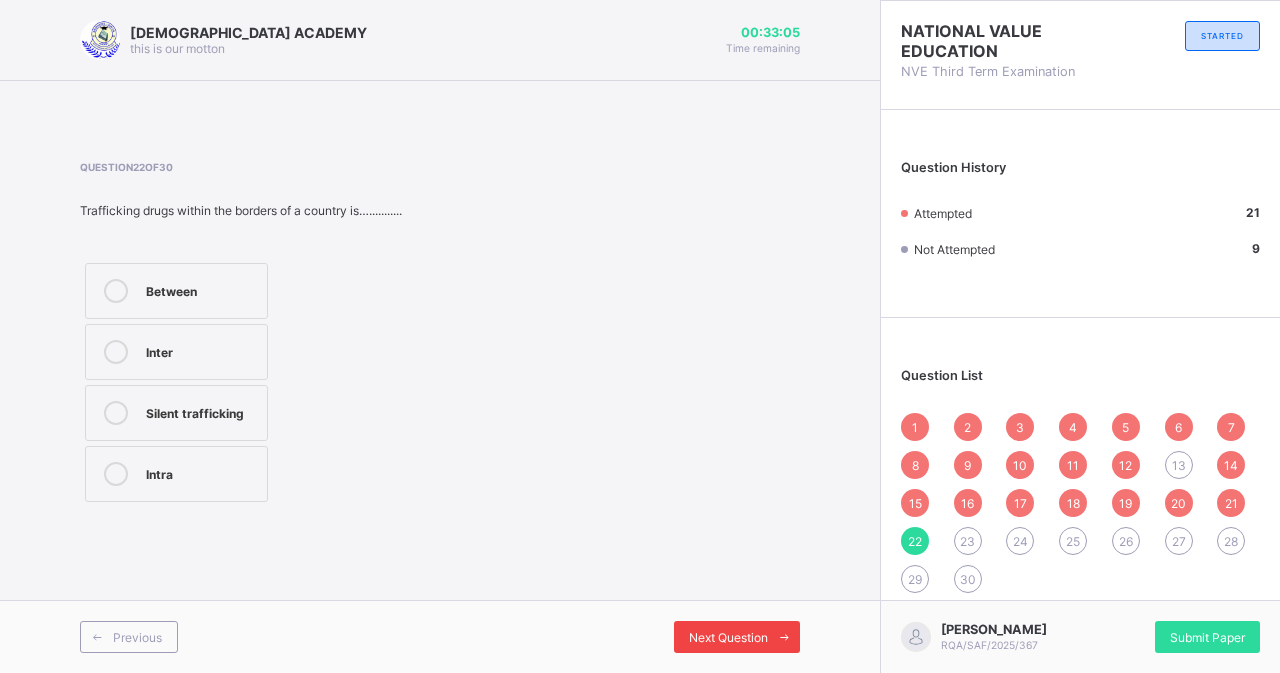 click at bounding box center [784, 637] 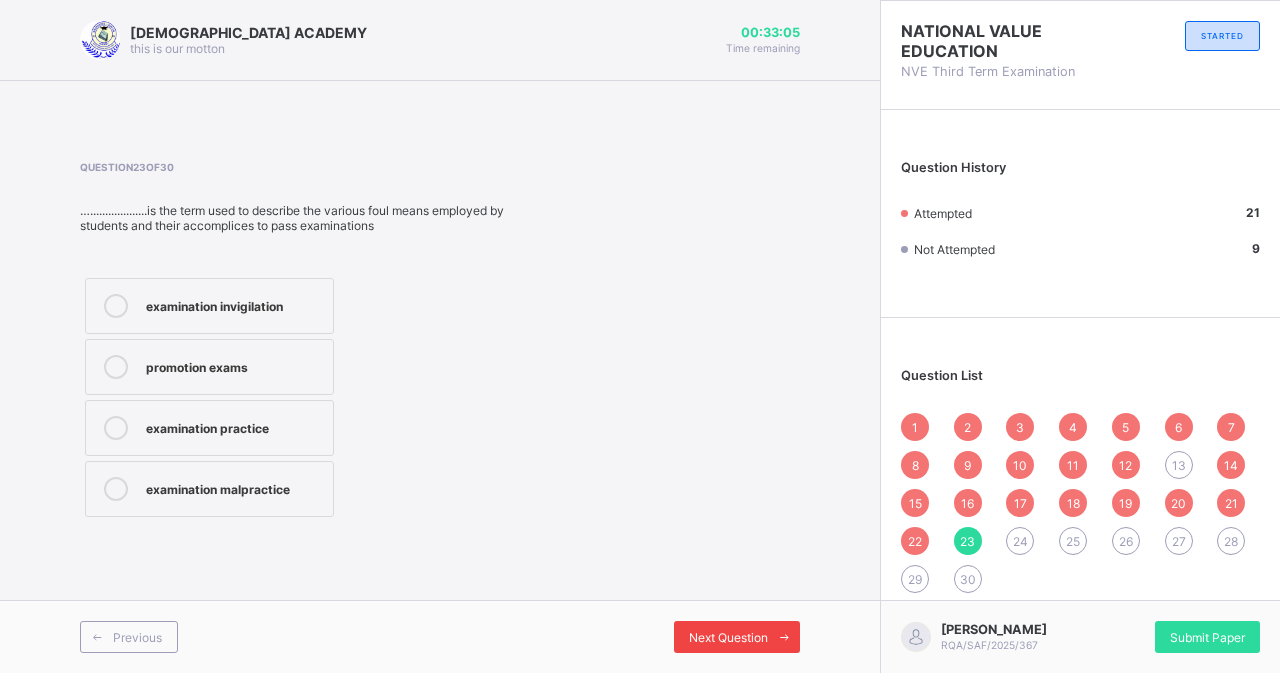 click at bounding box center [784, 637] 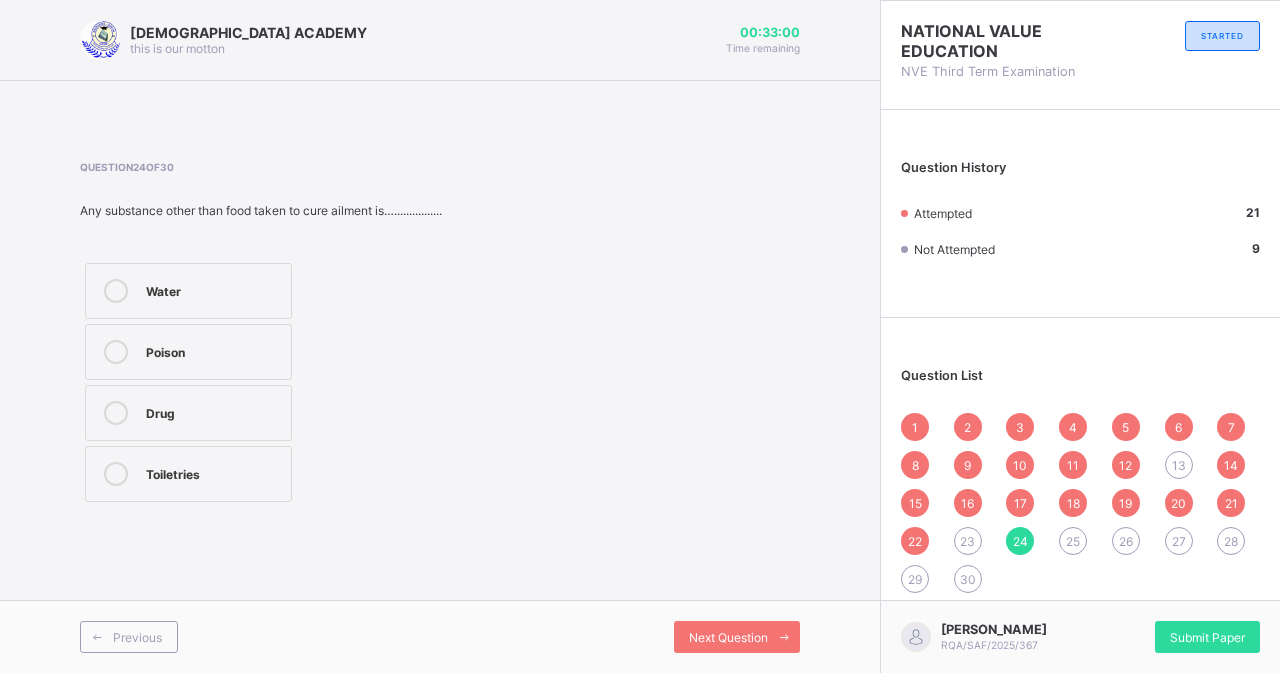 click on "Drug" at bounding box center [213, 411] 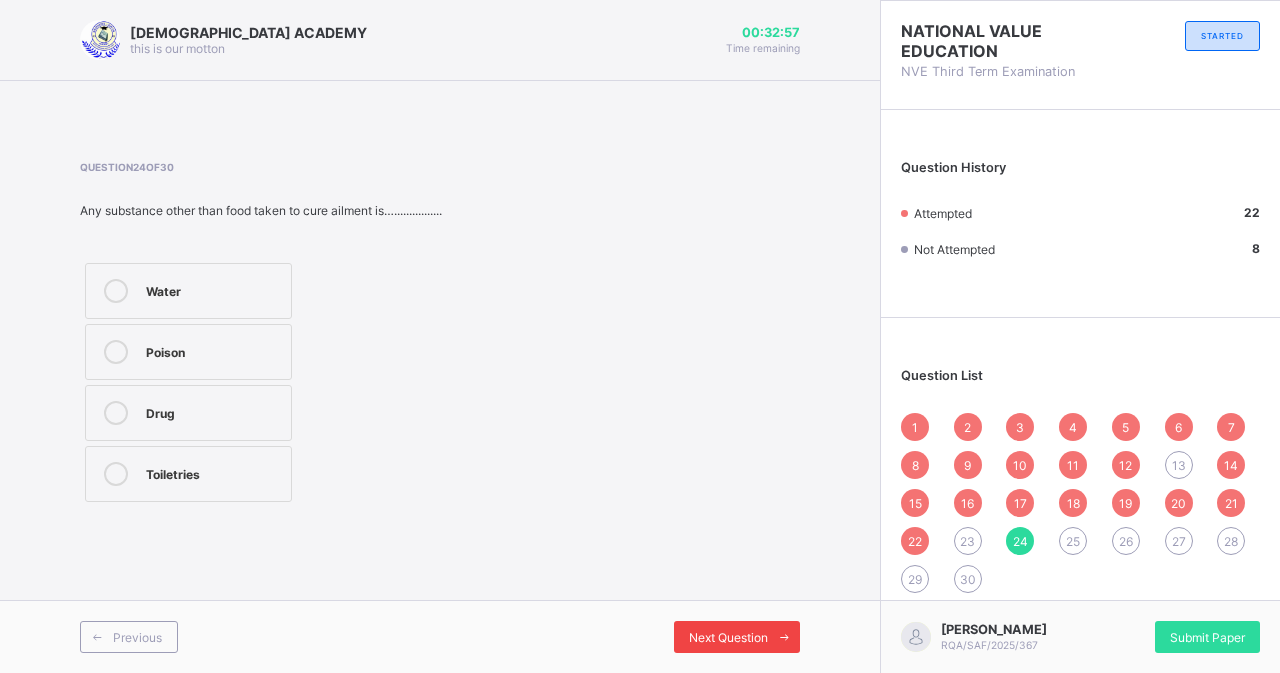 click at bounding box center (784, 637) 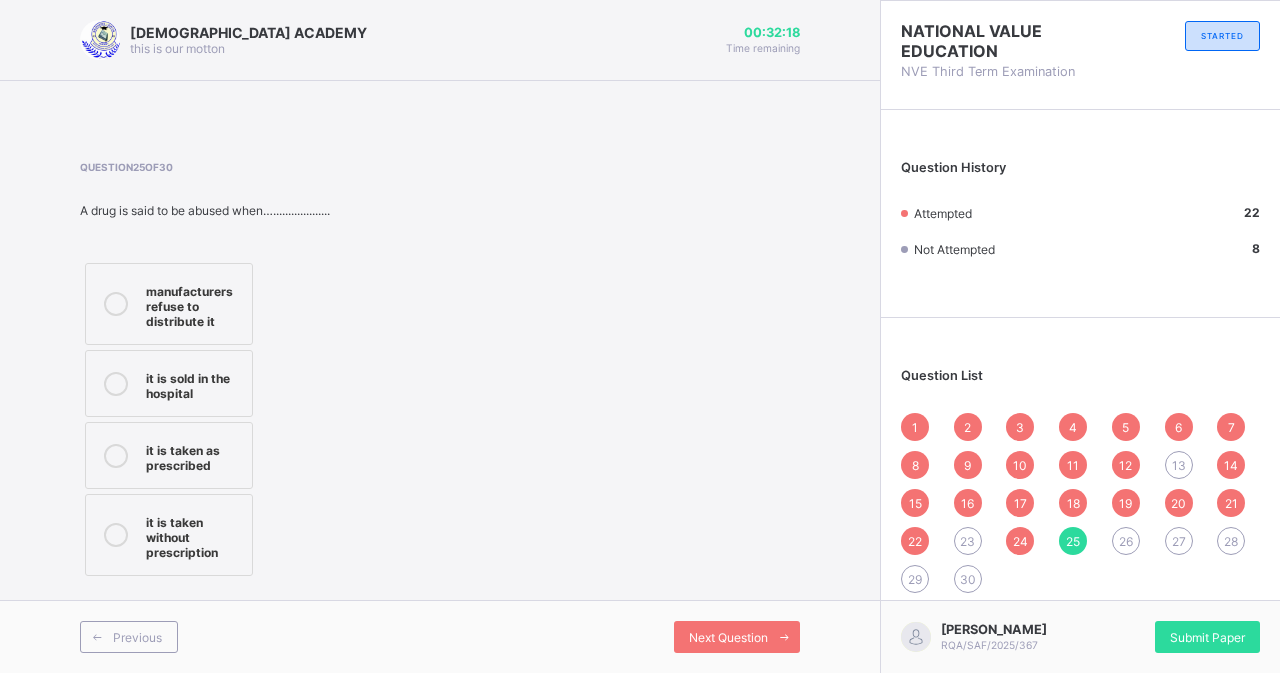 click on "it is taken without prescription" at bounding box center (194, 535) 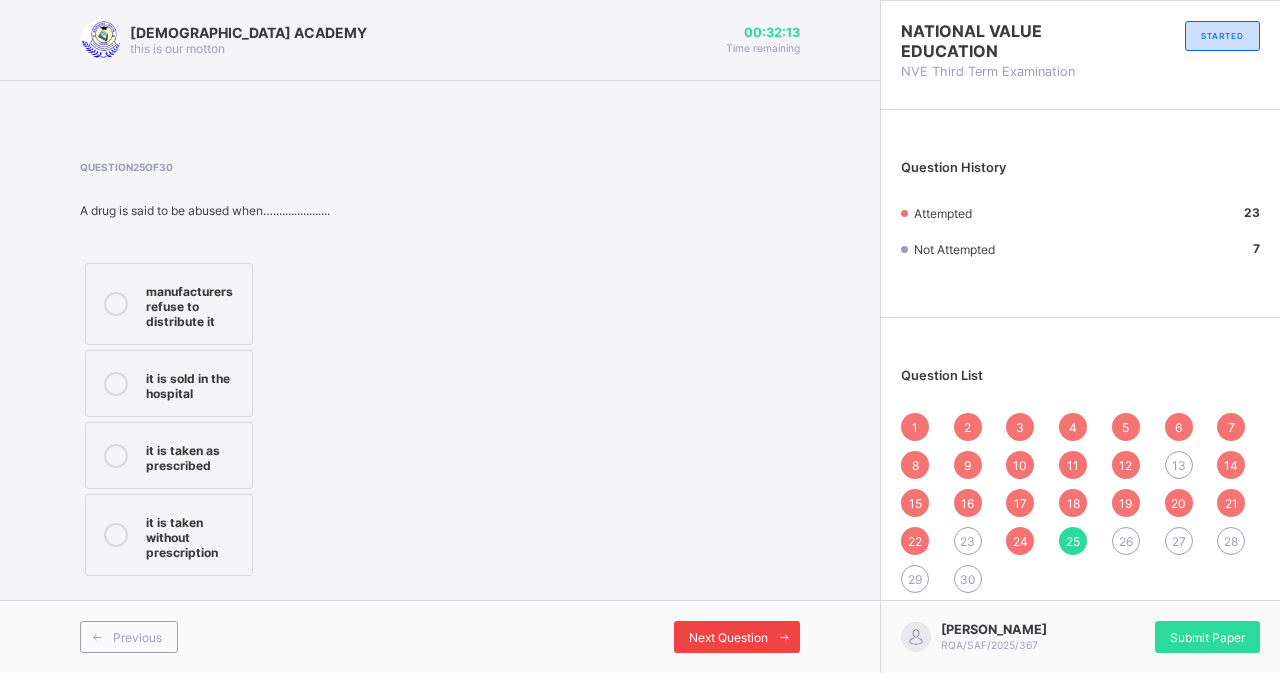 click at bounding box center (784, 637) 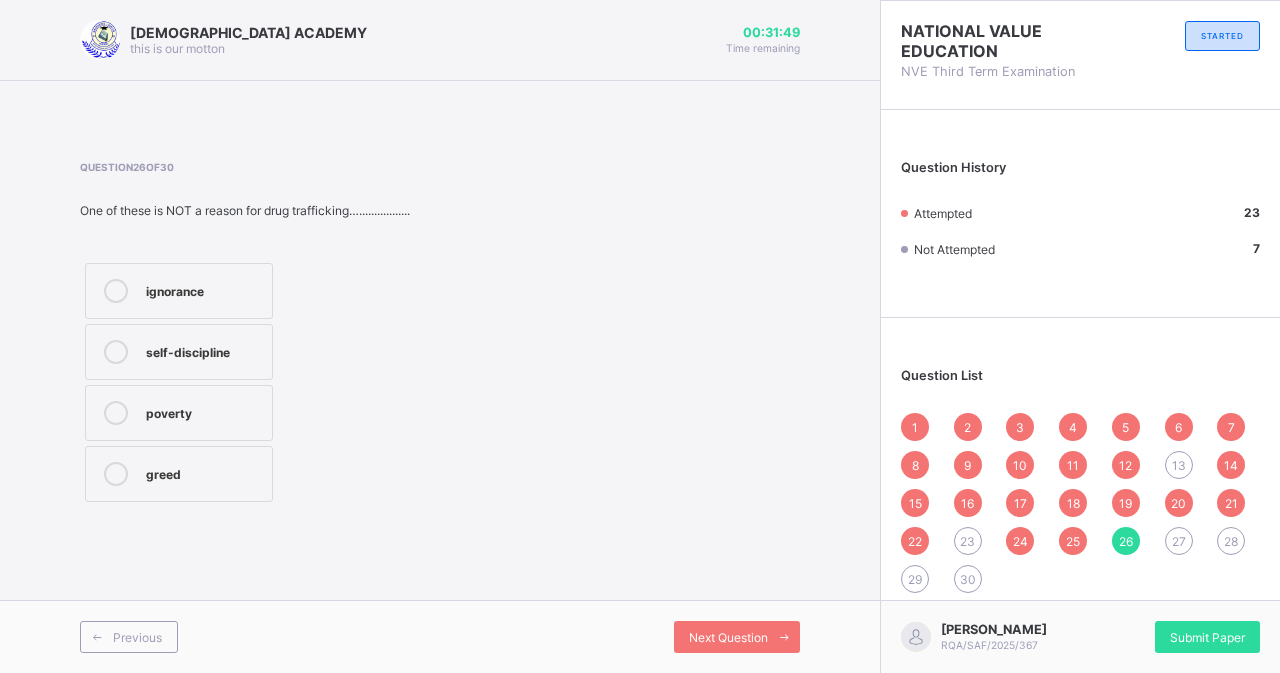 click on "self-discipline" at bounding box center (204, 350) 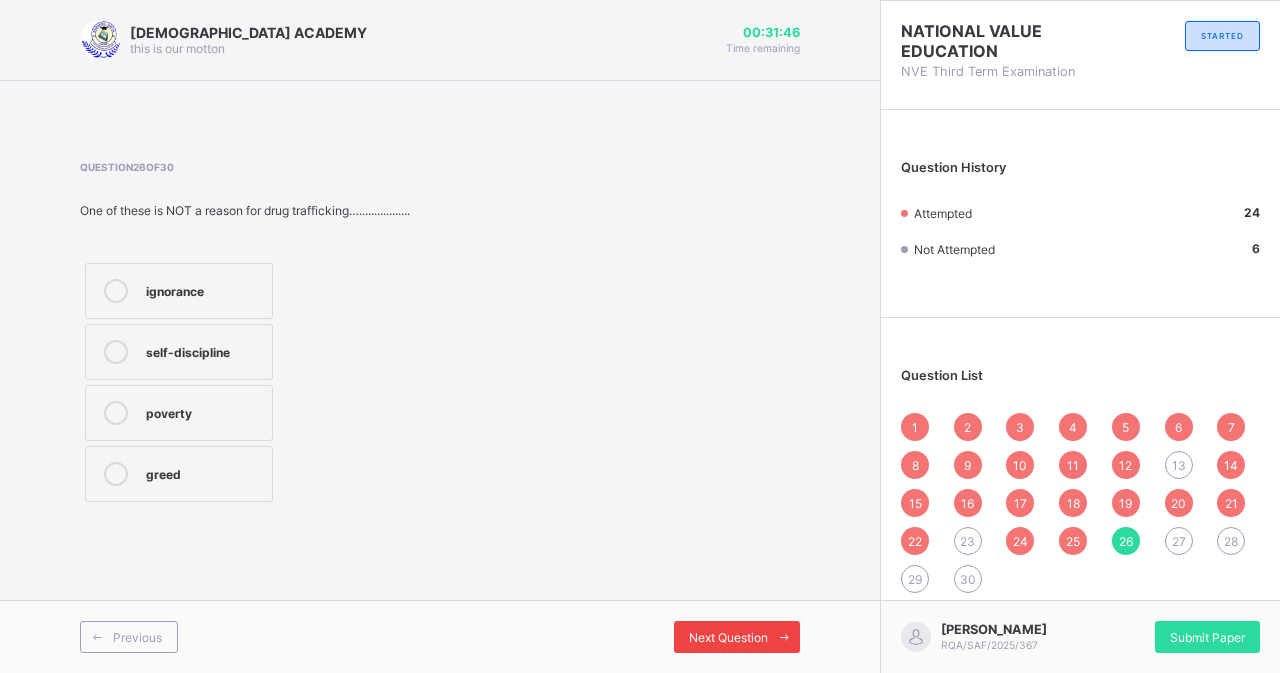 click on "Next Question" at bounding box center [728, 637] 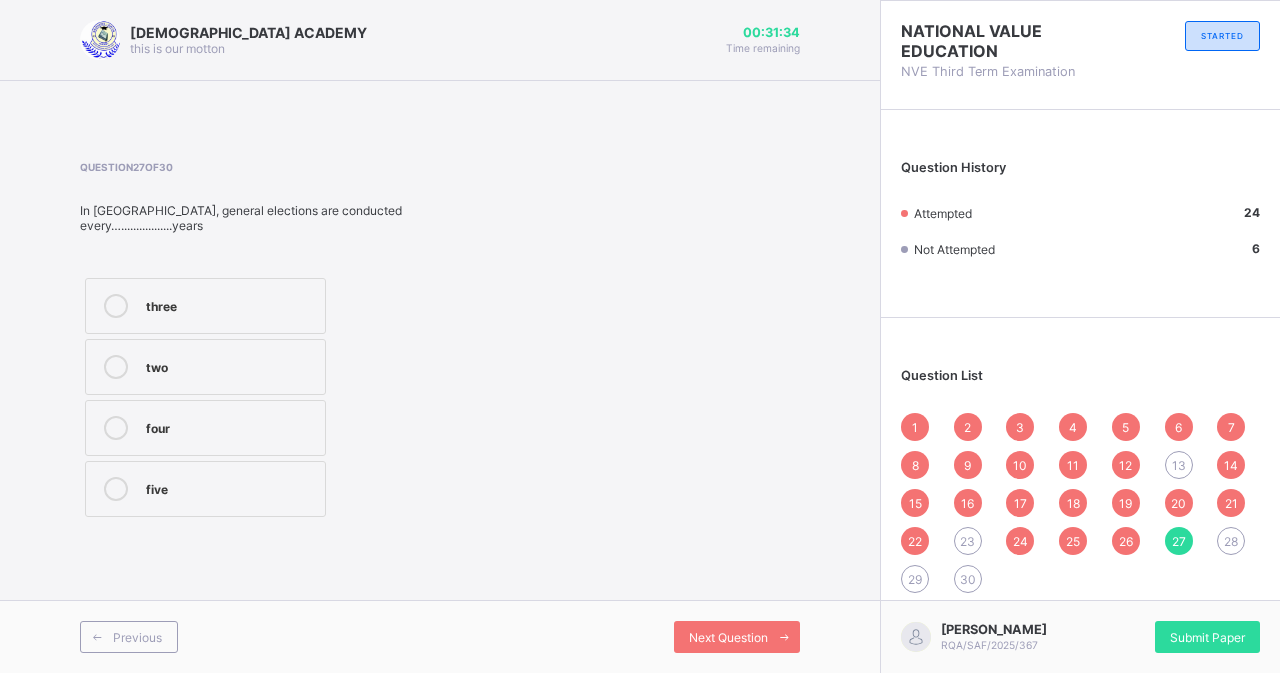 click on "four" at bounding box center (230, 426) 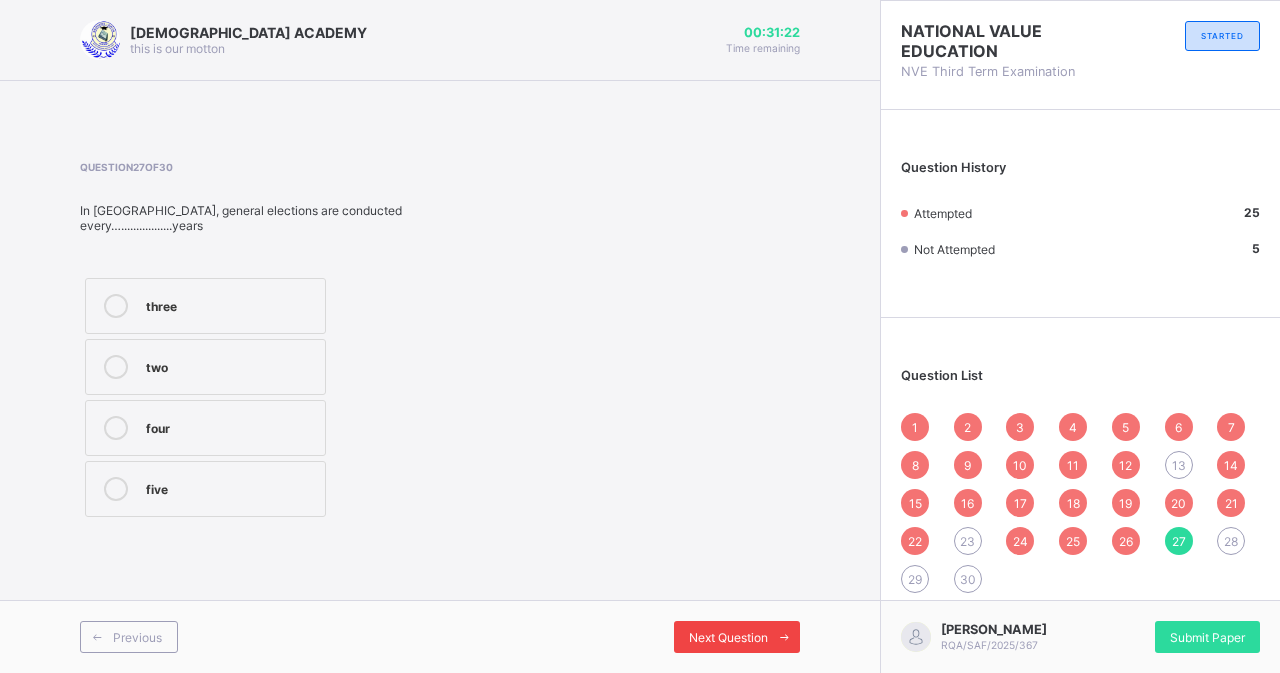 click at bounding box center [784, 637] 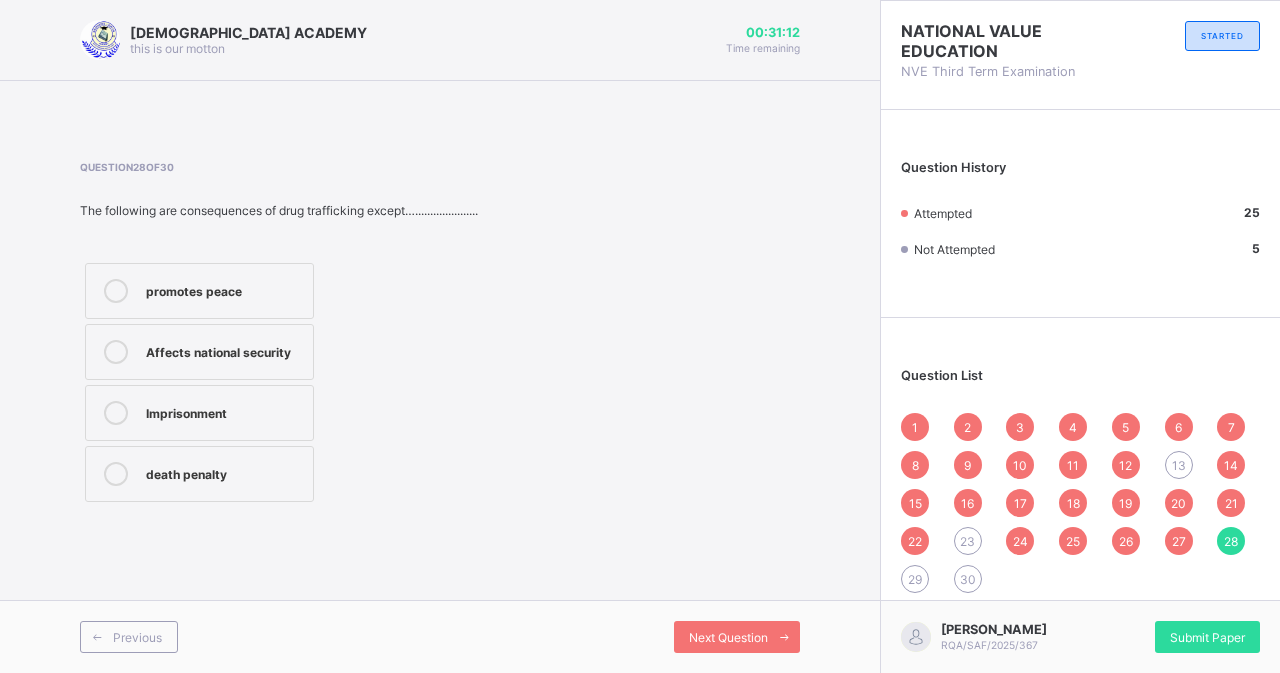 click on "promotes peace" at bounding box center (199, 291) 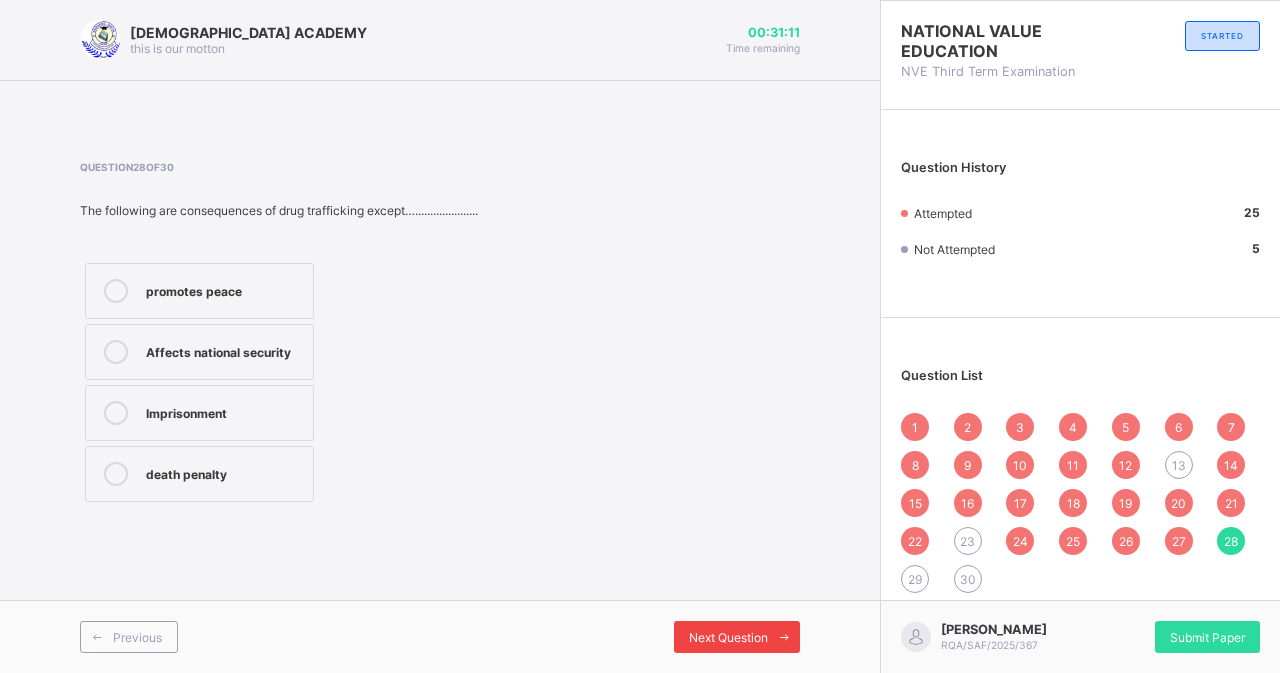 click on "Next Question" at bounding box center [737, 637] 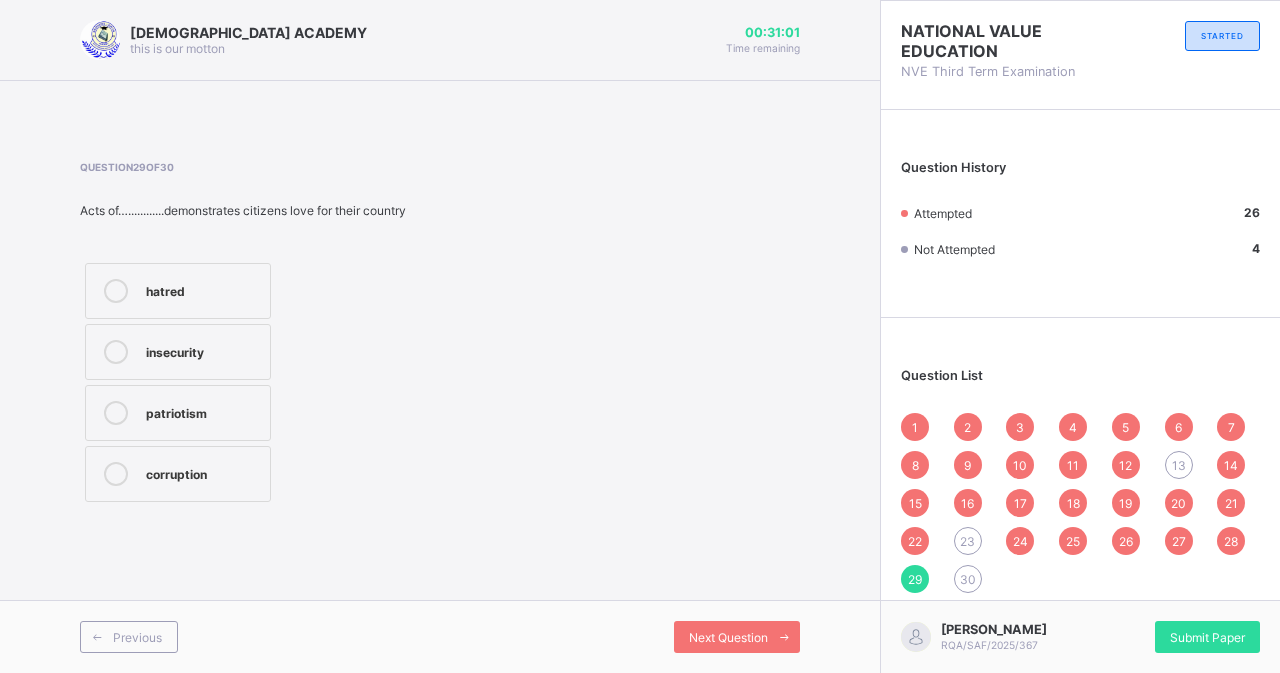 click on "Question  29  of  30 Acts of…............demonstrates citizens love for their country hatred insecurity patriotism corruption" at bounding box center [440, 334] 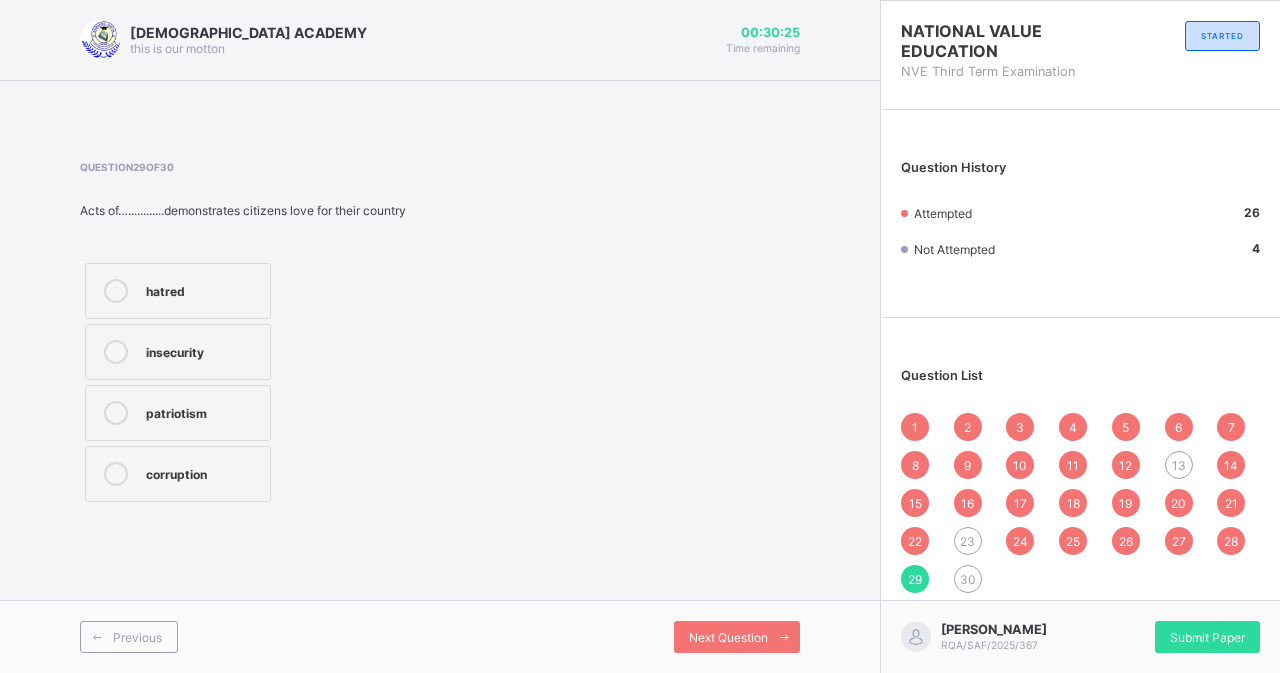 click on "30" at bounding box center (968, 579) 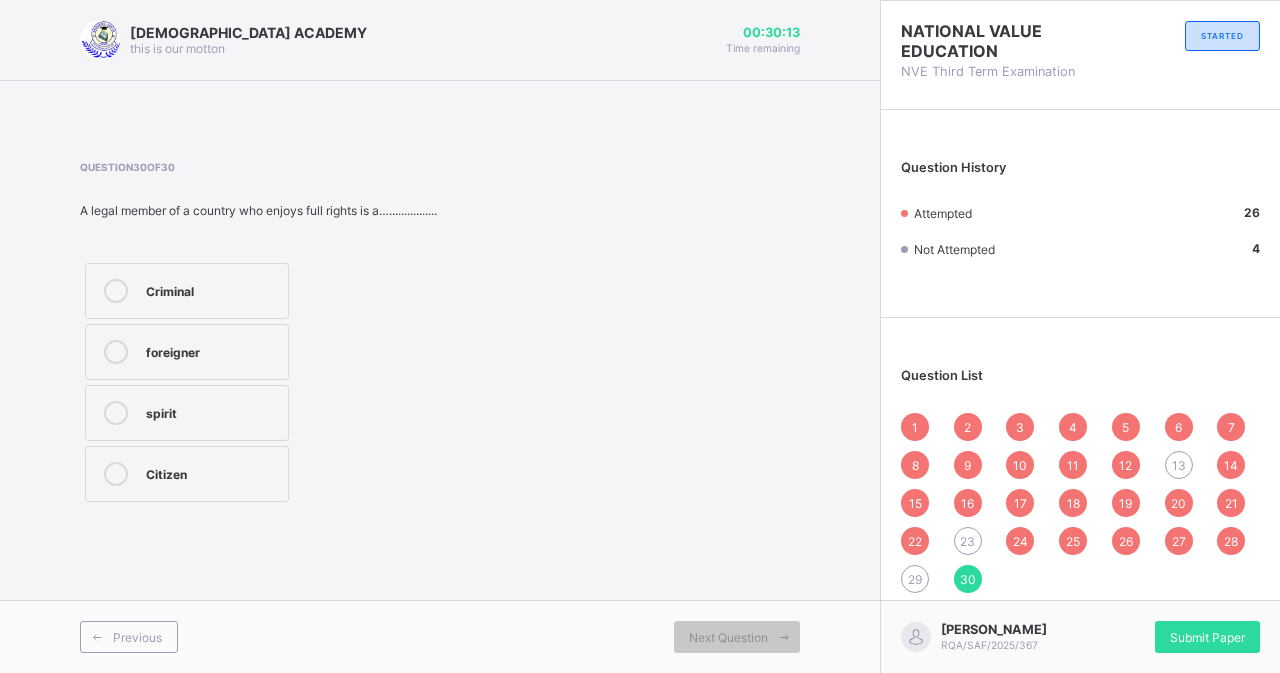click on "Citizen" at bounding box center (212, 472) 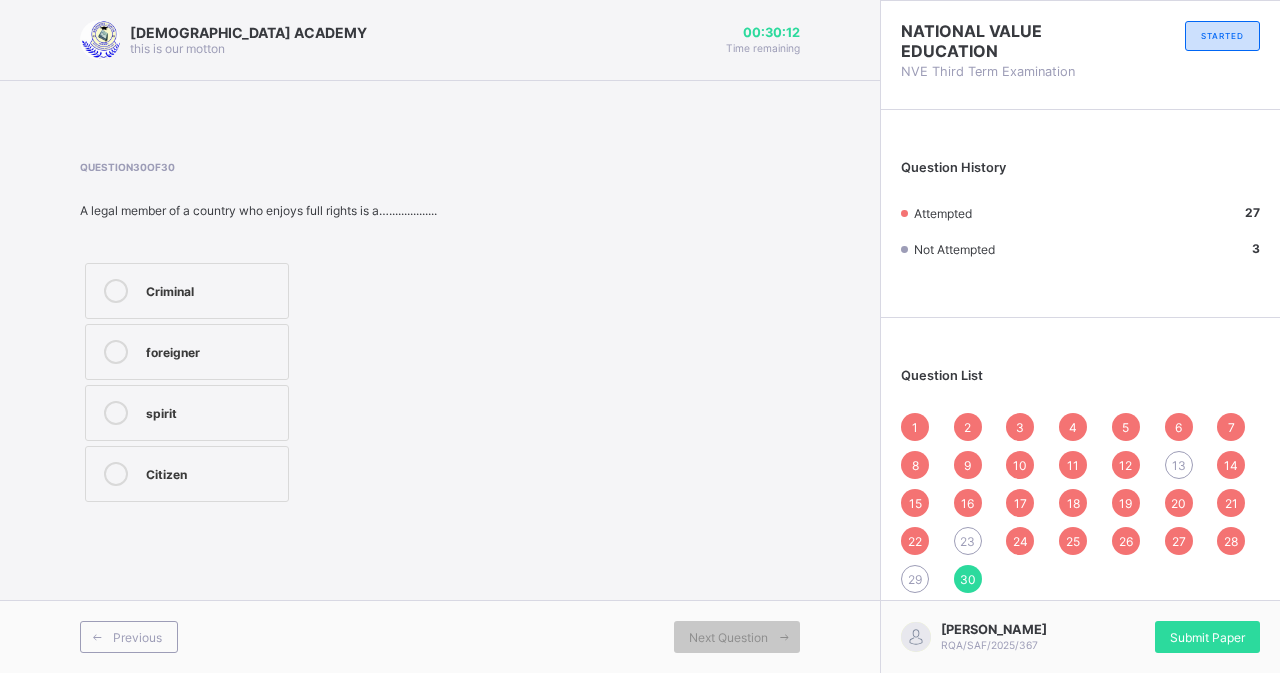 click on "29" at bounding box center [915, 579] 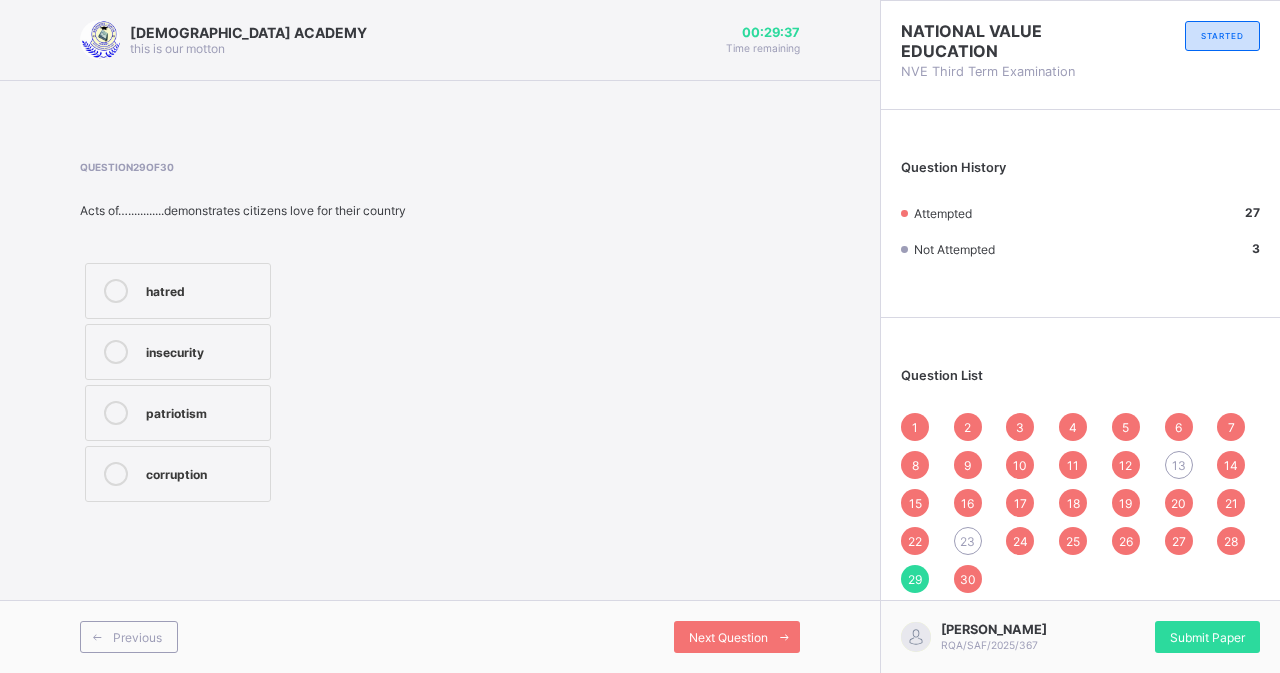 click on "hatred" at bounding box center [178, 291] 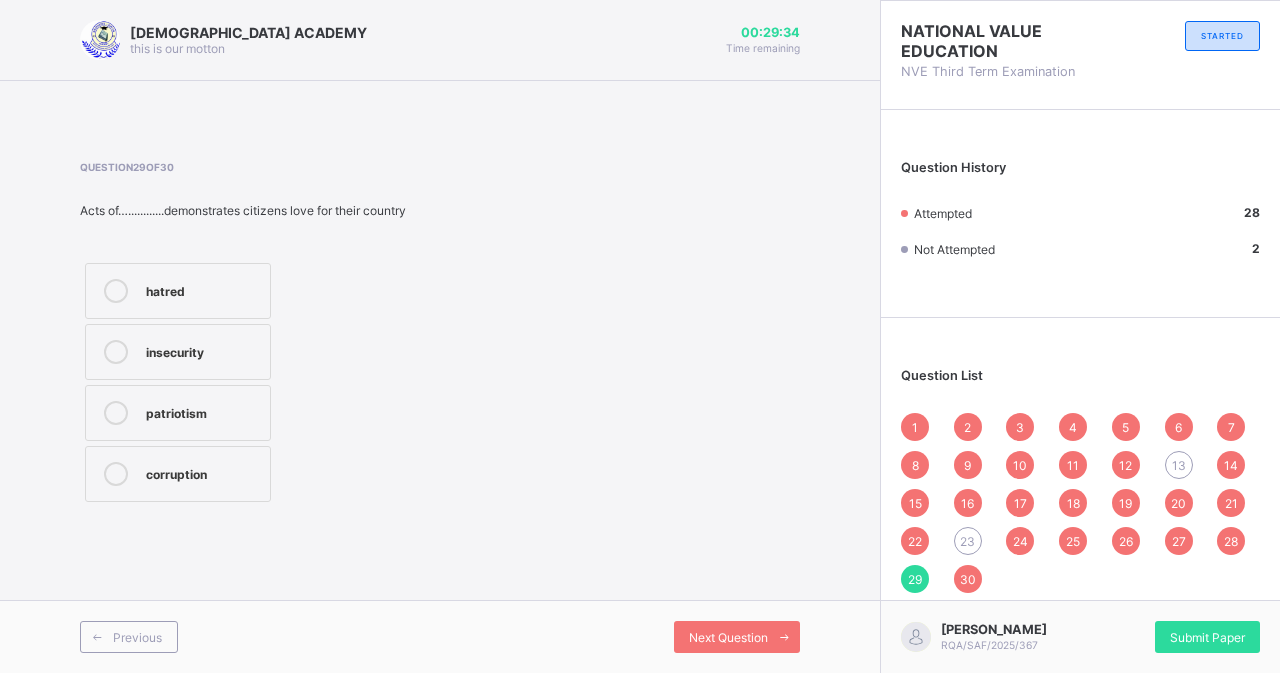 click on "23" at bounding box center [968, 541] 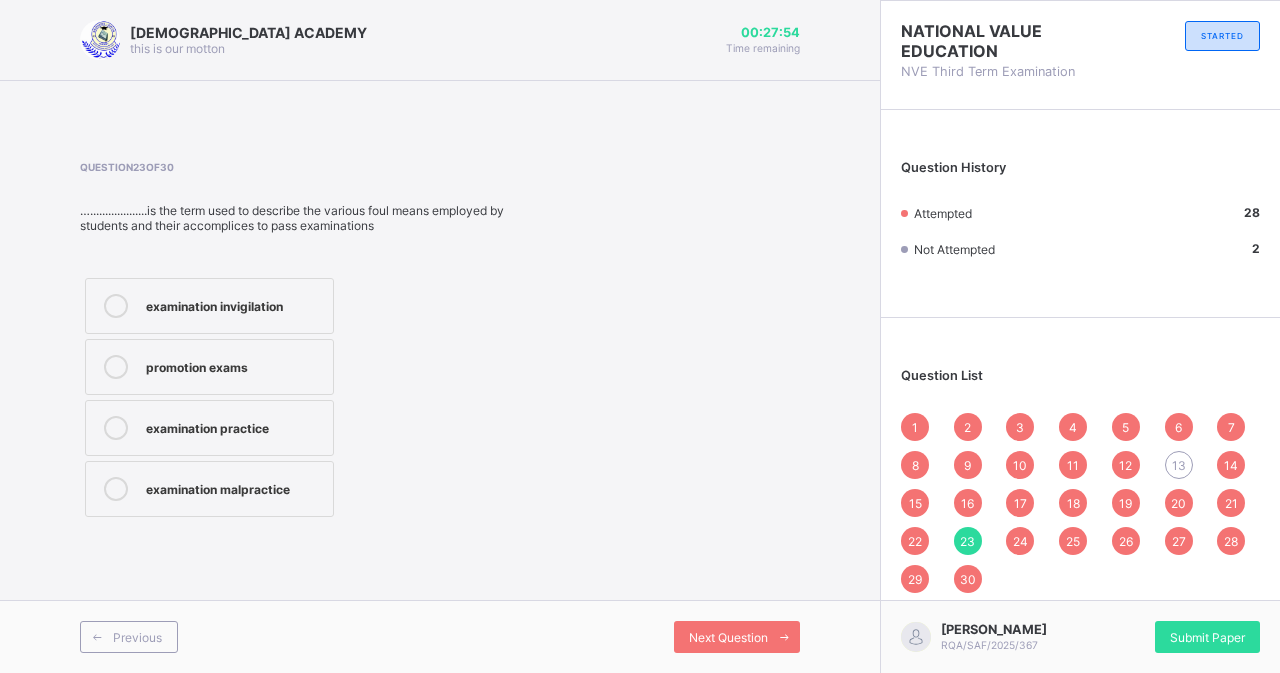 click on "examination malpractice" at bounding box center (234, 487) 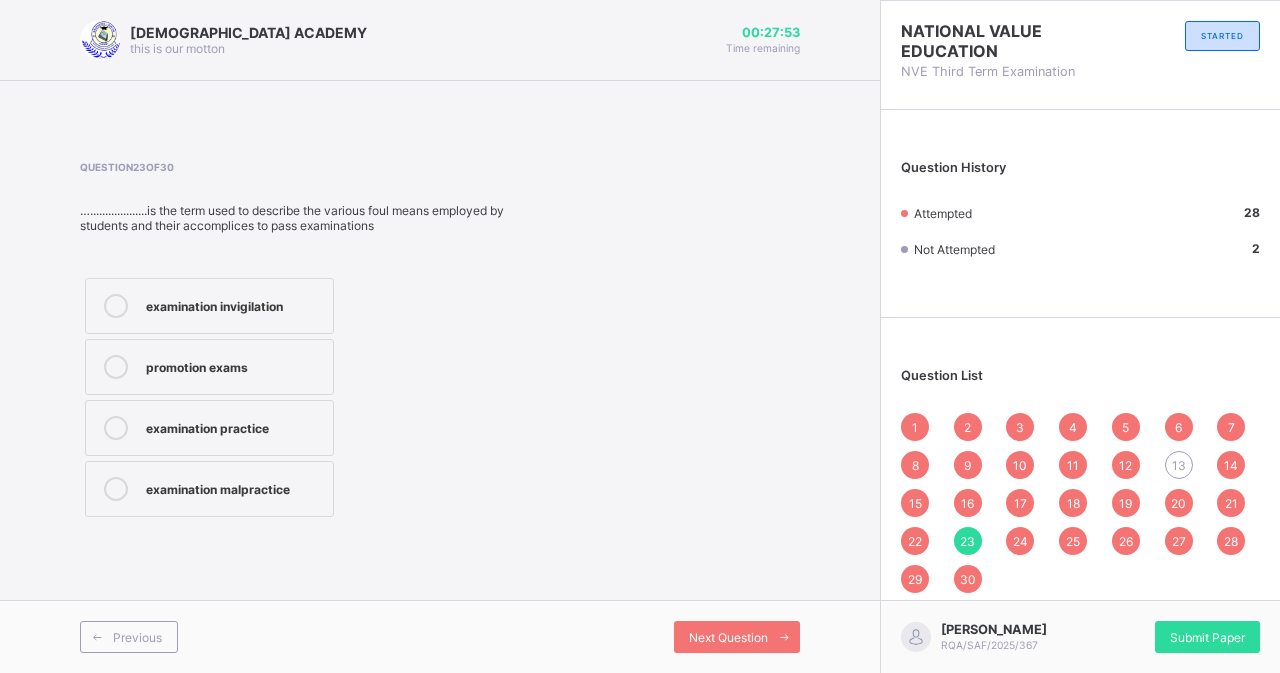 click on "14" at bounding box center (1231, 465) 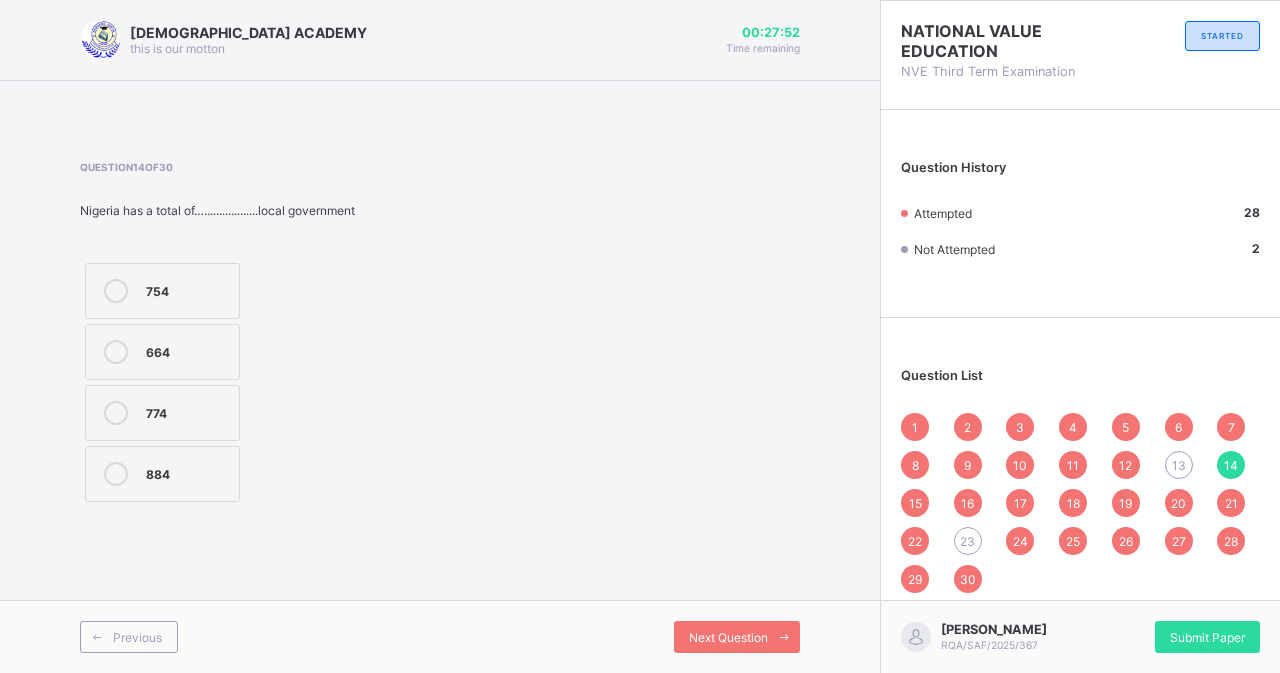 click on "13" at bounding box center [1179, 465] 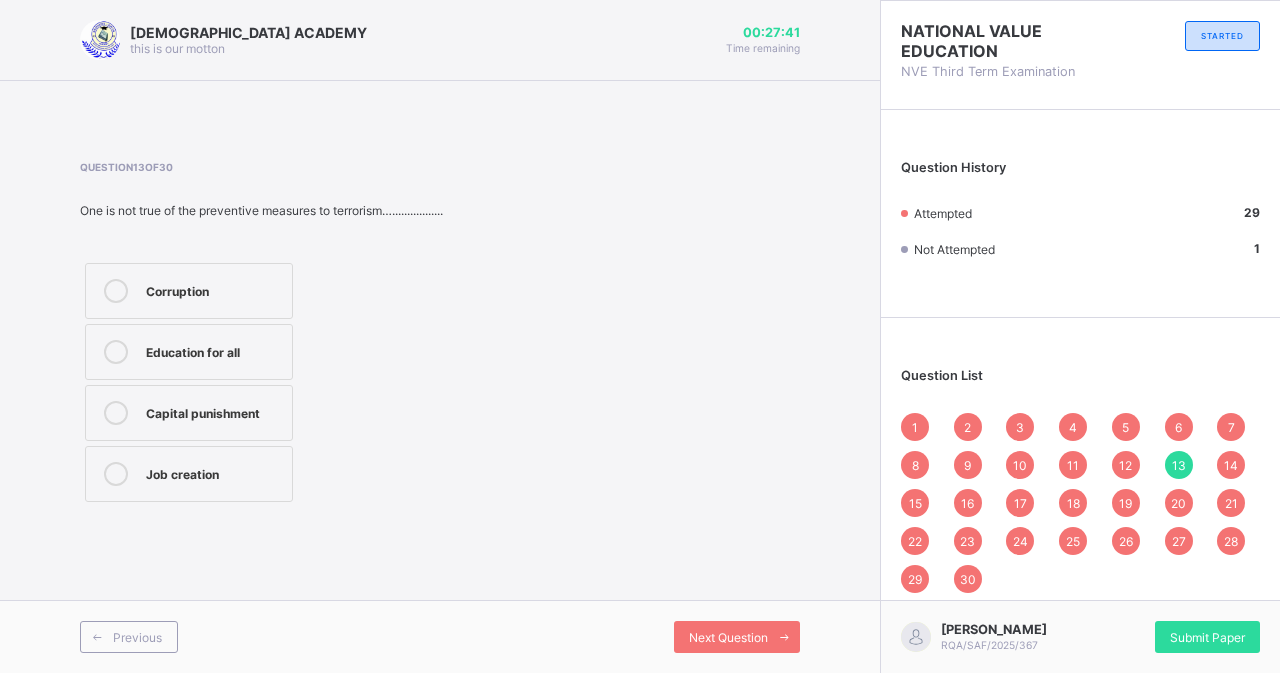 click on "Job creation" at bounding box center [189, 474] 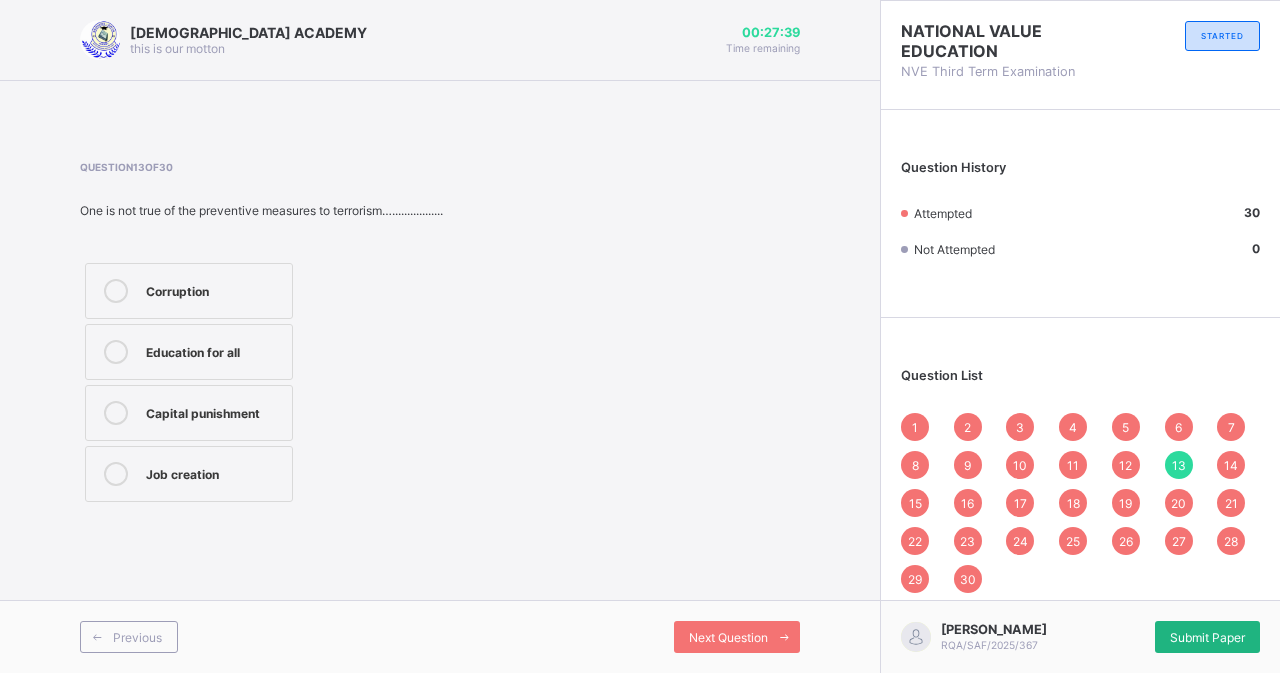 click on "Submit Paper" at bounding box center (1207, 637) 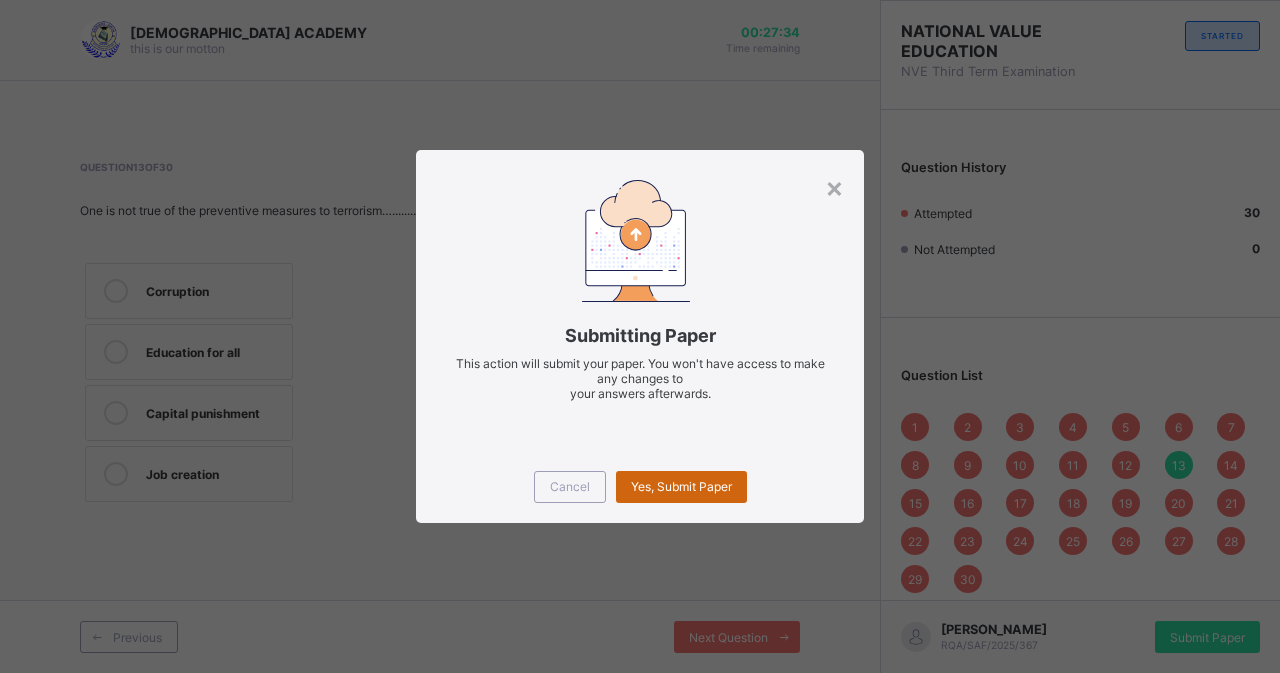 click on "Yes, Submit Paper" at bounding box center [681, 486] 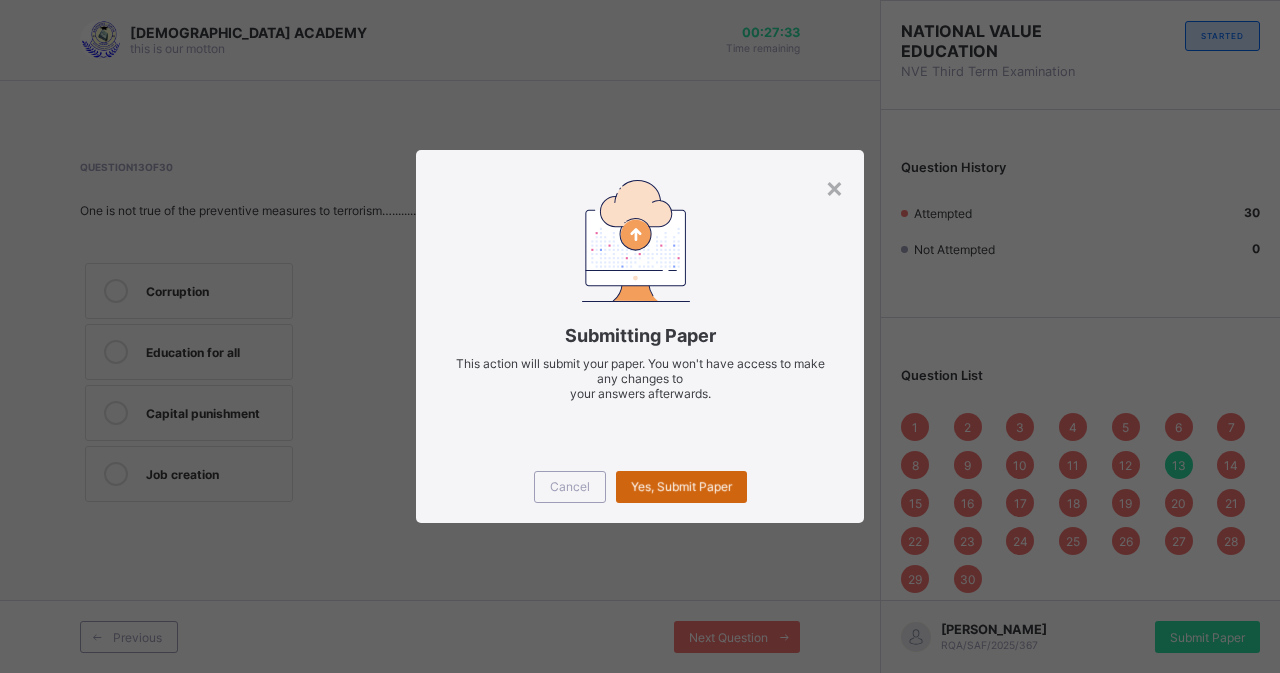 click on "Yes, Submit Paper" at bounding box center (681, 487) 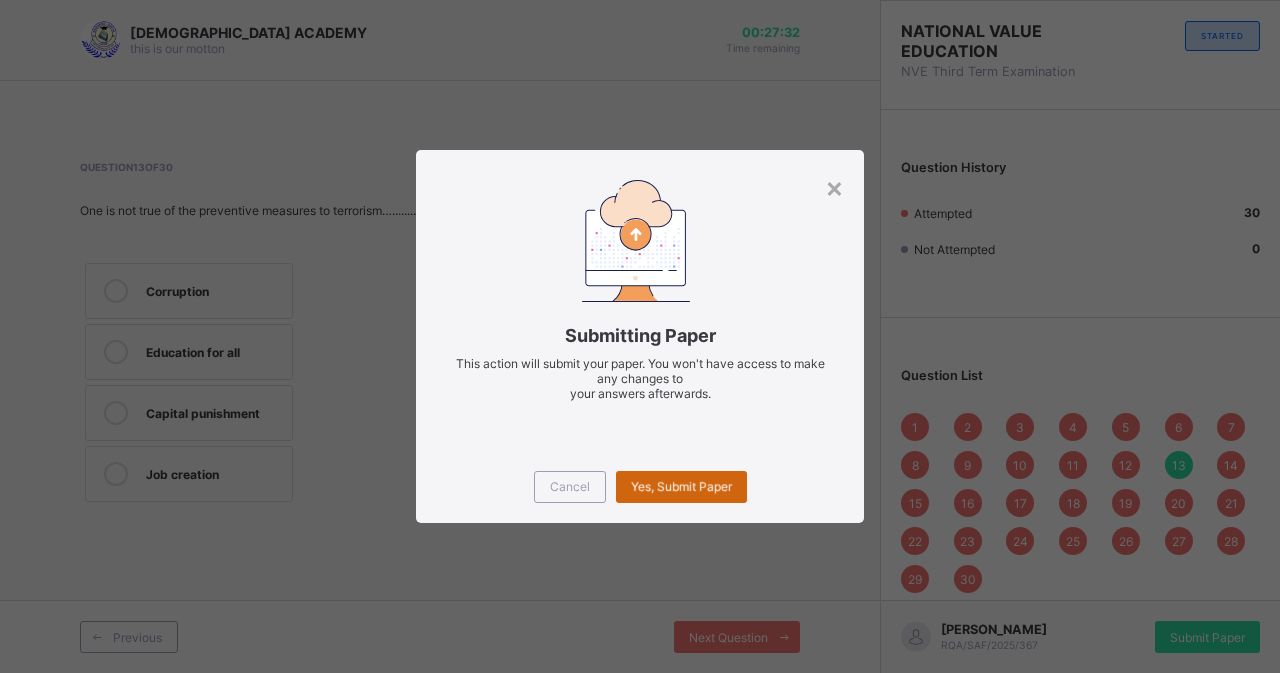 click on "Yes, Submit Paper" at bounding box center (681, 486) 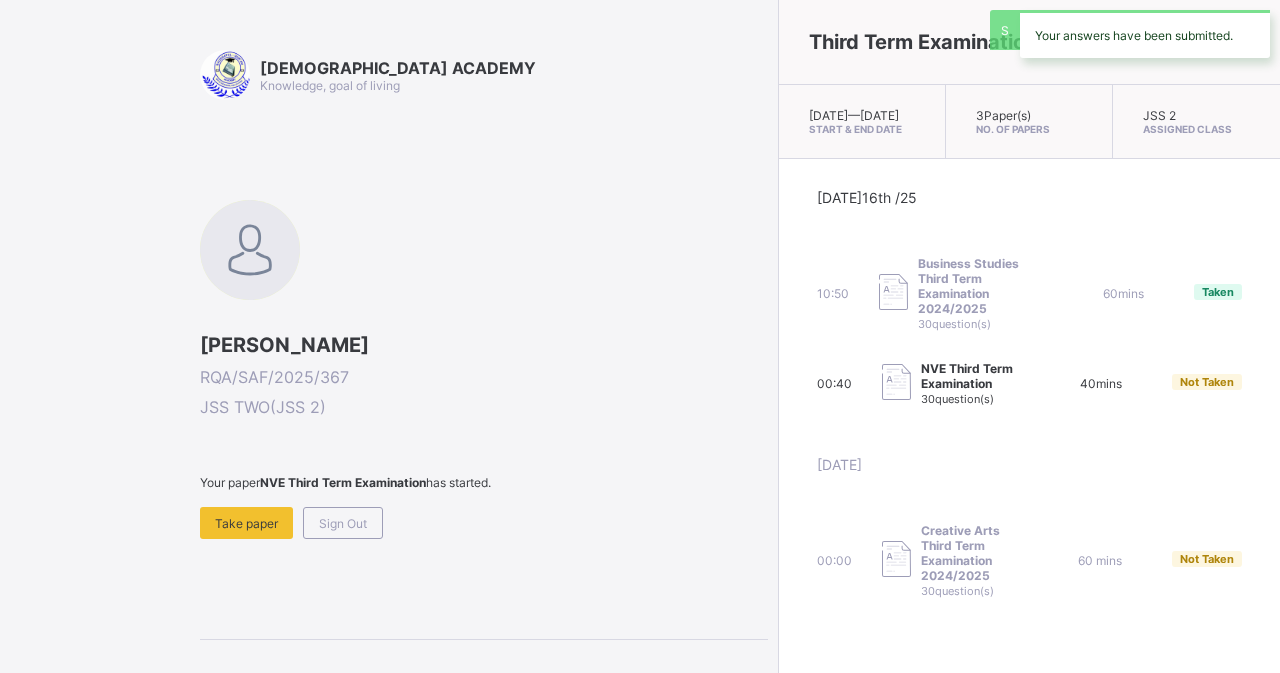 click on "[DATE]" at bounding box center [1030, 489] 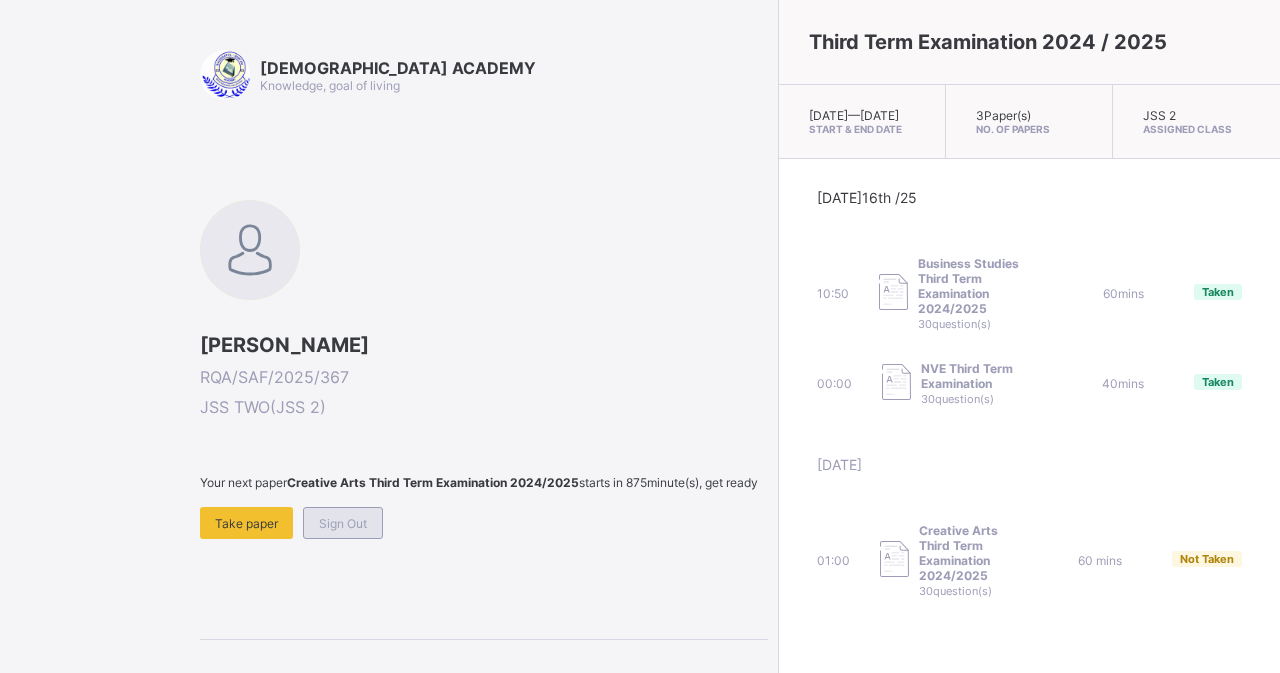 click on "Sign Out" at bounding box center [343, 523] 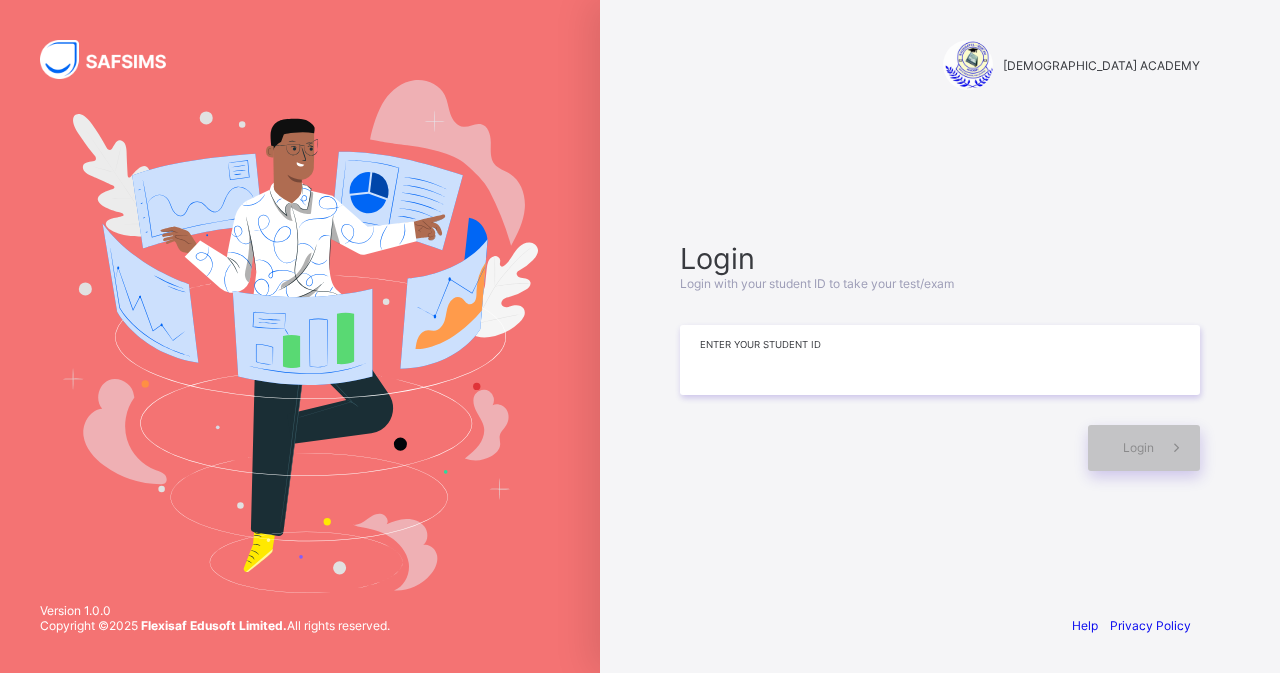 click at bounding box center [940, 360] 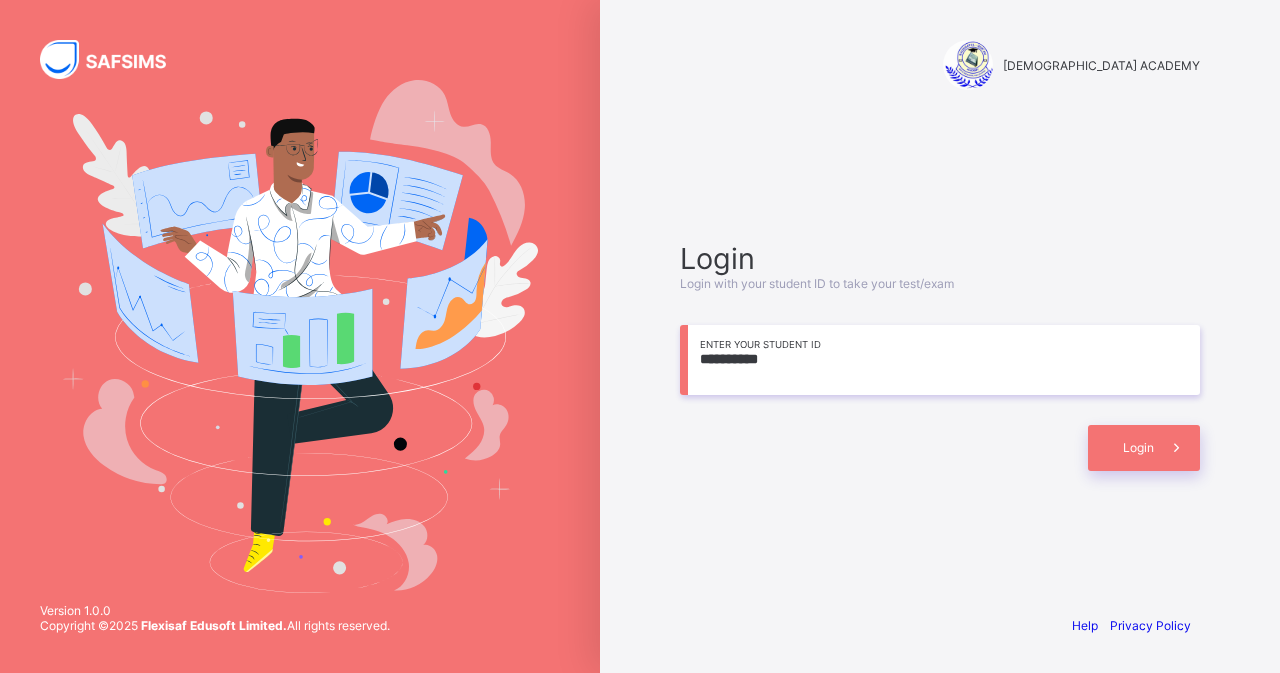 click on "**********" at bounding box center [940, 336] 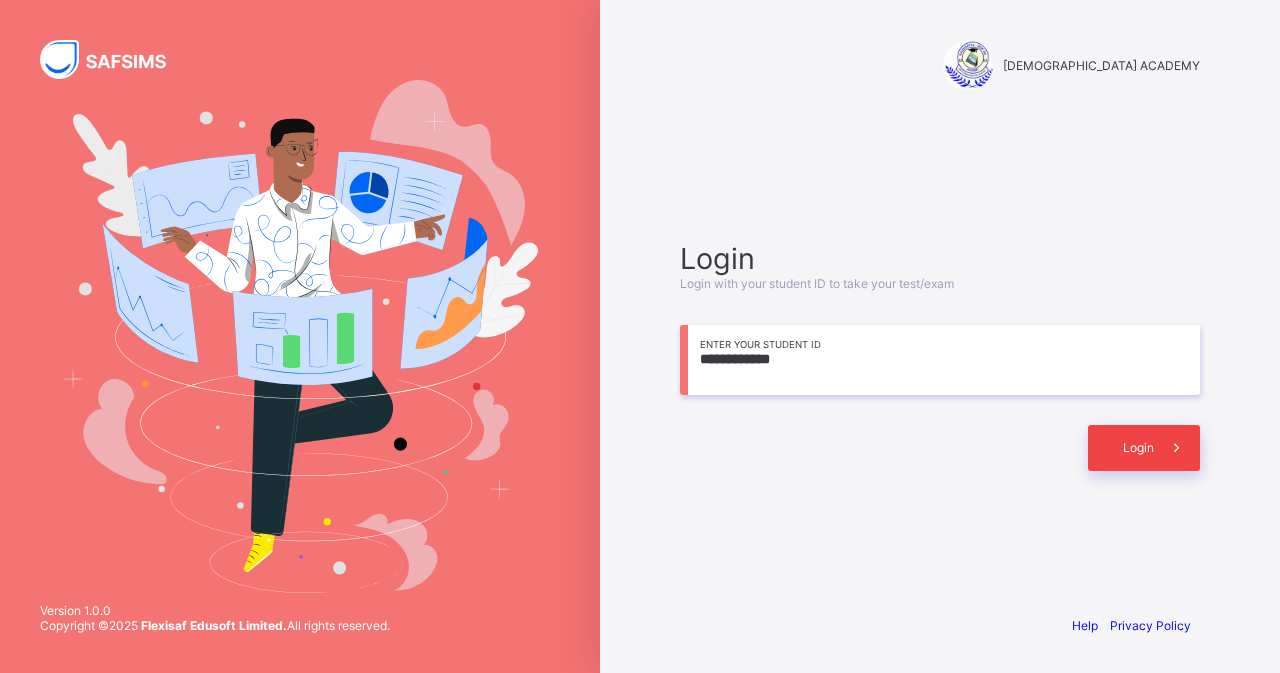 type on "**********" 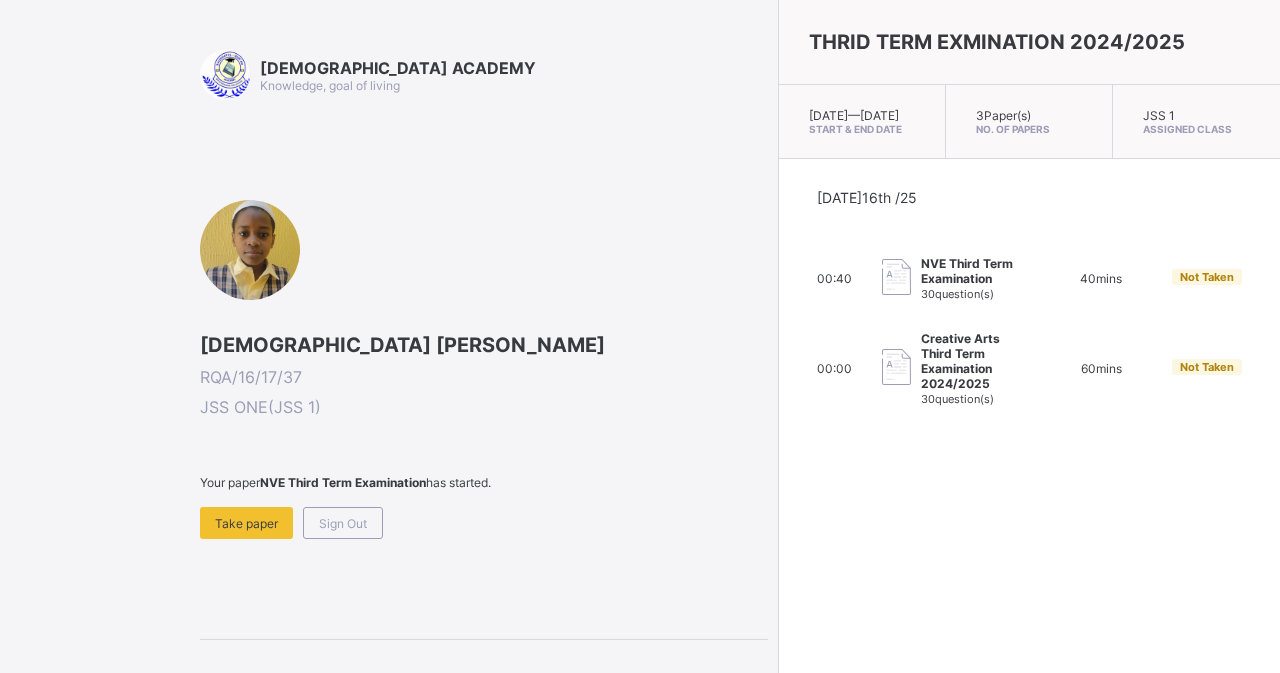click on "NVE Third Term Examination" at bounding box center (971, 271) 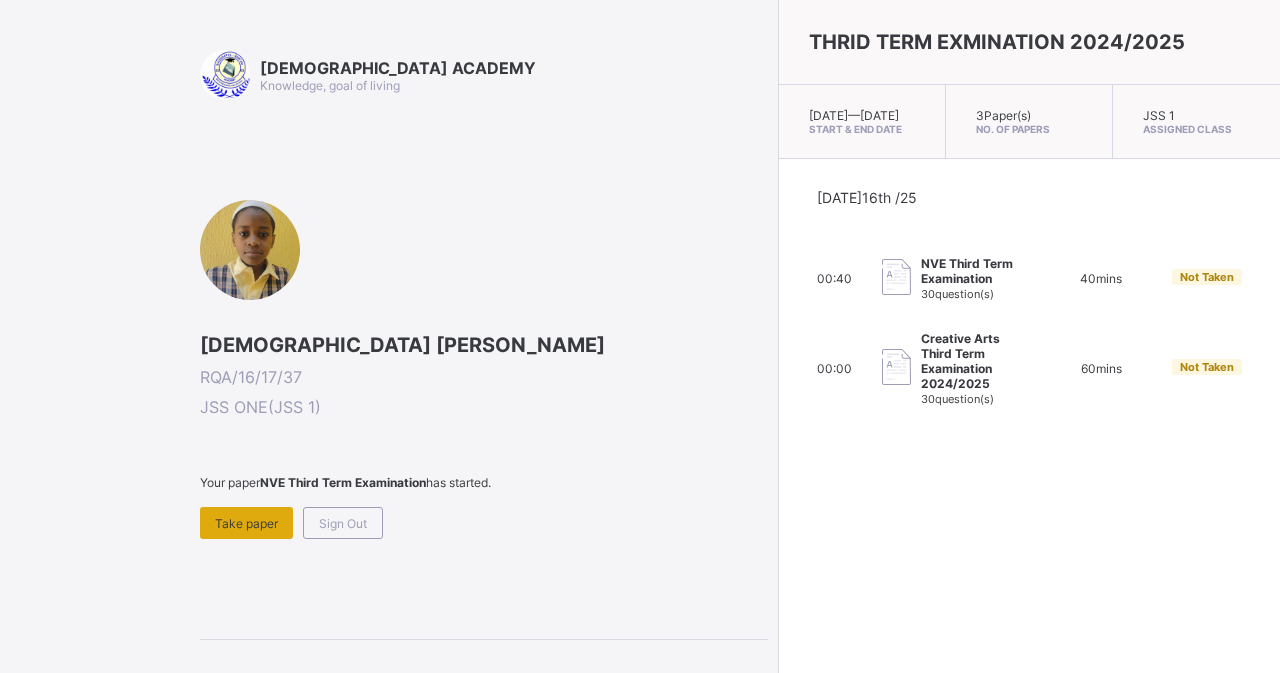 click on "Take paper" at bounding box center [246, 523] 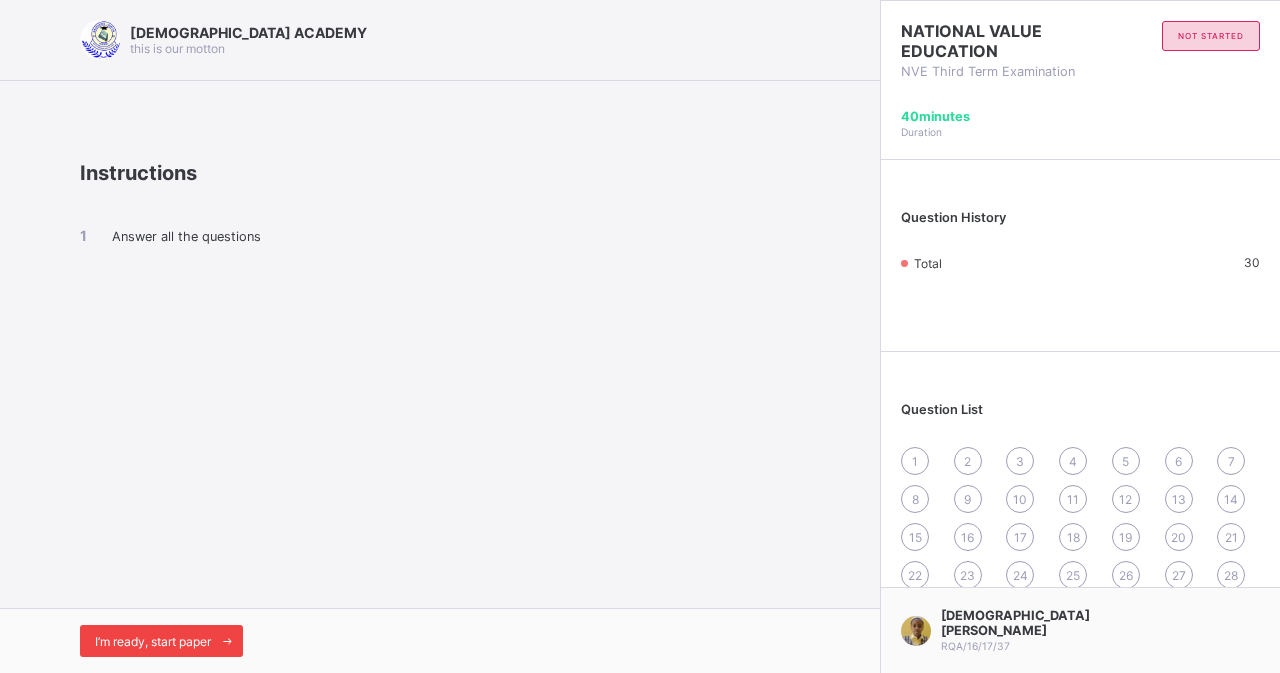 click on "I’m ready, start paper" at bounding box center [161, 641] 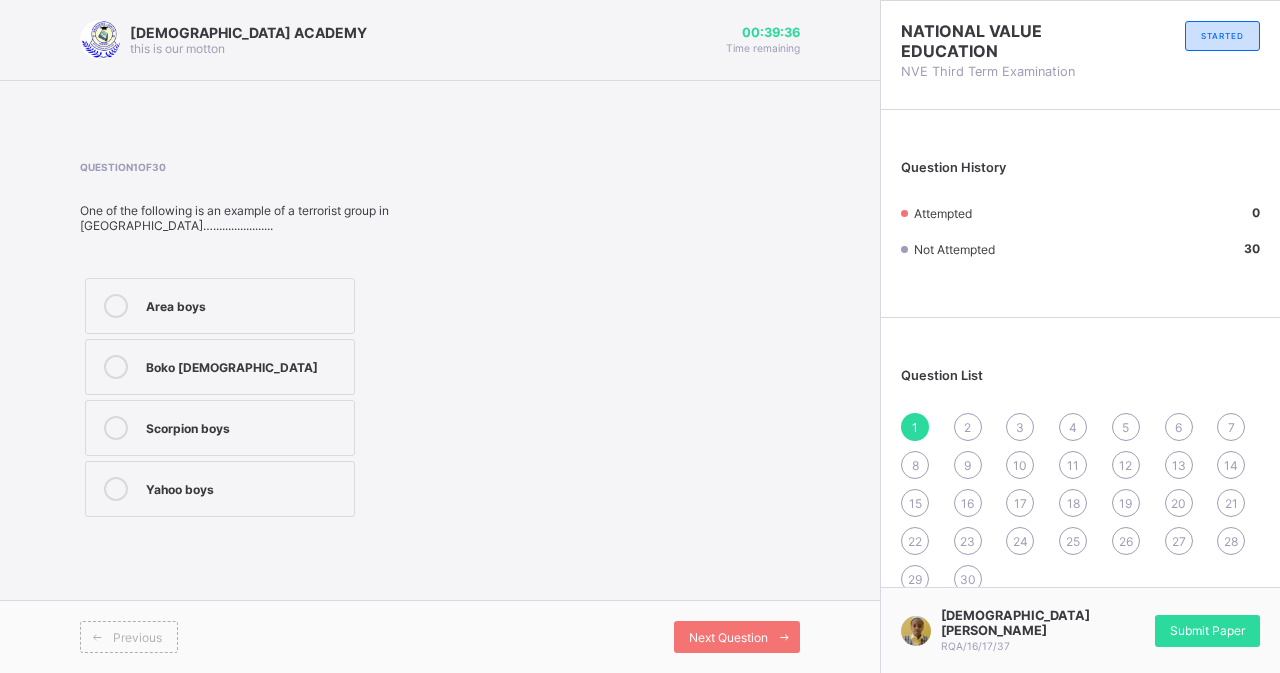 click on "Boko [DEMOGRAPHIC_DATA]" at bounding box center [245, 365] 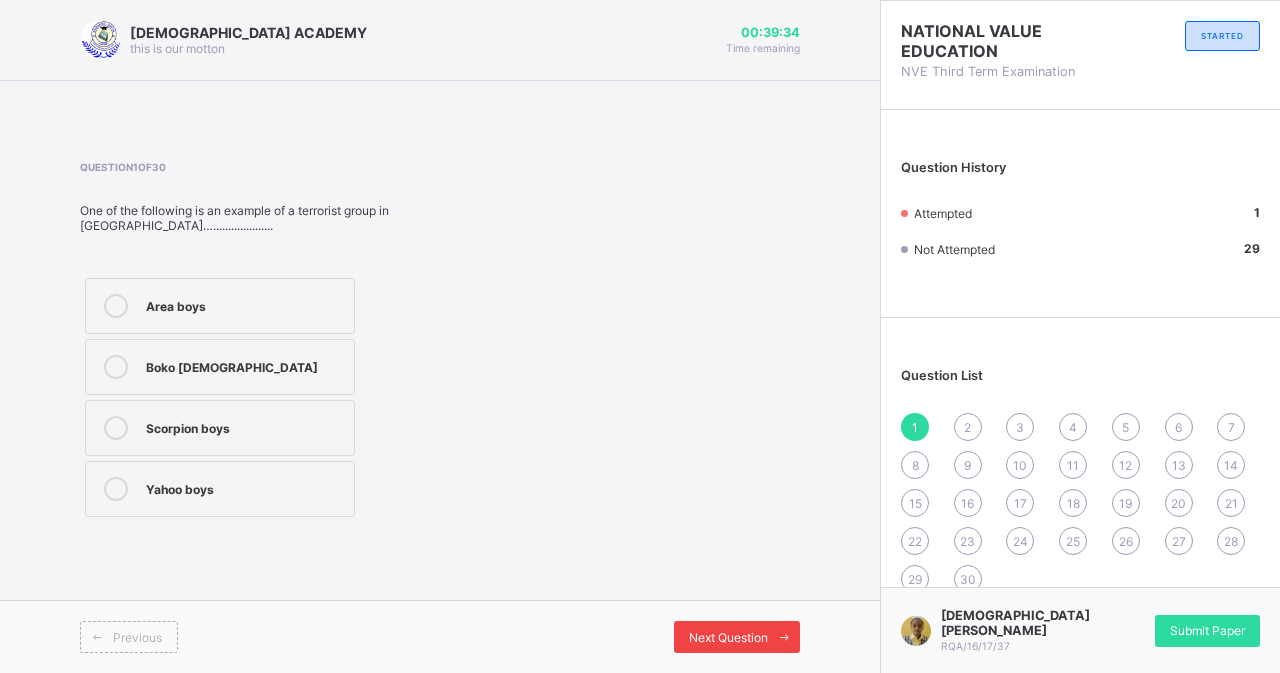 click on "Next Question" at bounding box center (728, 637) 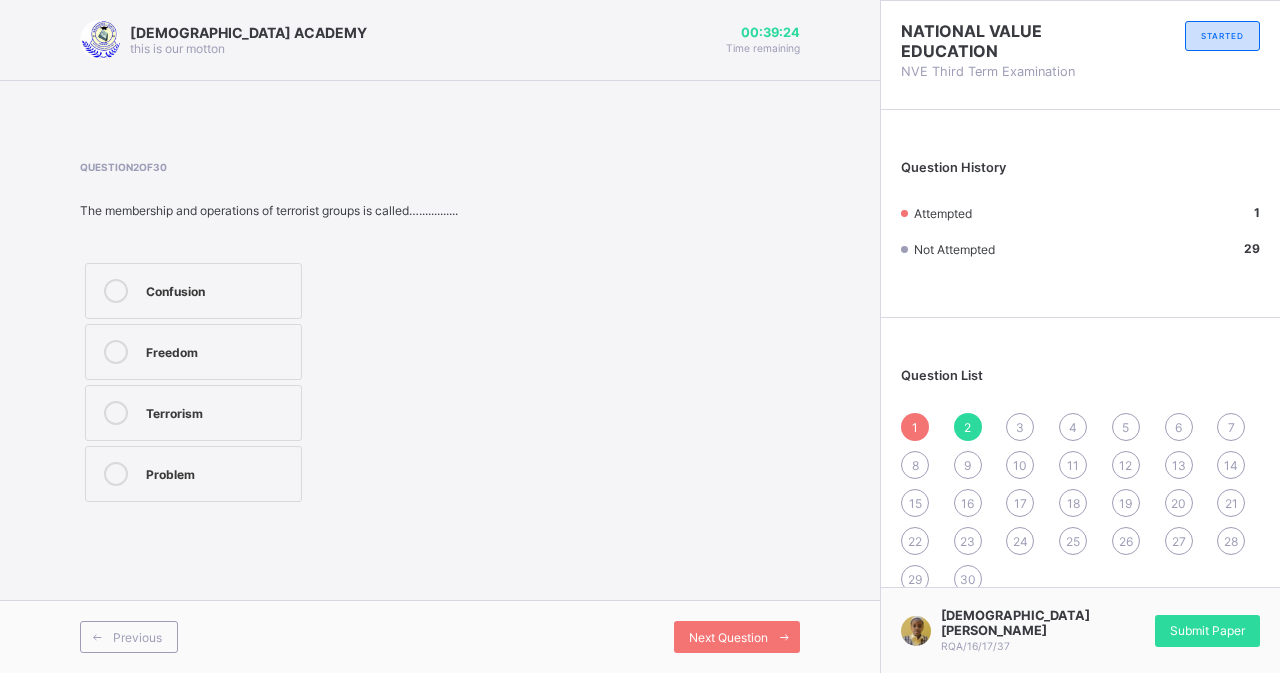 click on "Terrorism" at bounding box center (193, 413) 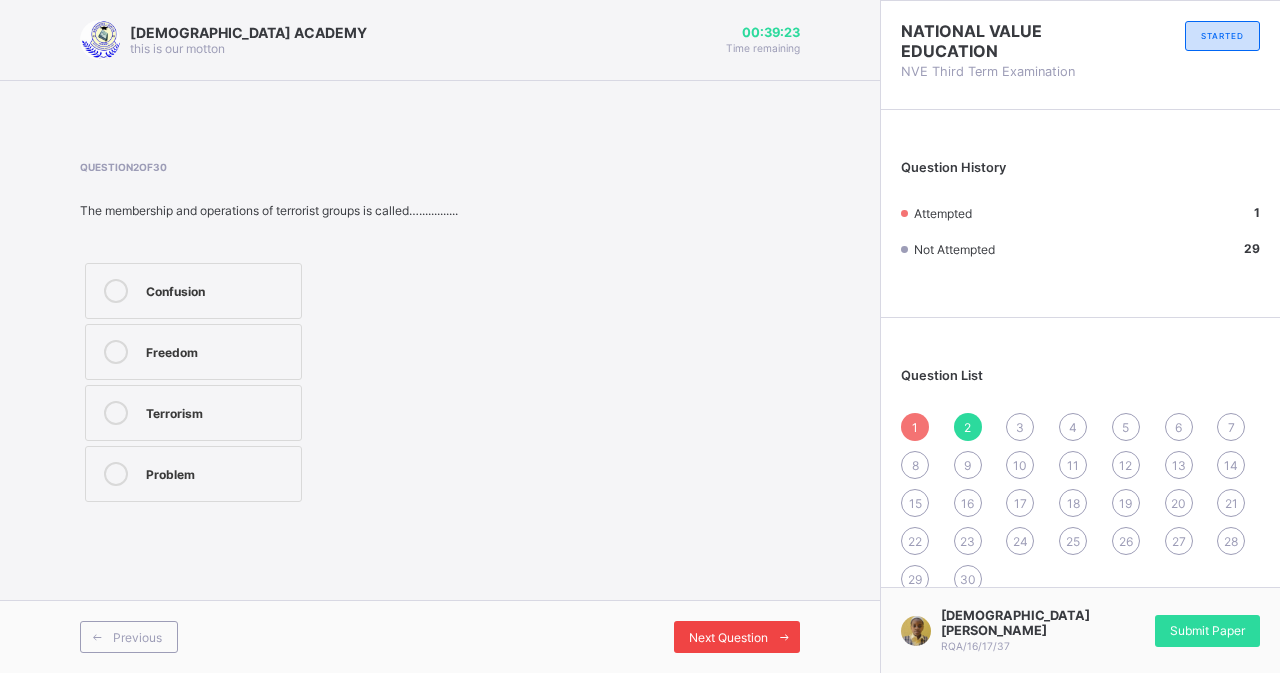 click on "Next Question" at bounding box center (728, 637) 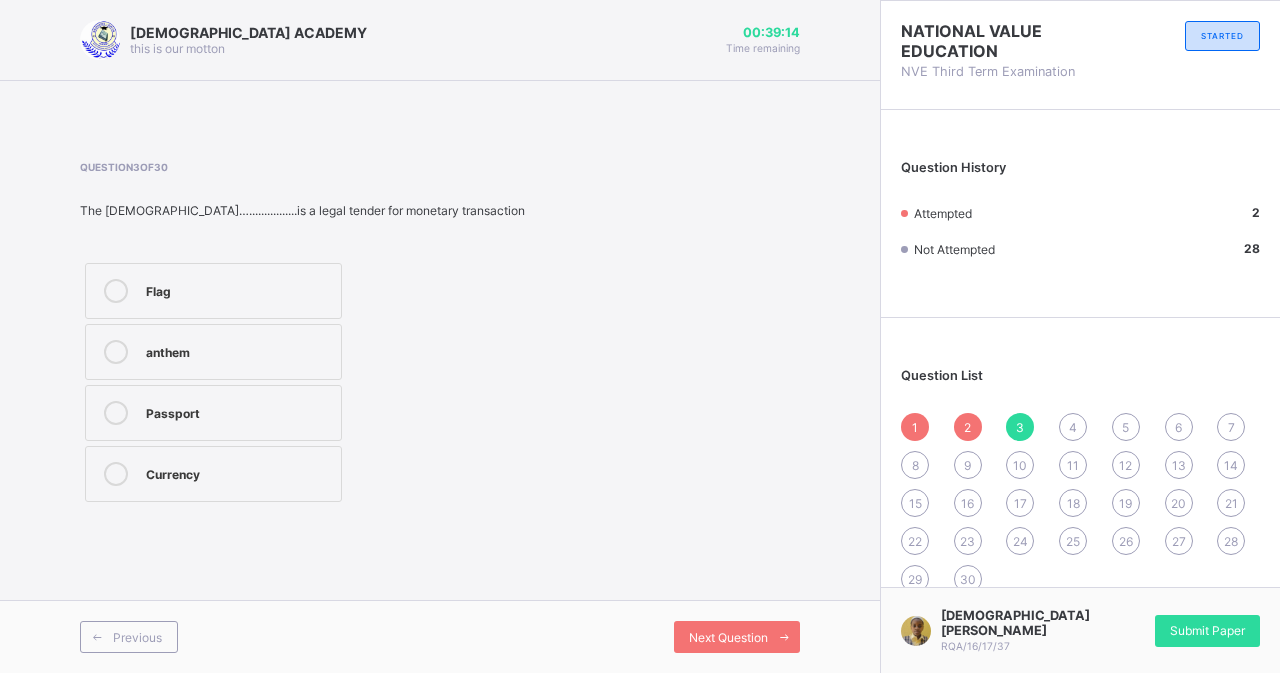 click on "Currency" at bounding box center [238, 474] 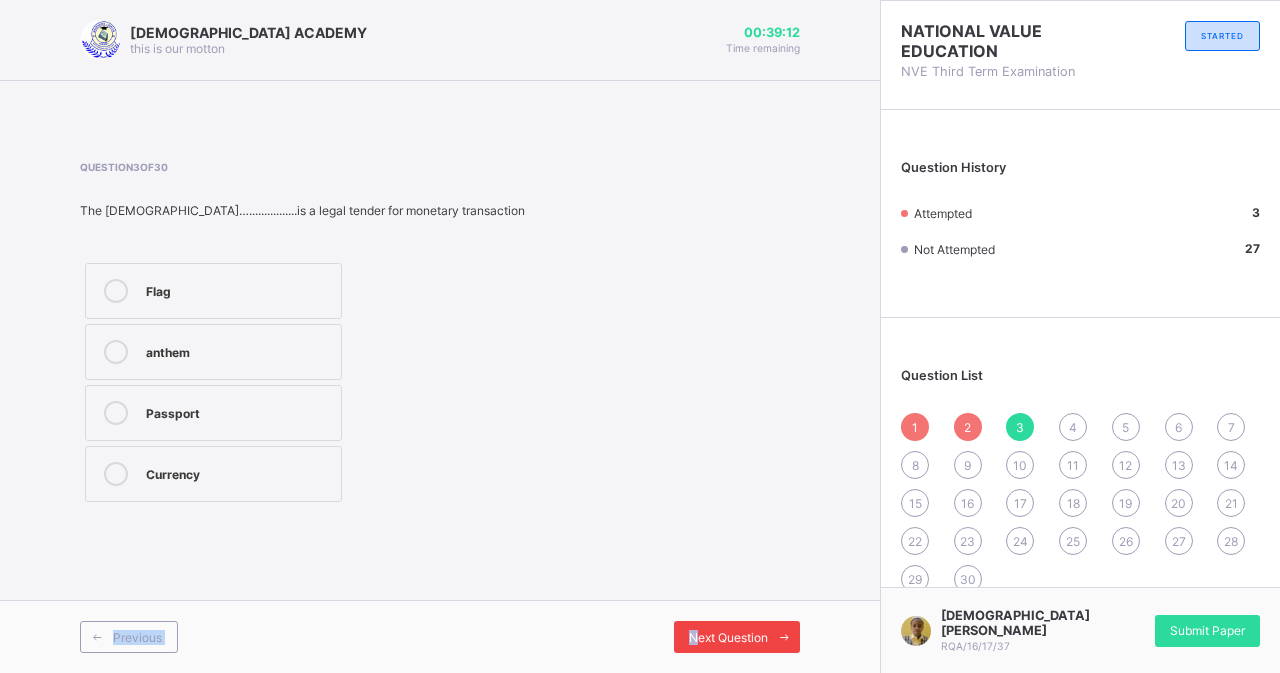 drag, startPoint x: 282, startPoint y: 483, endPoint x: 699, endPoint y: 642, distance: 446.28467 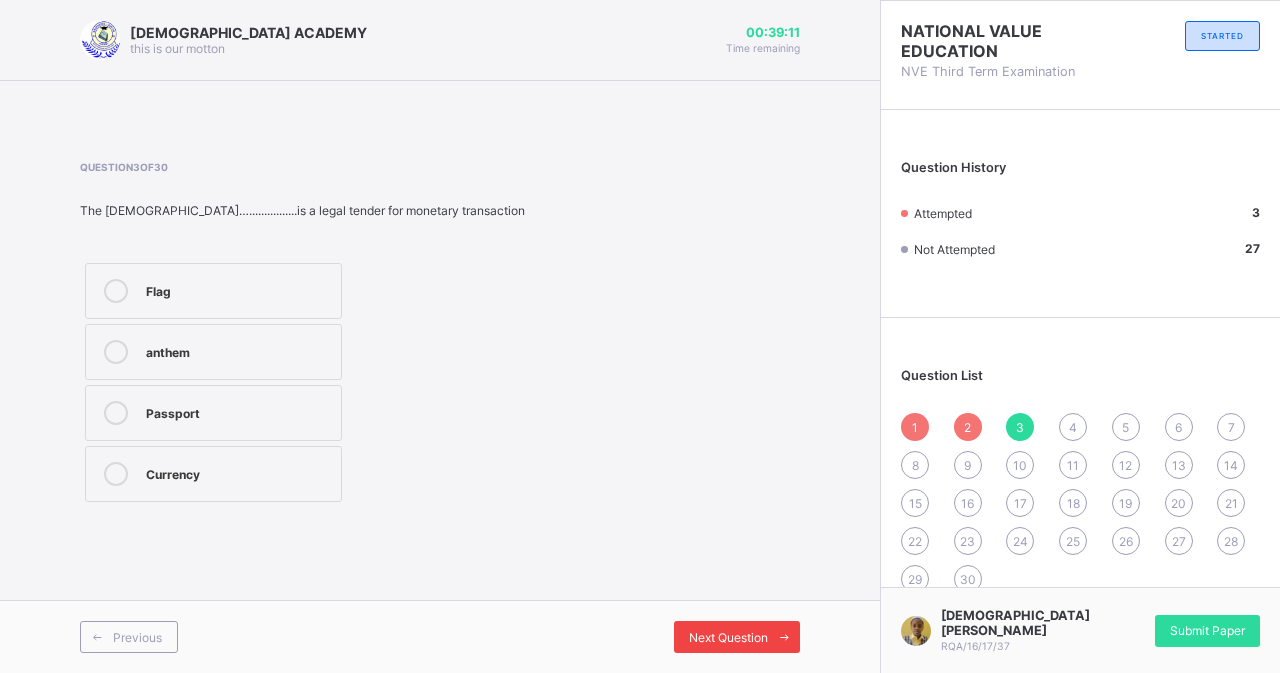 click on "Next Question" at bounding box center (728, 637) 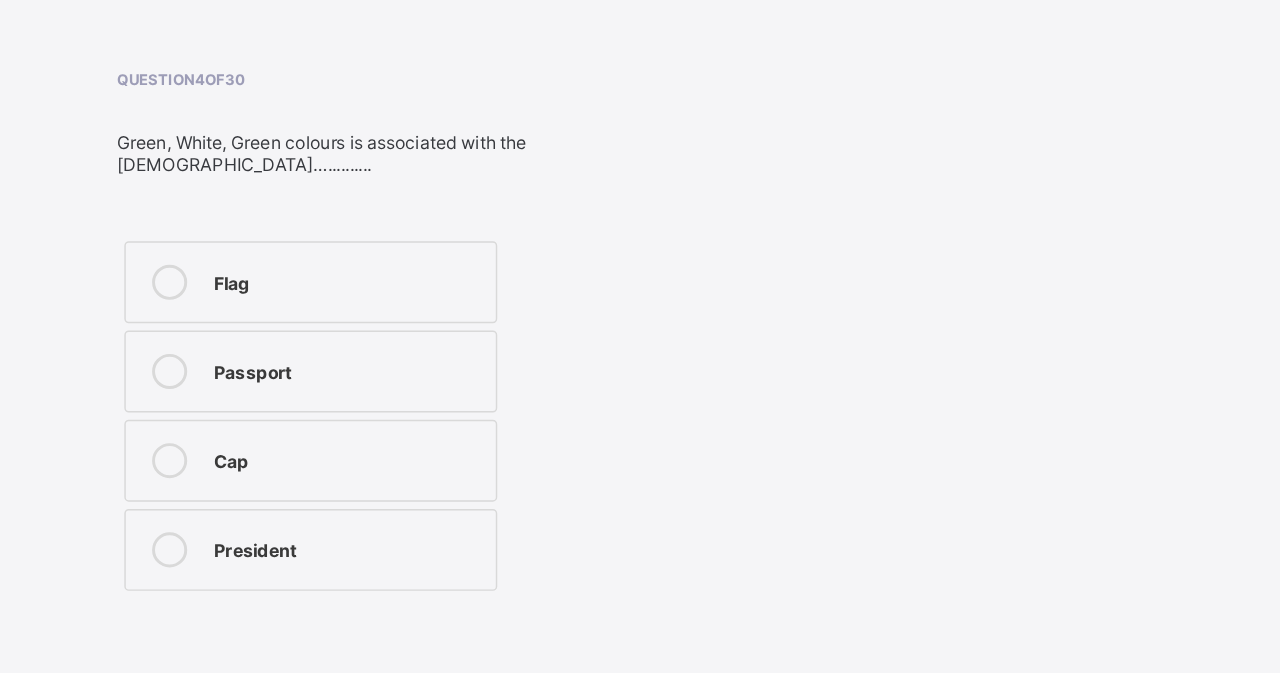 click on "Flag" at bounding box center [212, 306] 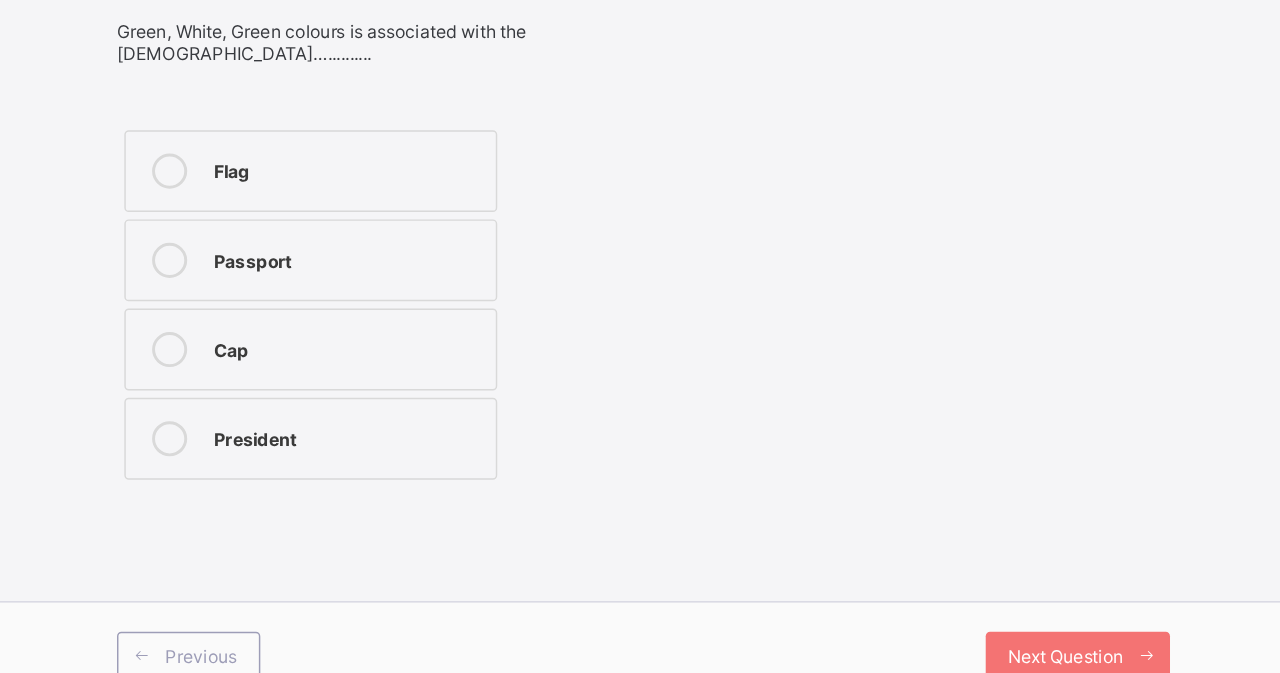 scroll, scrollTop: 0, scrollLeft: 0, axis: both 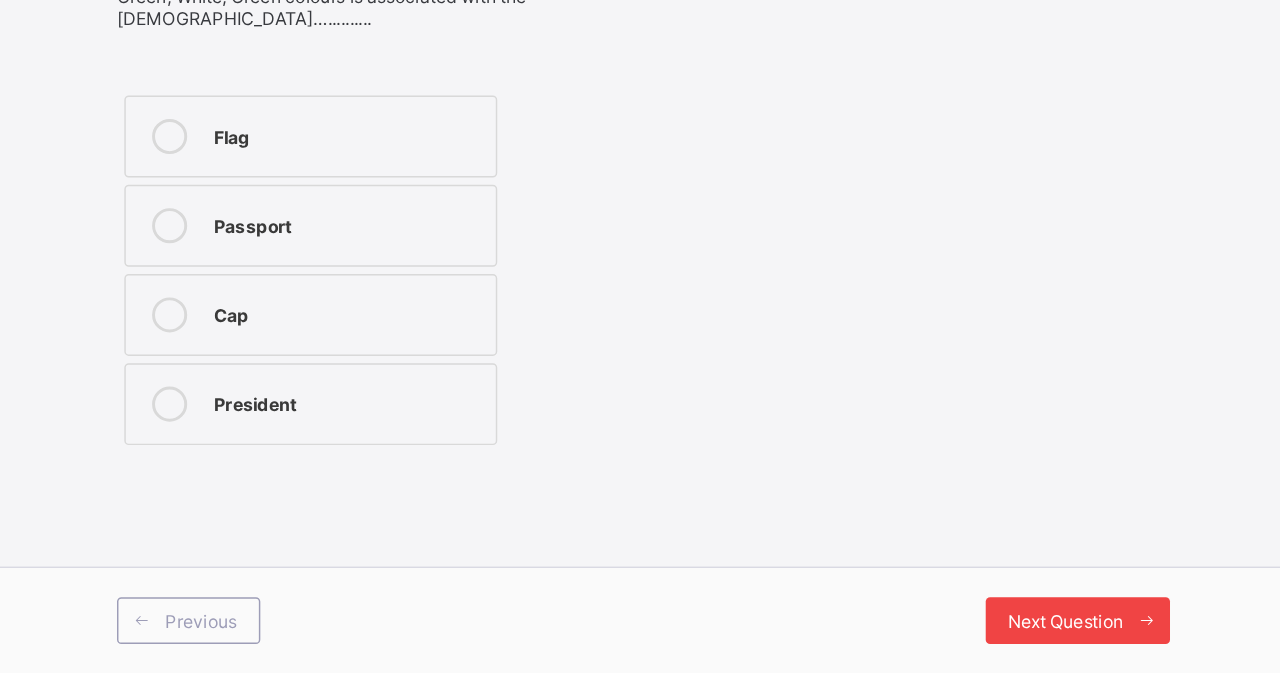 click on "Next Question" at bounding box center (728, 637) 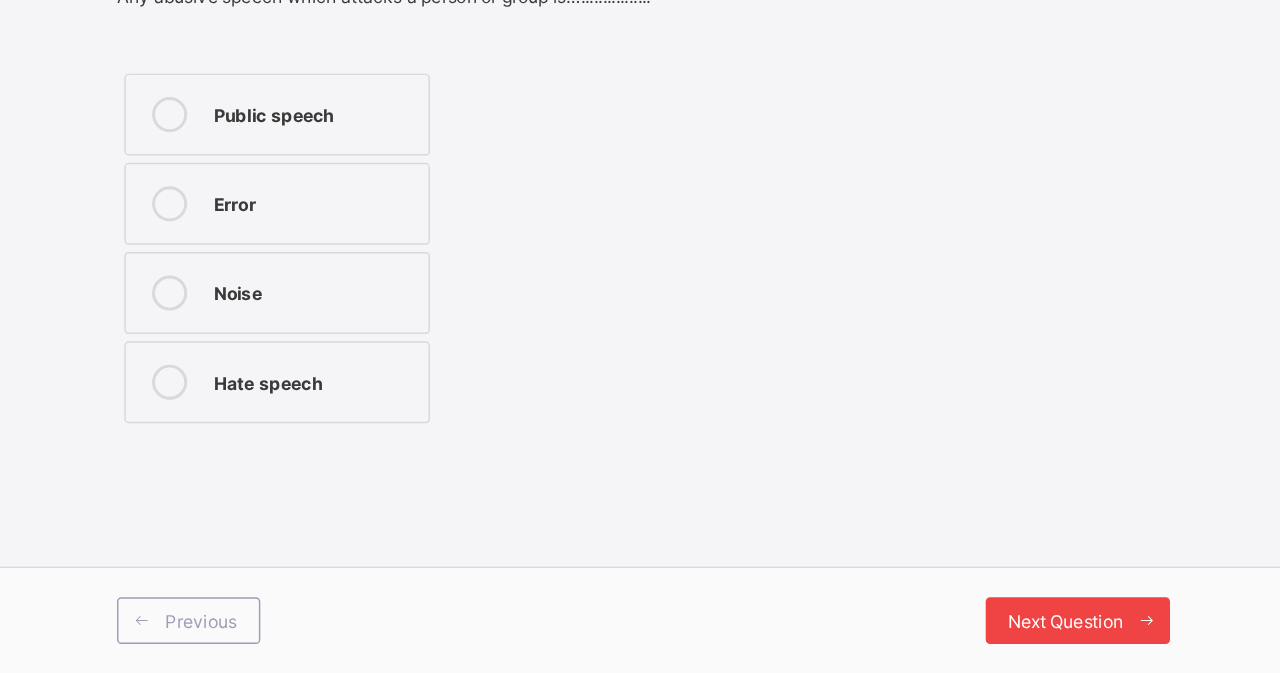 scroll, scrollTop: 0, scrollLeft: 0, axis: both 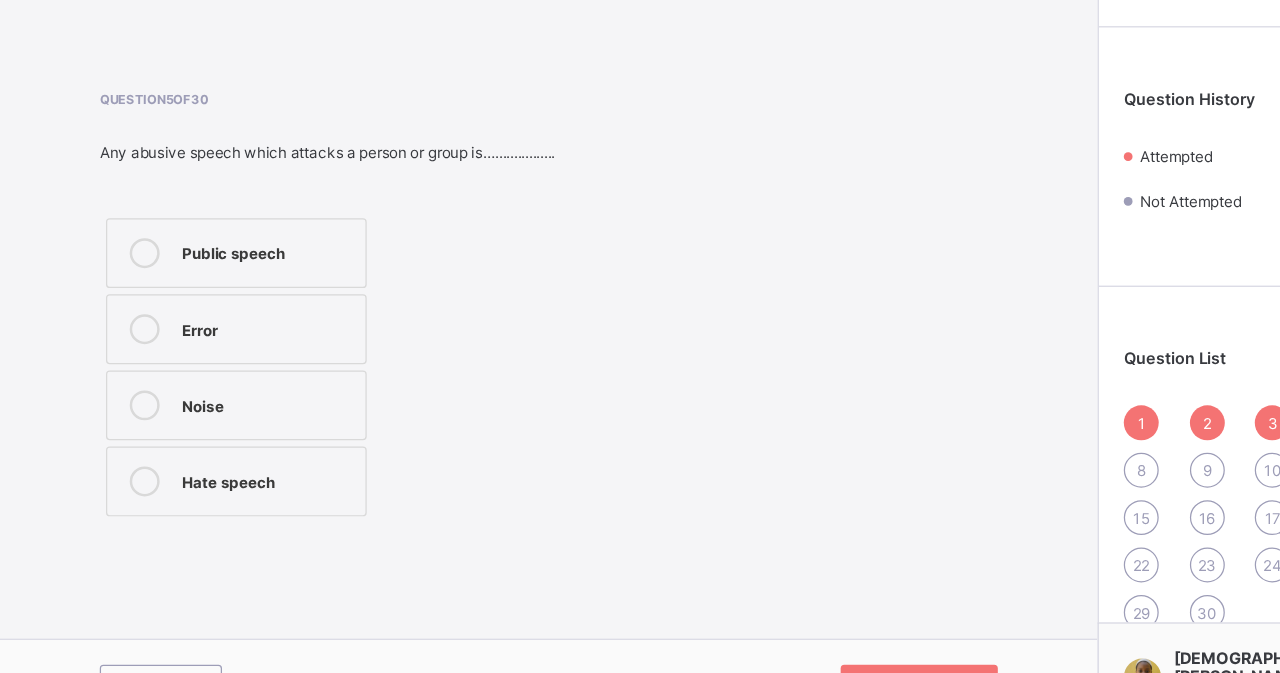 click on "Hate speech" at bounding box center (214, 472) 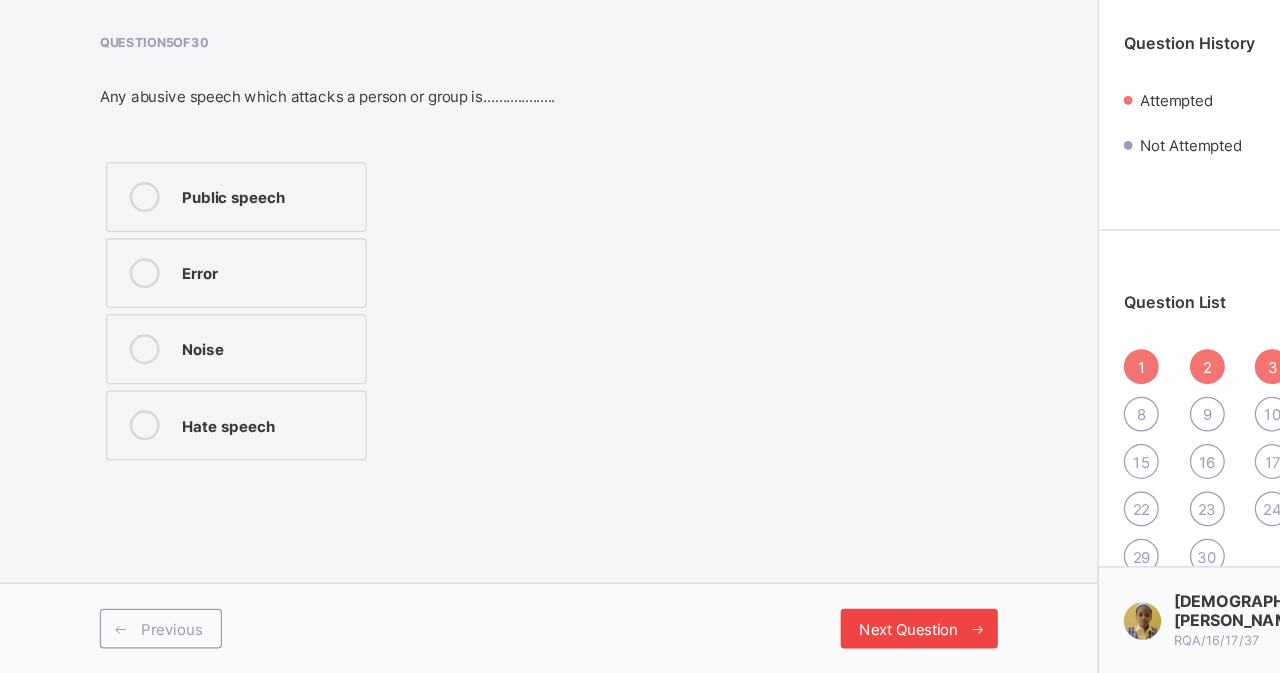 click on "Next Question" at bounding box center (737, 637) 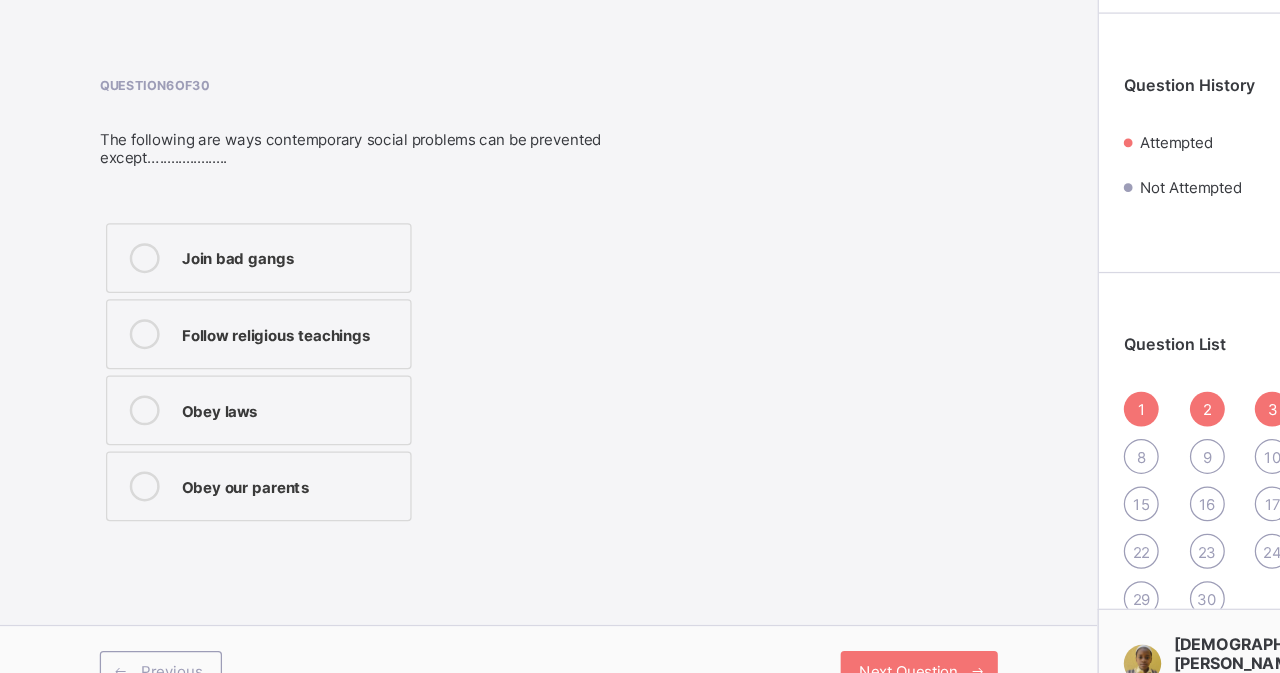 click on "Join bad gangs" at bounding box center [232, 304] 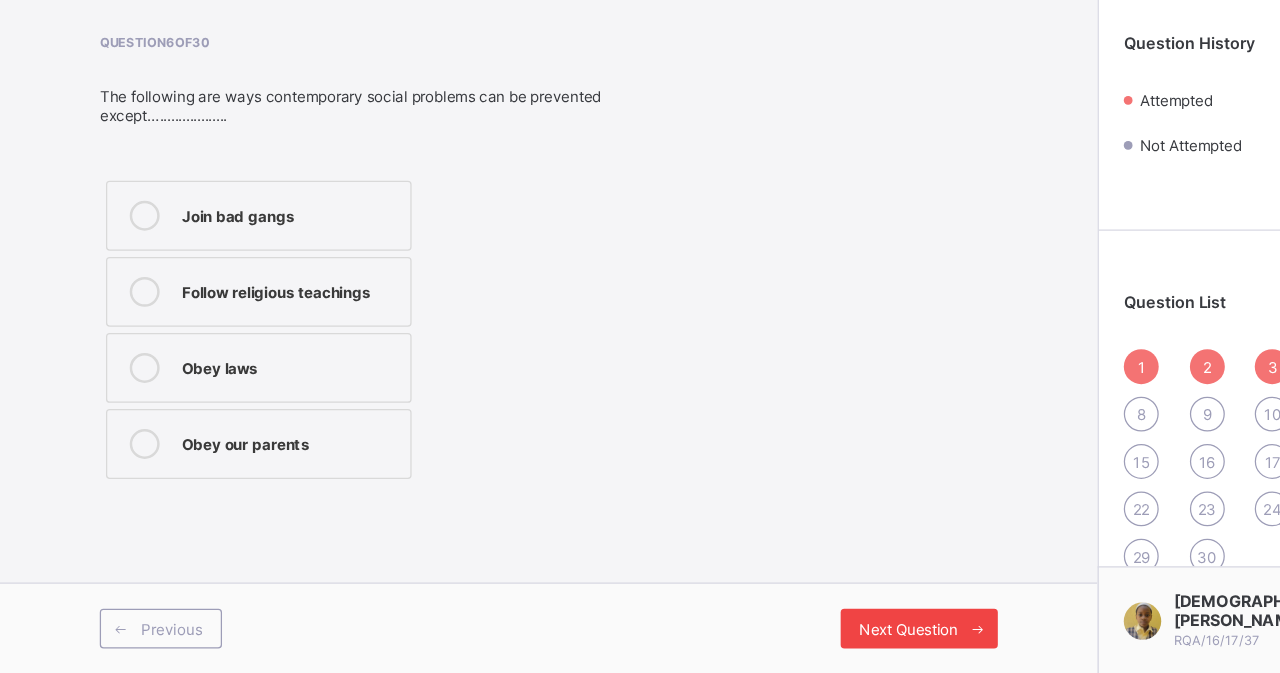 click on "Next Question" at bounding box center [728, 637] 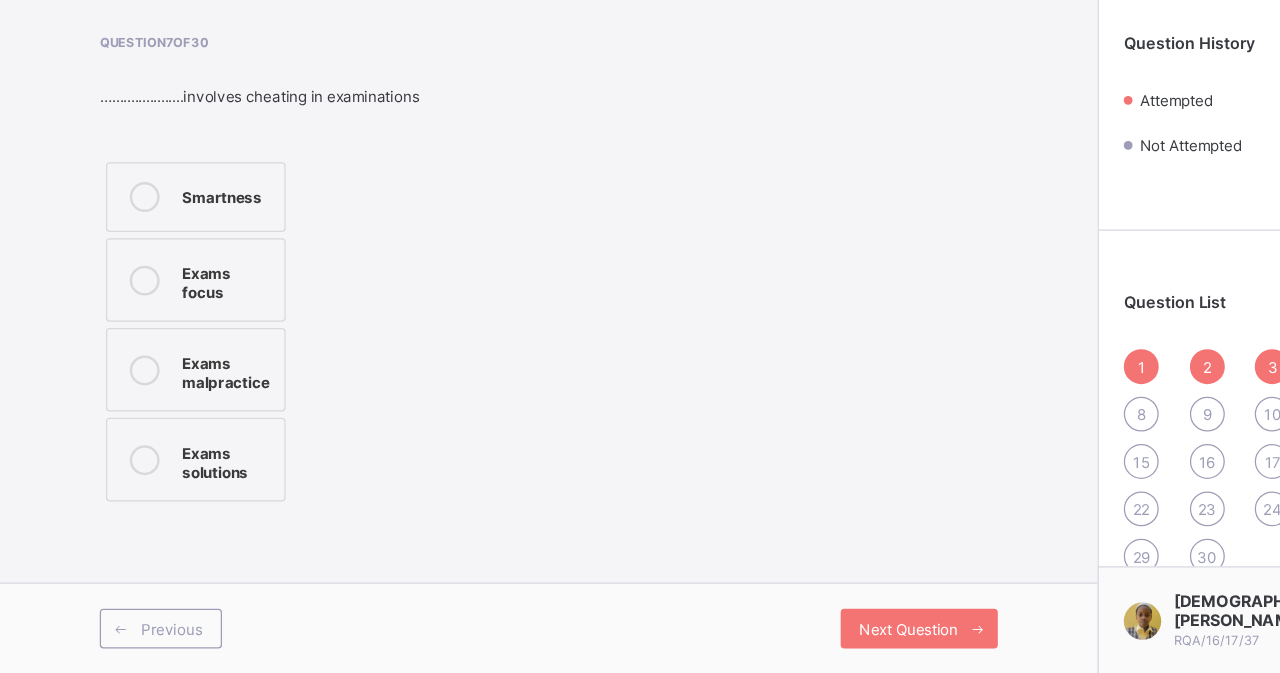 click on "Exams malpractice" at bounding box center [182, 429] 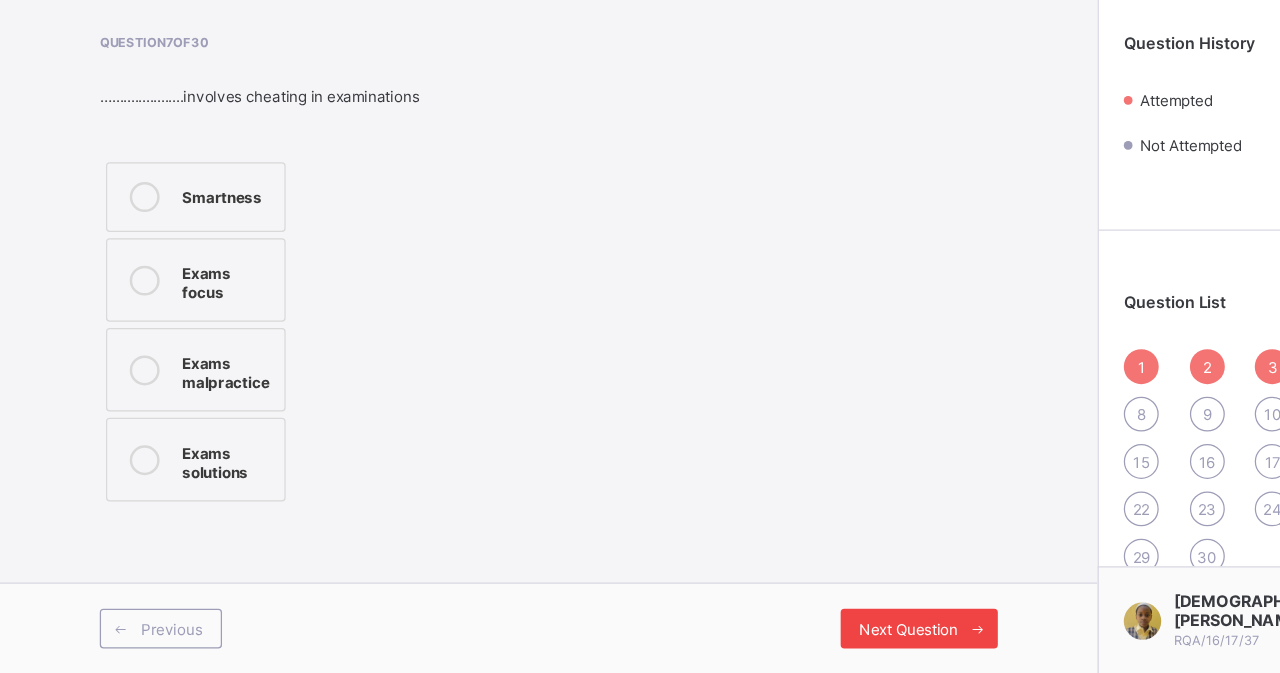 click on "Next Question" at bounding box center (737, 637) 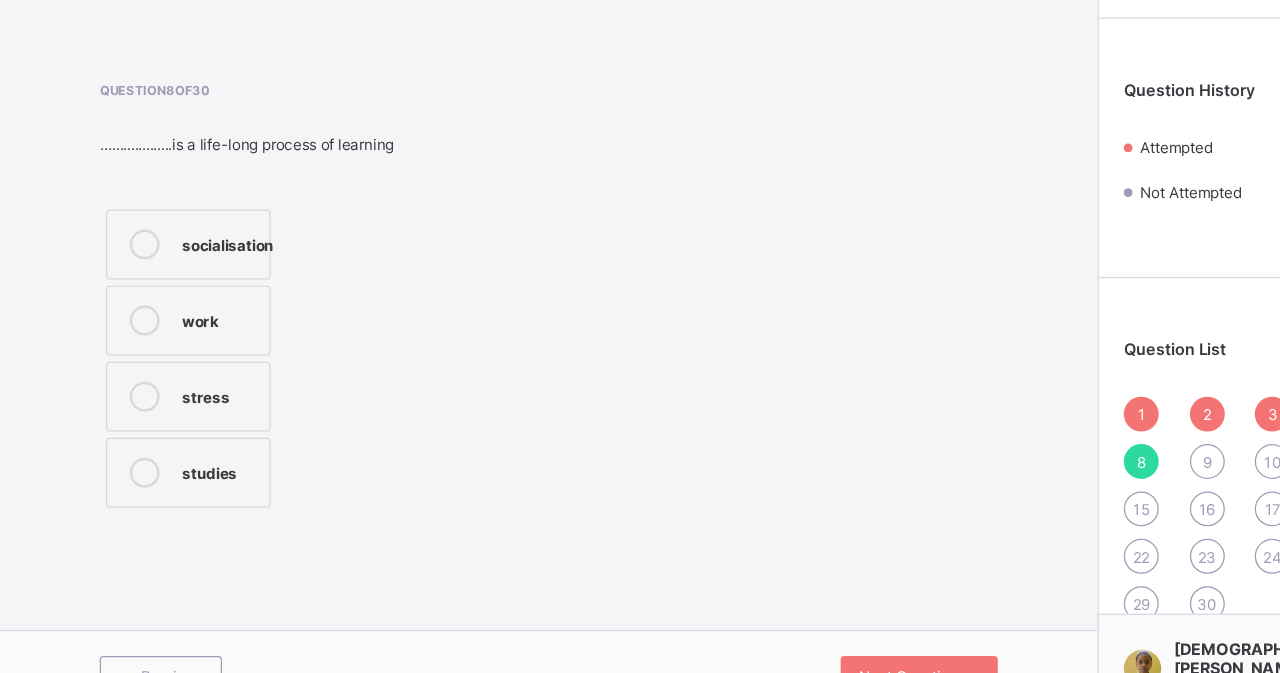 click on "socialisation" at bounding box center (182, 289) 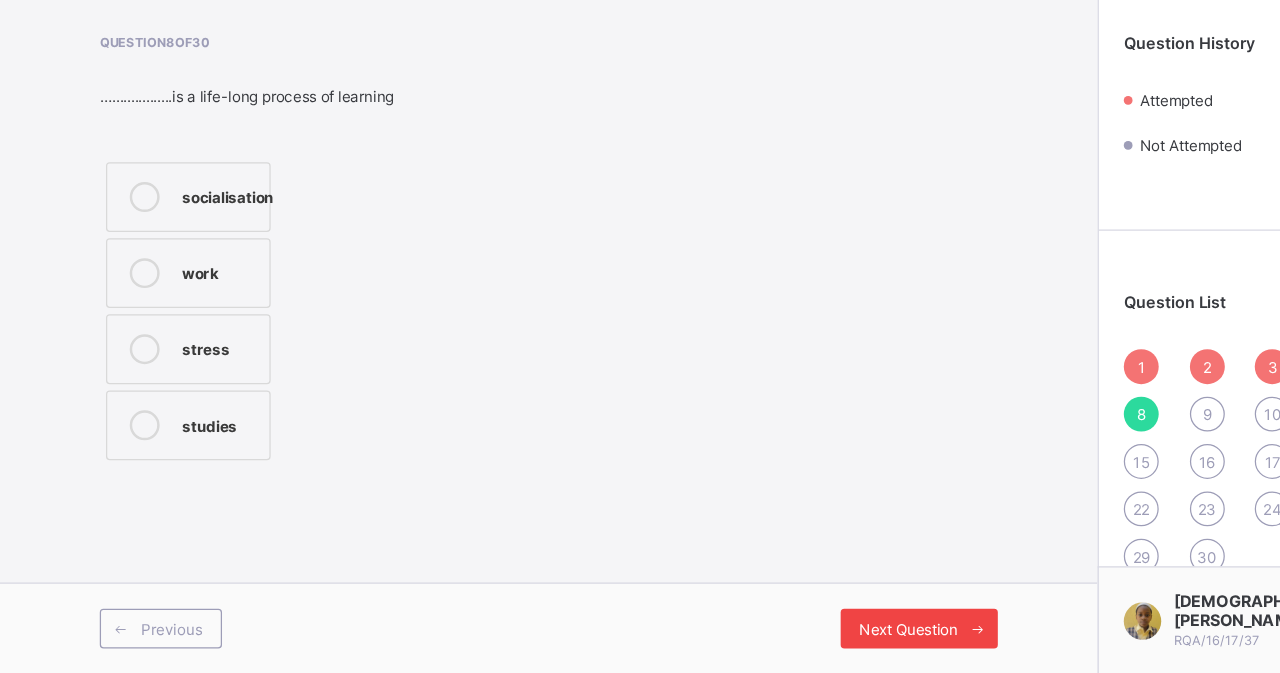click on "Next Question" at bounding box center [737, 637] 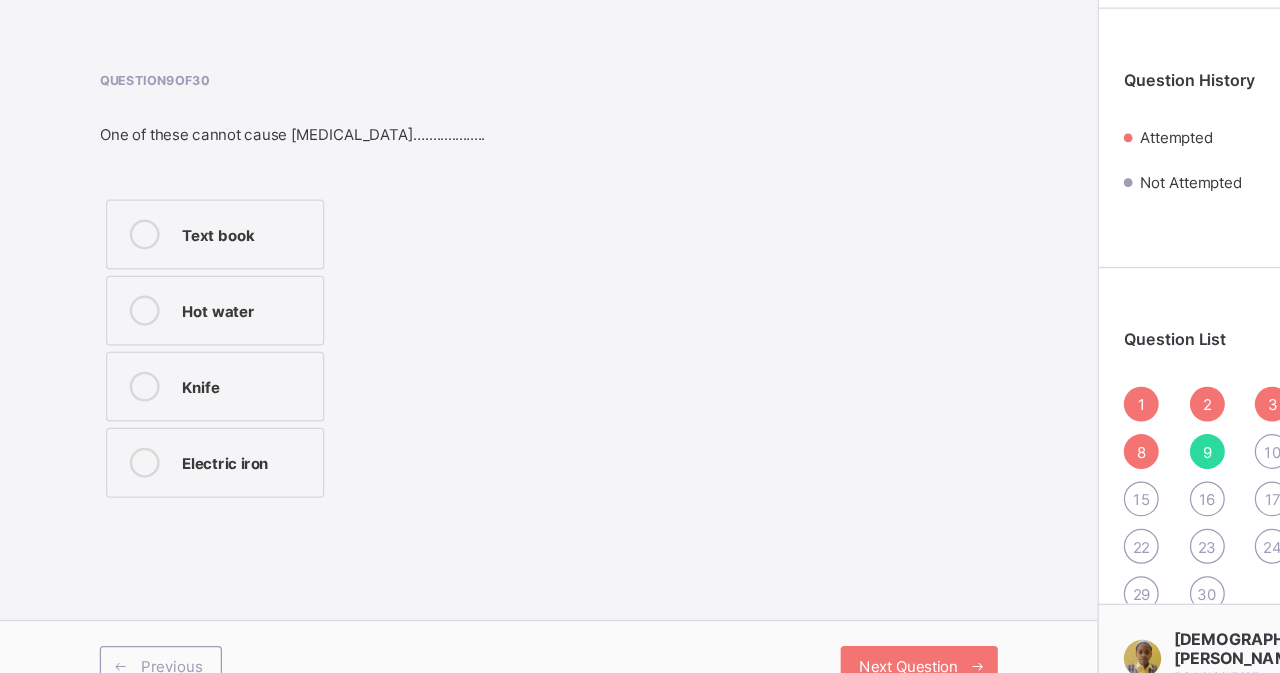 click on "Text book" at bounding box center (197, 289) 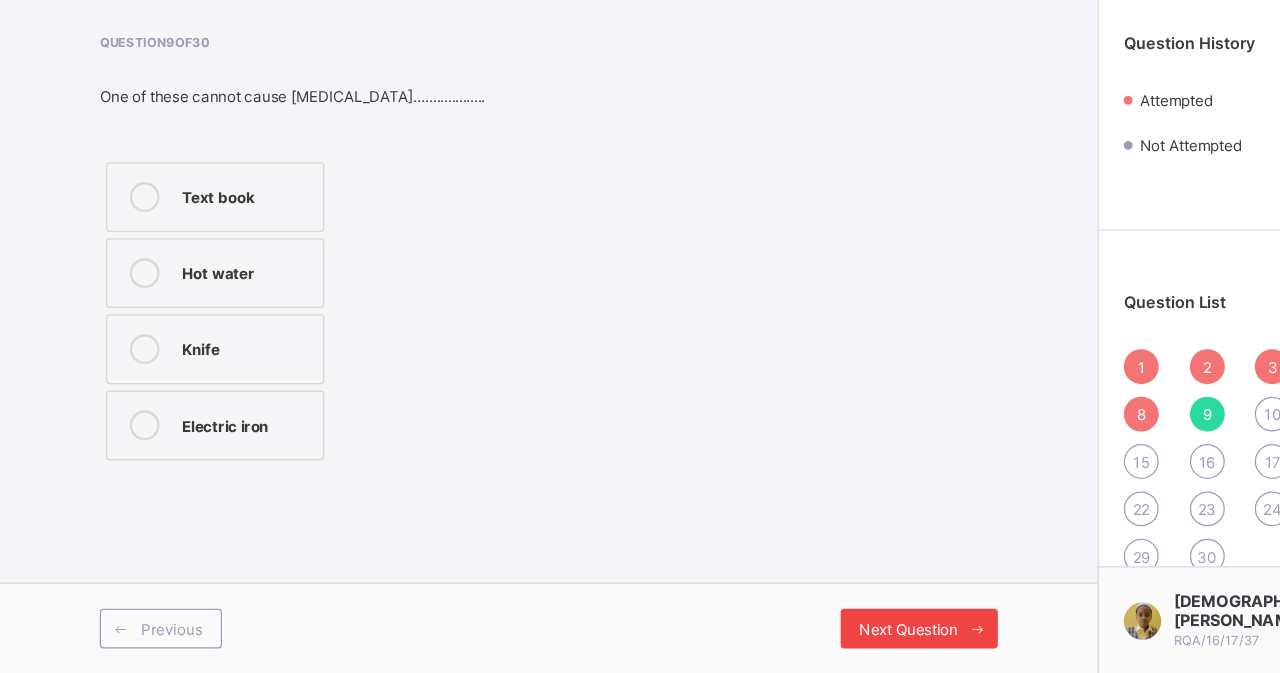 click on "Next Question" at bounding box center [737, 637] 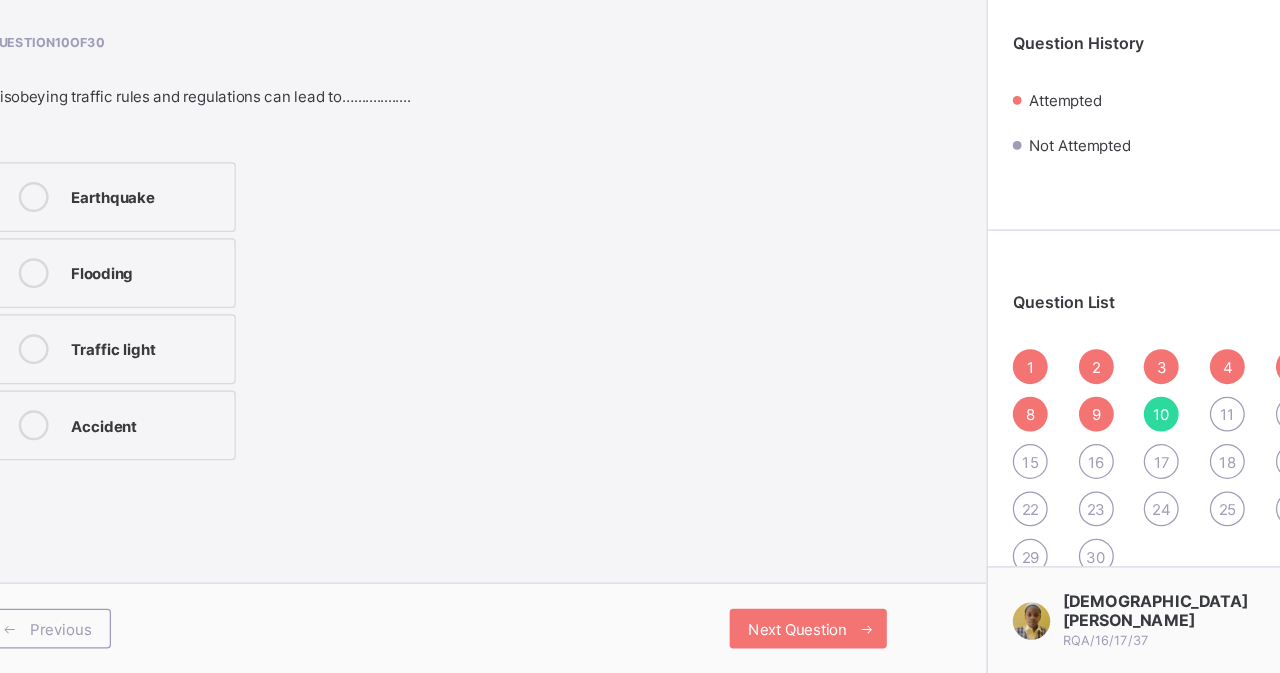 click on "9" at bounding box center [967, 465] 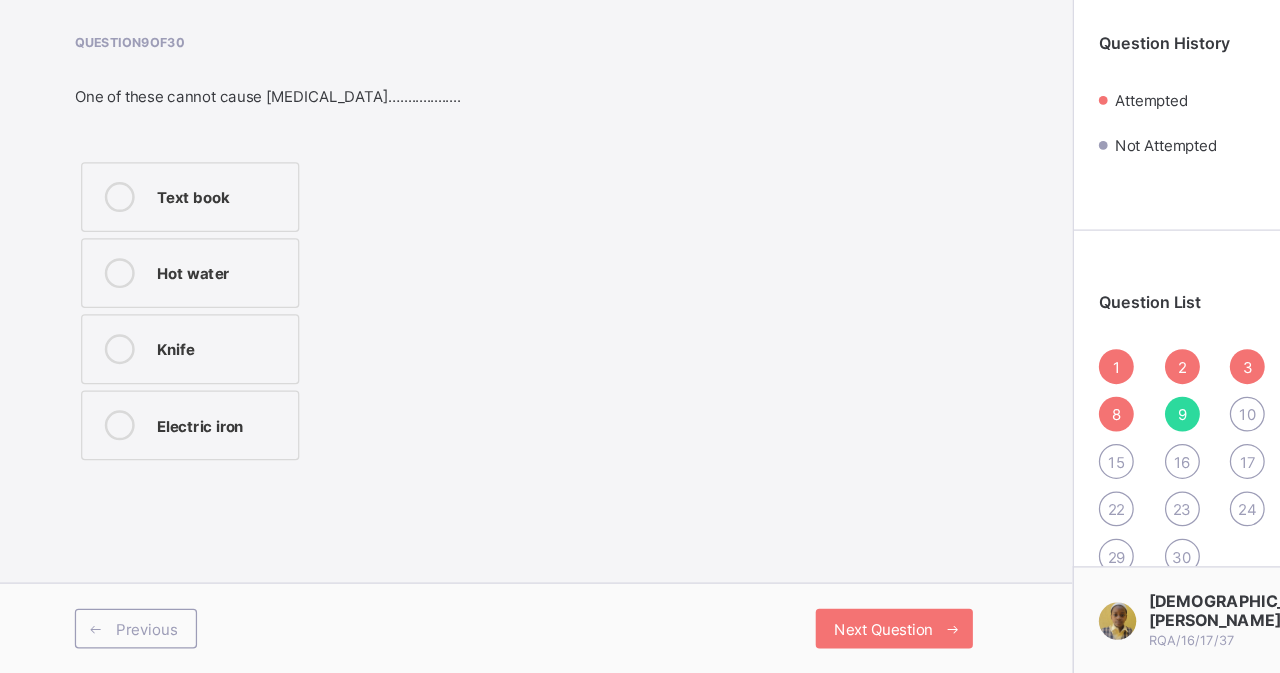 click on "10" at bounding box center [1020, 465] 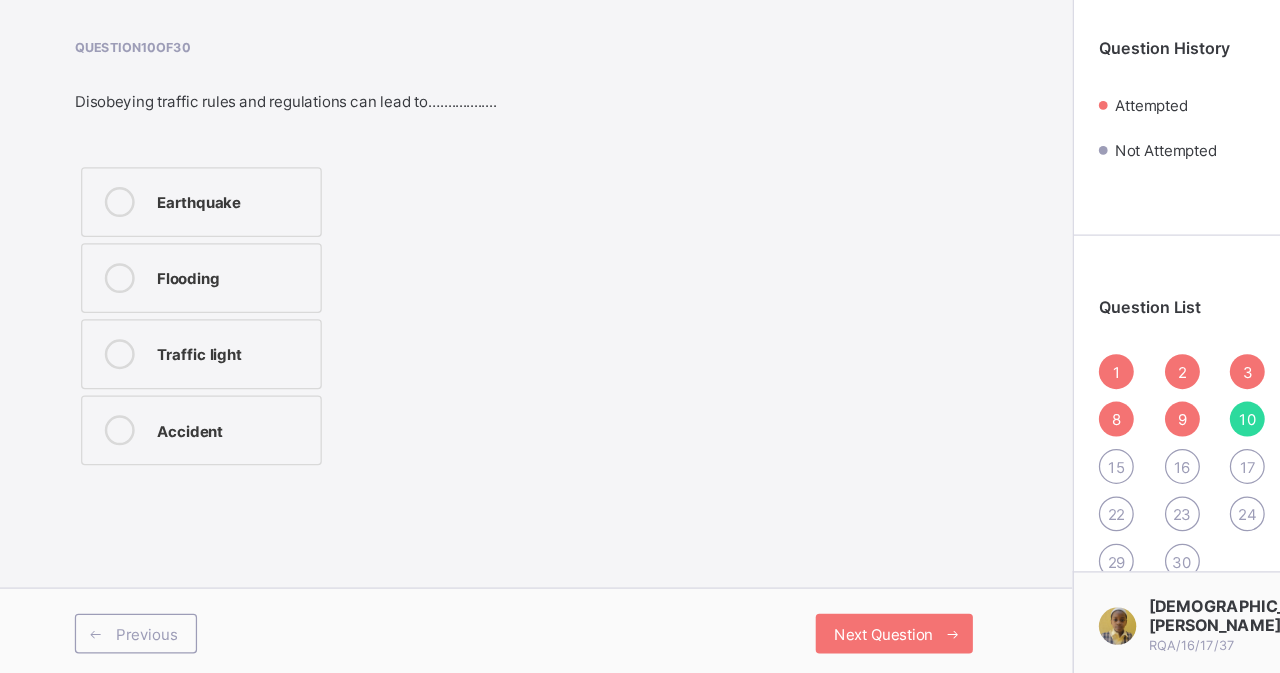 click on "Accident" at bounding box center (181, 474) 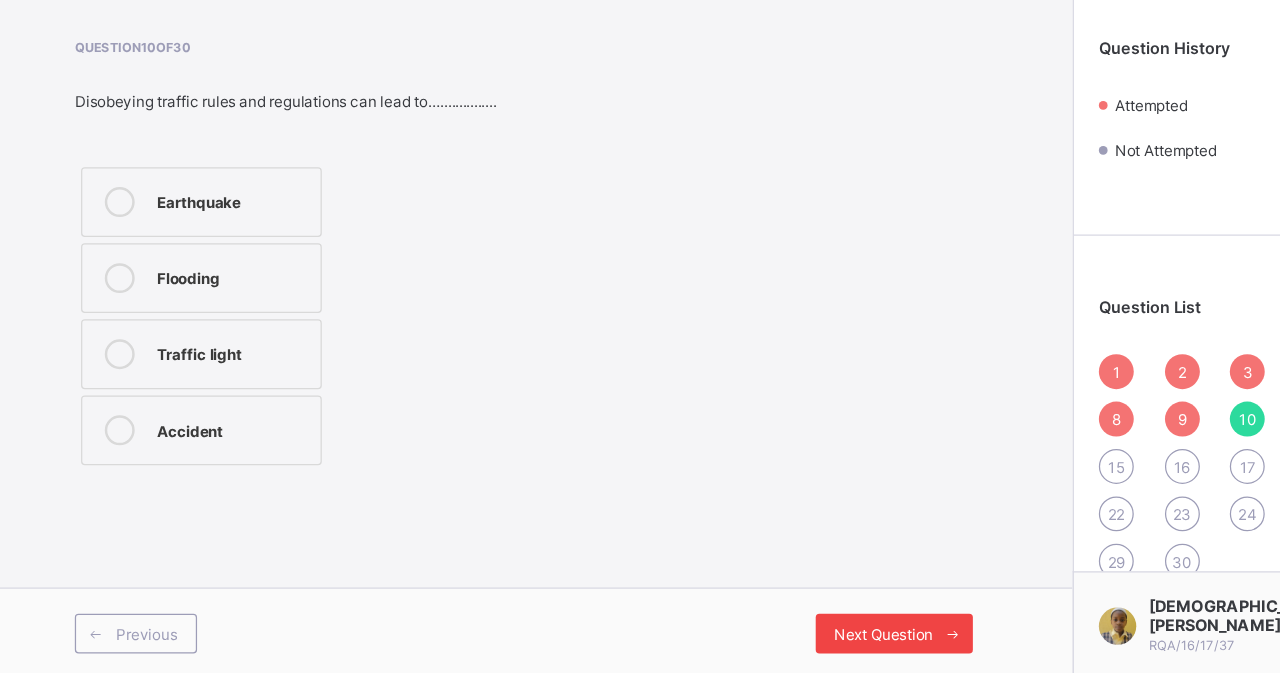 click on "Next Question" at bounding box center (728, 637) 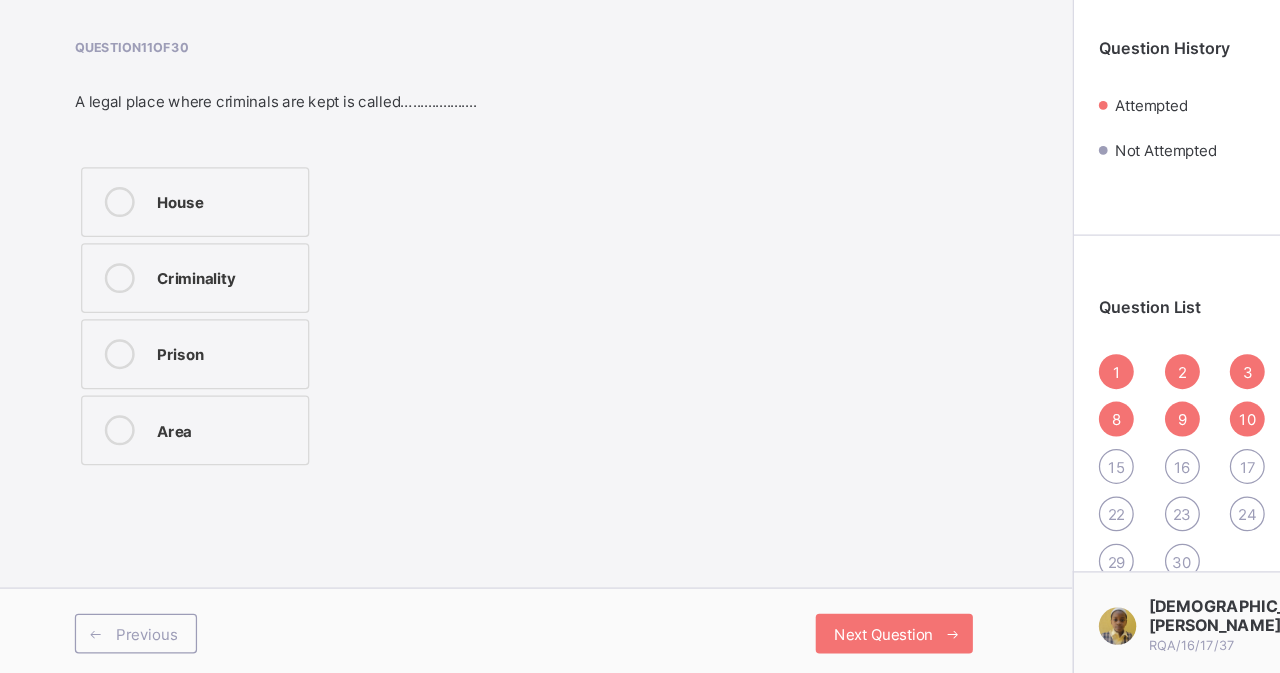 click on "Prison" at bounding box center [201, 413] 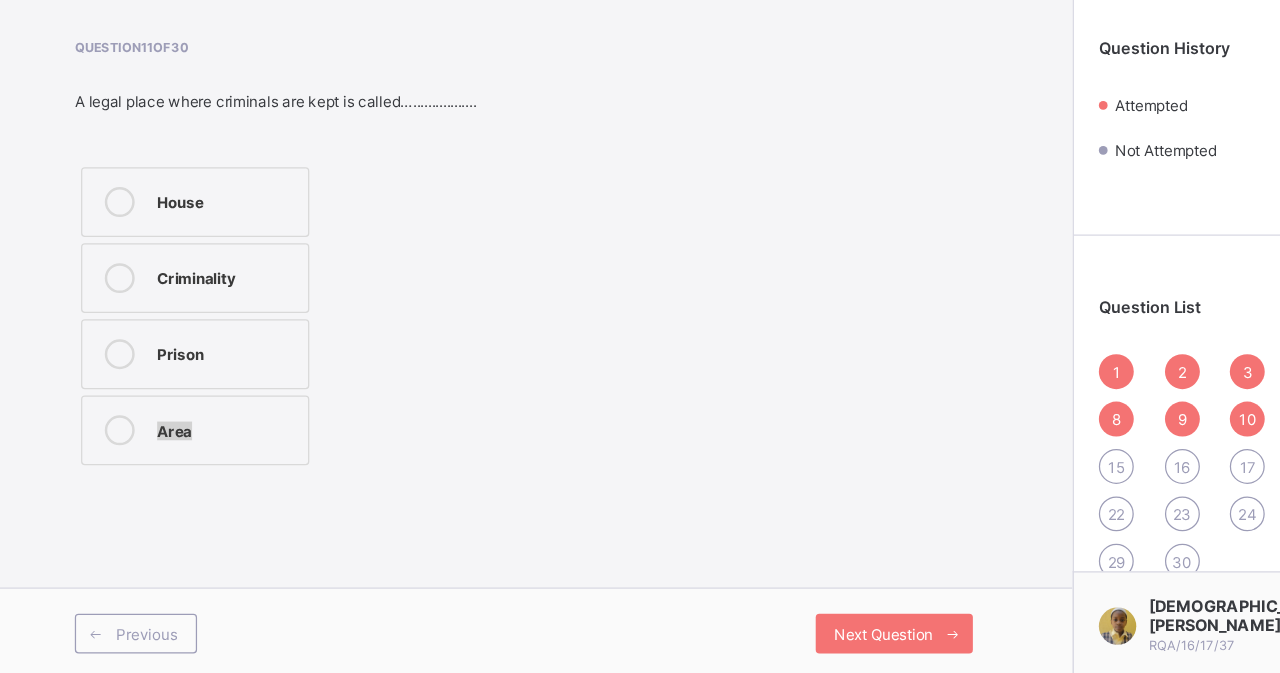 drag, startPoint x: 285, startPoint y: 436, endPoint x: 556, endPoint y: 599, distance: 316.2436 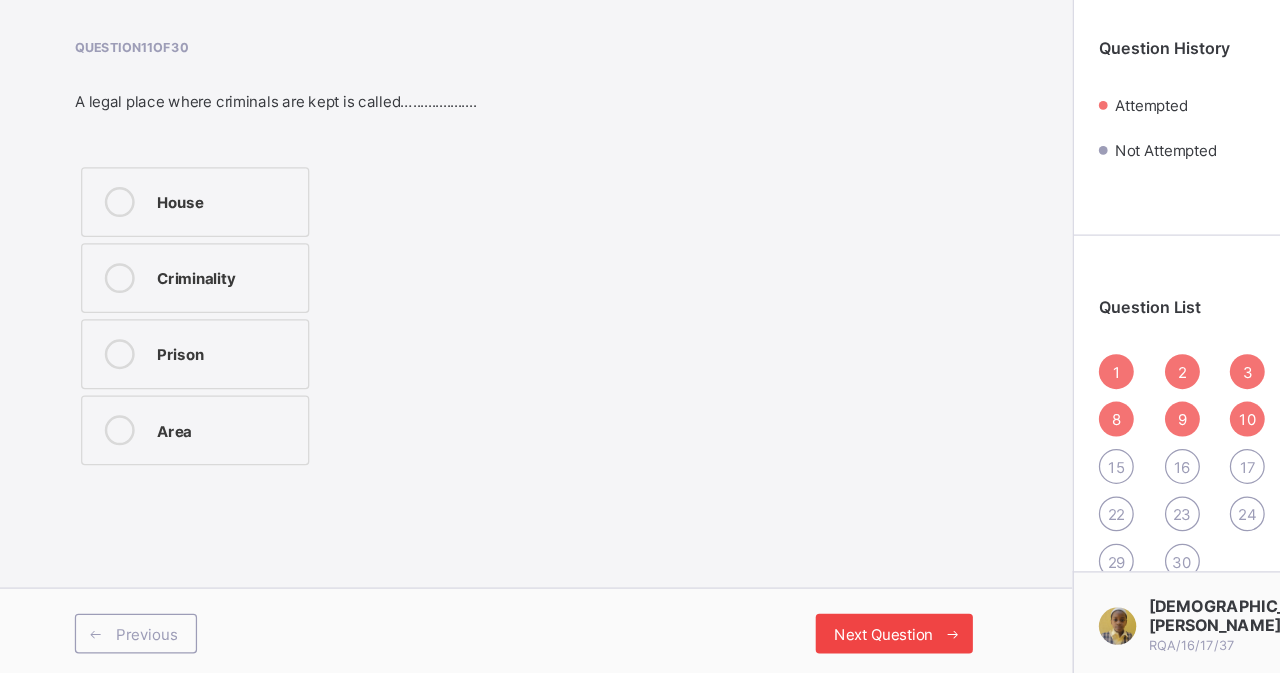 click on "Next Question" at bounding box center (737, 637) 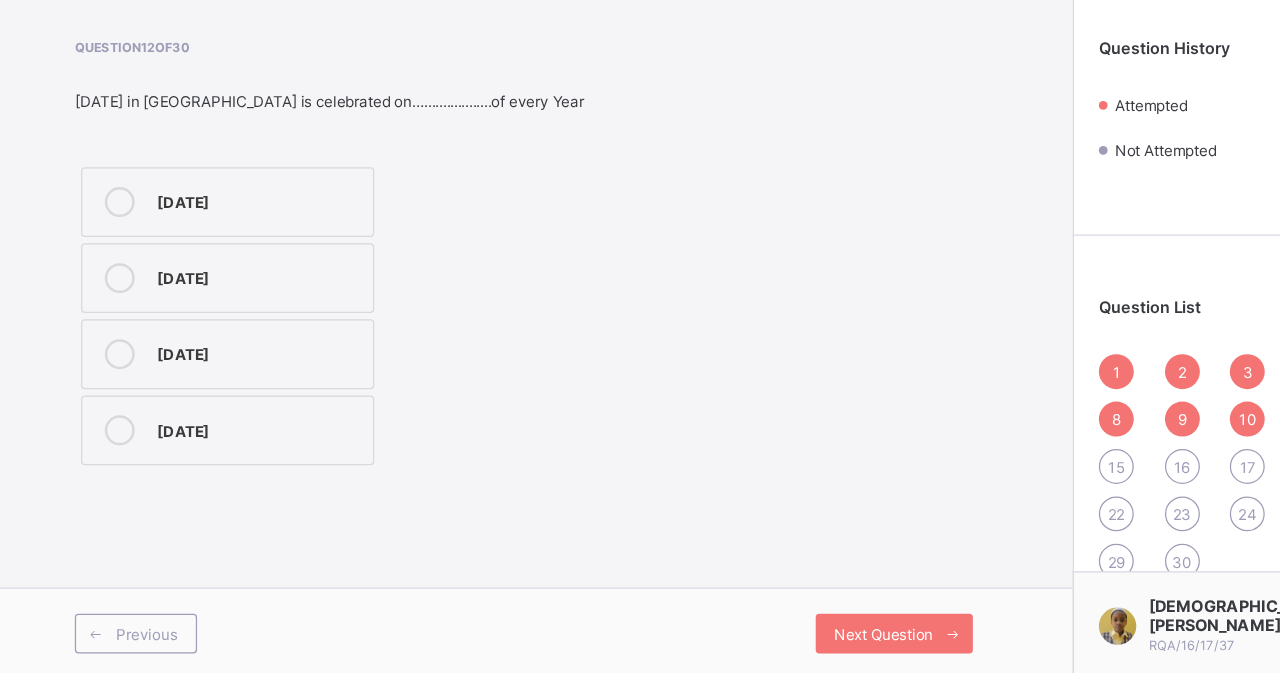 click on "[DATE]" at bounding box center (202, 291) 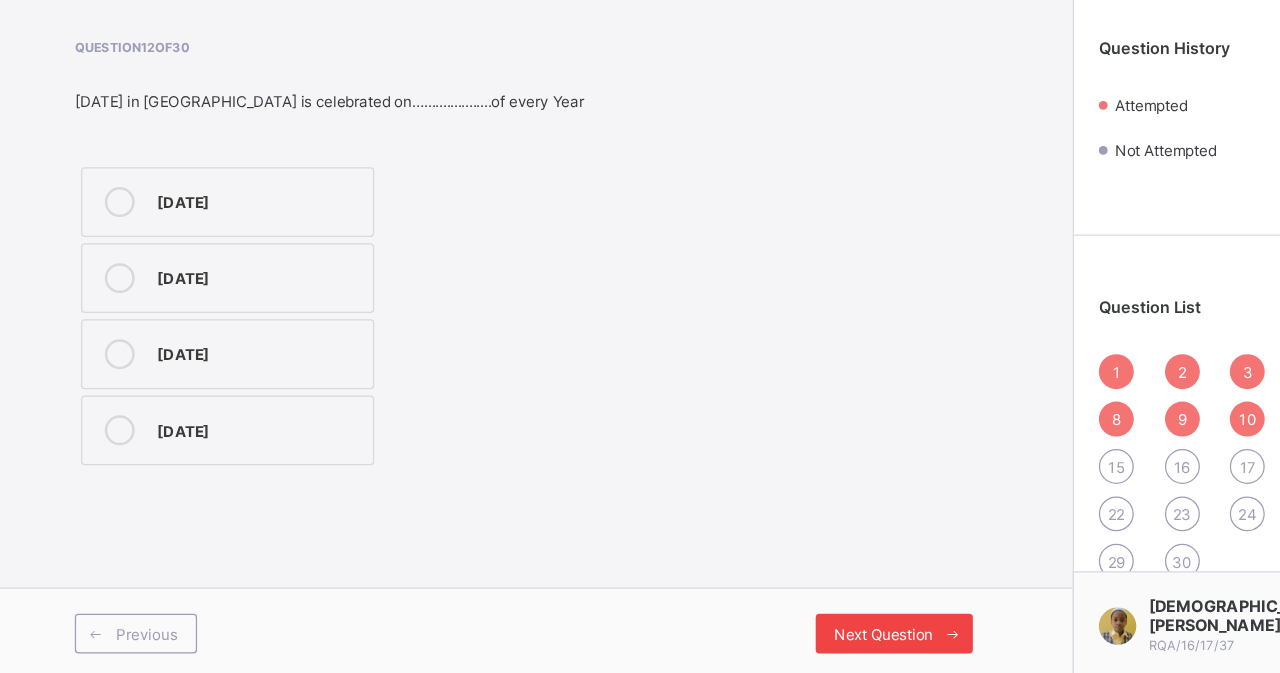 click on "Next Question" at bounding box center (737, 637) 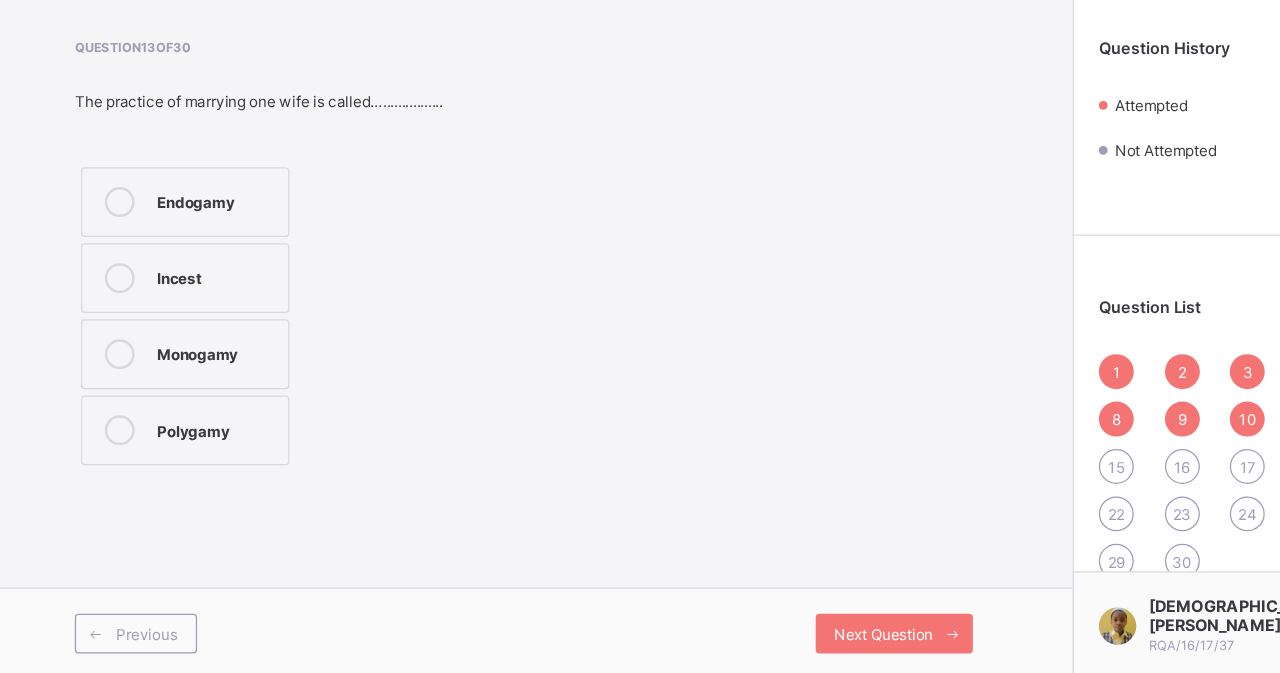 click on "Monogamy" at bounding box center [193, 411] 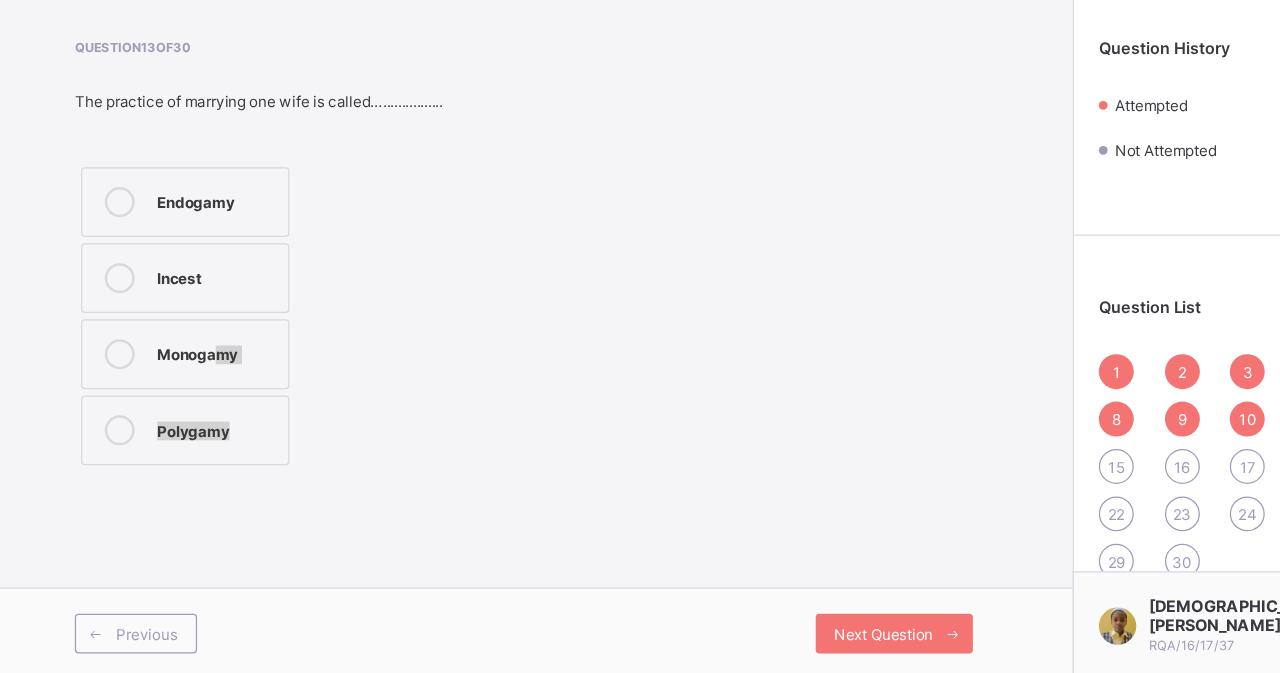 drag, startPoint x: 212, startPoint y: 410, endPoint x: 487, endPoint y: 539, distance: 303.7532 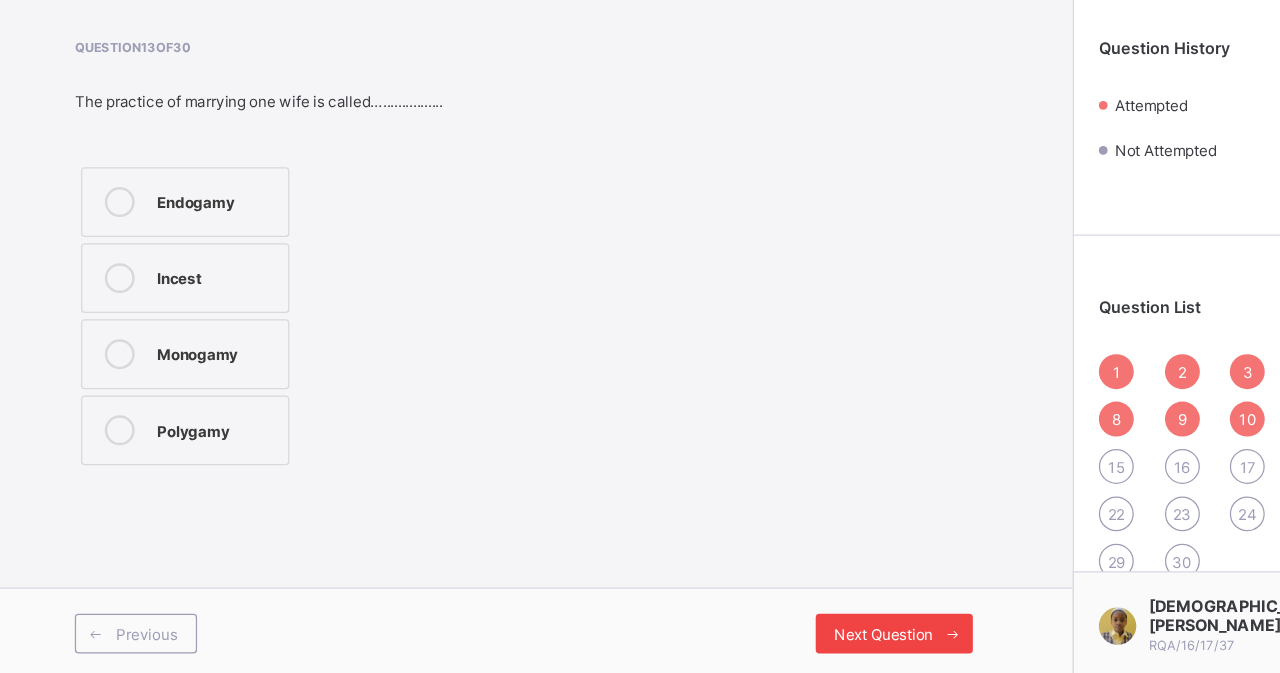 click on "Next Question" at bounding box center (737, 637) 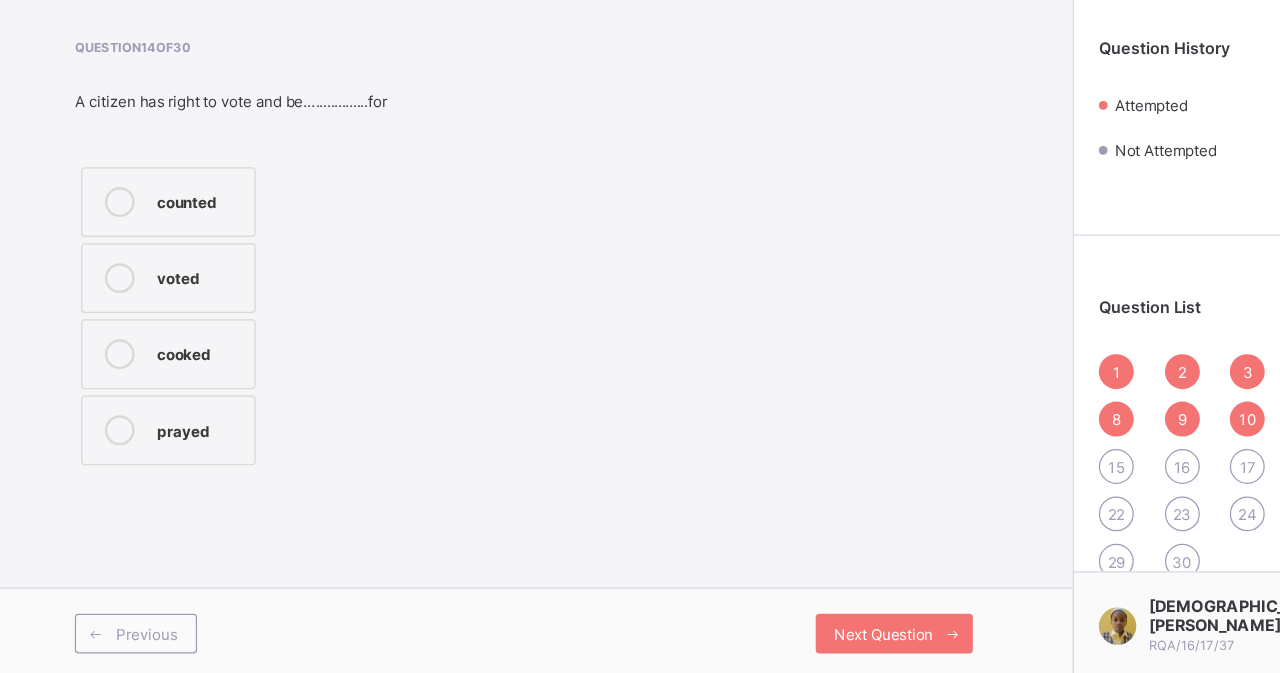 click on "voted" at bounding box center [180, 352] 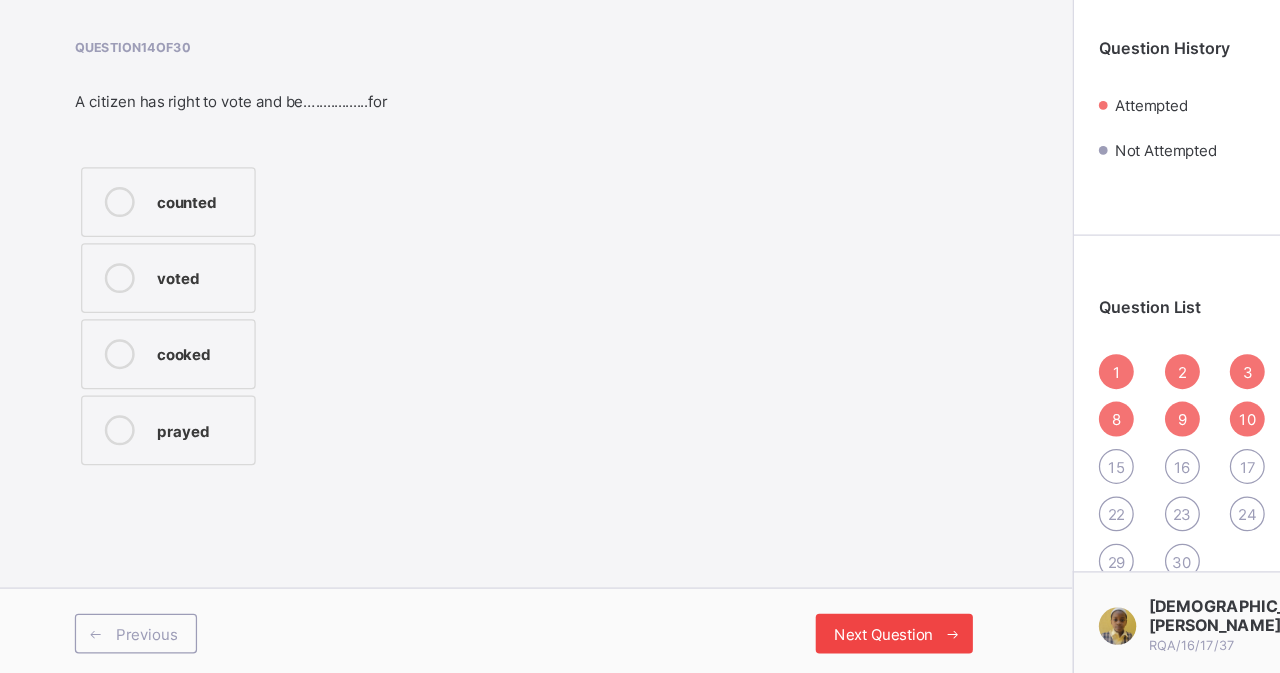 click on "Next Question" at bounding box center (737, 637) 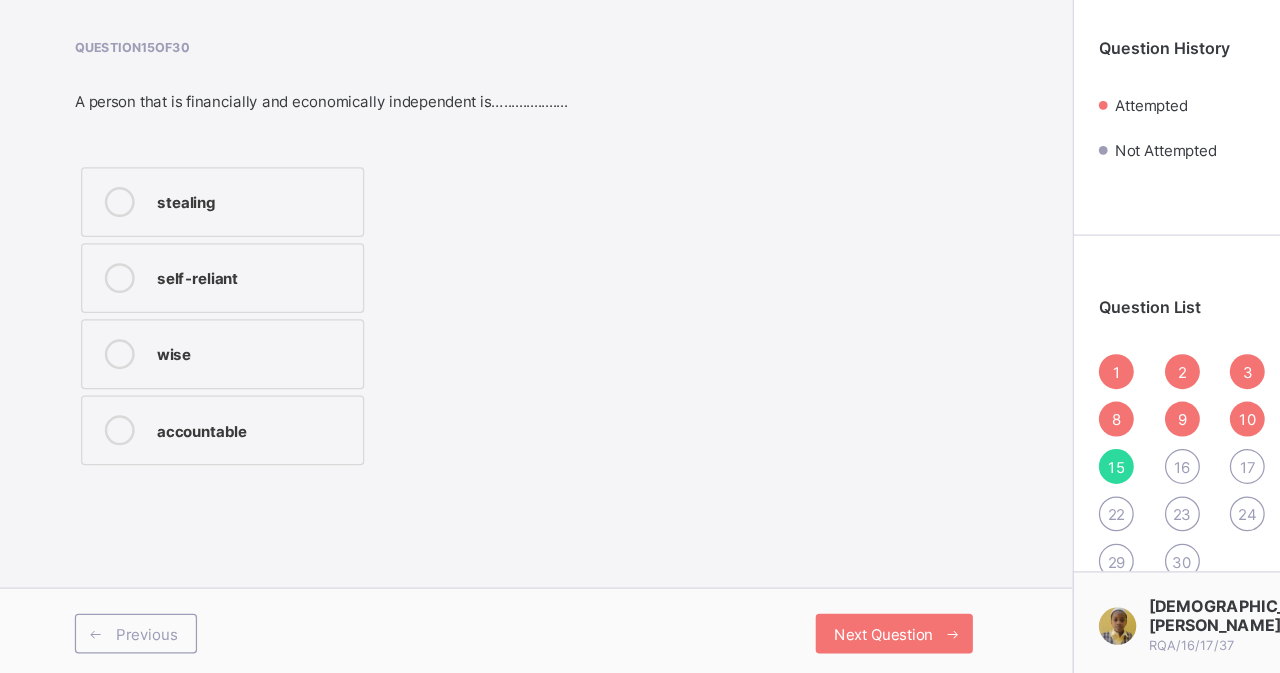 click on "self-reliant" at bounding box center [198, 352] 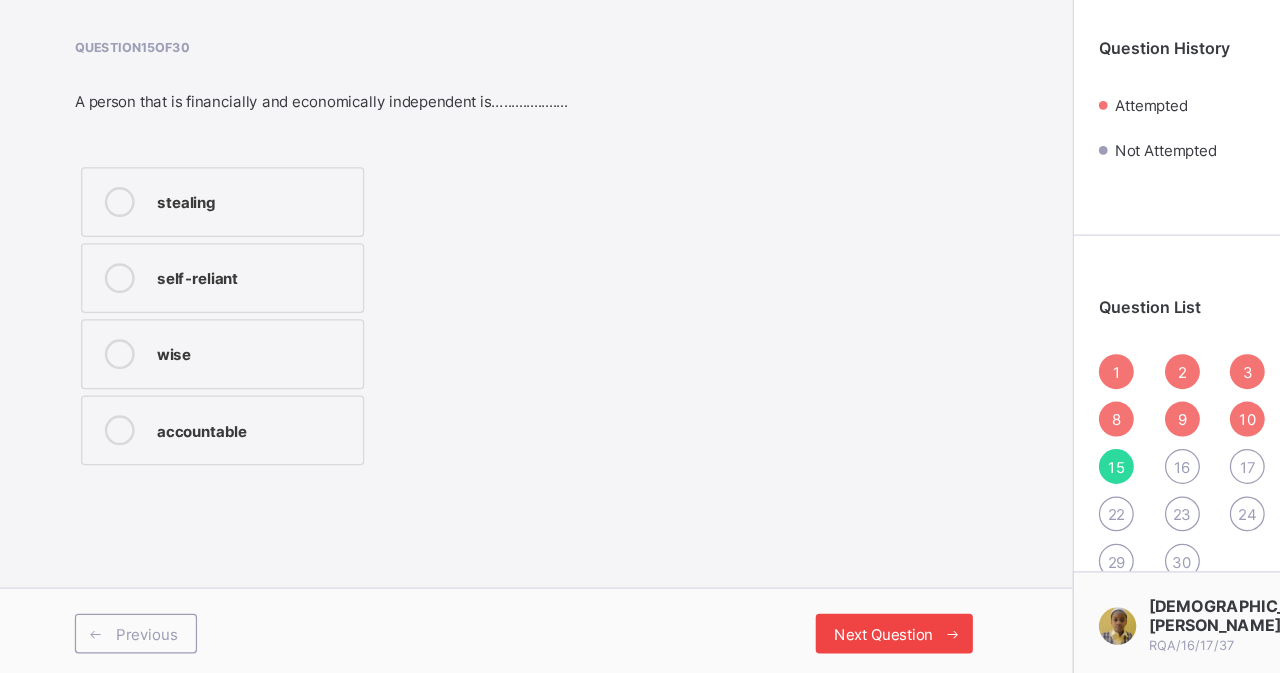click on "Next Question" at bounding box center [728, 637] 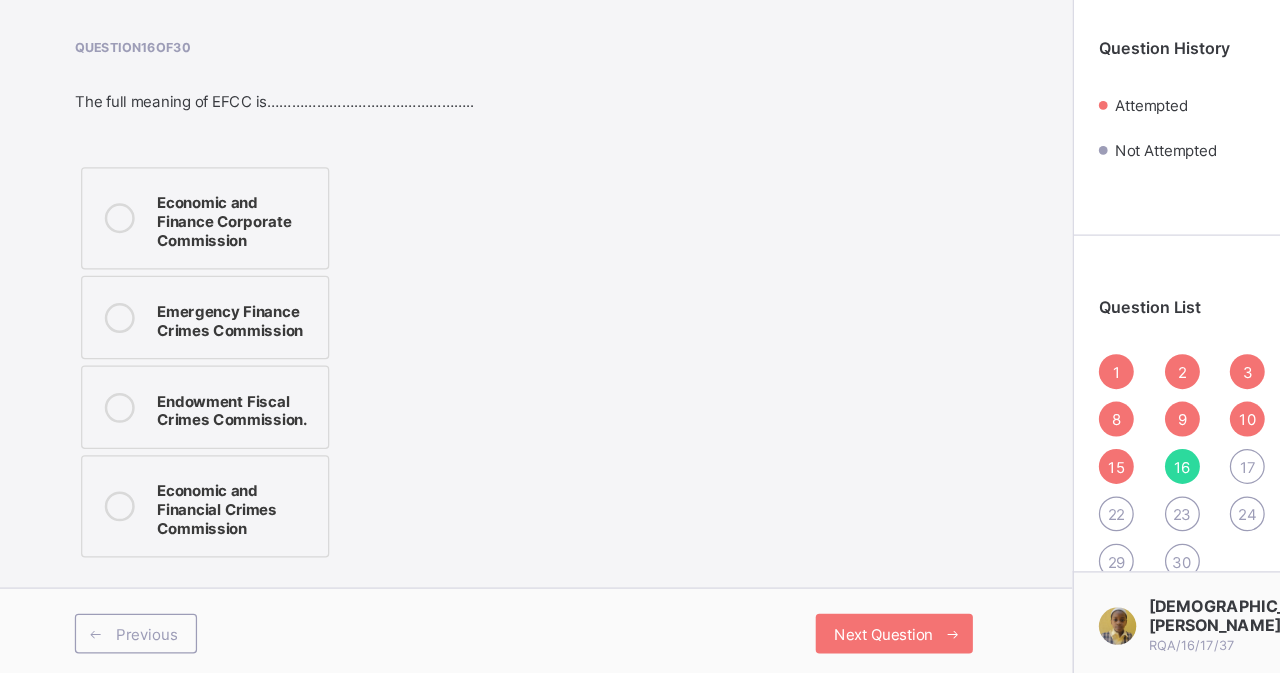 click on "Economic and Finance Corporate Commission" at bounding box center [209, 304] 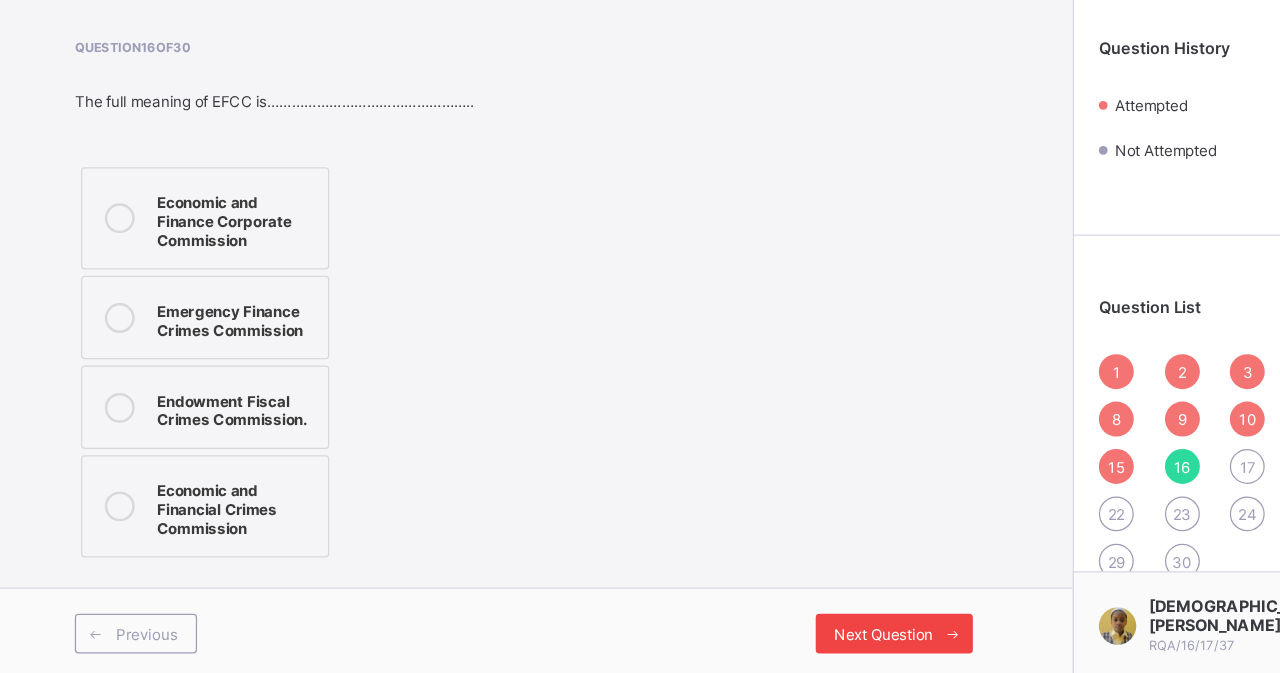 click on "Next Question" at bounding box center (728, 637) 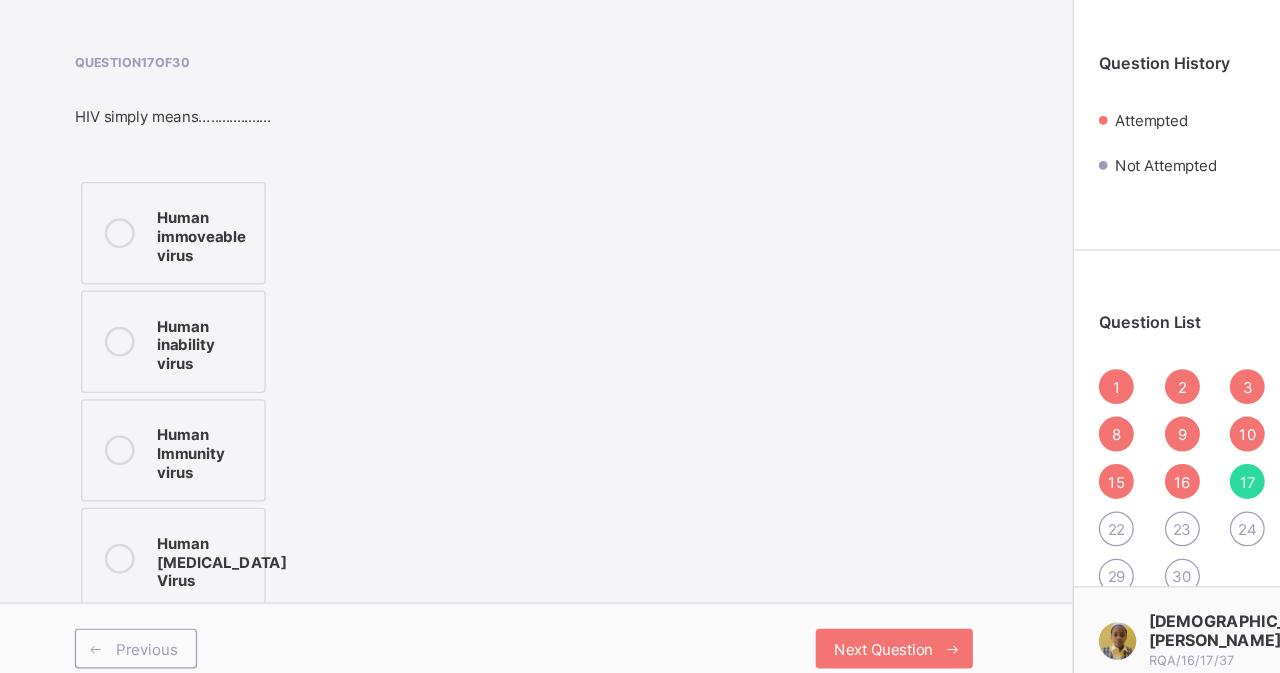 click on "Human [MEDICAL_DATA] Virus" at bounding box center (198, 565) 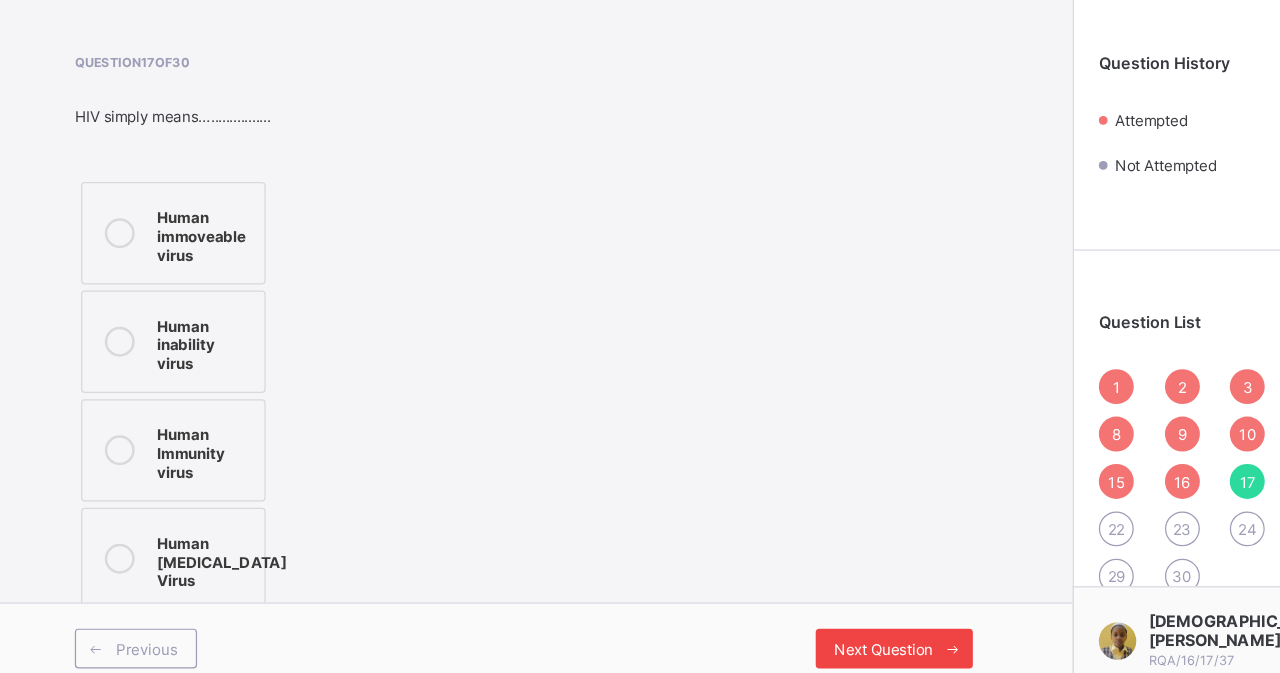 click on "Next Question" at bounding box center [737, 637] 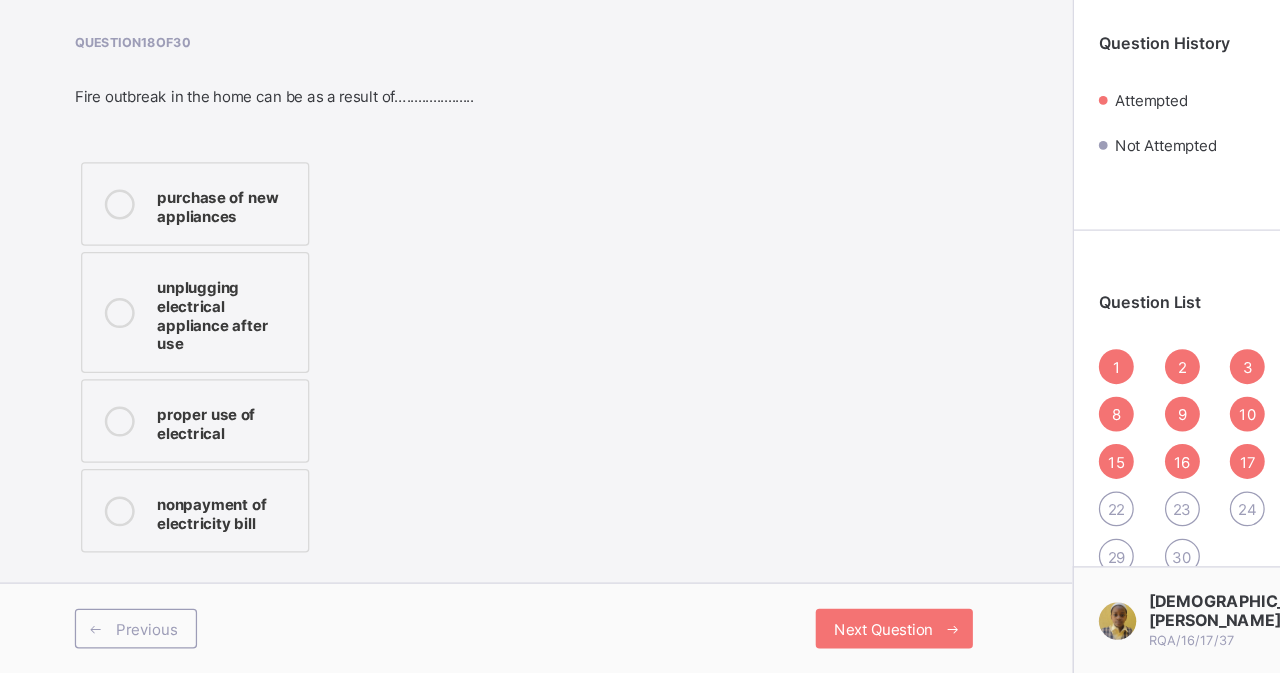 click on "unplugging electrical appliance after use" at bounding box center [201, 383] 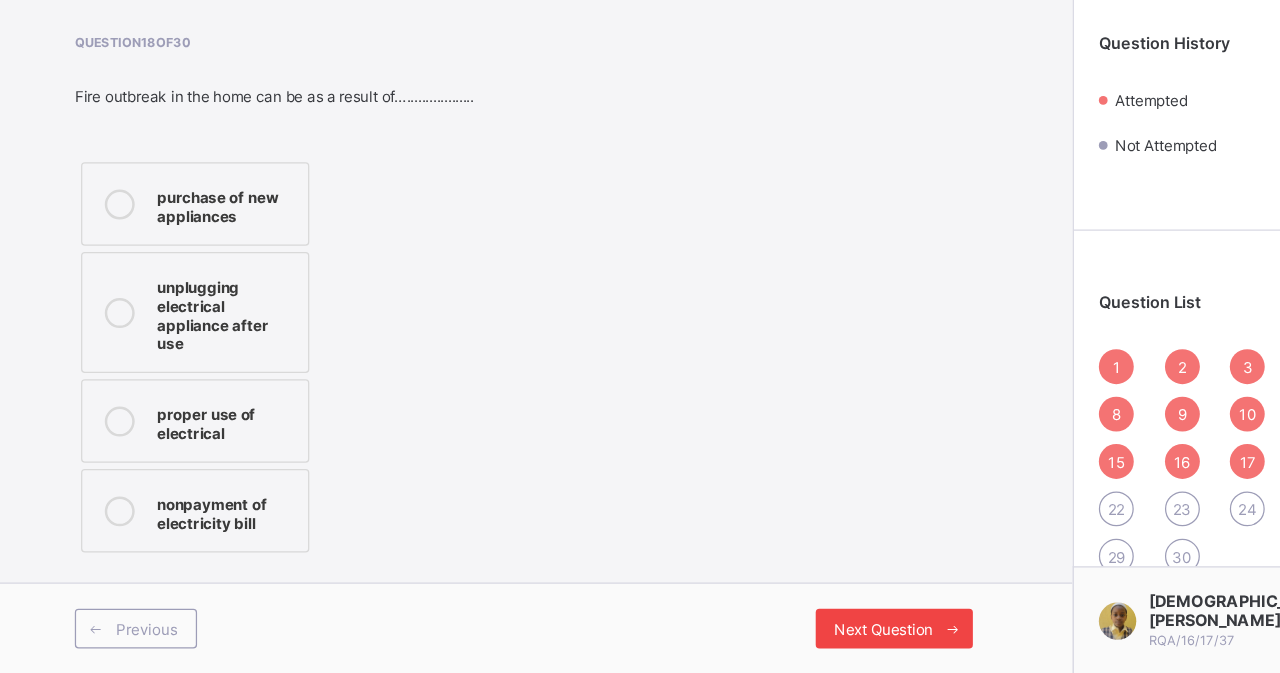 click on "Next Question" at bounding box center (728, 637) 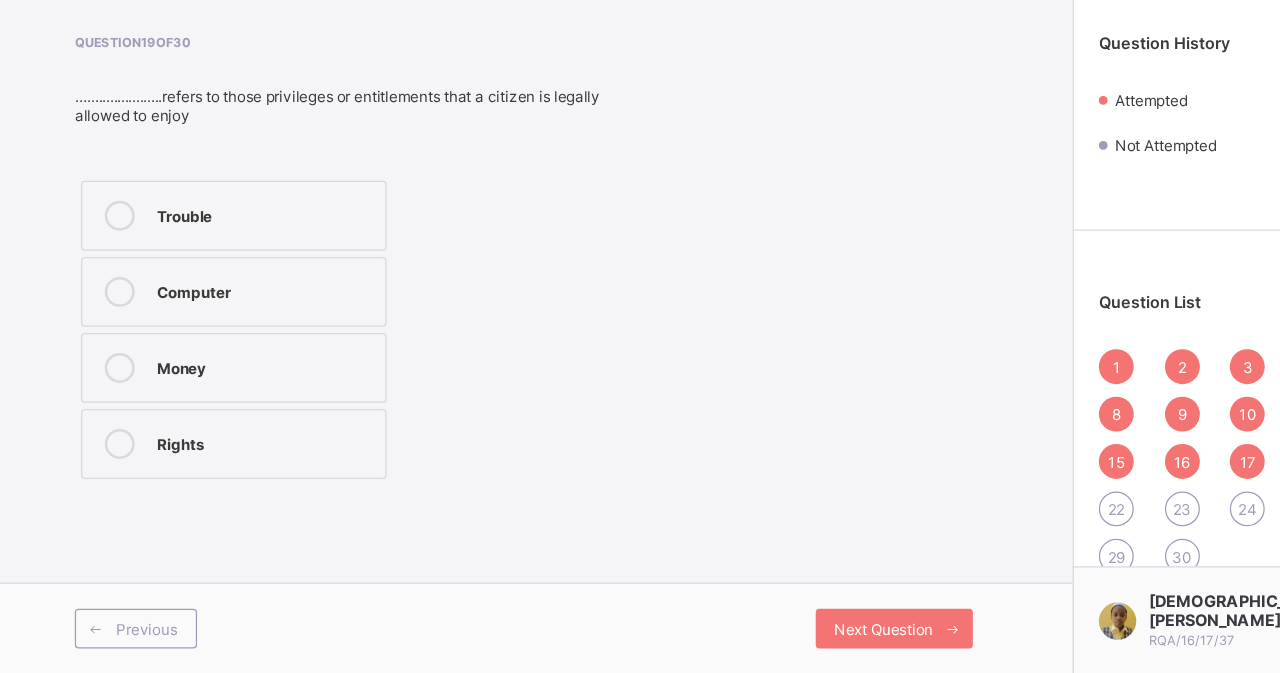 click on "Money" at bounding box center [232, 426] 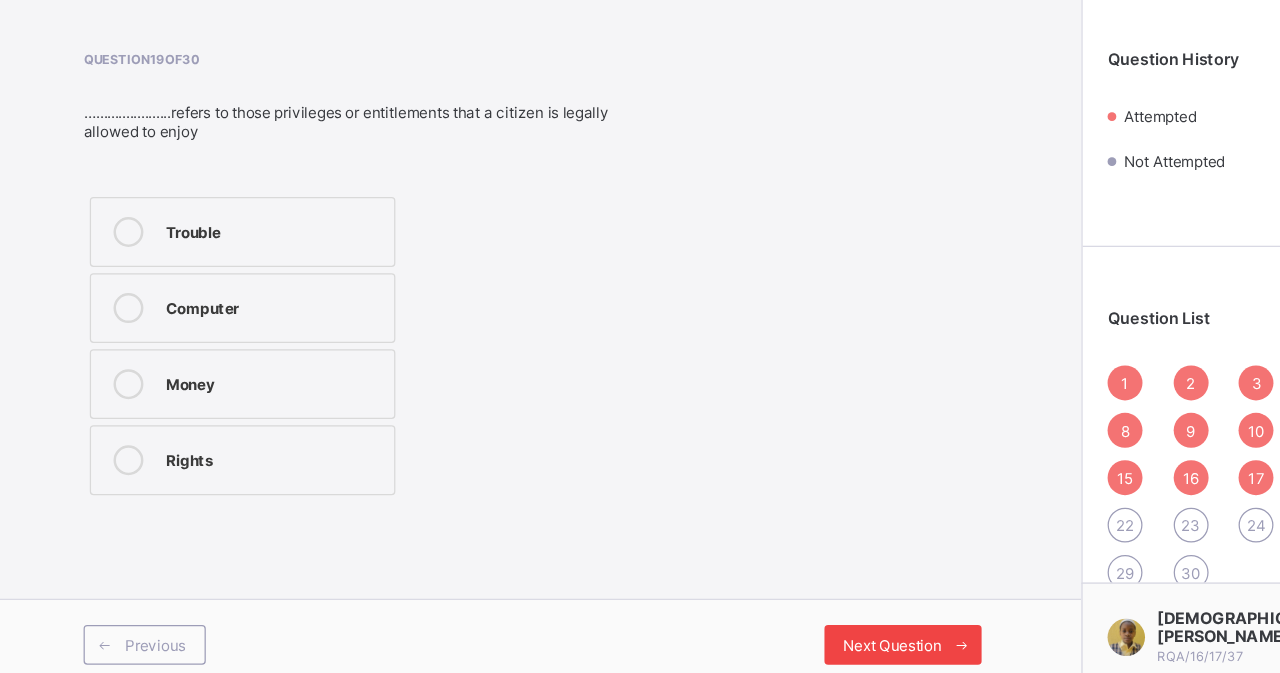click on "Next Question" at bounding box center [737, 637] 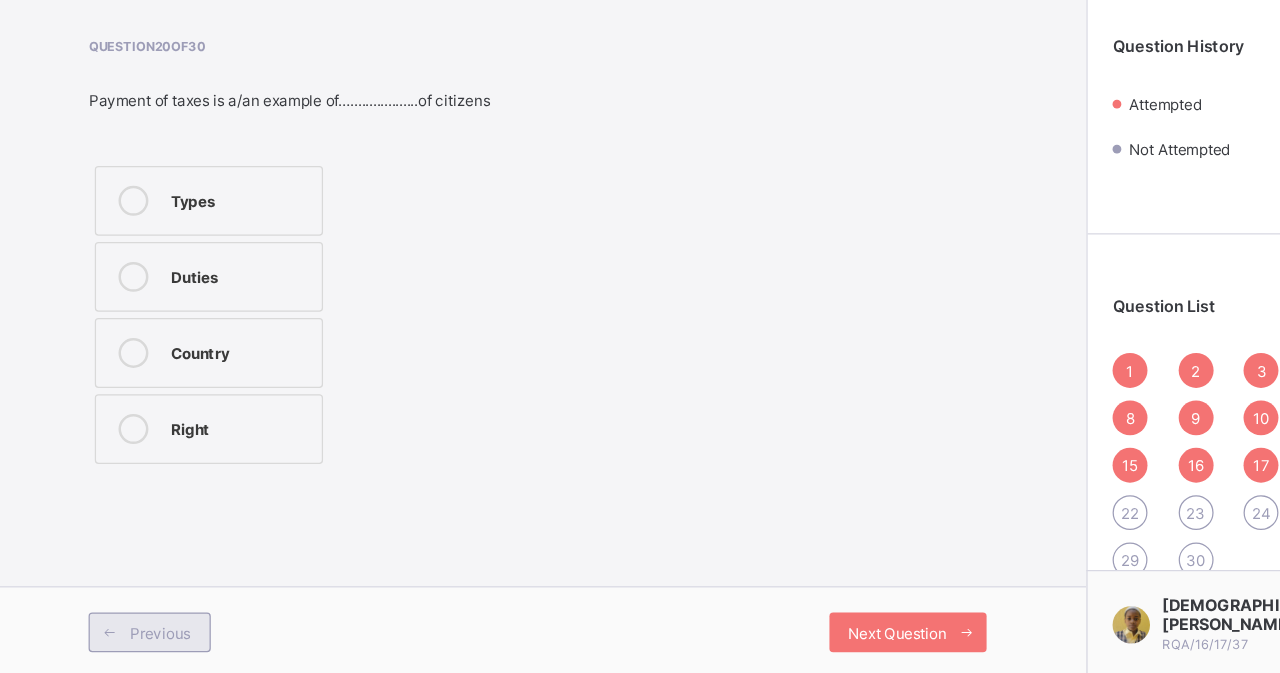 click on "Previous" at bounding box center [129, 637] 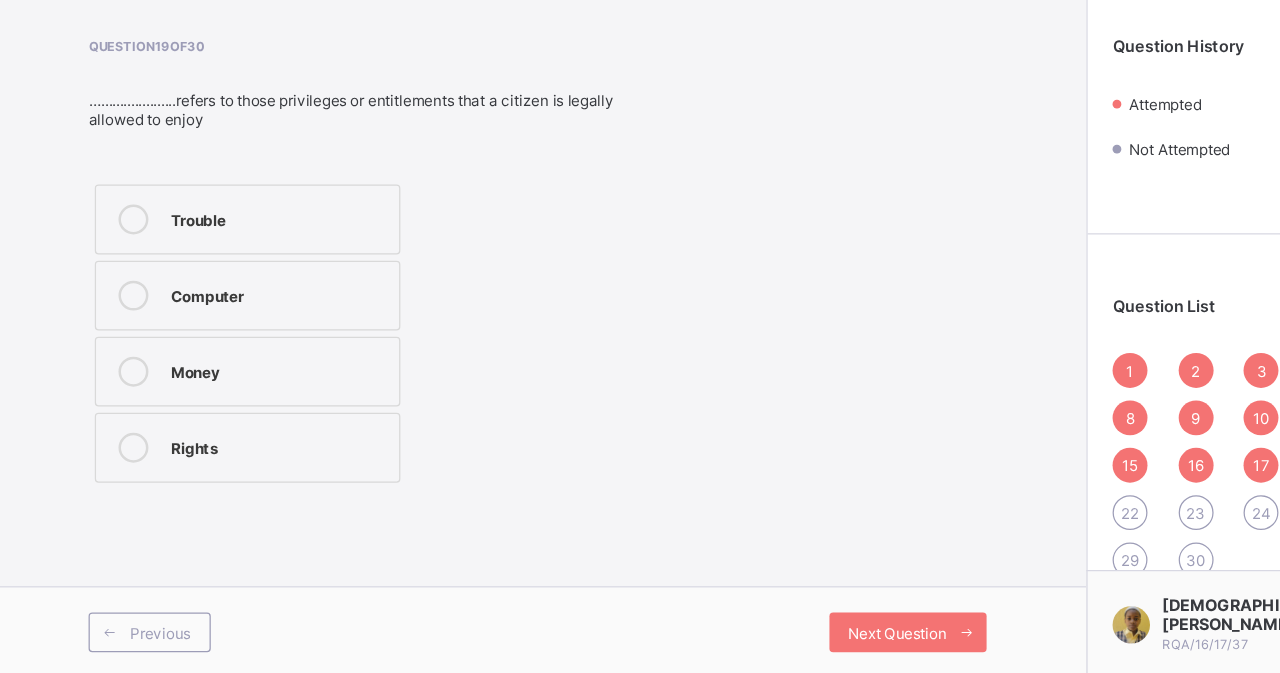 click on "Rights" at bounding box center (232, 487) 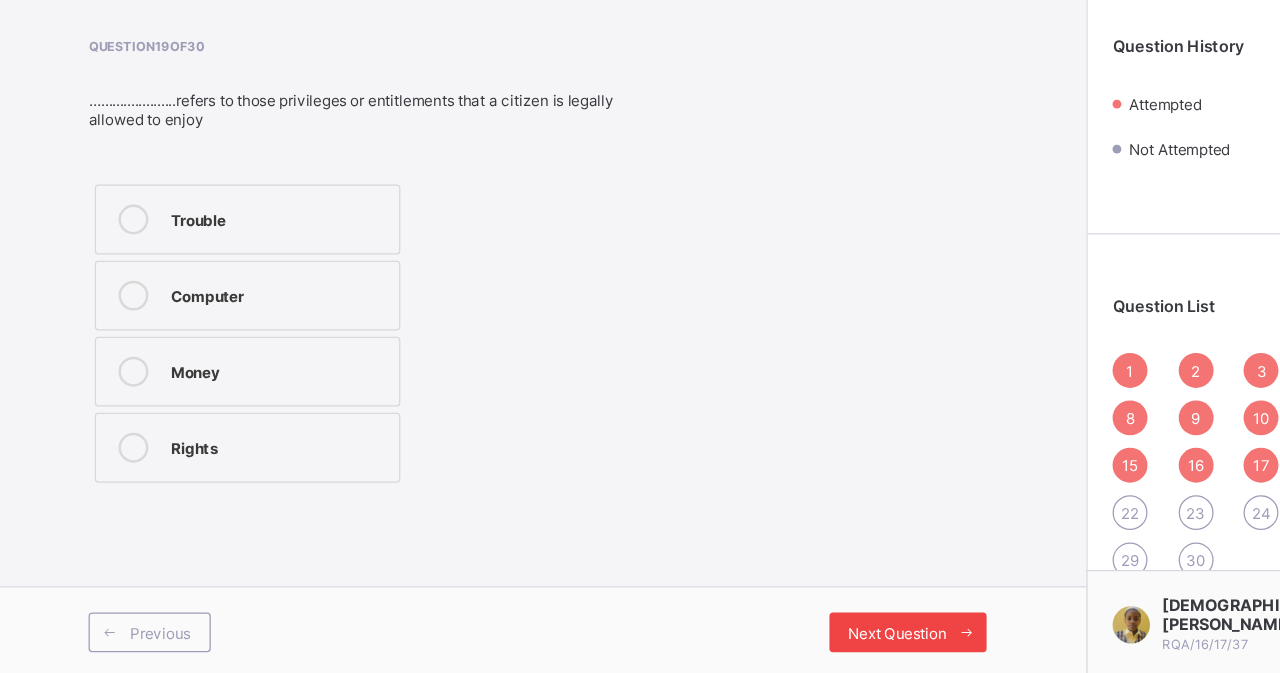 click at bounding box center (784, 637) 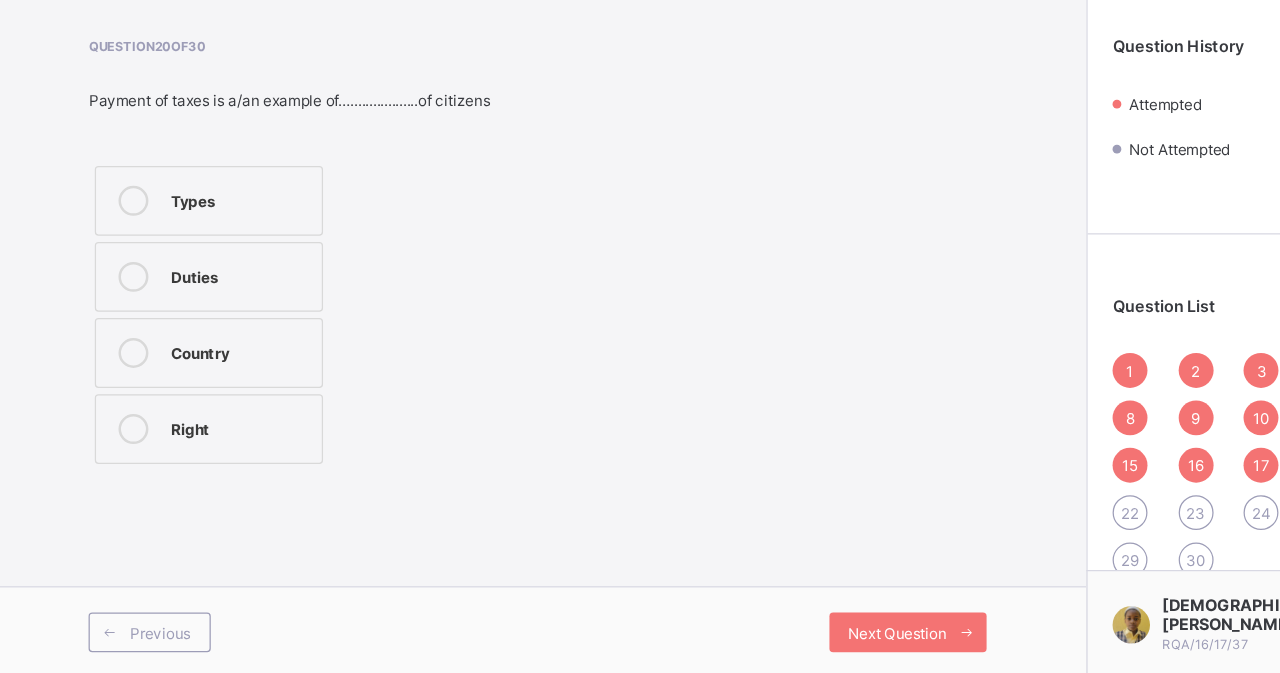 click on "Duties" at bounding box center (201, 352) 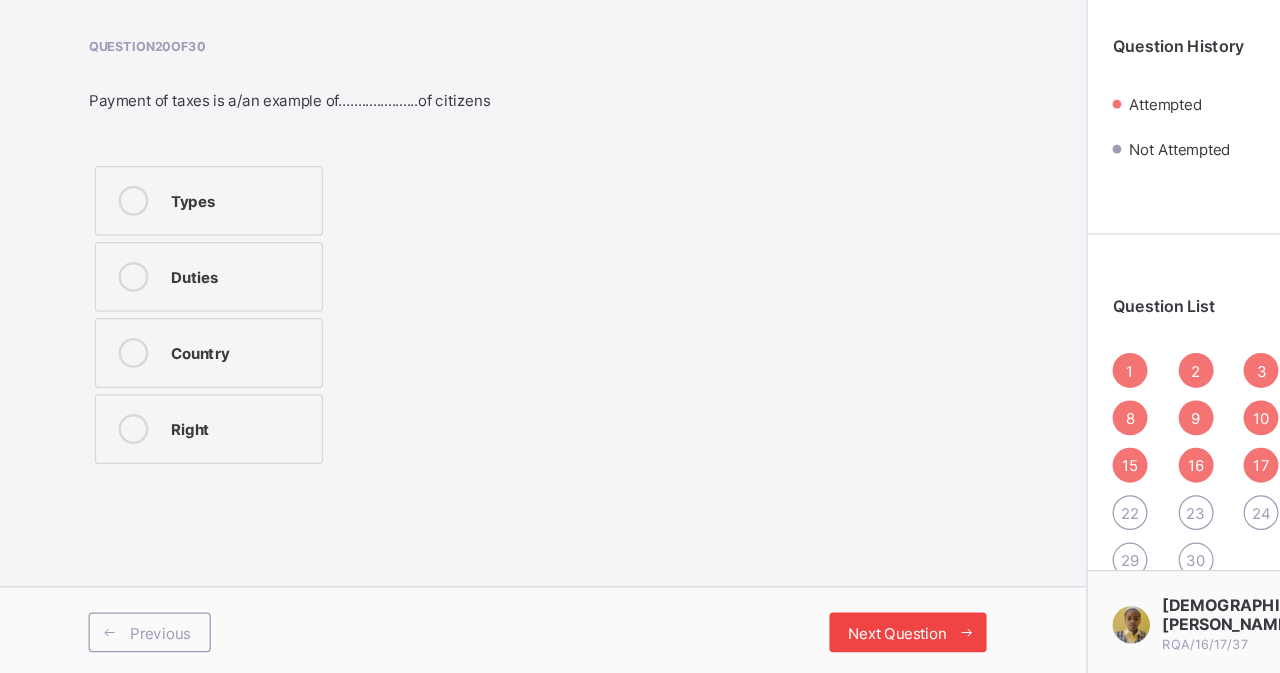 click on "Next Question" at bounding box center [728, 637] 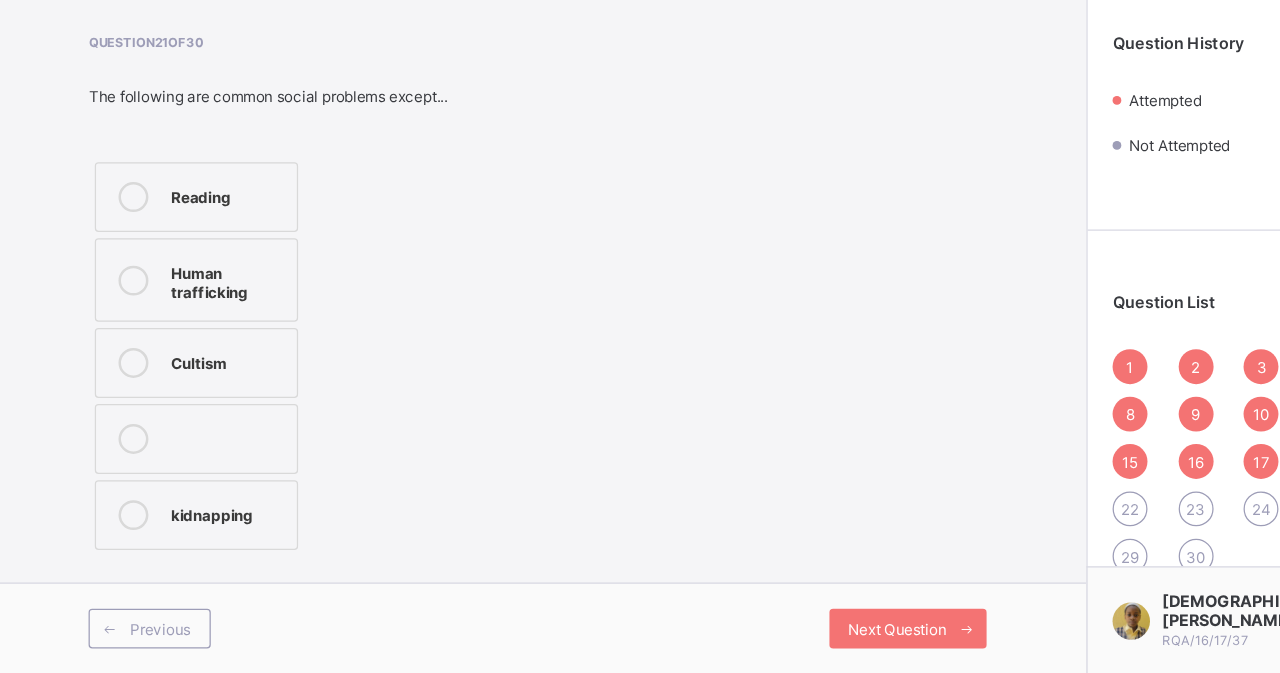 click on "Reading" at bounding box center [166, 291] 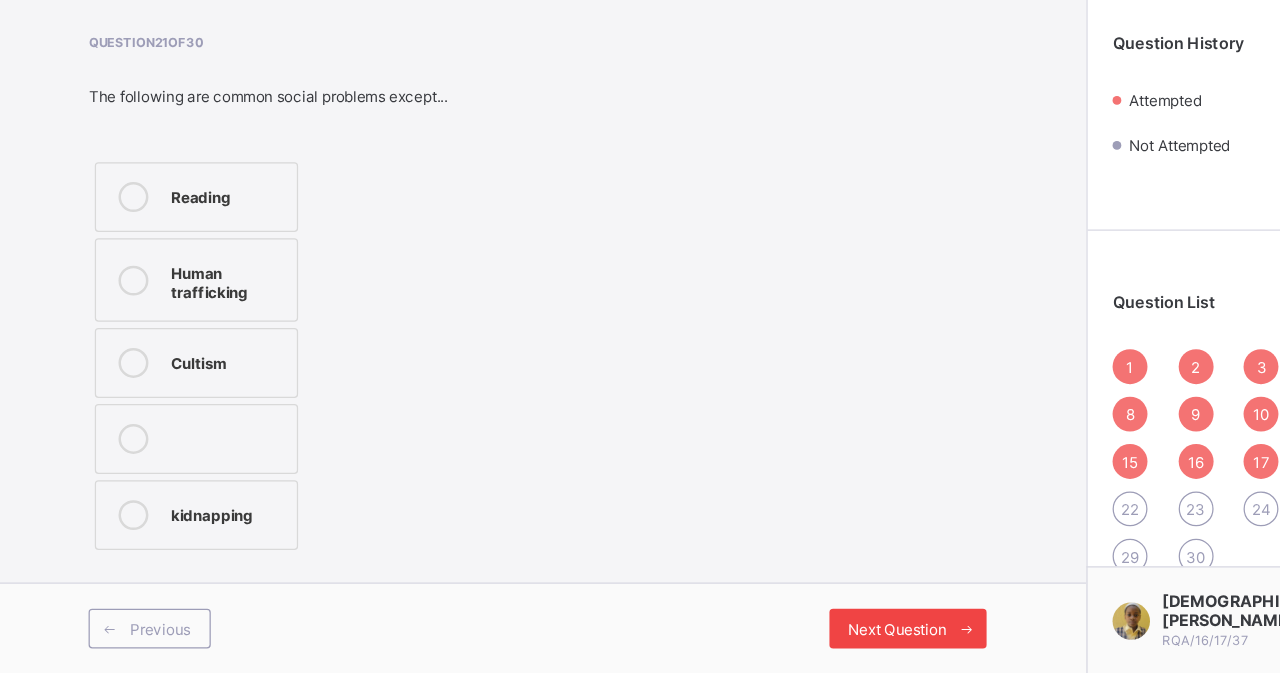 click at bounding box center (784, 637) 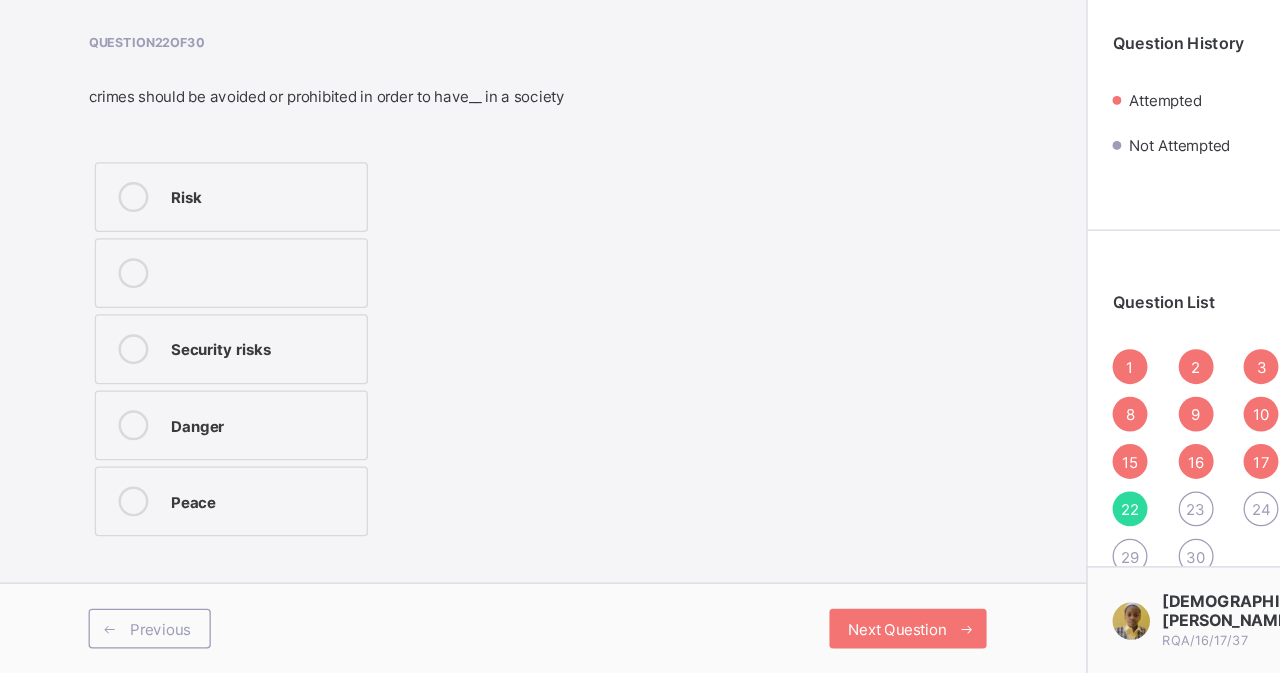 click on "Peace" at bounding box center (194, 535) 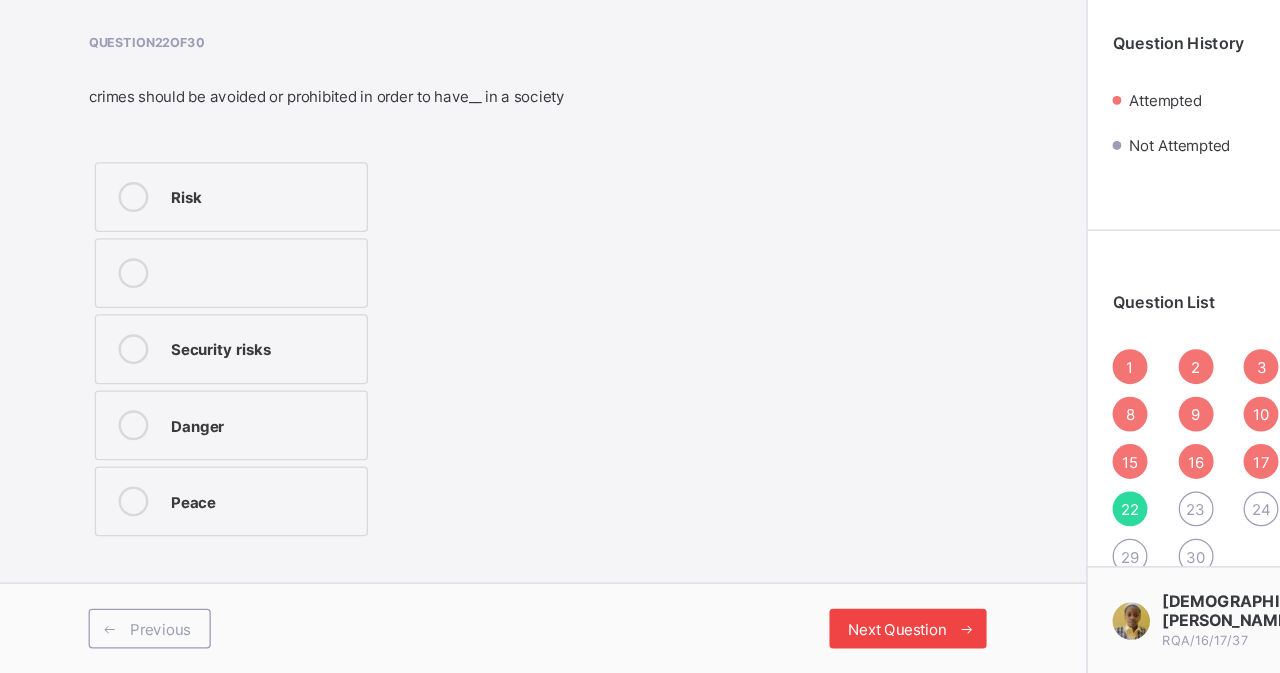 click on "Next Question" at bounding box center [737, 637] 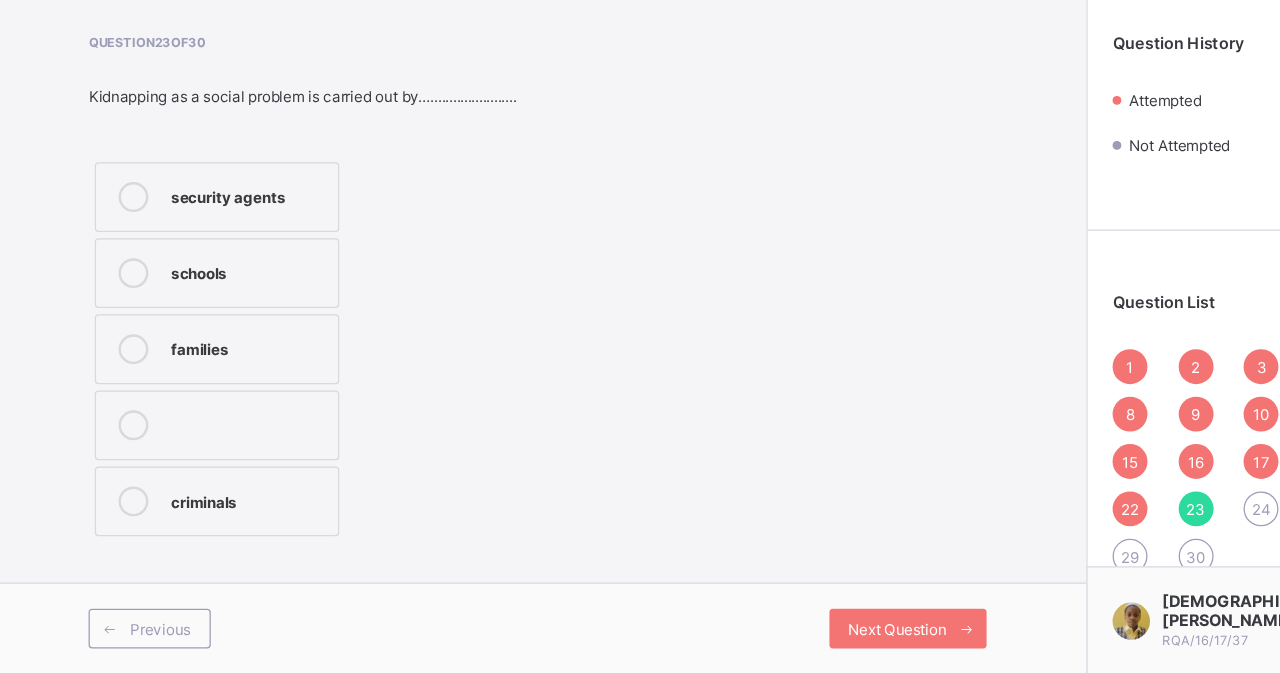 click on "criminals" at bounding box center [183, 535] 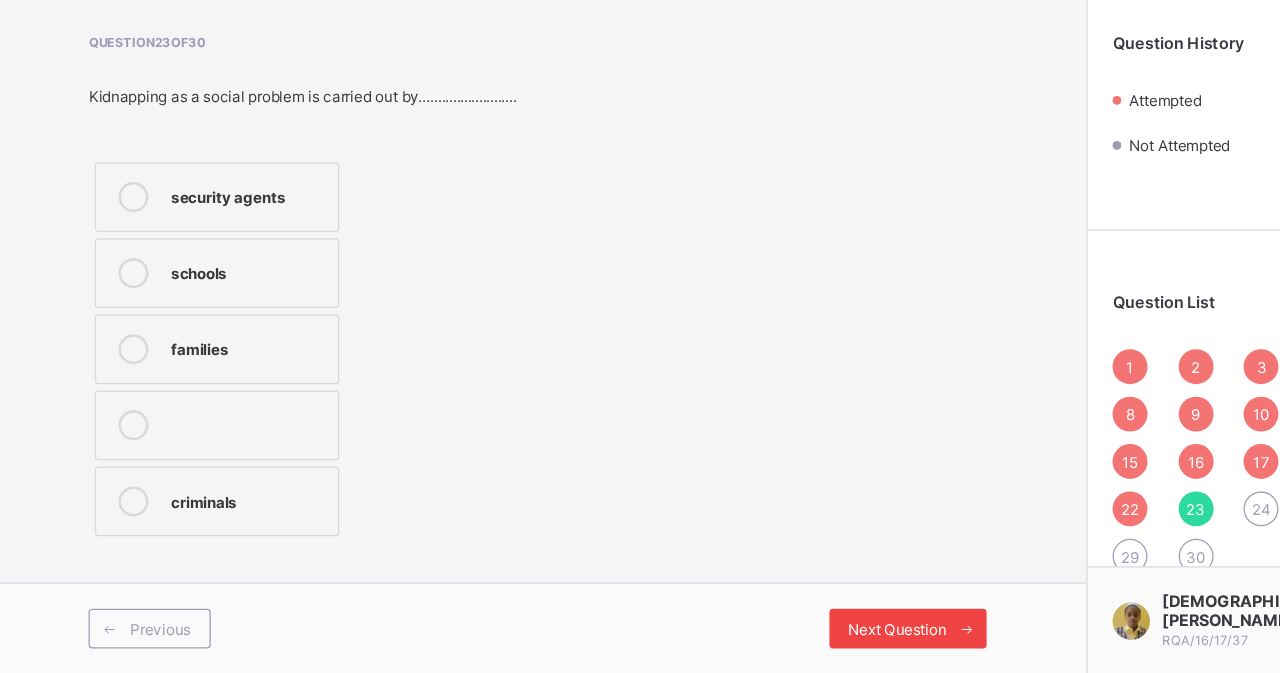 click on "Next Question" at bounding box center (737, 637) 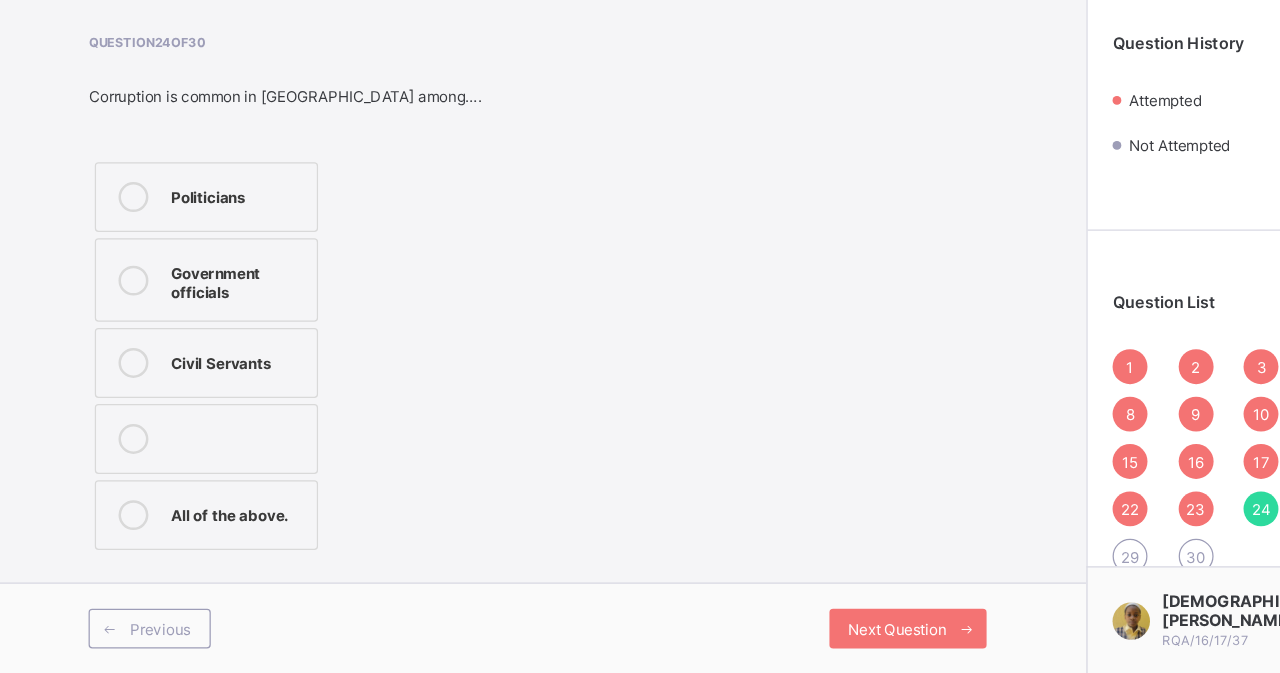 click at bounding box center [116, 424] 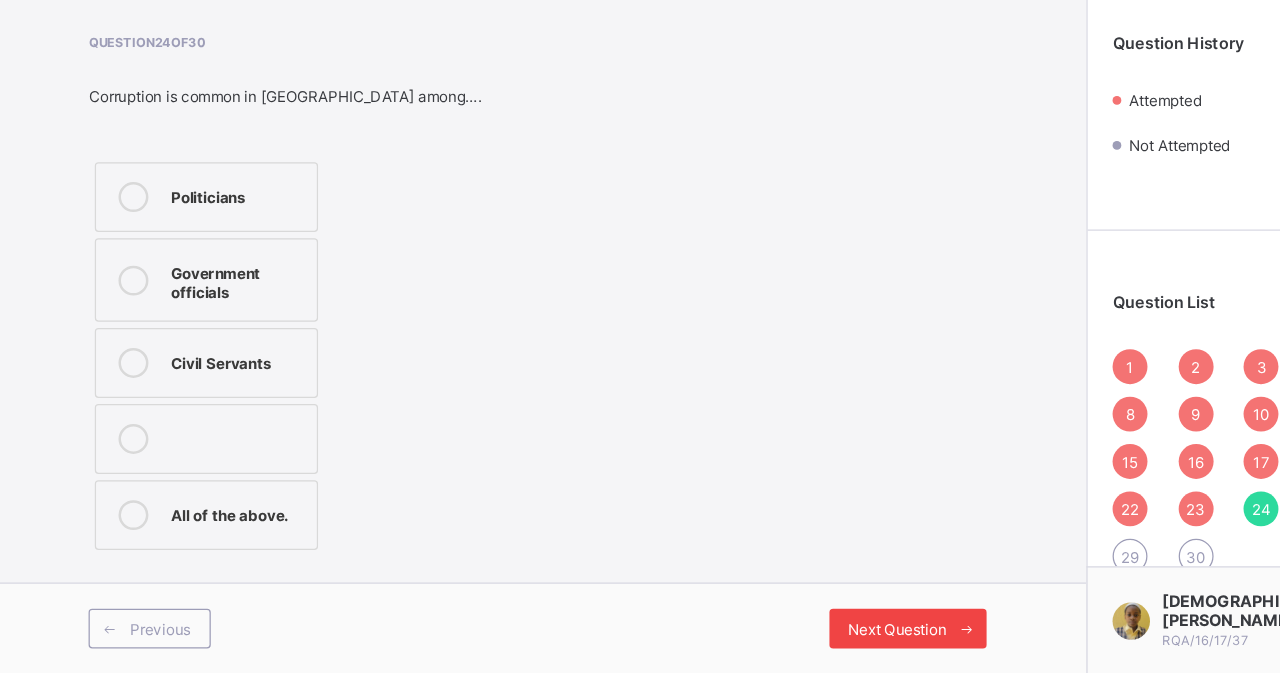 click on "Next Question" at bounding box center [737, 637] 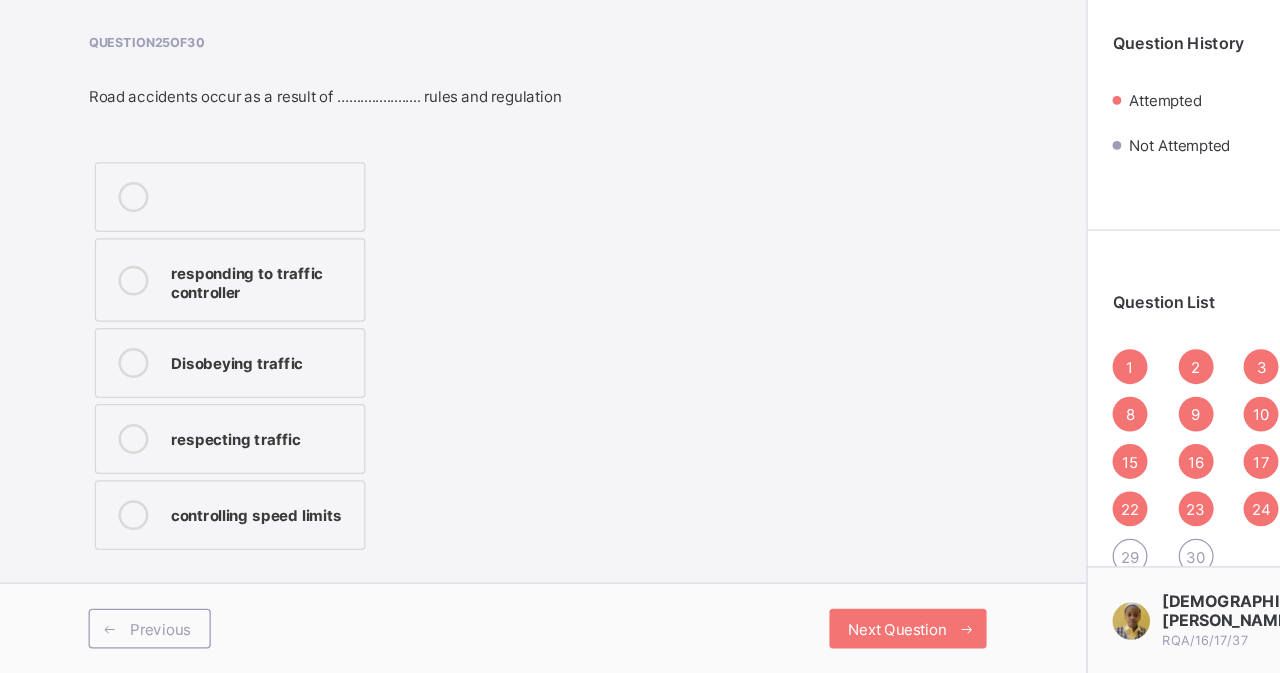 click on "Disobeying traffic" at bounding box center [218, 422] 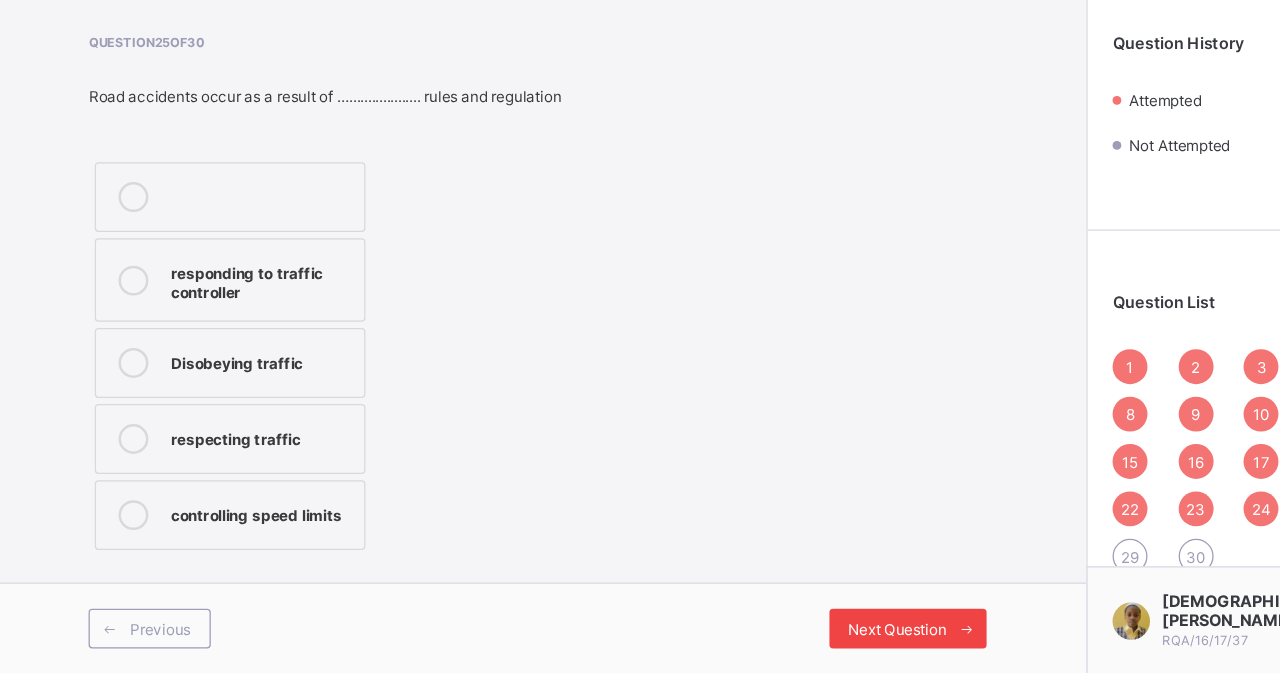 click on "Next Question" at bounding box center [728, 637] 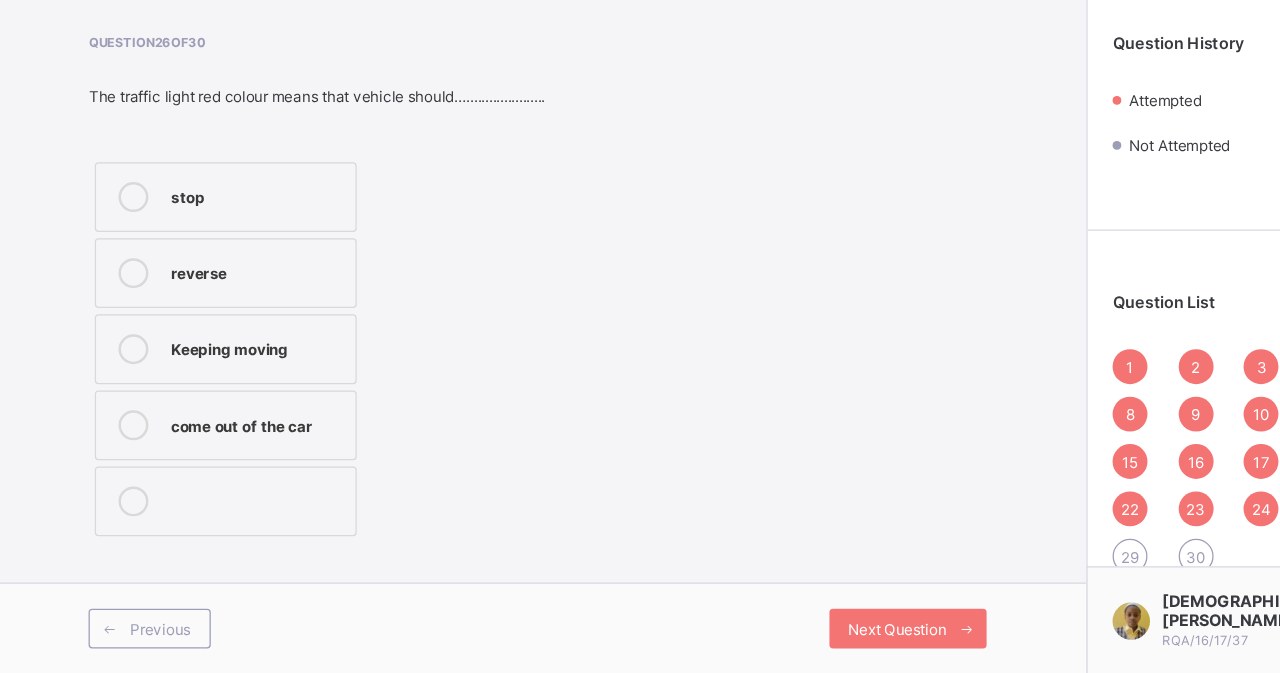 click on "stop" at bounding box center [215, 289] 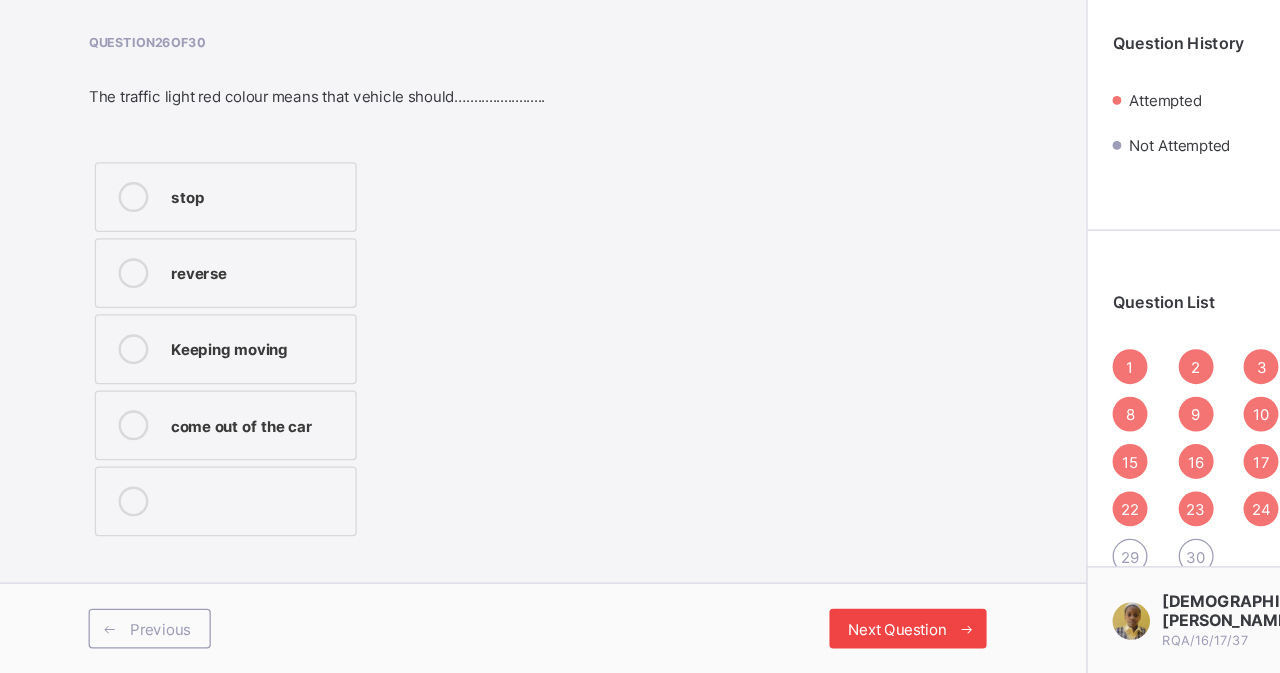 click on "Next Question" at bounding box center [737, 637] 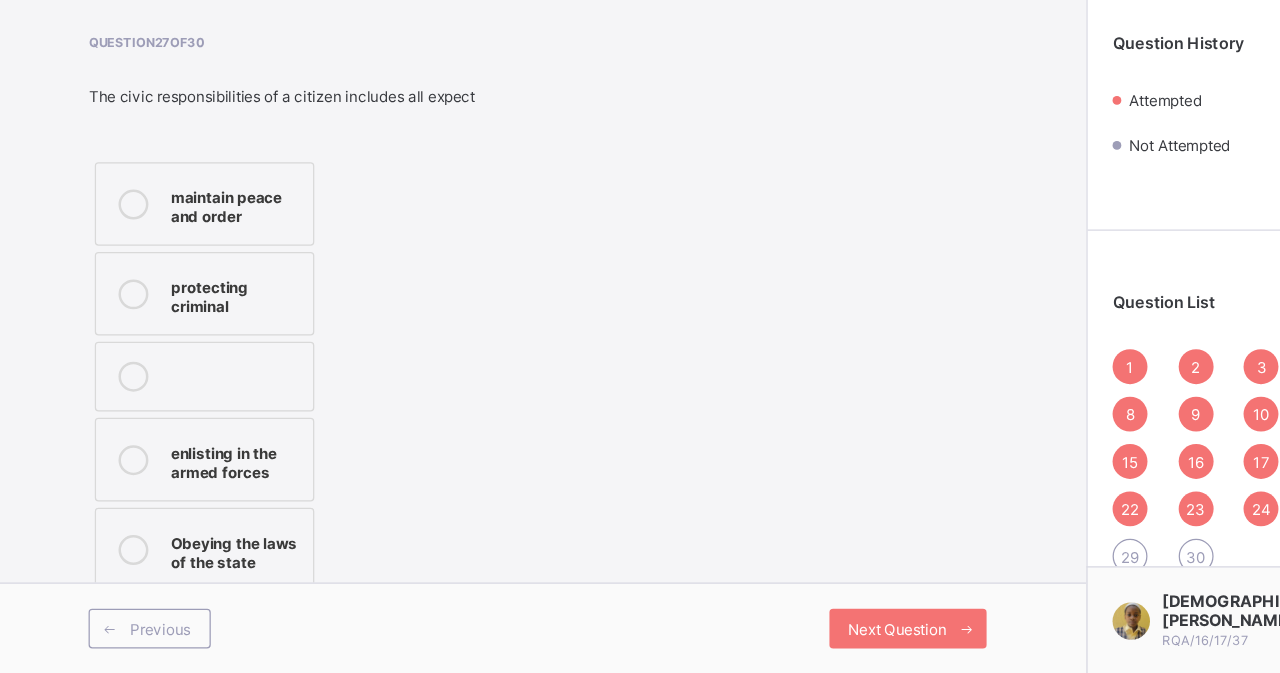 click on "protecting criminal" at bounding box center (173, 368) 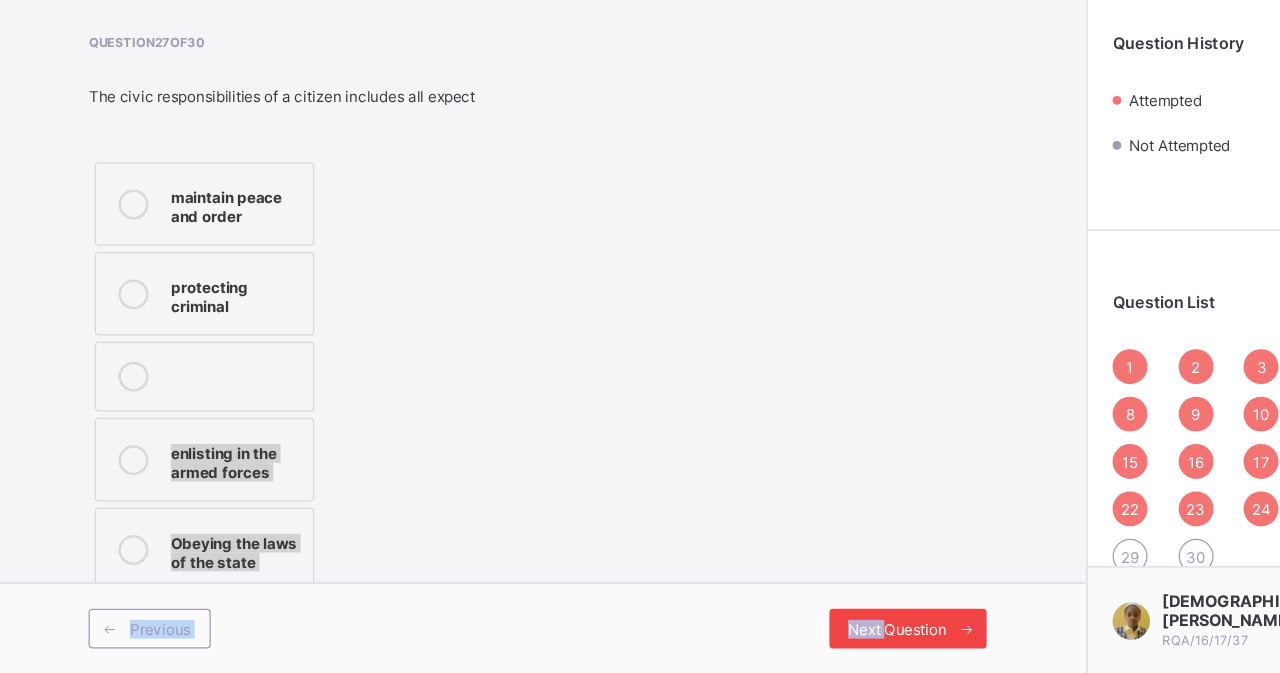 drag, startPoint x: 218, startPoint y: 399, endPoint x: 720, endPoint y: 632, distance: 553.43744 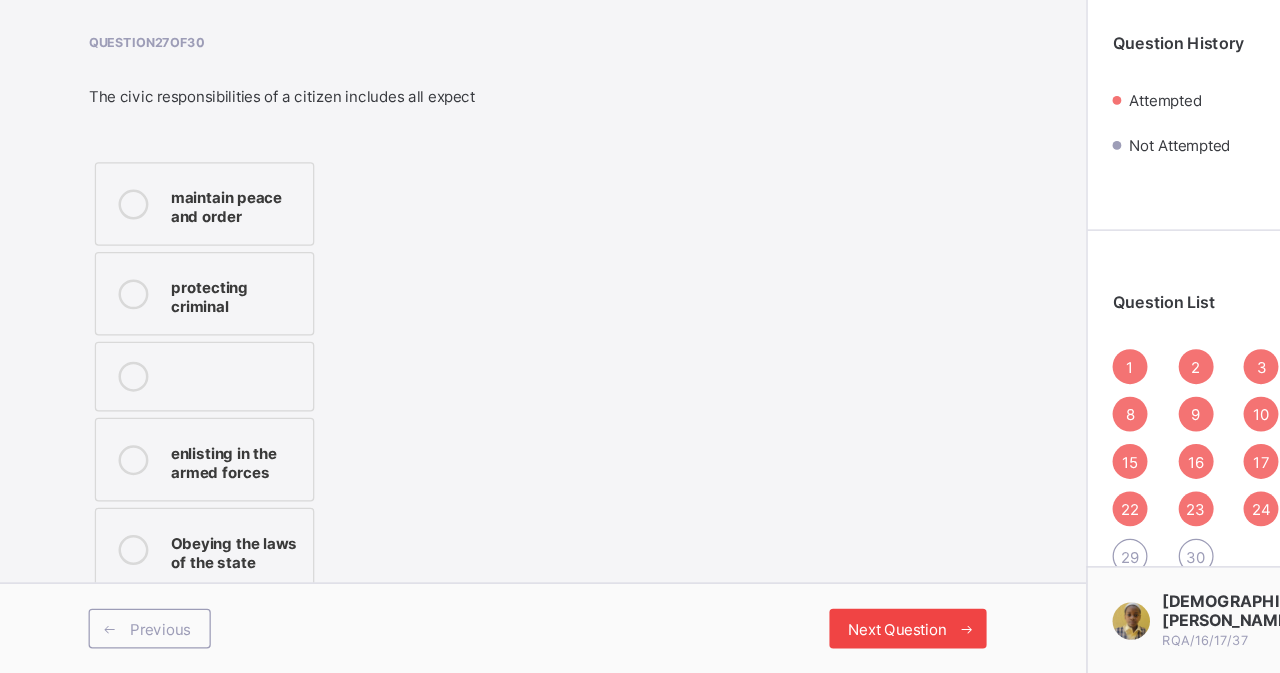 click at bounding box center (784, 637) 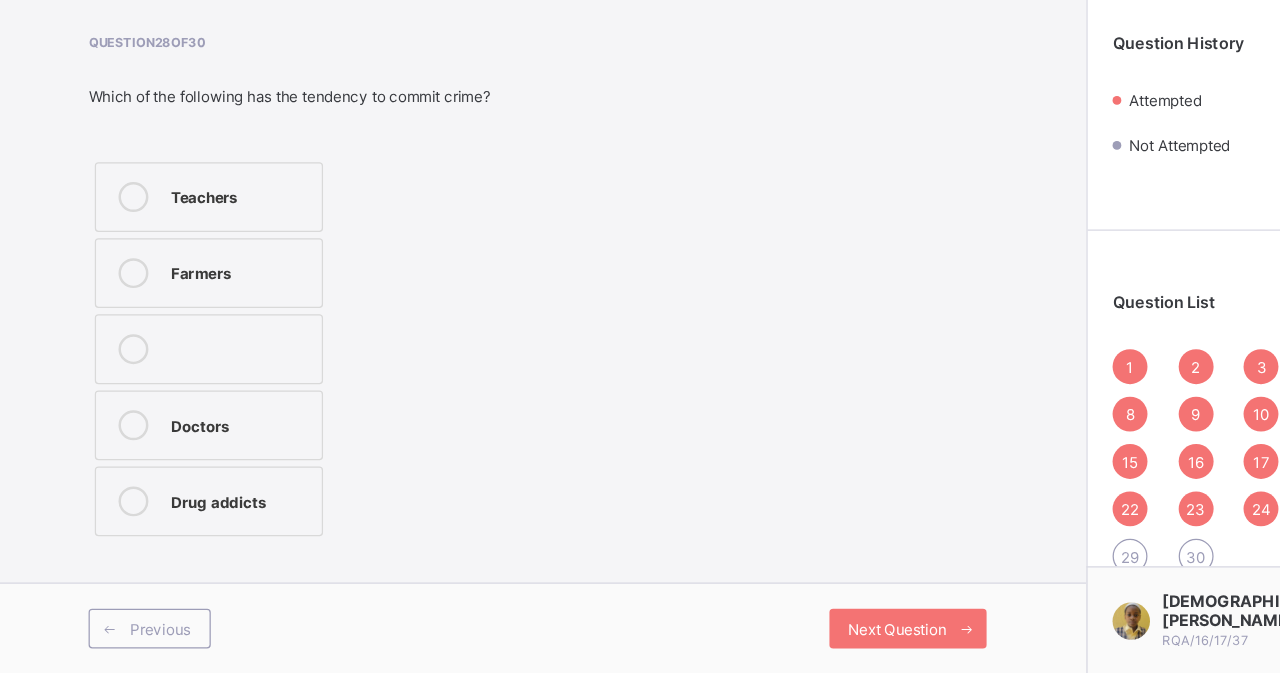 click on "Drug addicts" at bounding box center [201, 535] 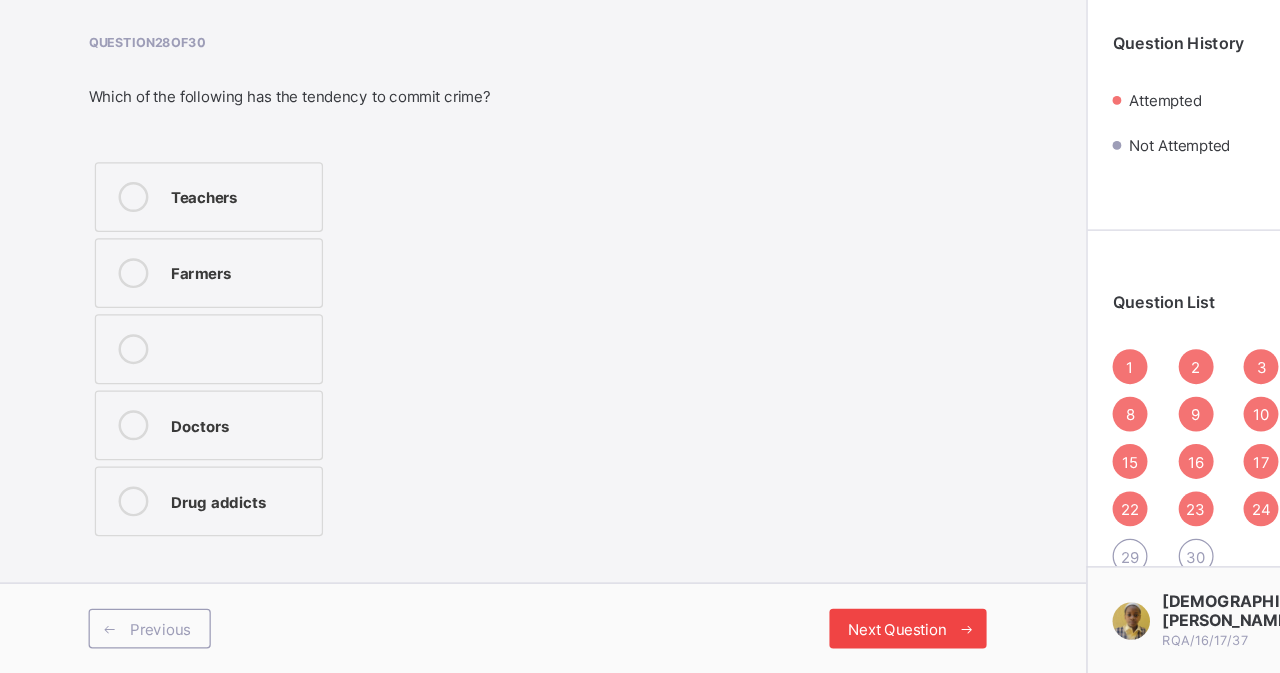 click on "Next Question" at bounding box center [728, 637] 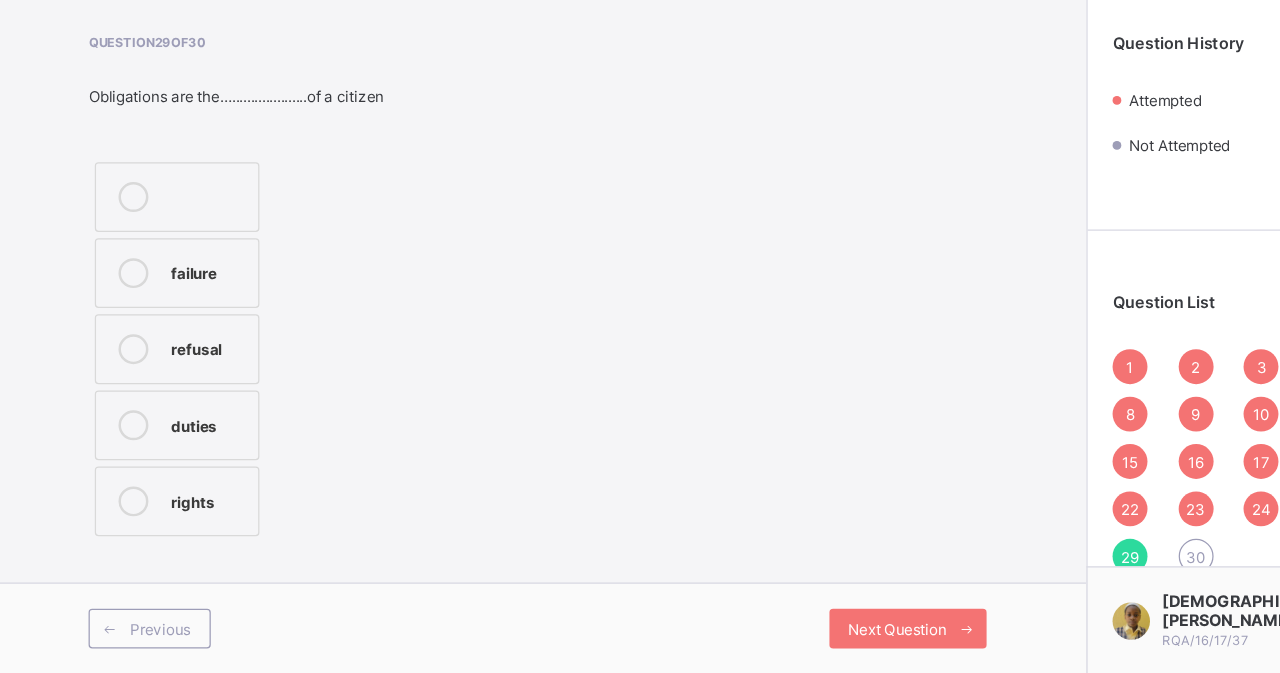 click on "duties" at bounding box center [151, 474] 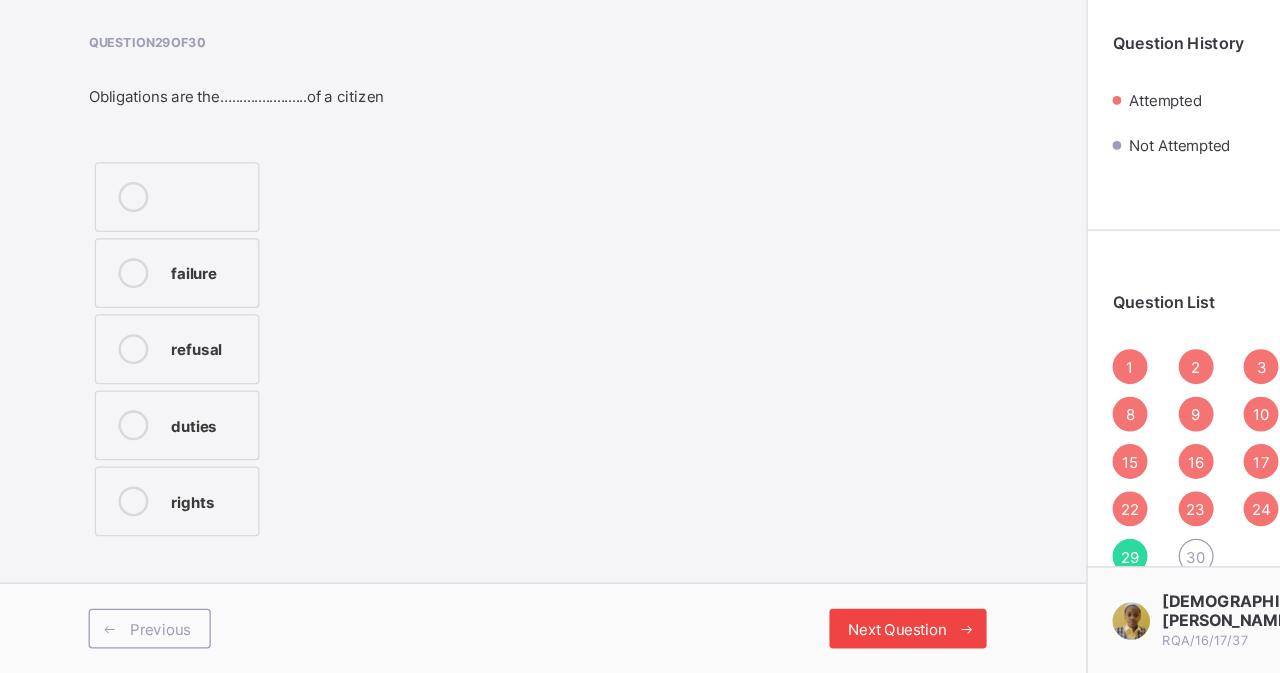 click on "Next Question" at bounding box center [728, 637] 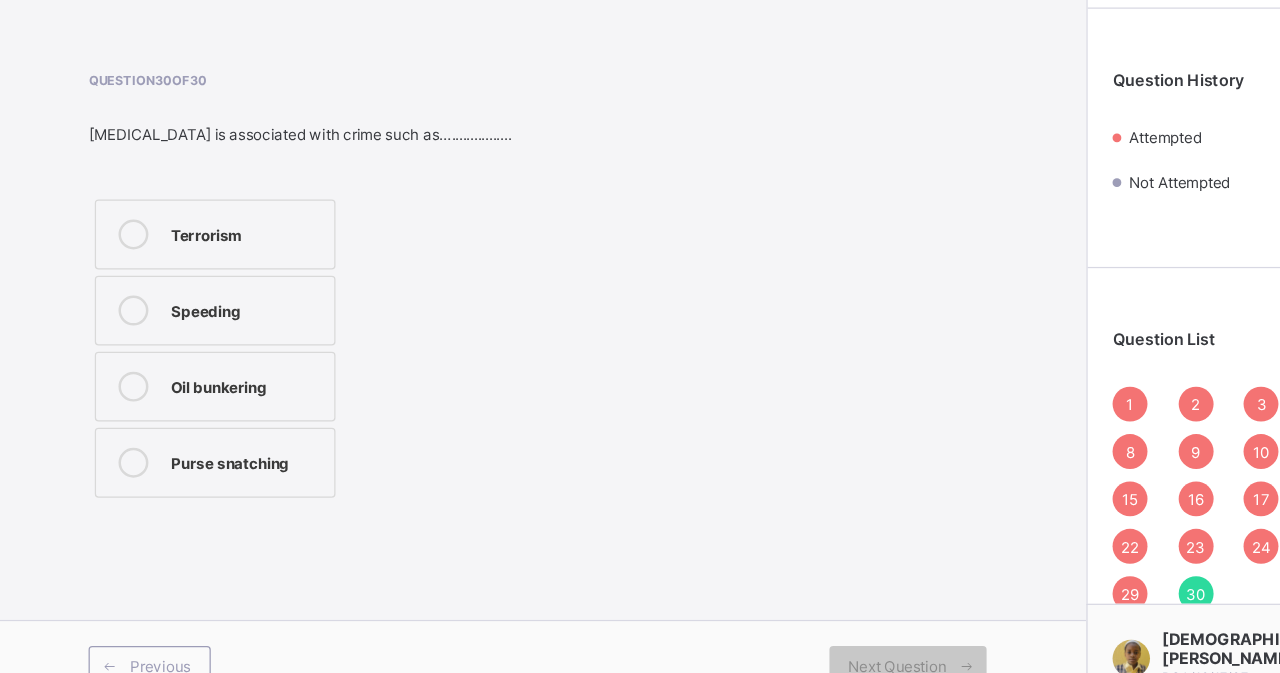 drag, startPoint x: 238, startPoint y: 388, endPoint x: 267, endPoint y: 309, distance: 84.15462 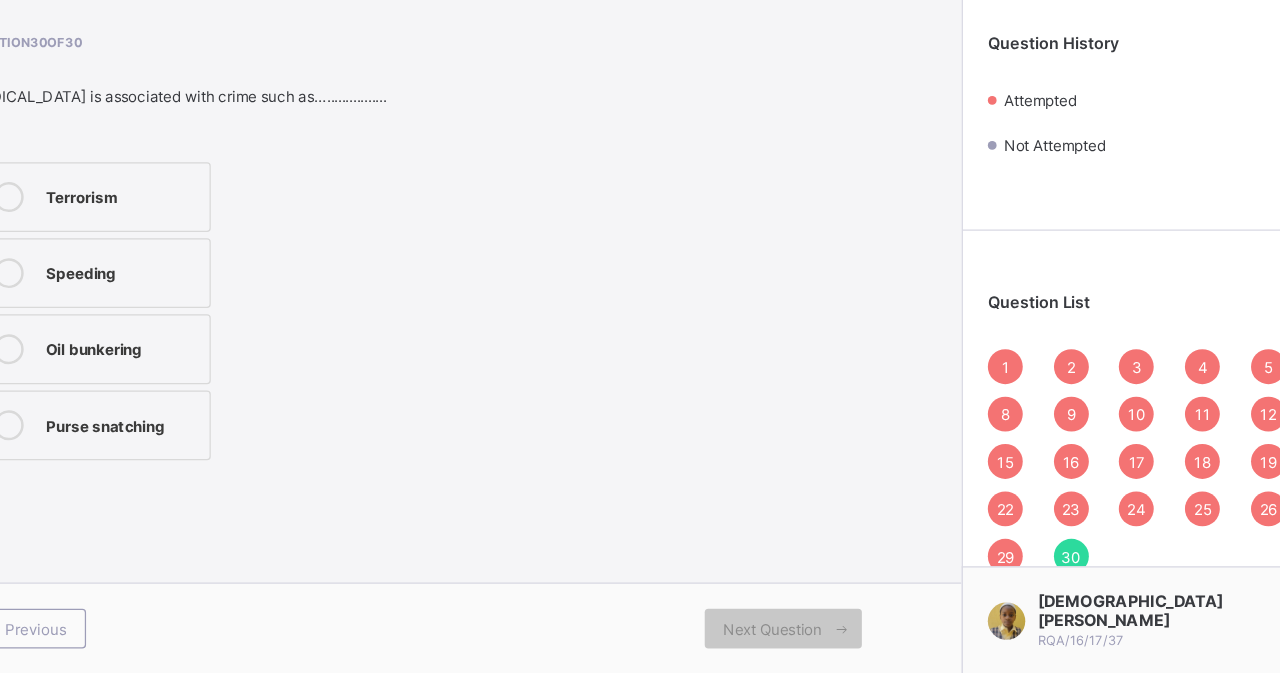 click on "1" at bounding box center [915, 427] 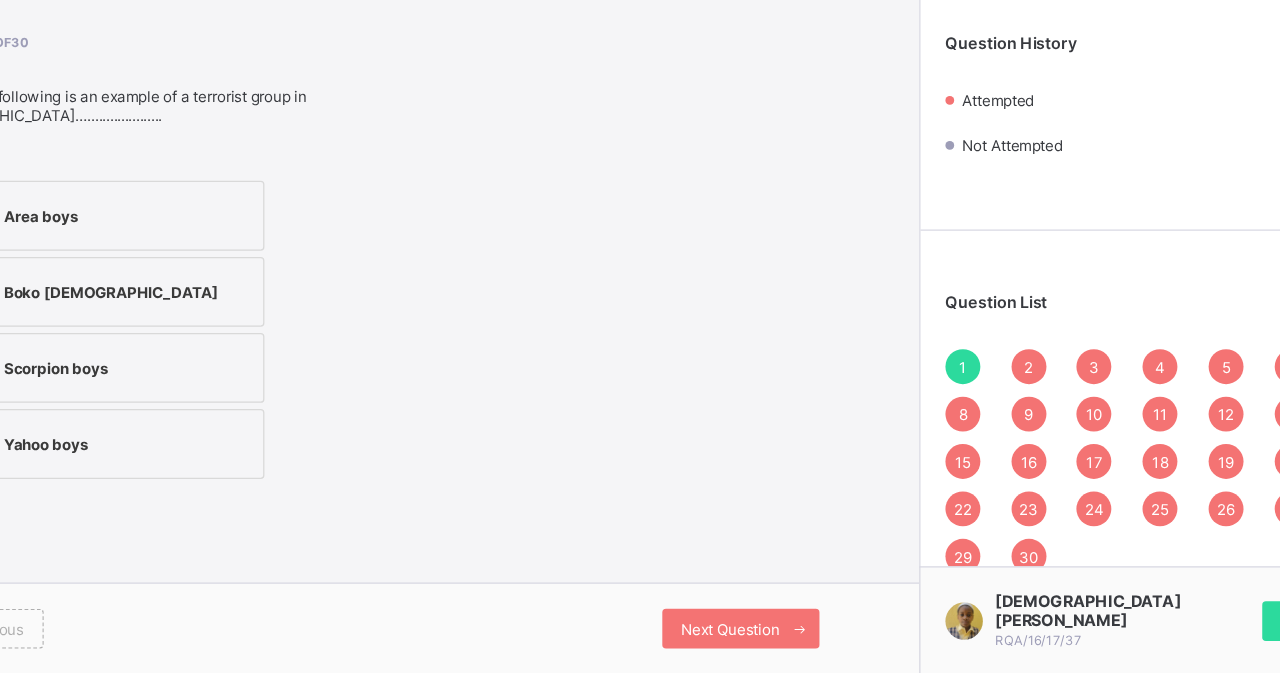 click on "Question  1  of  30 One of the following is an example of a terrorist group in [GEOGRAPHIC_DATA]….................... Area boys Boko haram Scorpion boys Yahoo boys" at bounding box center [440, 341] 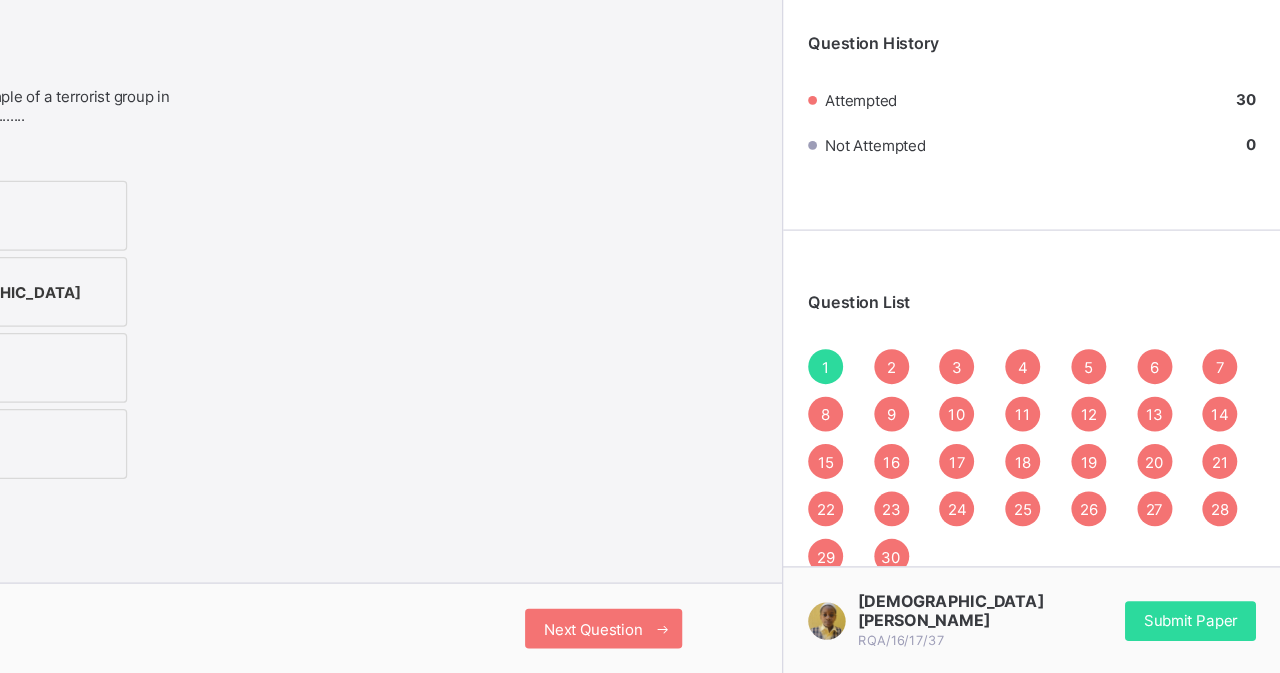 click on "Submit Paper" at bounding box center (1207, 630) 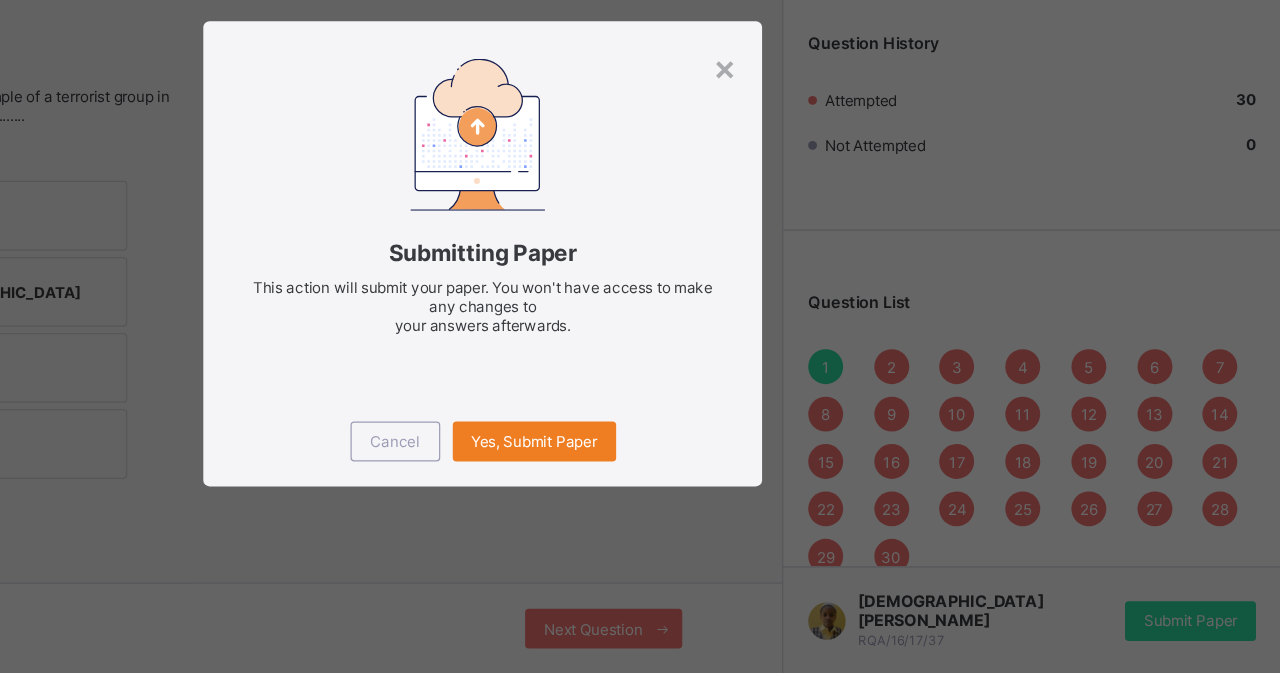 click on "Cancel" at bounding box center [570, 486] 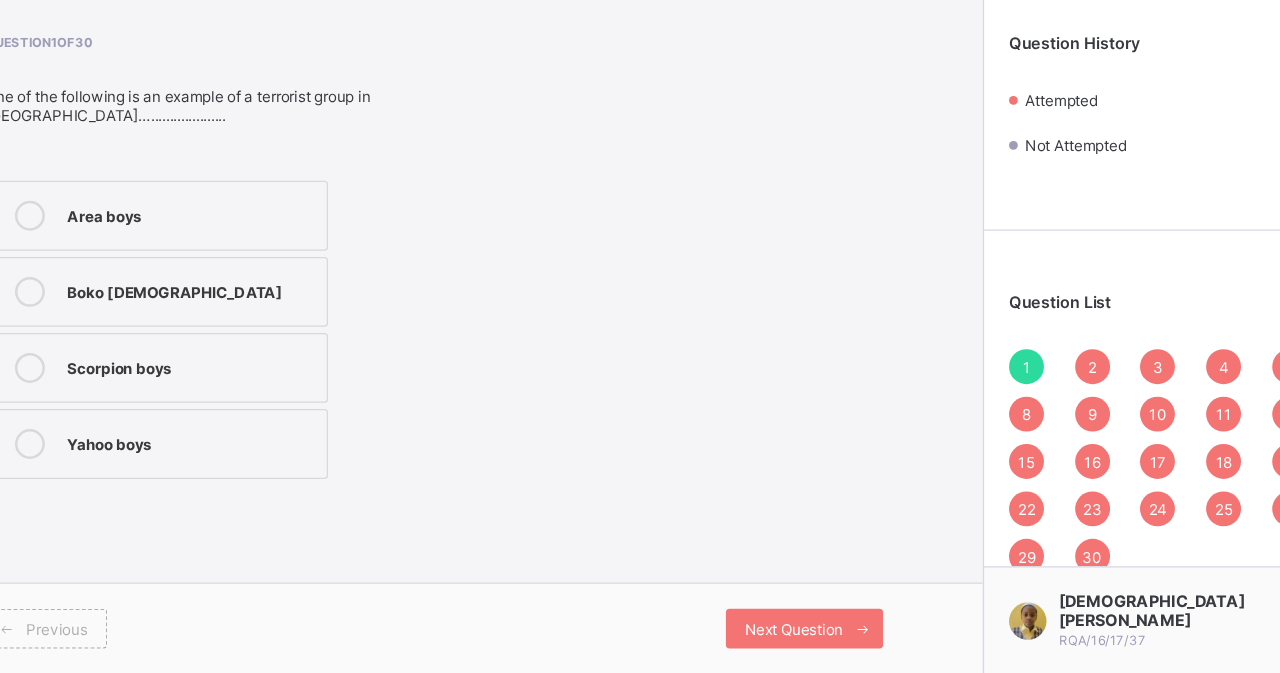click on "2" at bounding box center [967, 427] 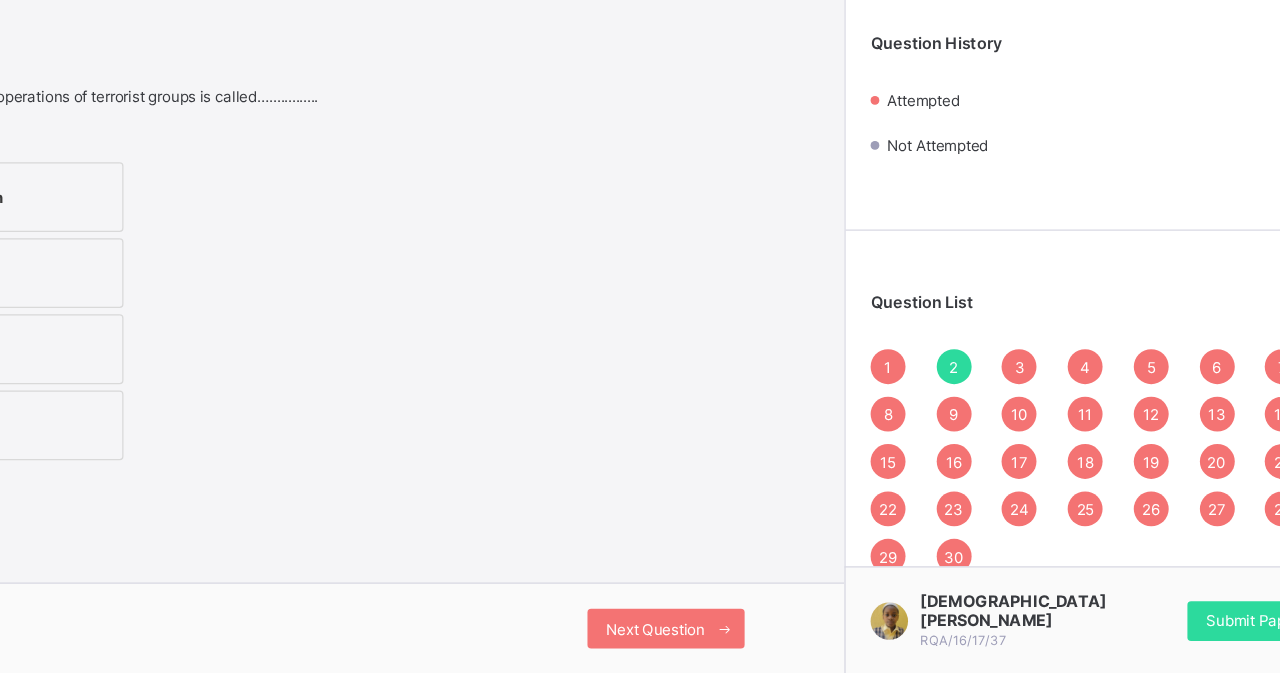 click on "5" at bounding box center [1125, 427] 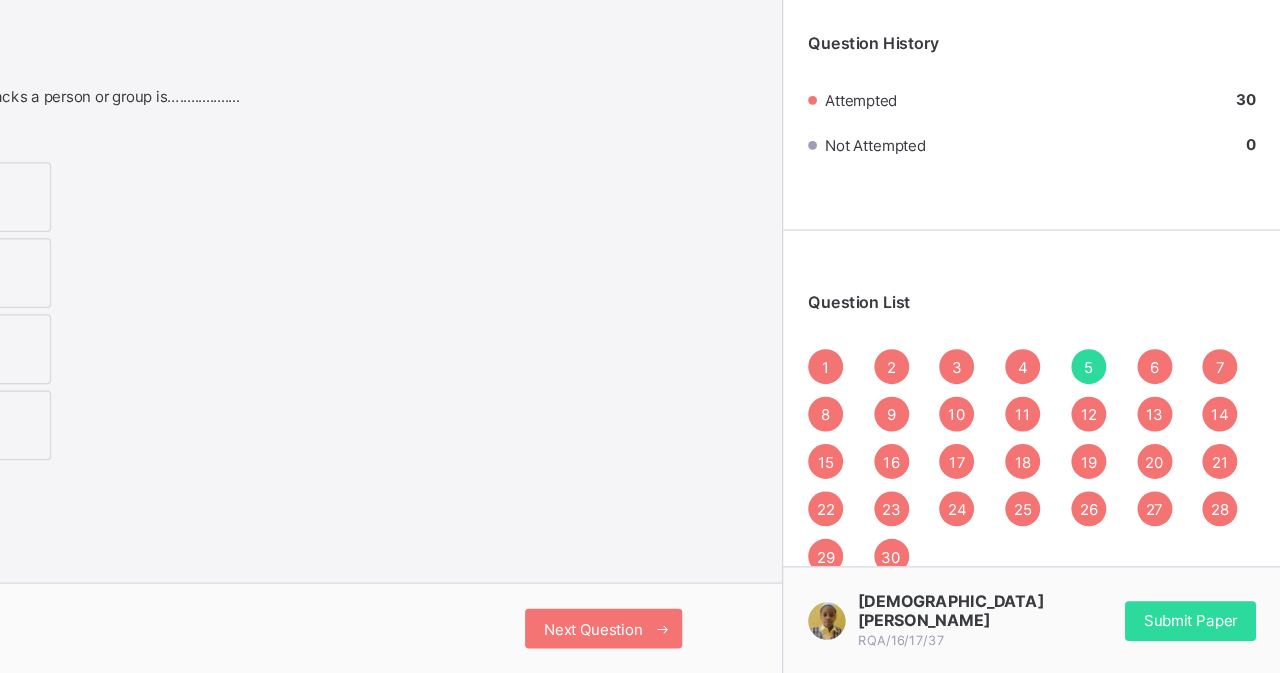 click on "10" at bounding box center (1020, 465) 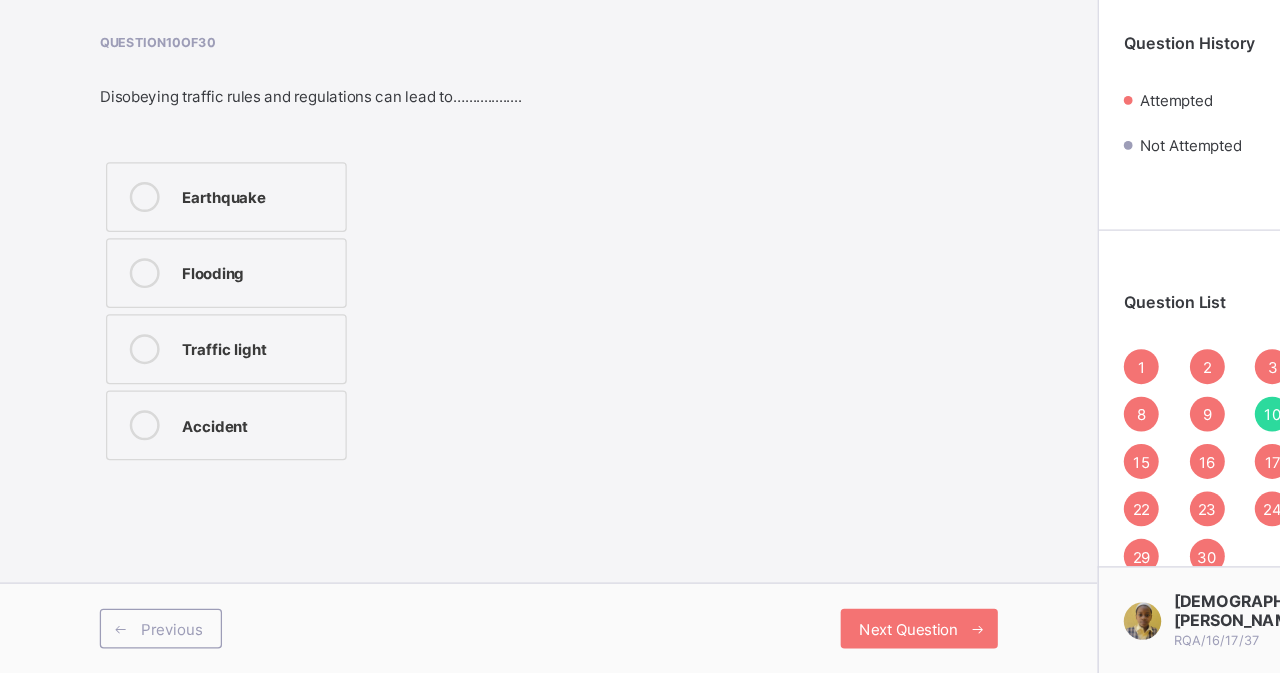 click on "8" at bounding box center [915, 465] 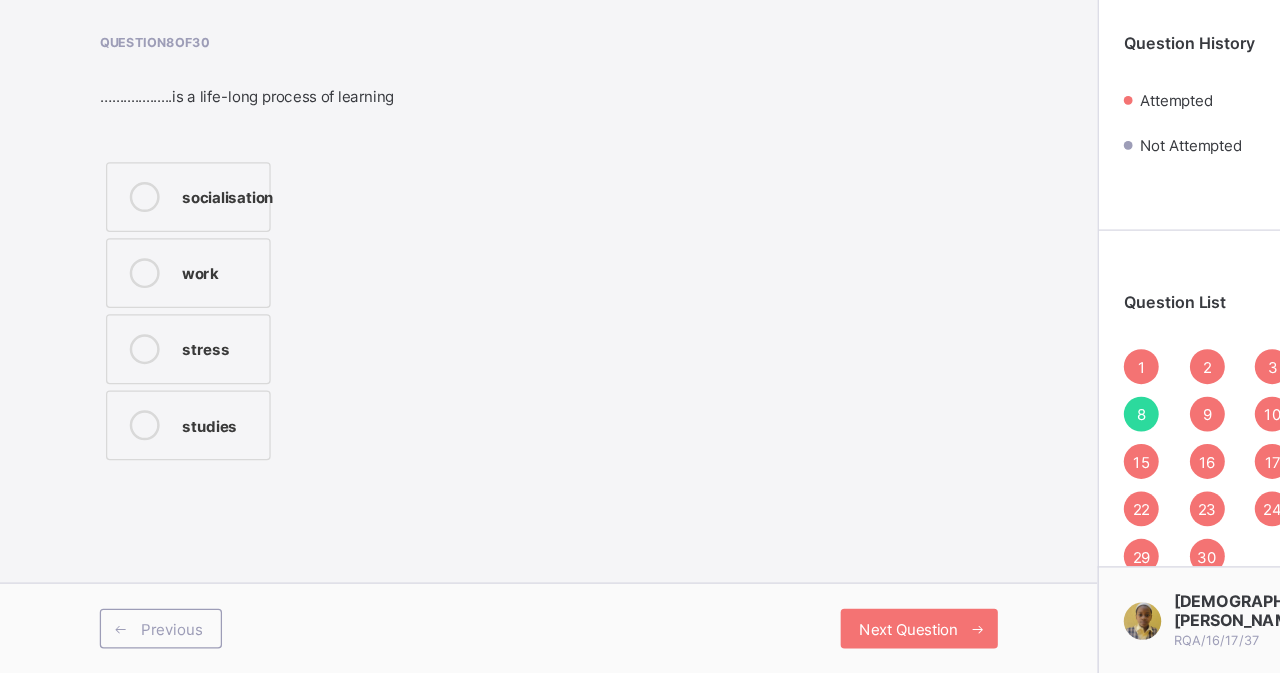 click on "1" at bounding box center [915, 427] 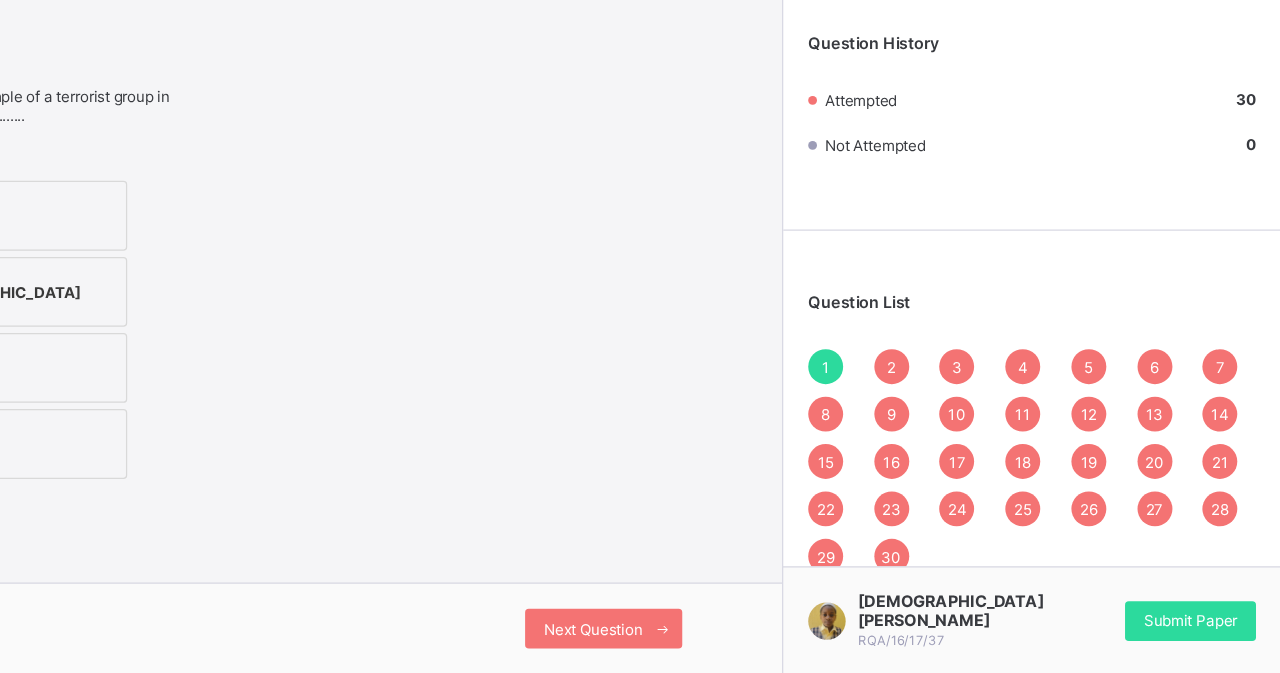click on "26" at bounding box center (1126, 541) 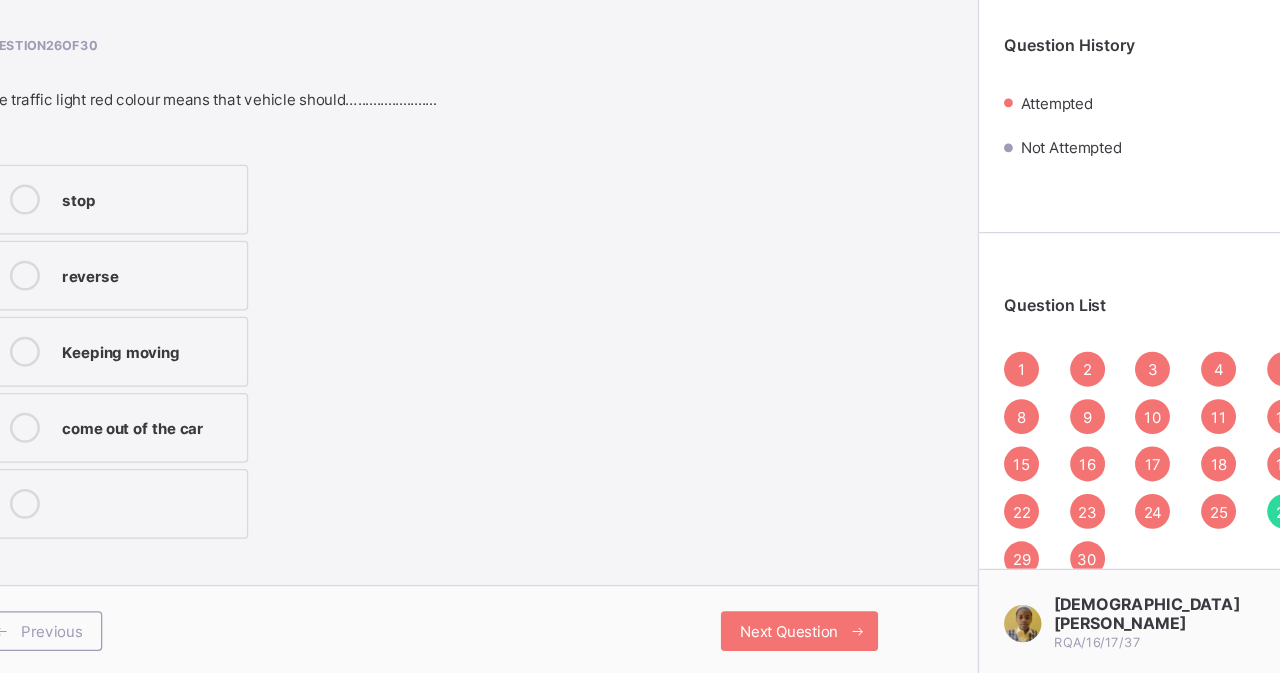 click on "2" at bounding box center (968, 427) 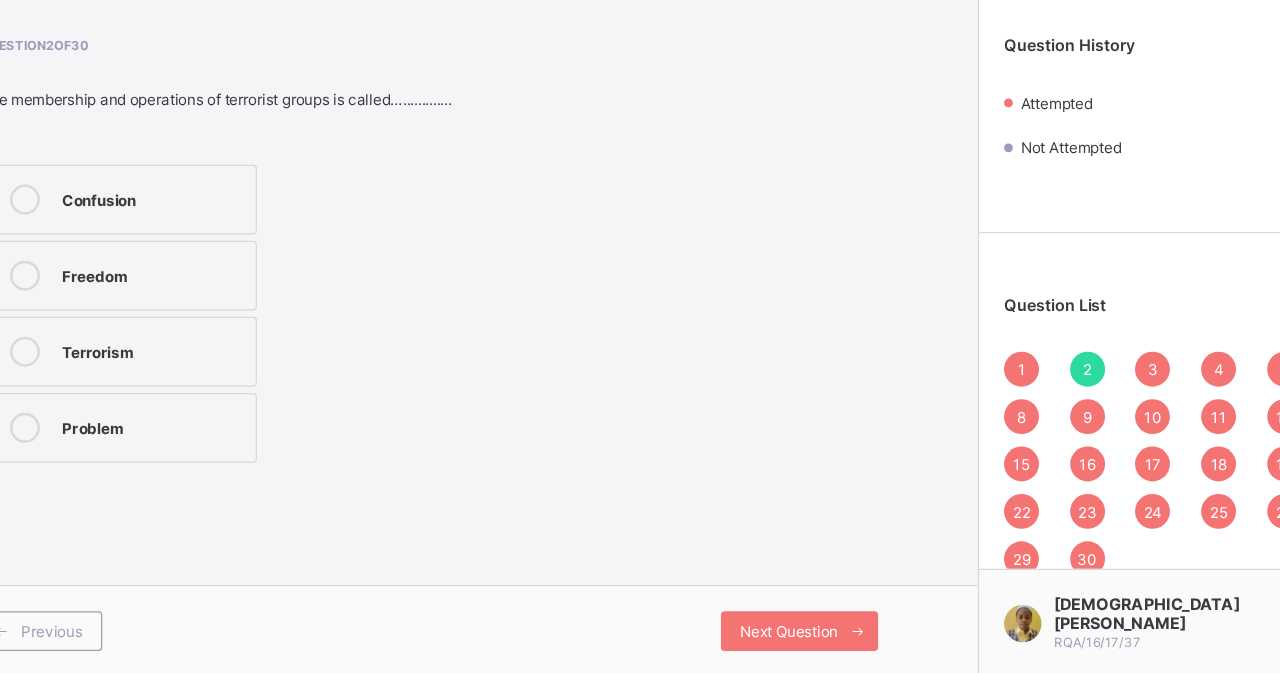 click on "9" at bounding box center [968, 465] 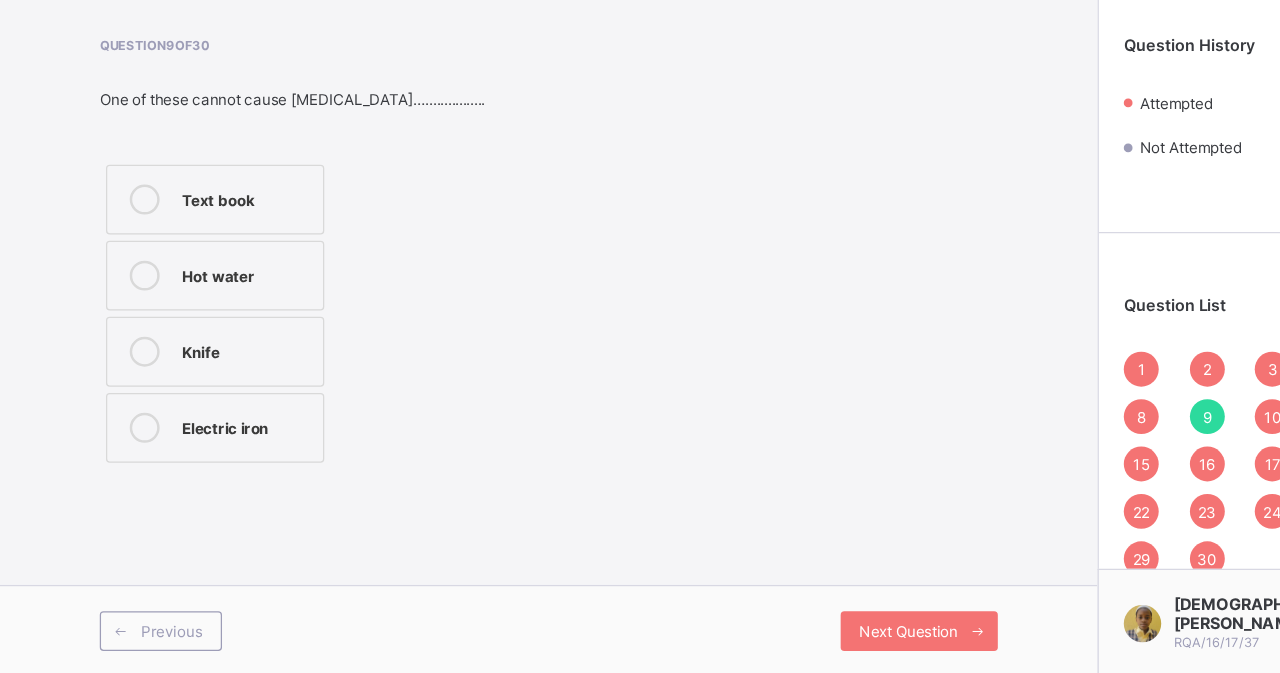 click on "Question  9  of  30 One of these cannot cause [MEDICAL_DATA]…................ Text book Hot water Knife  Electric iron" at bounding box center [440, 334] 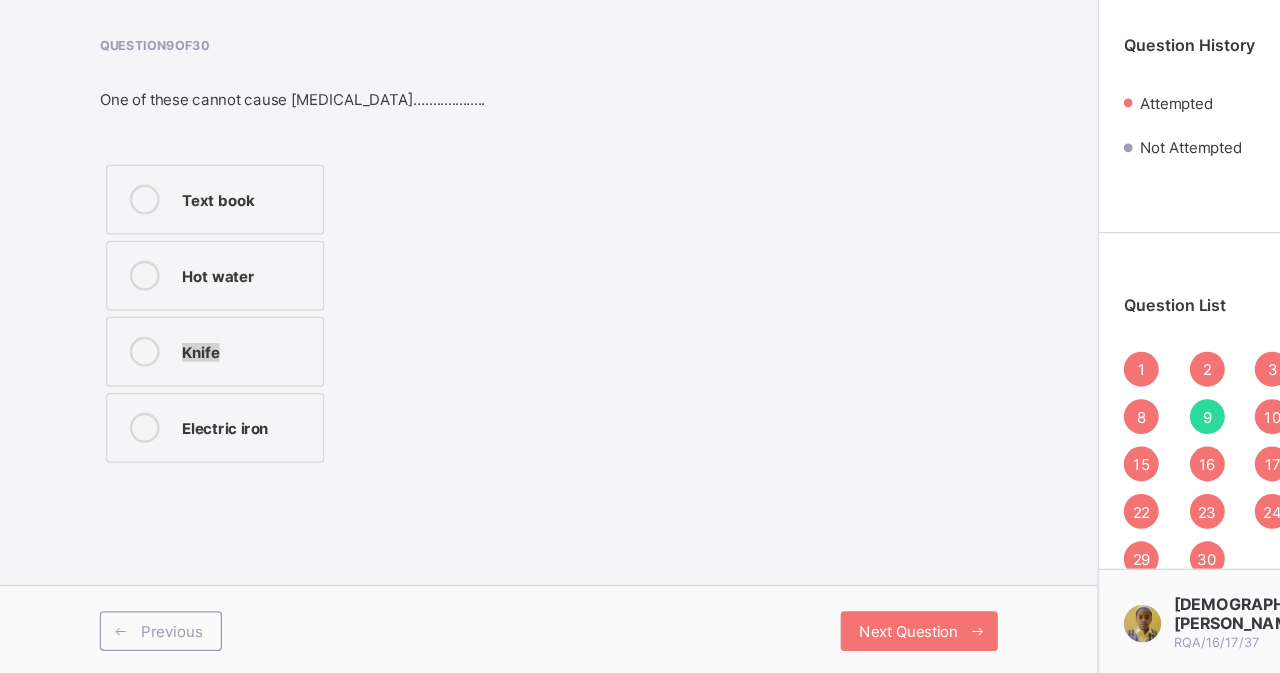 click on "Question  9  of  30 One of these cannot cause [MEDICAL_DATA]…................ Text book Hot water Knife  Electric iron" at bounding box center [440, 334] 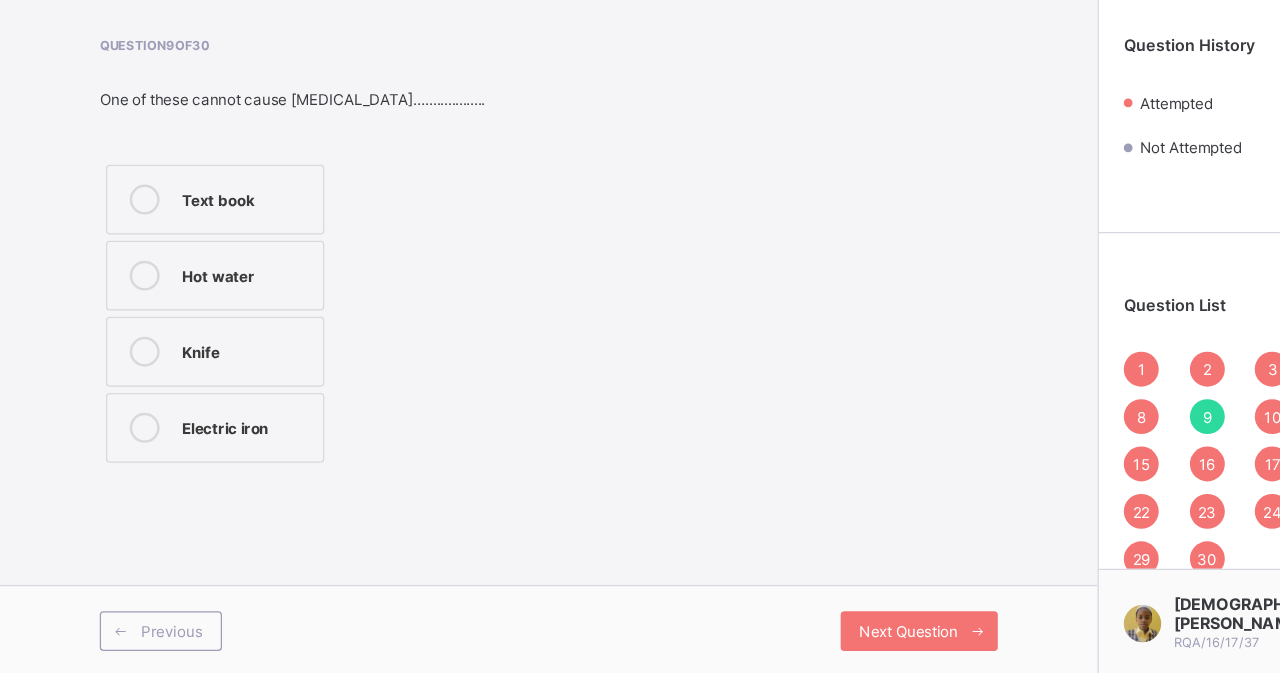 click on "Text book Hot water Knife  Electric iron" at bounding box center [234, 382] 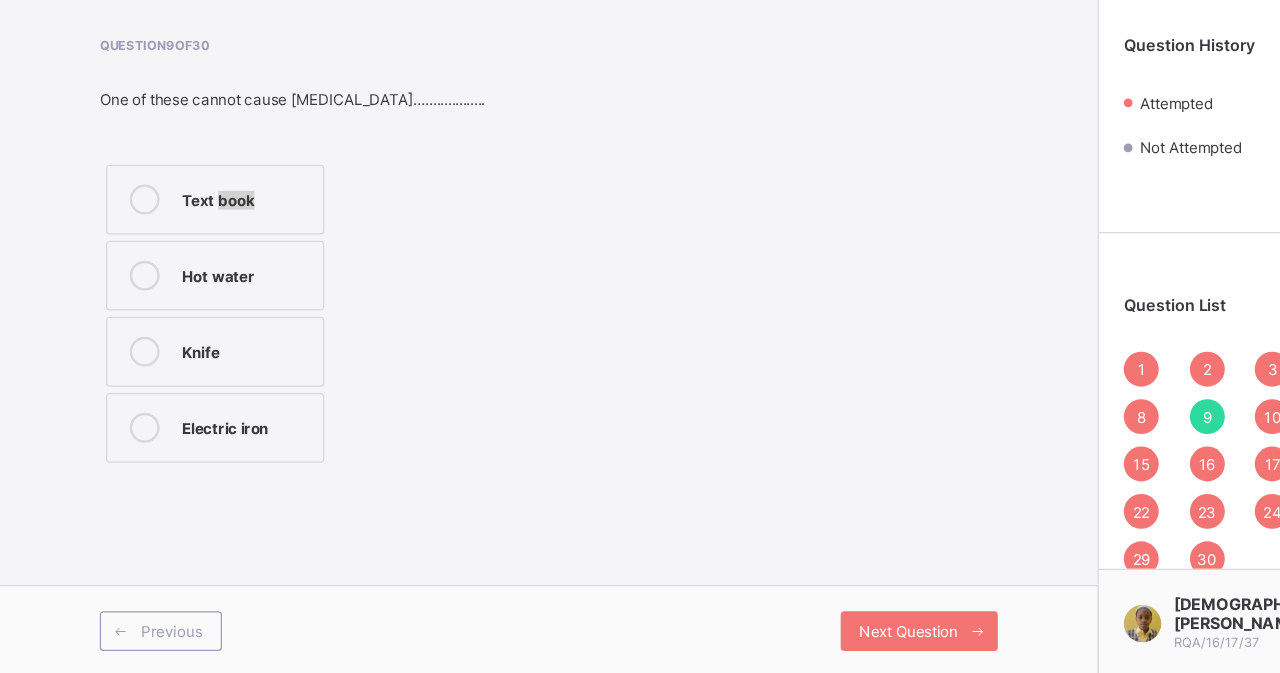 click on "Text book" at bounding box center [197, 289] 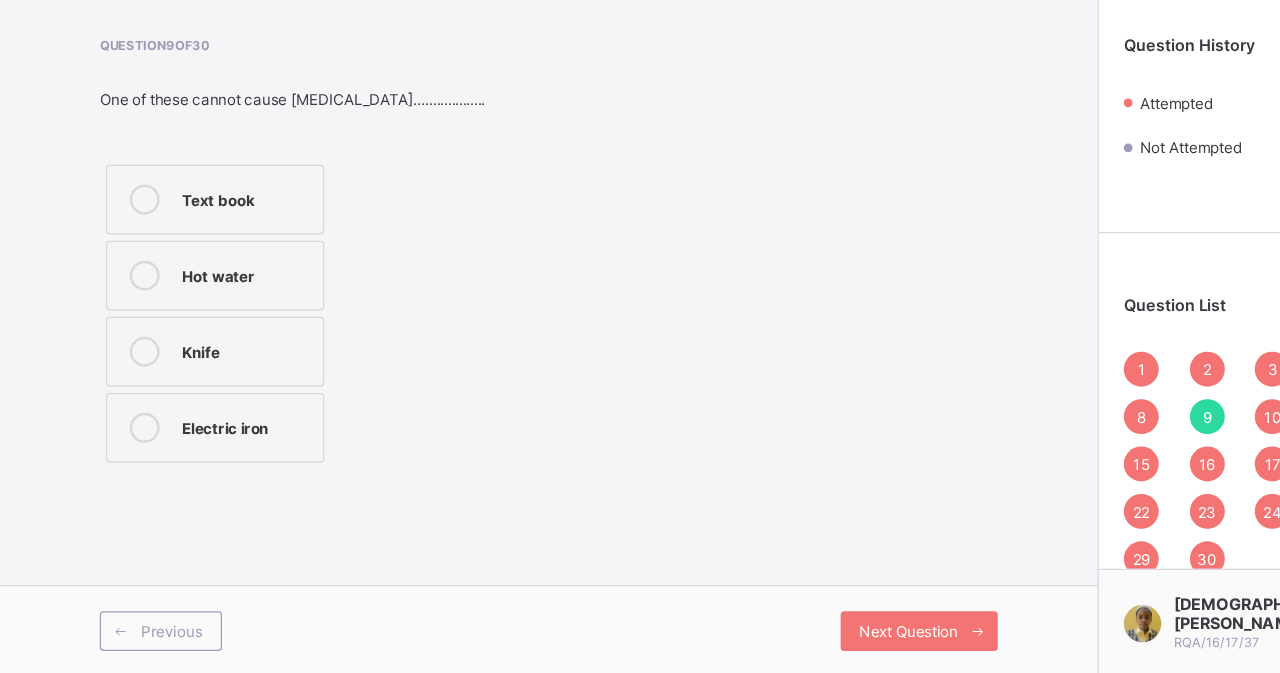 click on "One of these cannot cause [MEDICAL_DATA]…................" at bounding box center (234, 210) 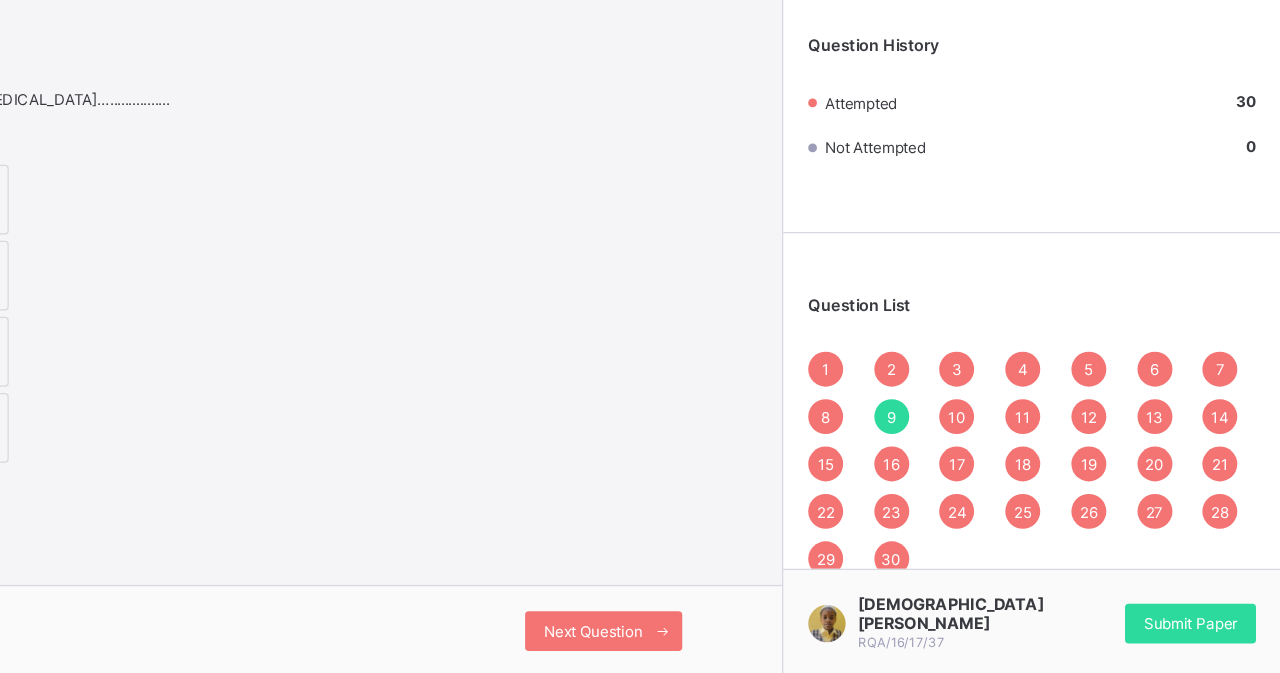 click on "Submit Paper" at bounding box center (1207, 630) 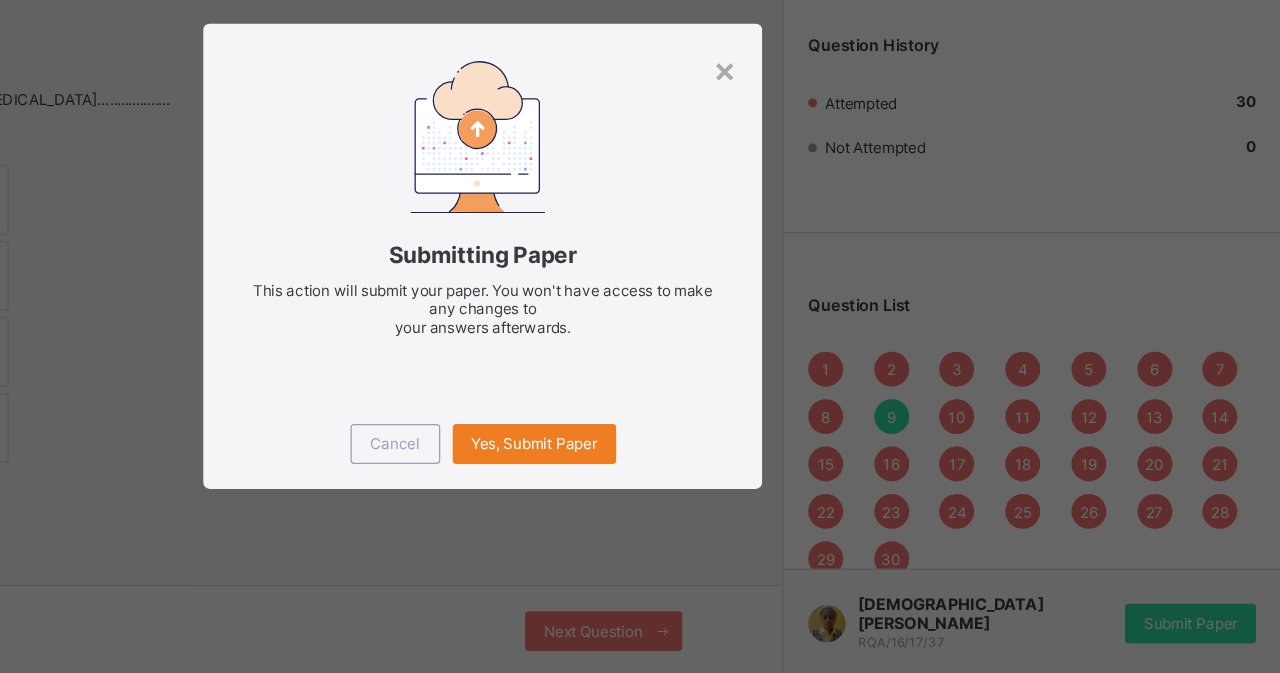 click on "Yes, Submit Paper" at bounding box center [681, 486] 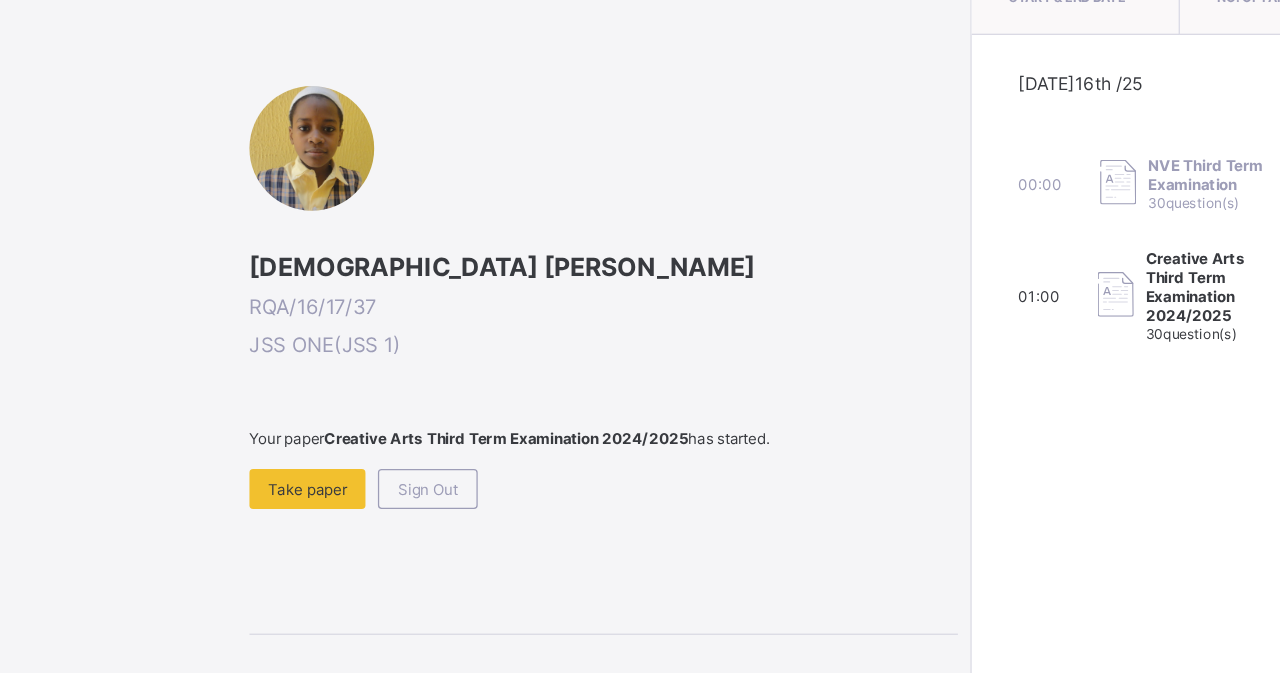 click on "Sign Out" at bounding box center (343, 523) 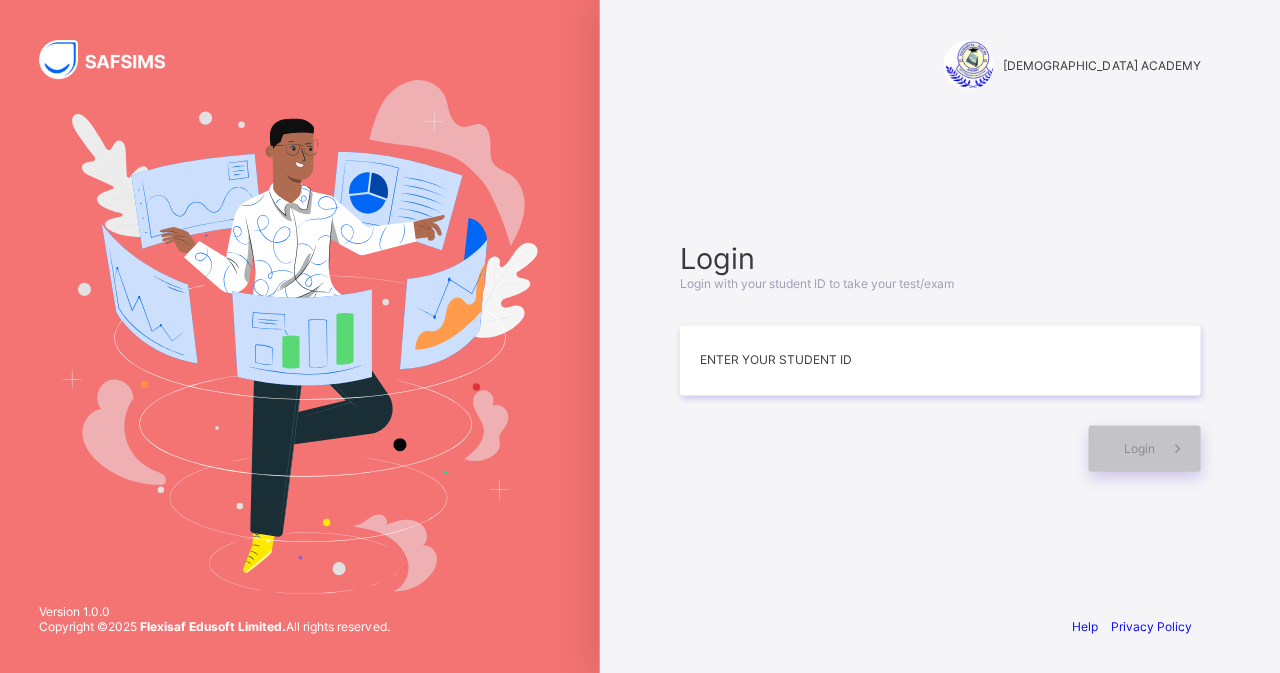 scroll, scrollTop: 0, scrollLeft: 0, axis: both 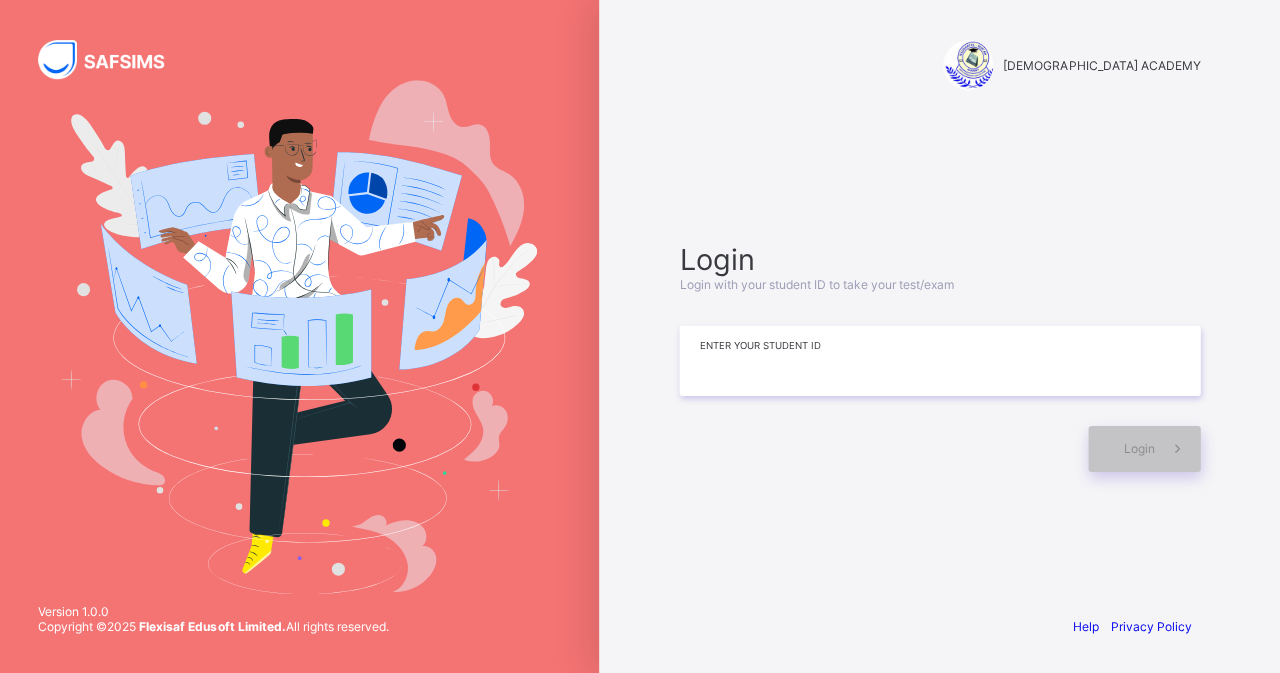 click at bounding box center [940, 360] 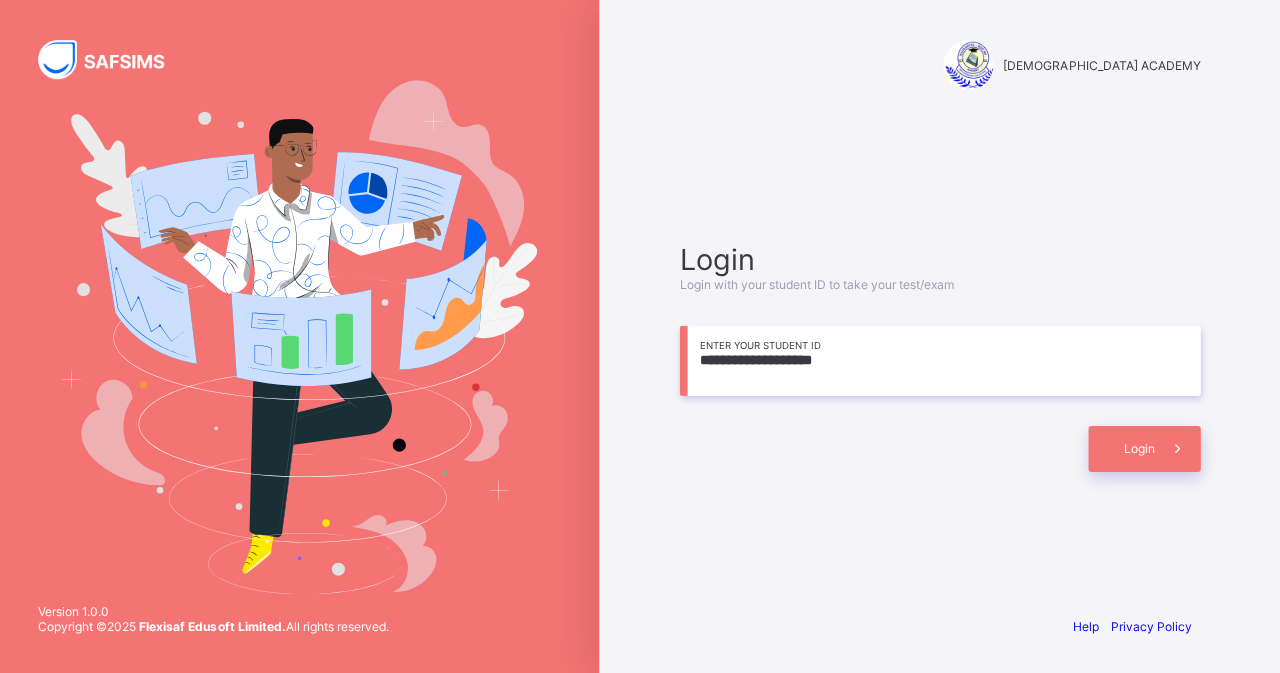 type on "**********" 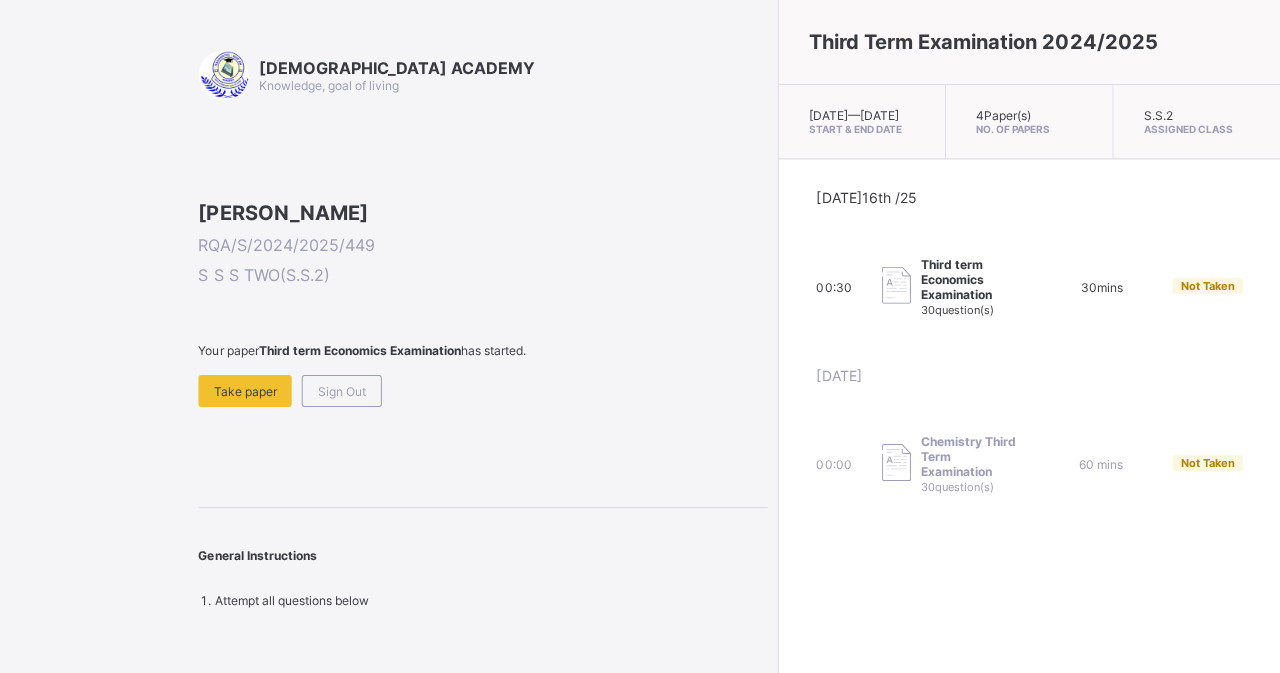 click on "Take paper" at bounding box center (246, 390) 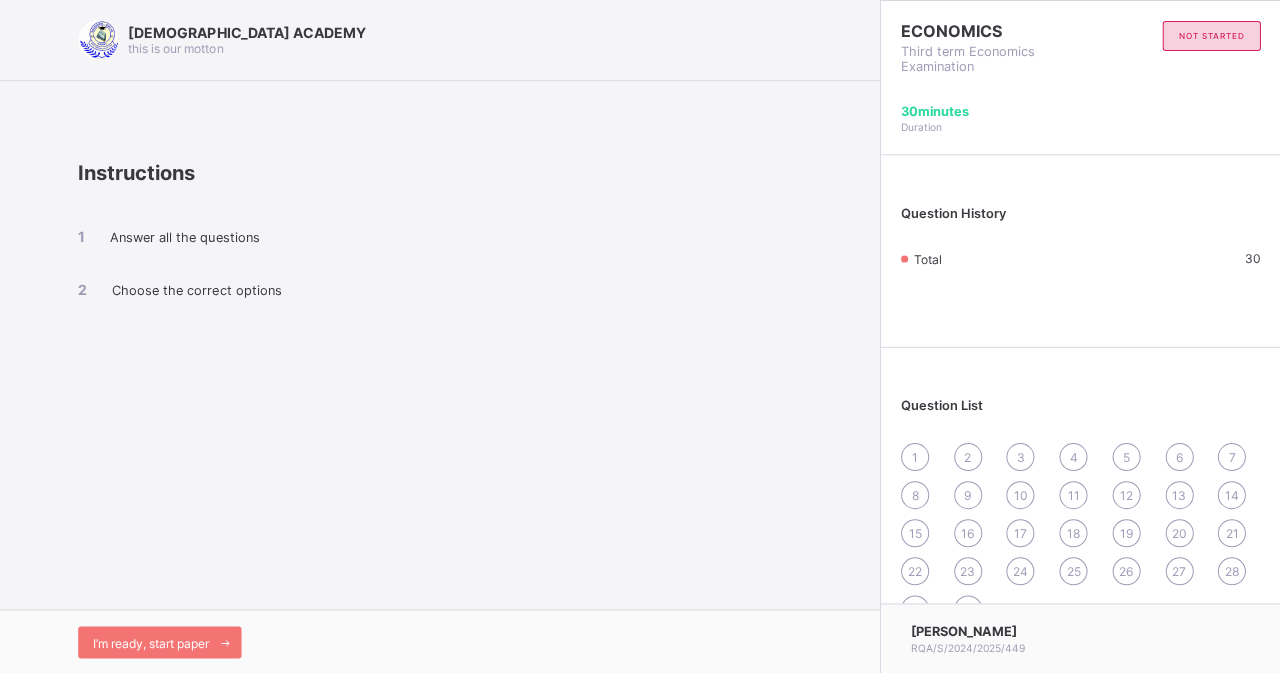 click on "I’m ready, start paper" at bounding box center (153, 641) 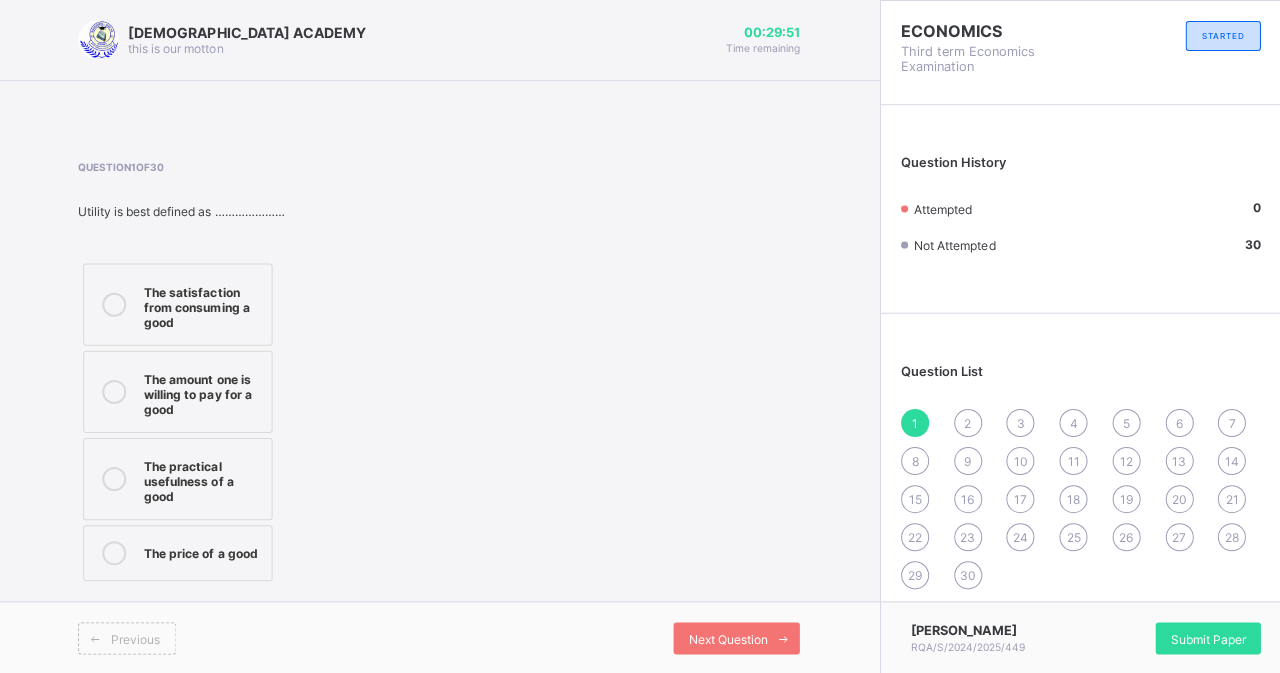 click on "The satisfaction from consuming a good" at bounding box center (204, 304) 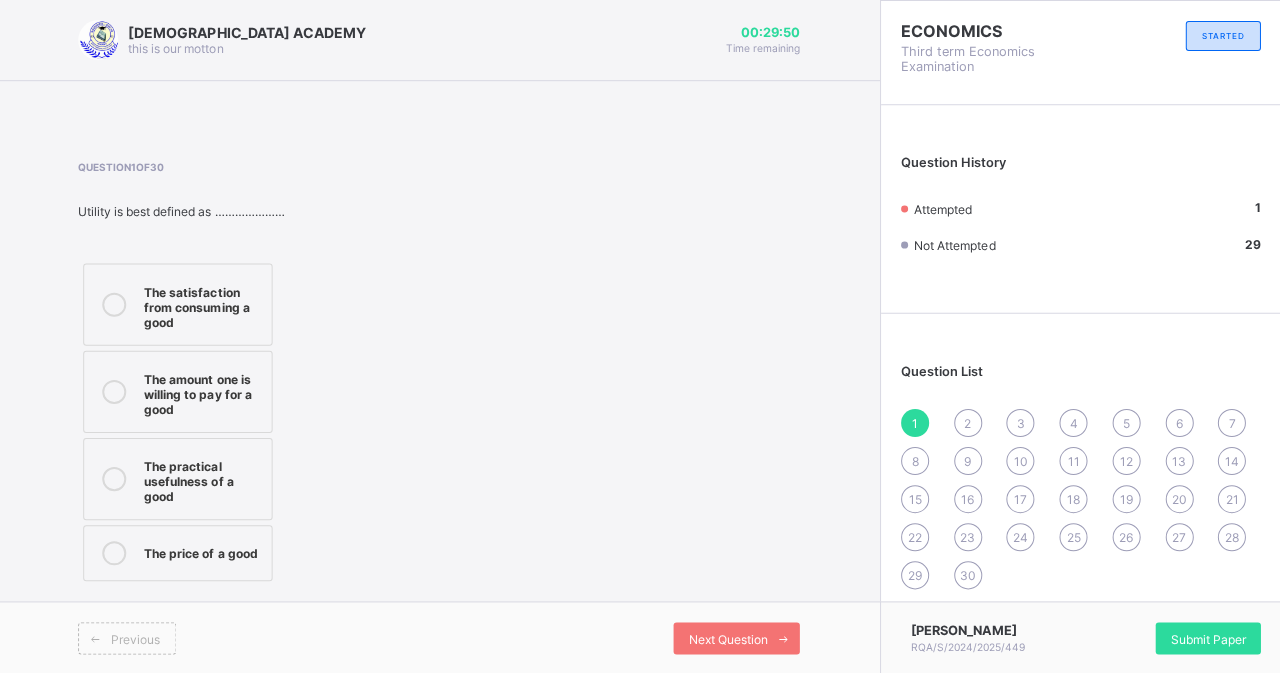 click on "Next Question" at bounding box center (737, 637) 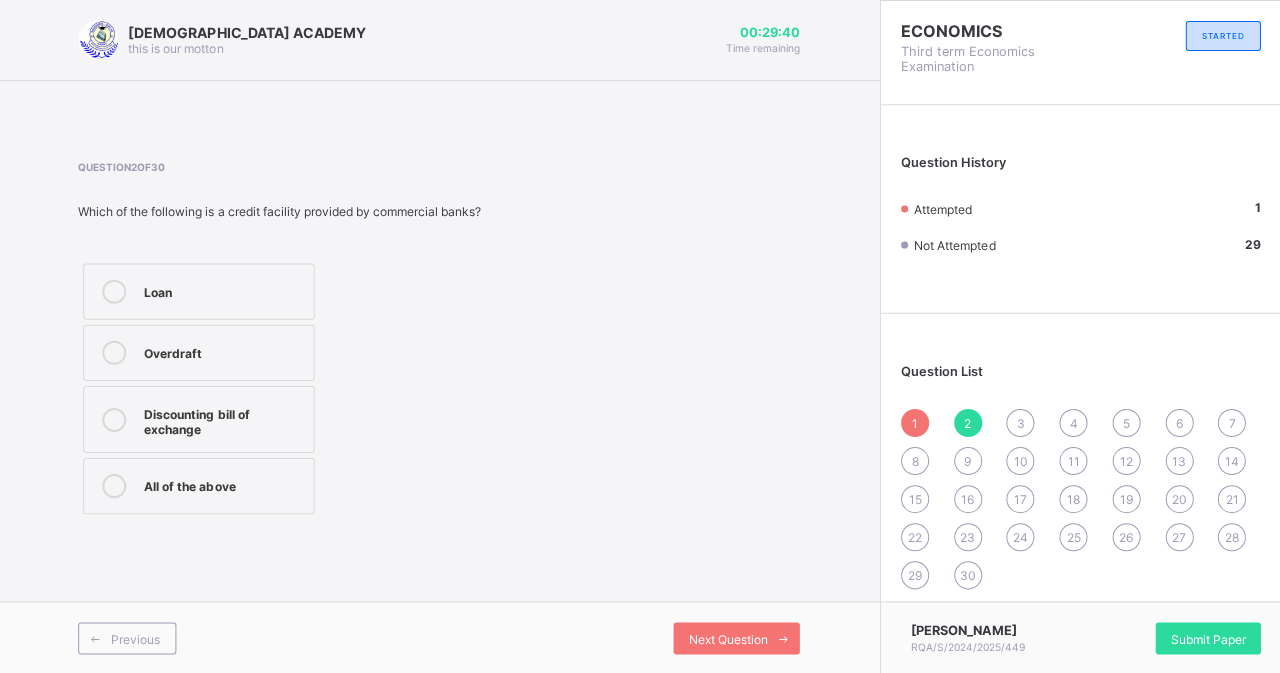 click on "Loan" at bounding box center (200, 291) 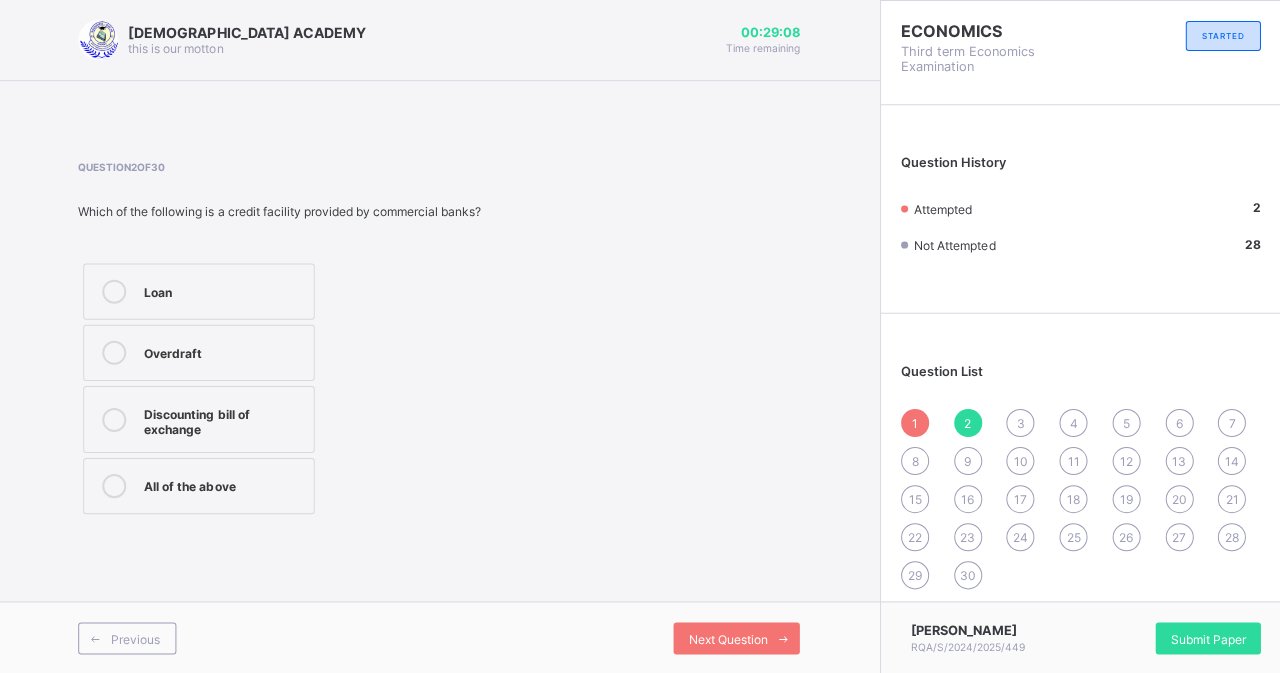 scroll, scrollTop: 0, scrollLeft: 0, axis: both 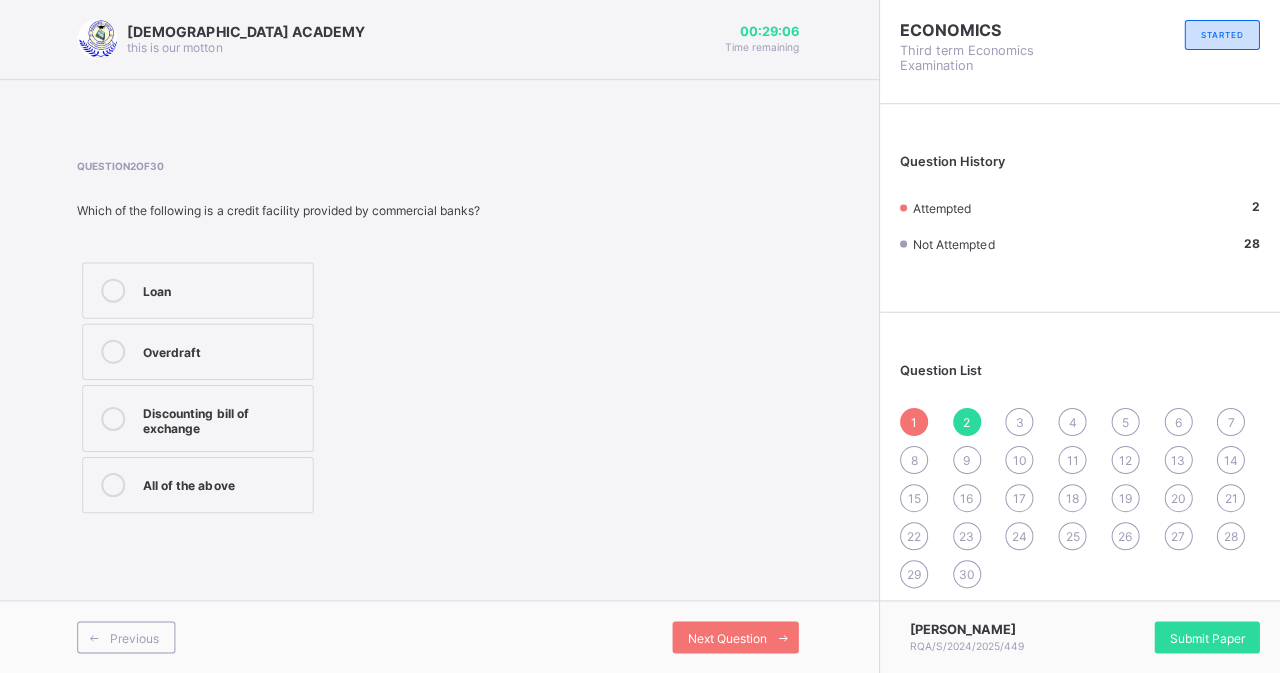 click on "Next Question" at bounding box center [737, 637] 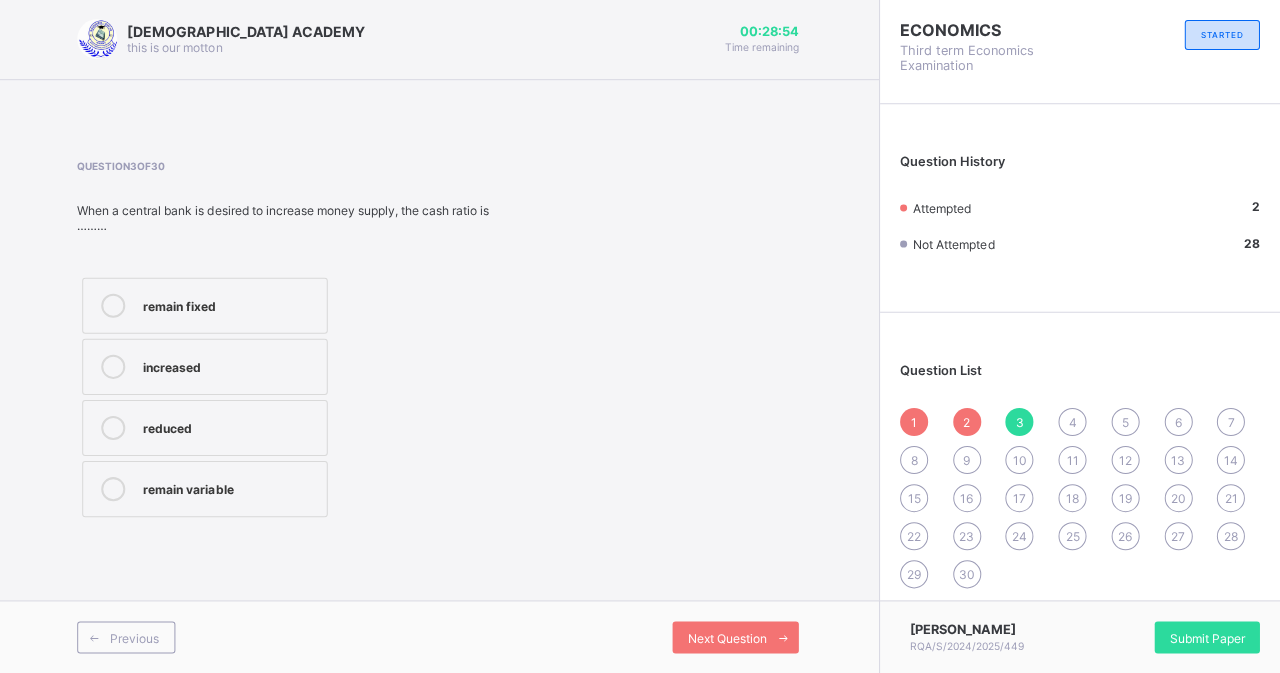click on "increased" at bounding box center [232, 365] 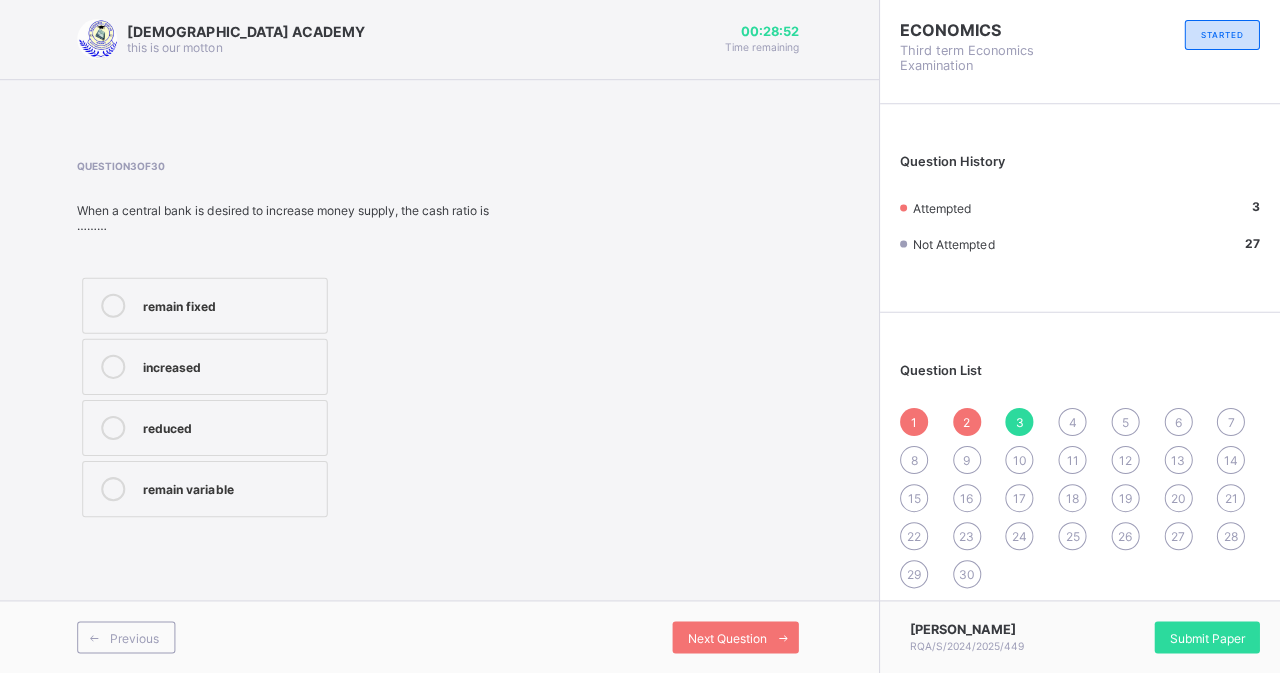 click on "Next Question" at bounding box center (737, 637) 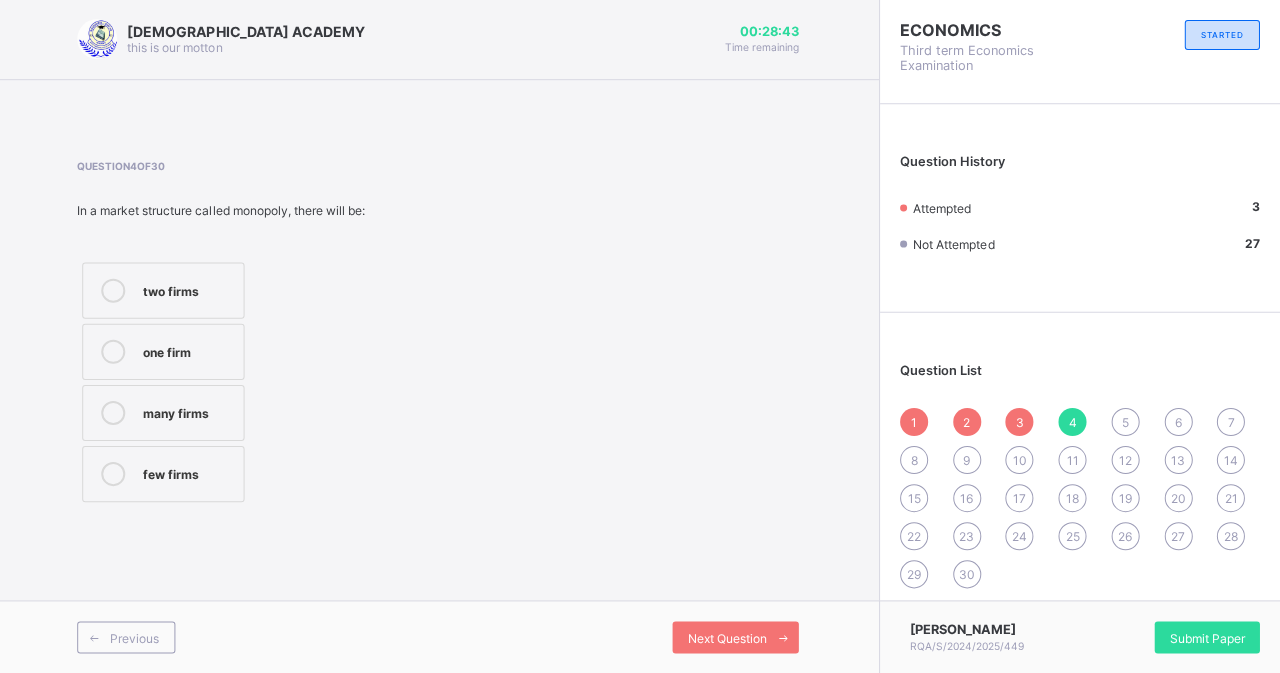 click on "one firm" at bounding box center (191, 352) 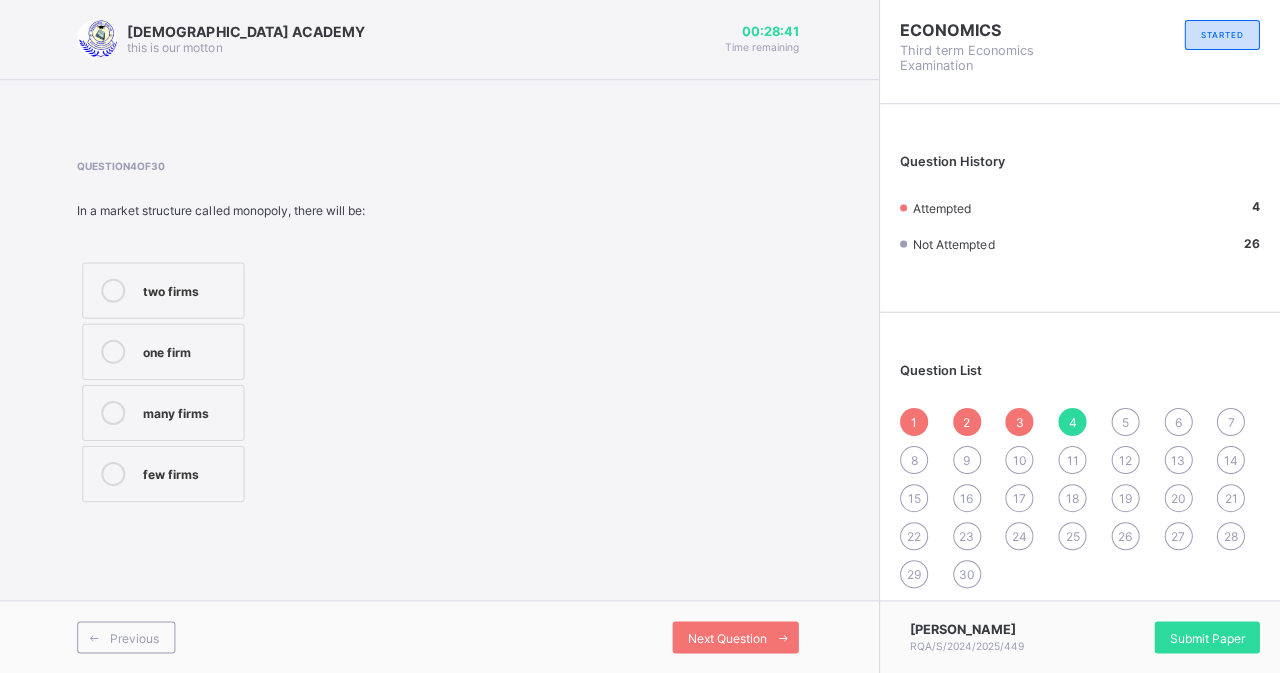 click on "Next Question" at bounding box center (728, 637) 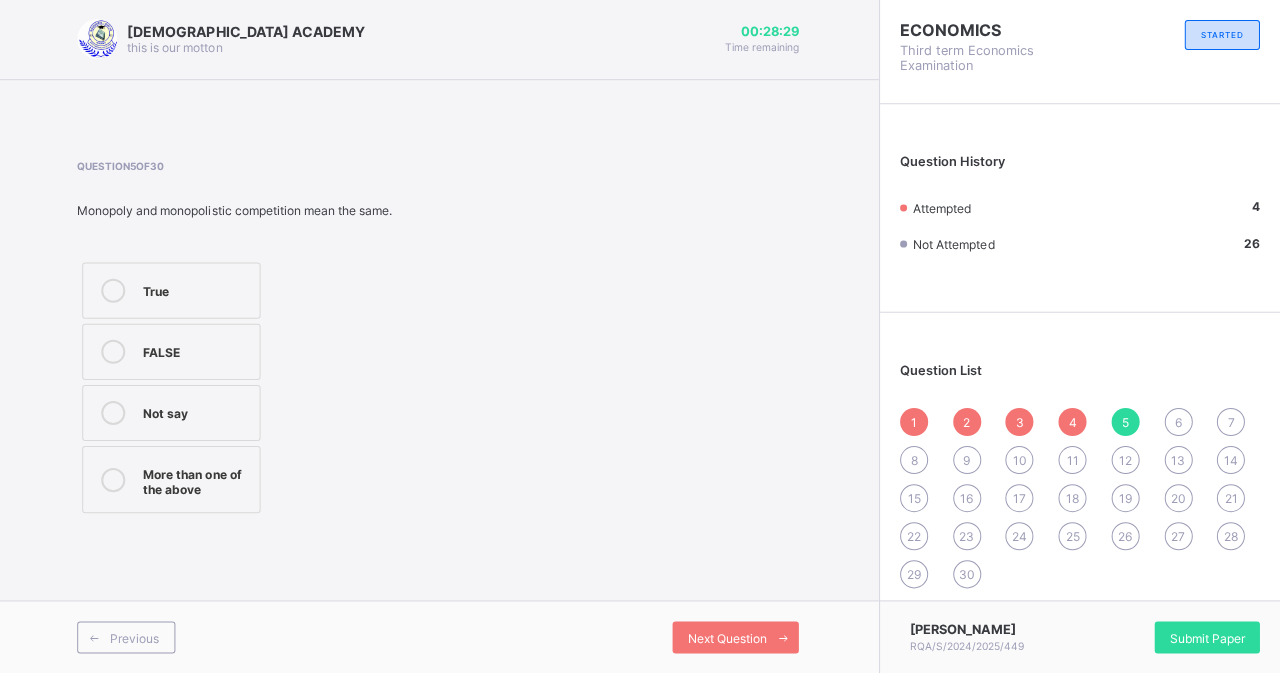 click on "True" at bounding box center [199, 289] 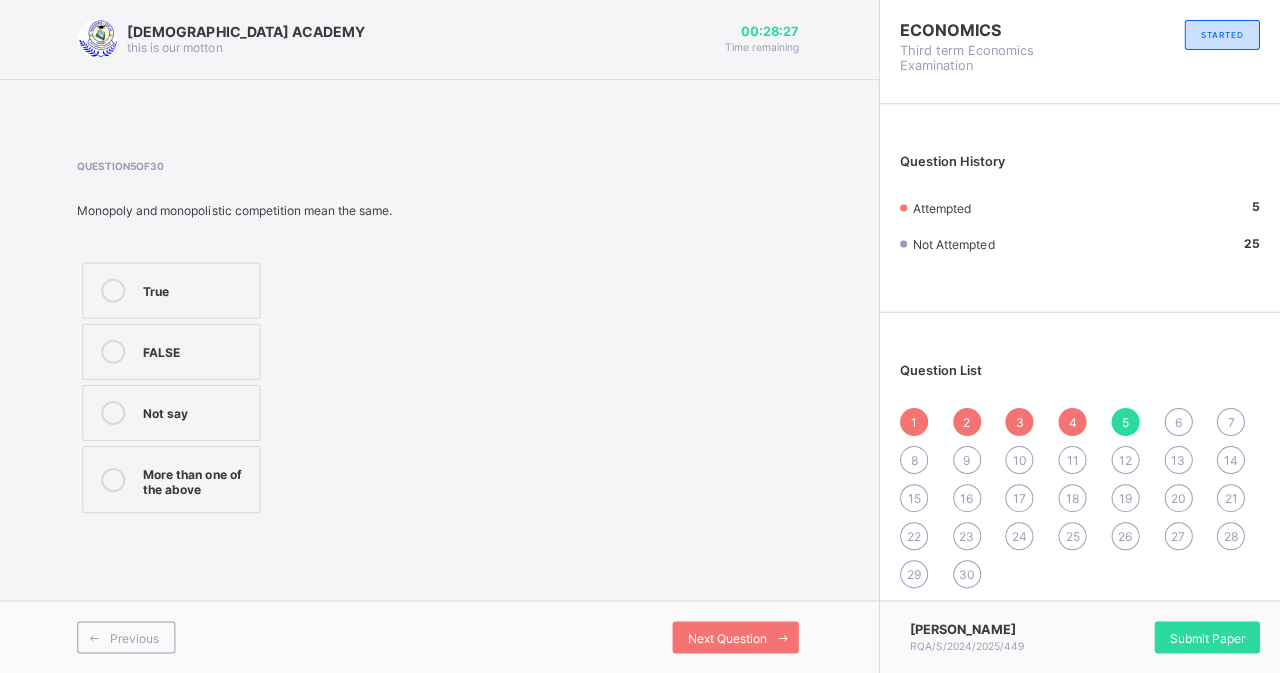 click on "Next Question" at bounding box center [737, 637] 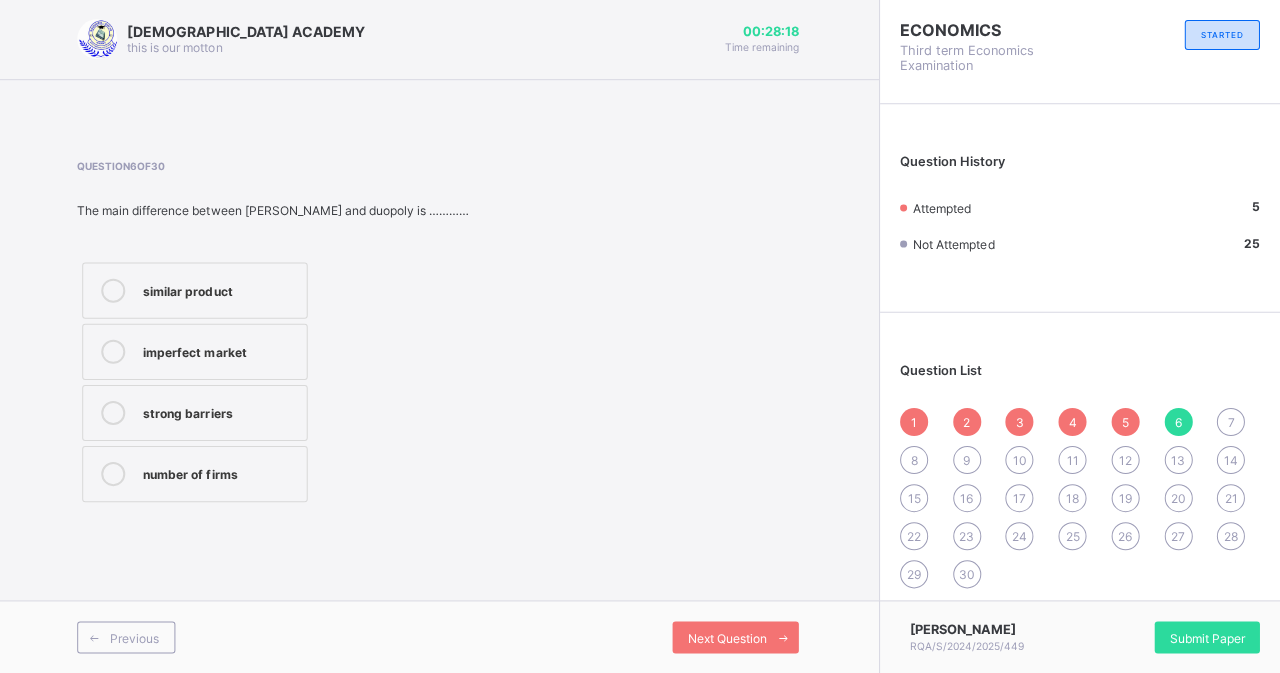 click on "similar product" at bounding box center (222, 289) 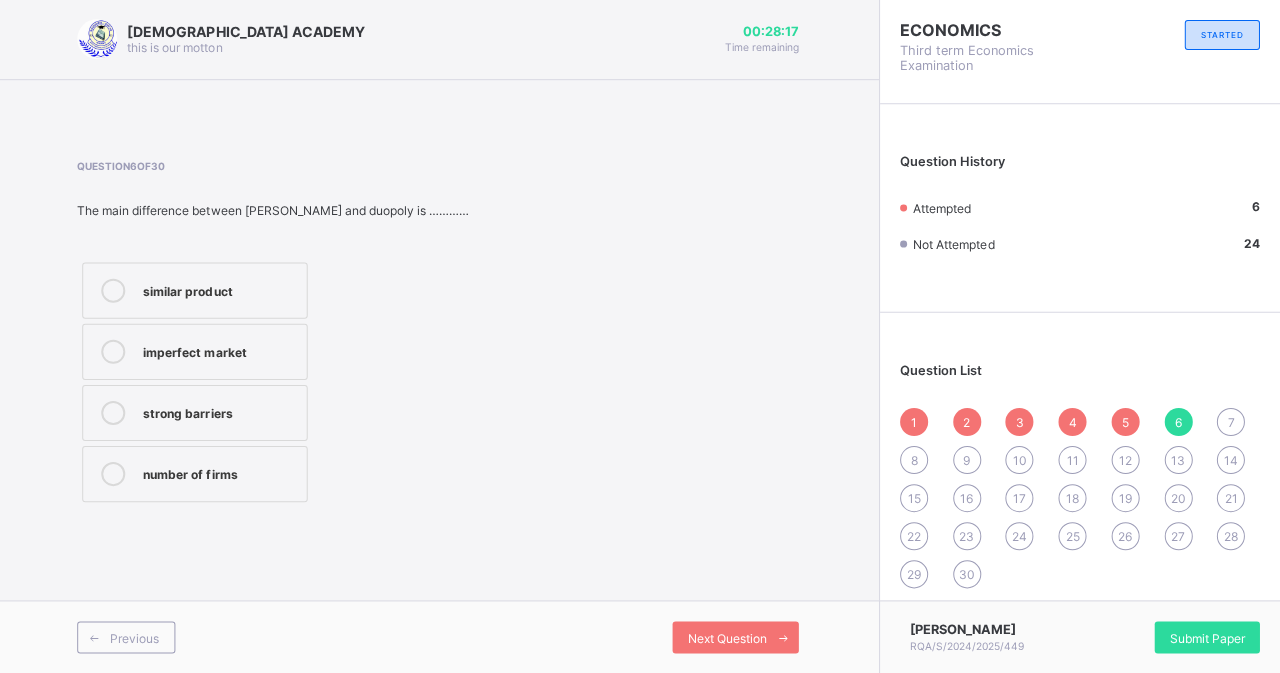 click at bounding box center (784, 637) 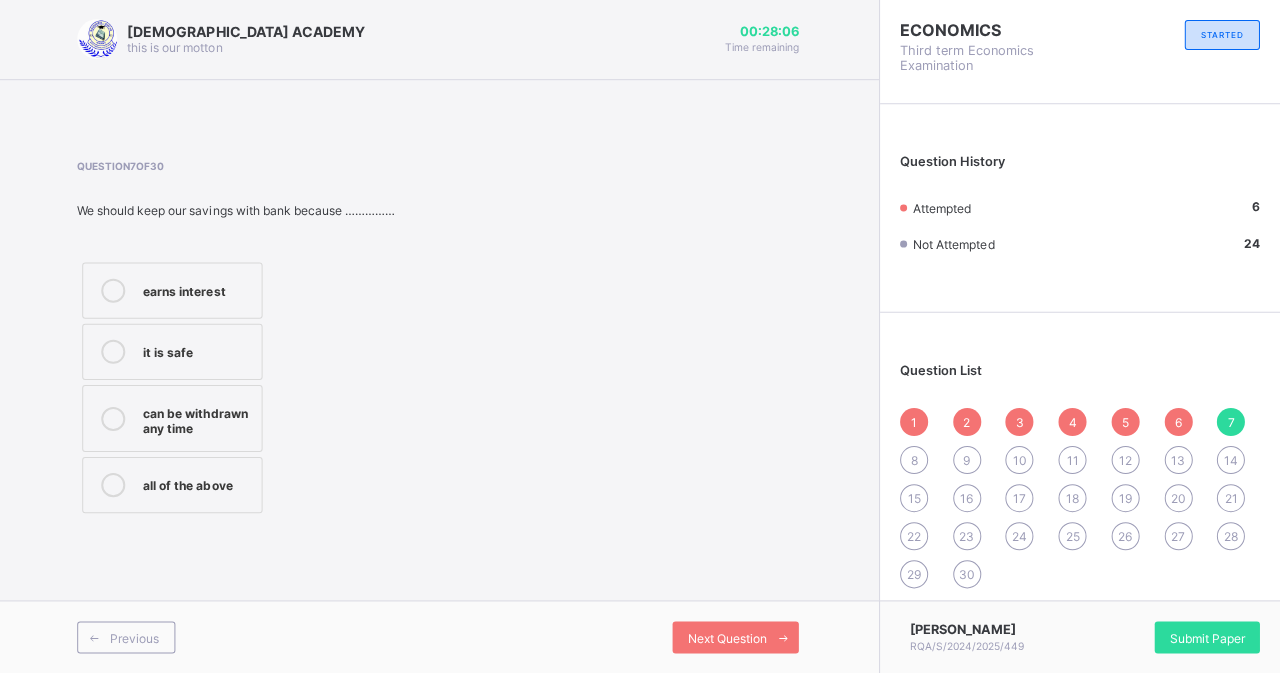 click on "it is safe" at bounding box center [200, 350] 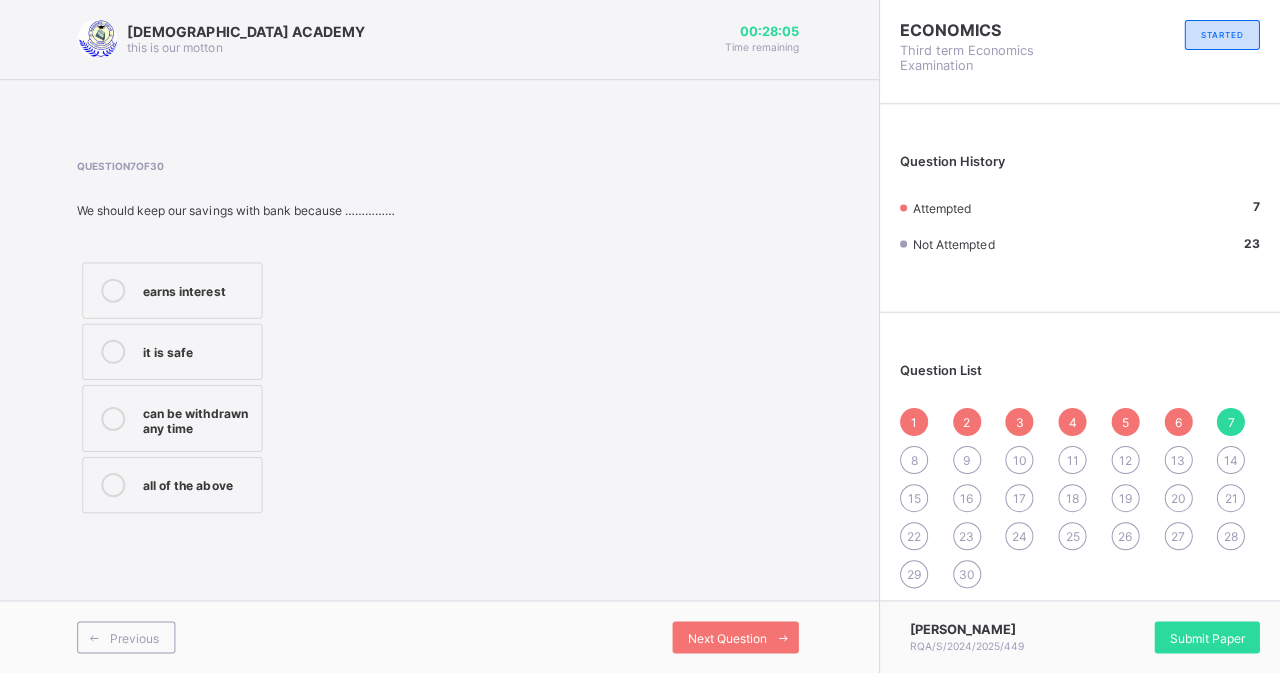 click on "Next Question" at bounding box center (737, 637) 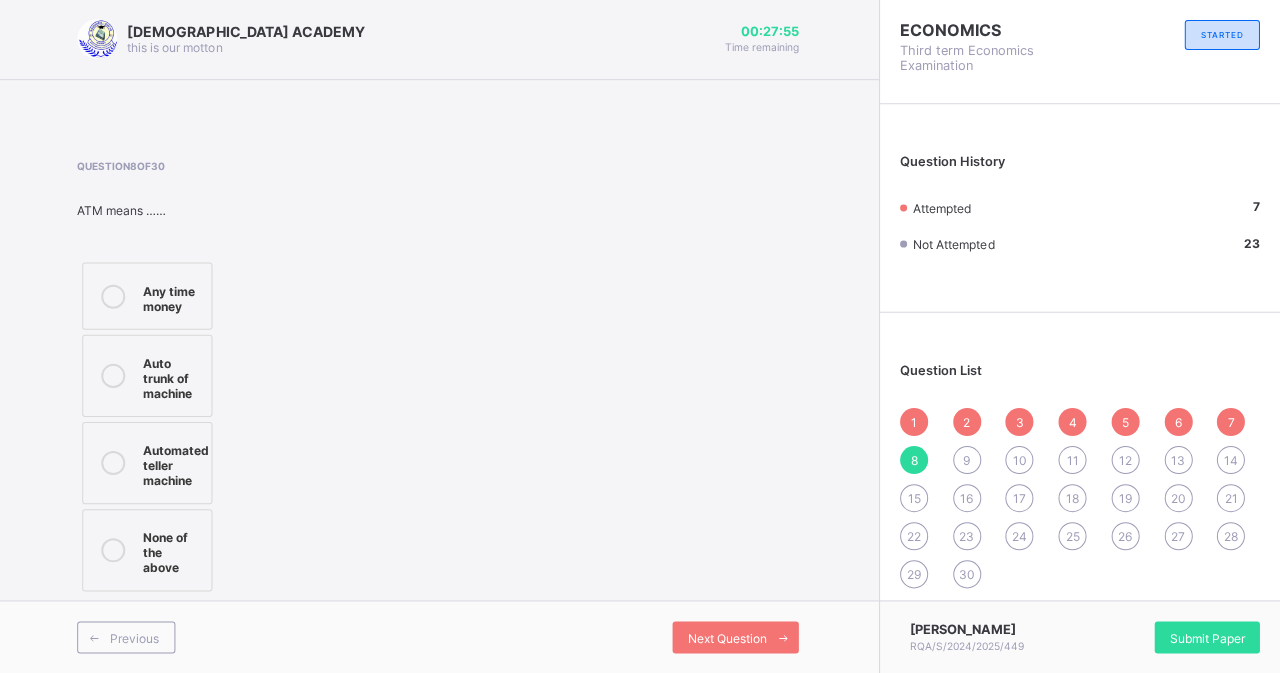 click on "Automated teller machine" at bounding box center [179, 463] 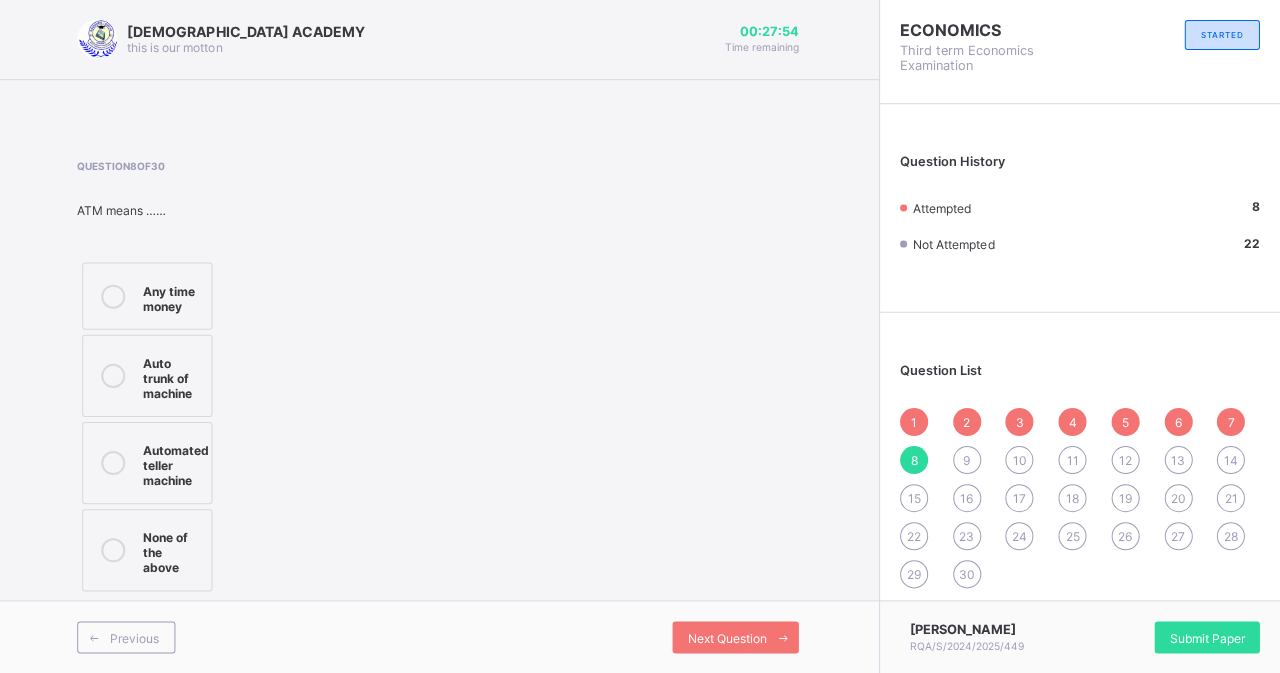 click on "Next Question" at bounding box center (737, 637) 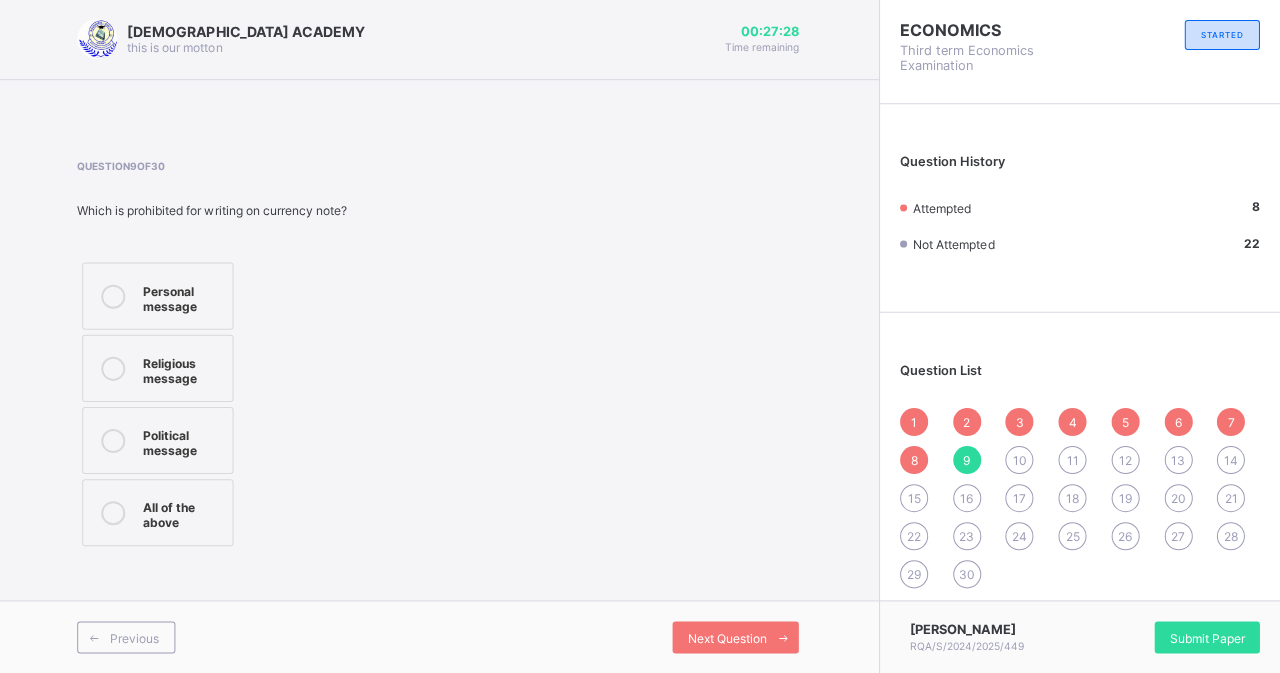 click on "Personal message" at bounding box center (185, 296) 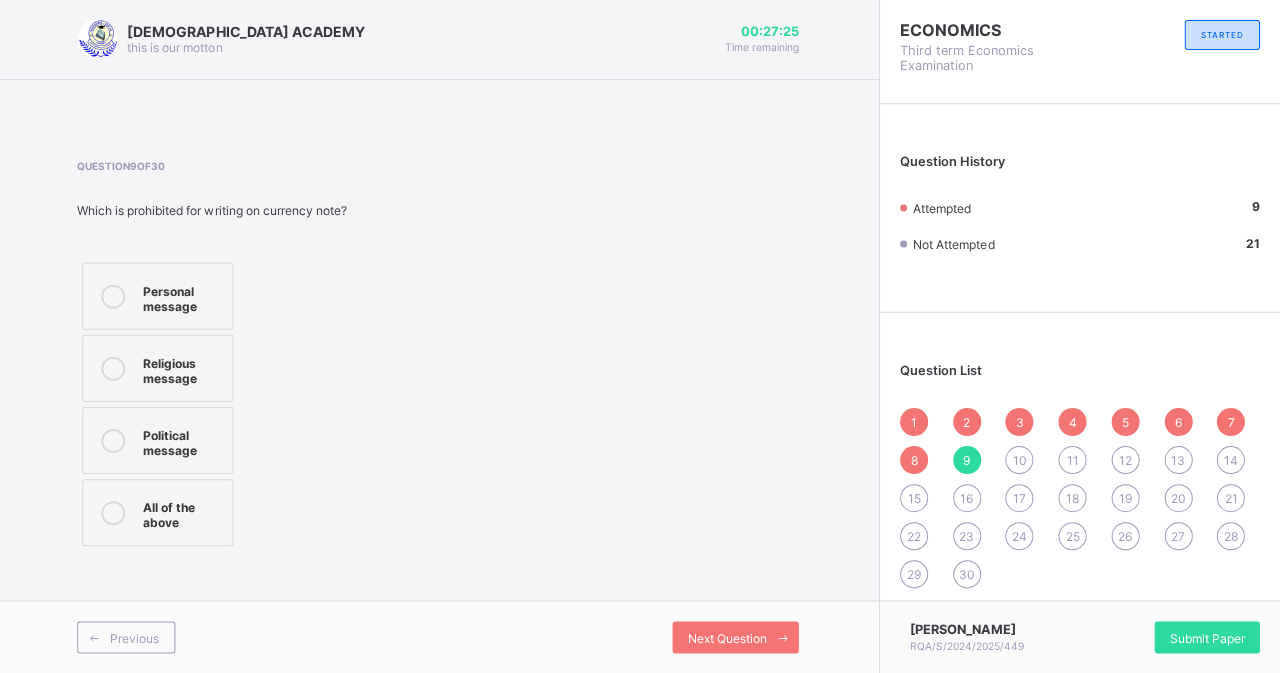 click on "All of the above" at bounding box center (185, 512) 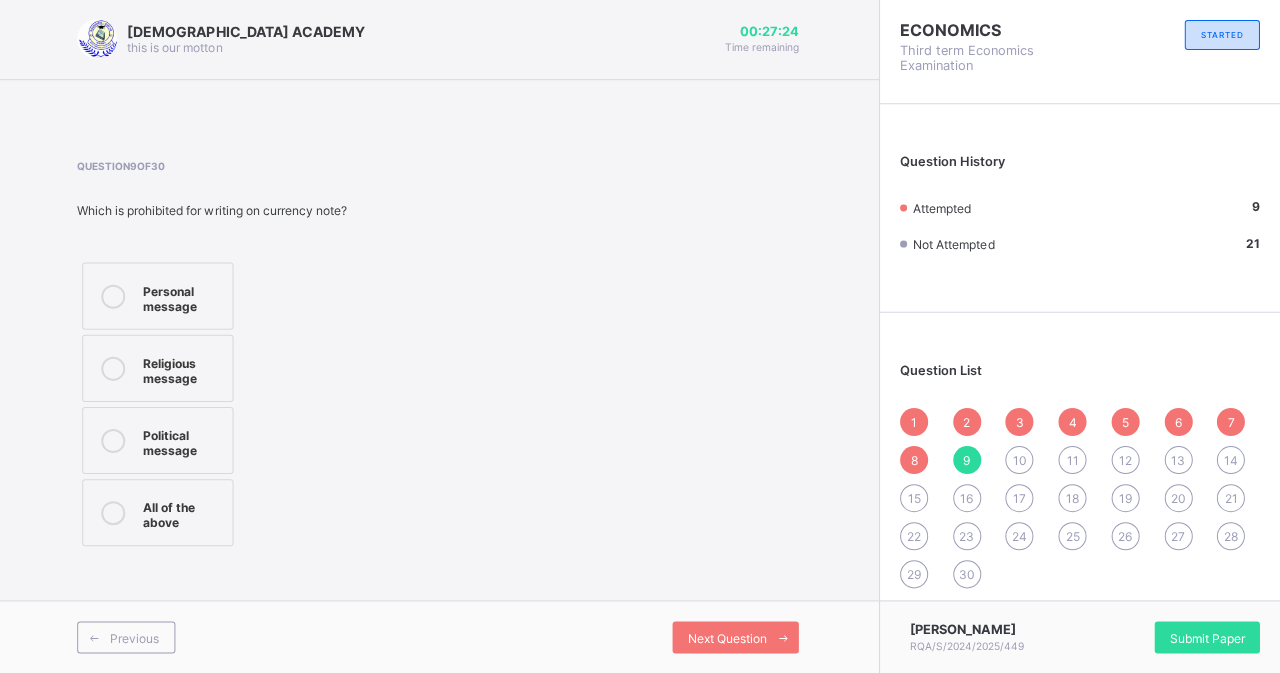 click on "Next Question" at bounding box center (737, 637) 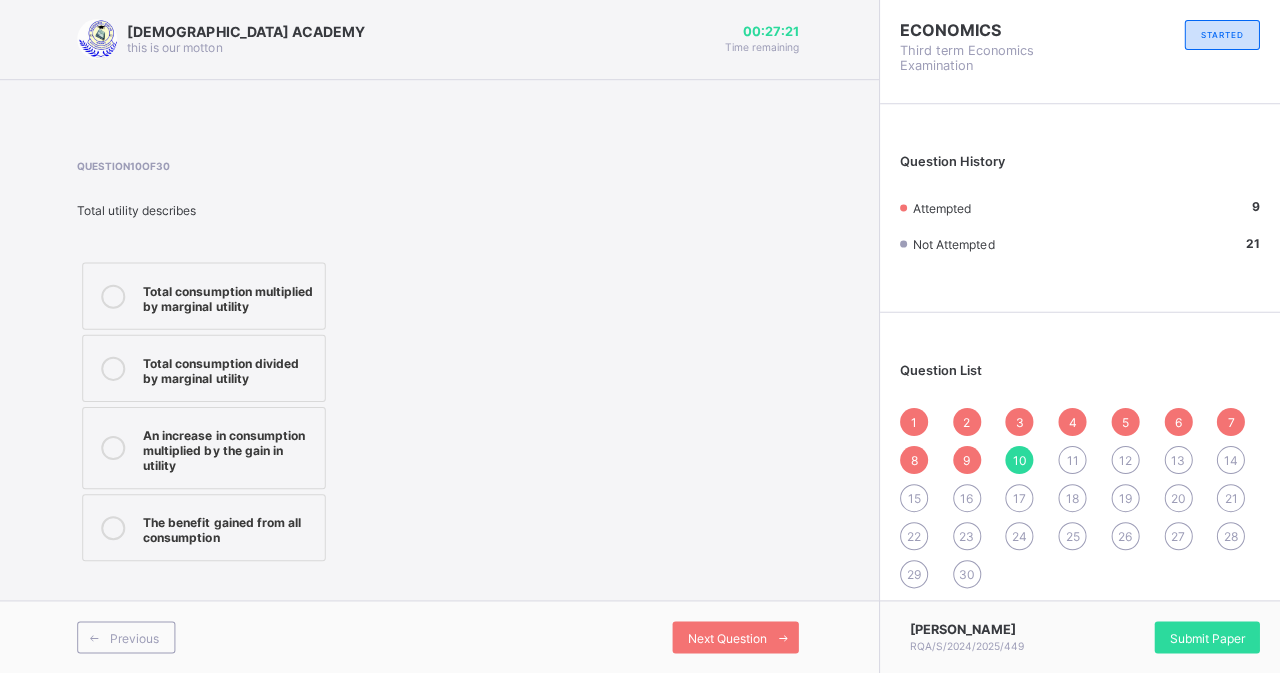 click on "Total consumption multiplied by marginal utility" at bounding box center (206, 296) 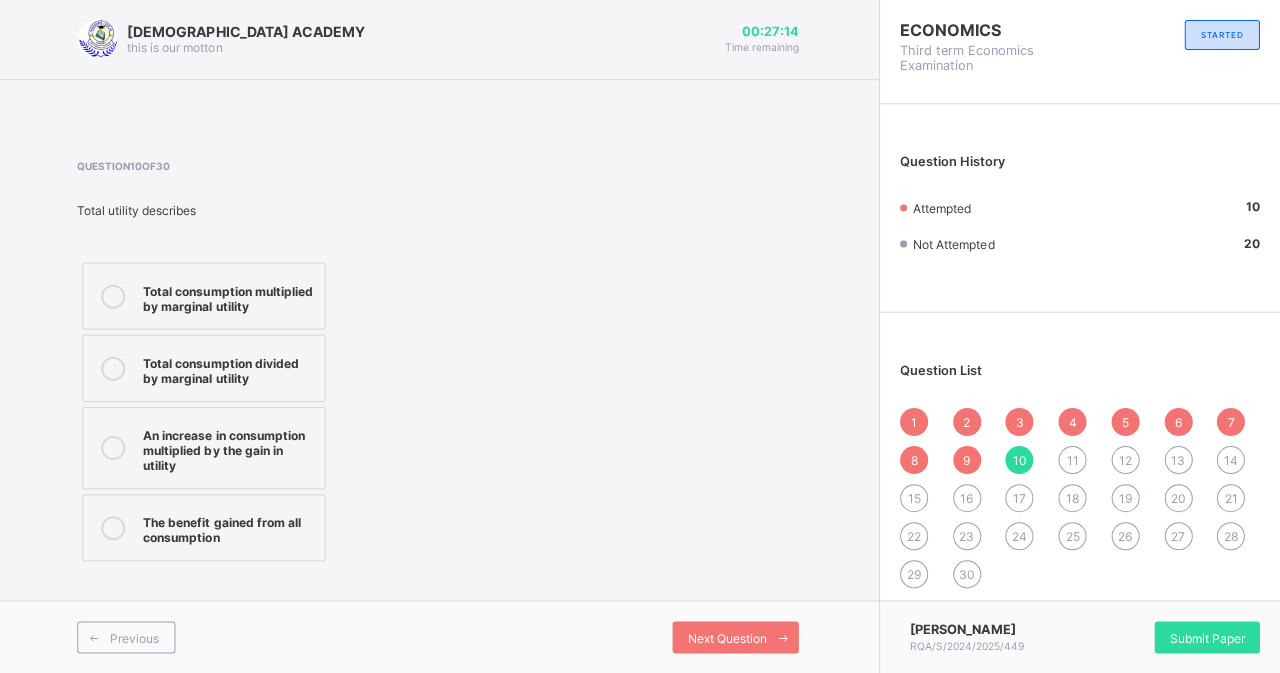 click on "Next Question" at bounding box center [728, 637] 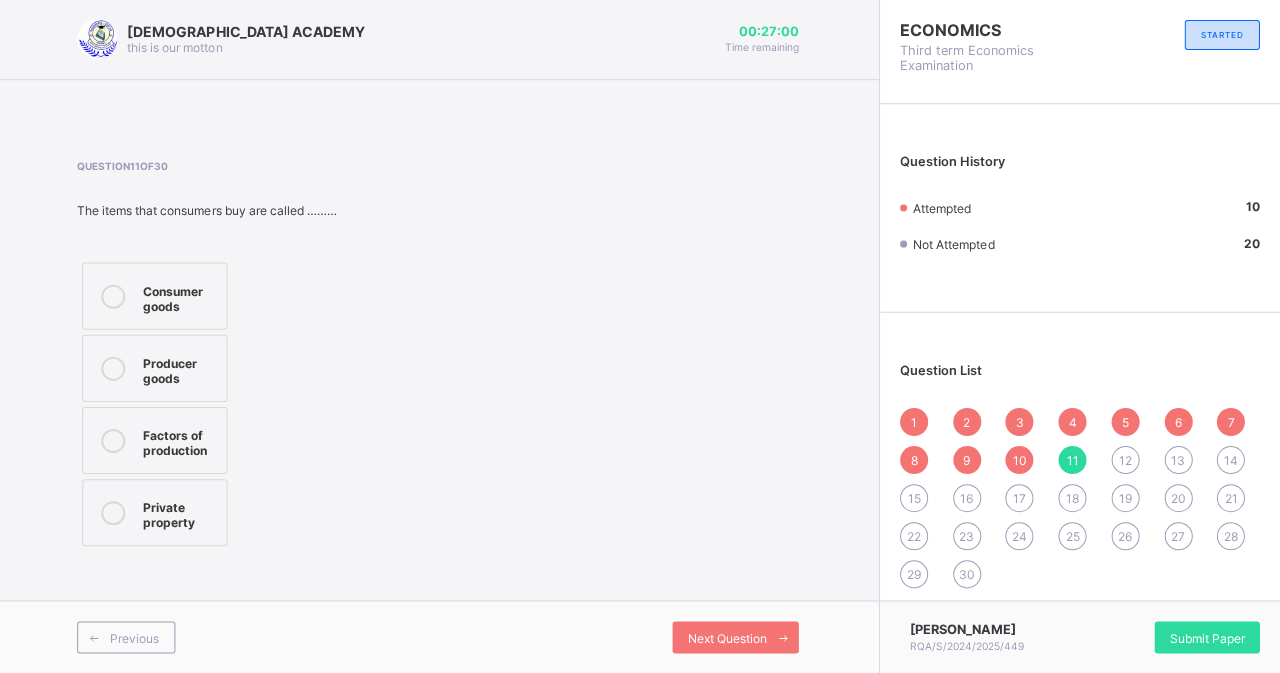 click on "Producer goods" at bounding box center (157, 368) 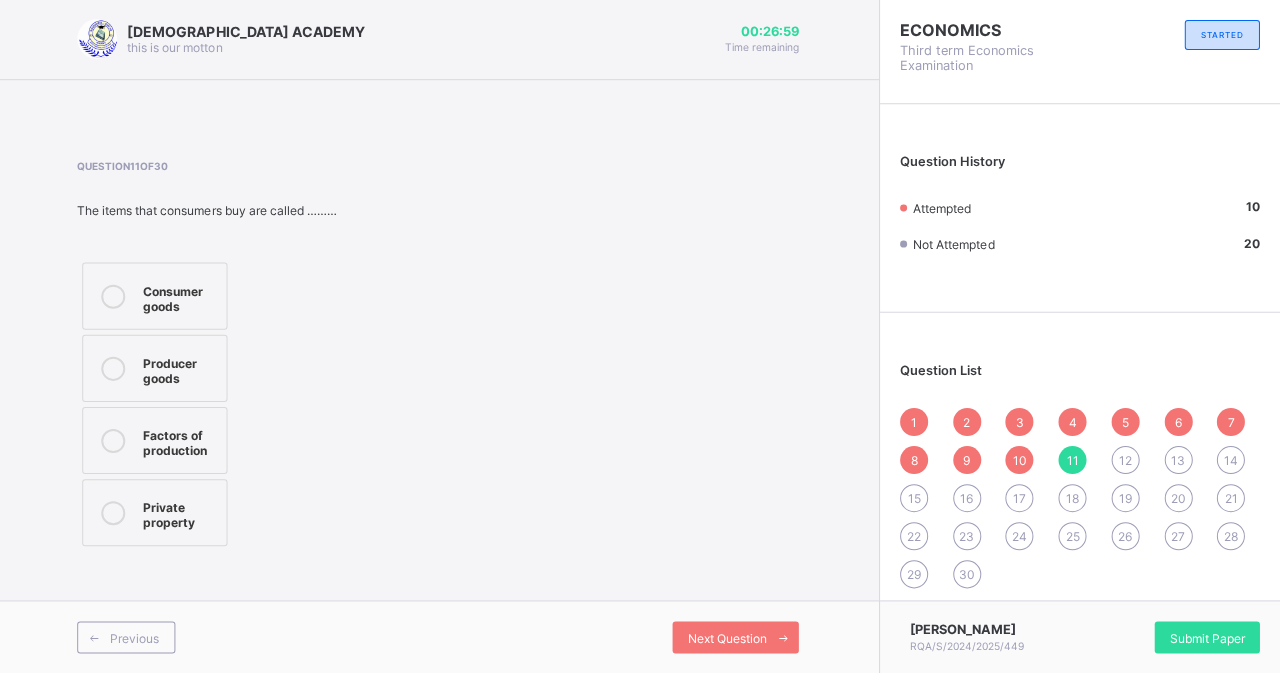 click on "Consumer goods" at bounding box center (182, 296) 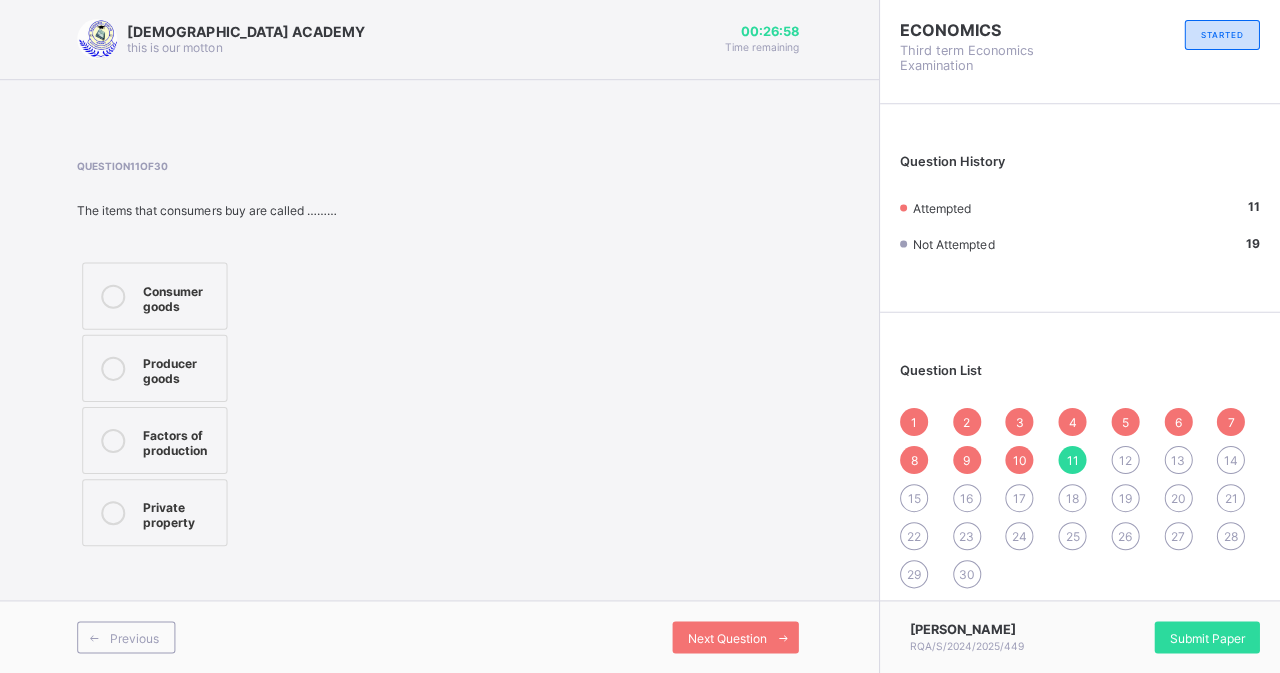 click on "Next Question" at bounding box center [728, 637] 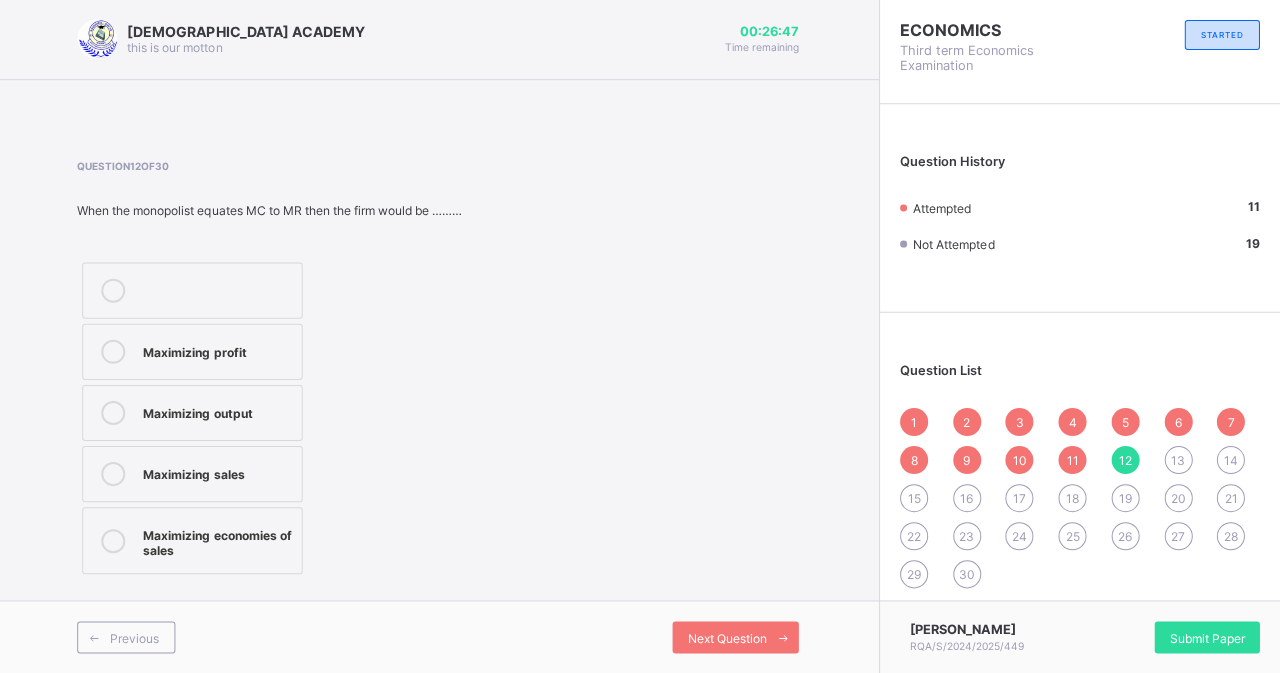 click on "Maximizing profit" at bounding box center (220, 350) 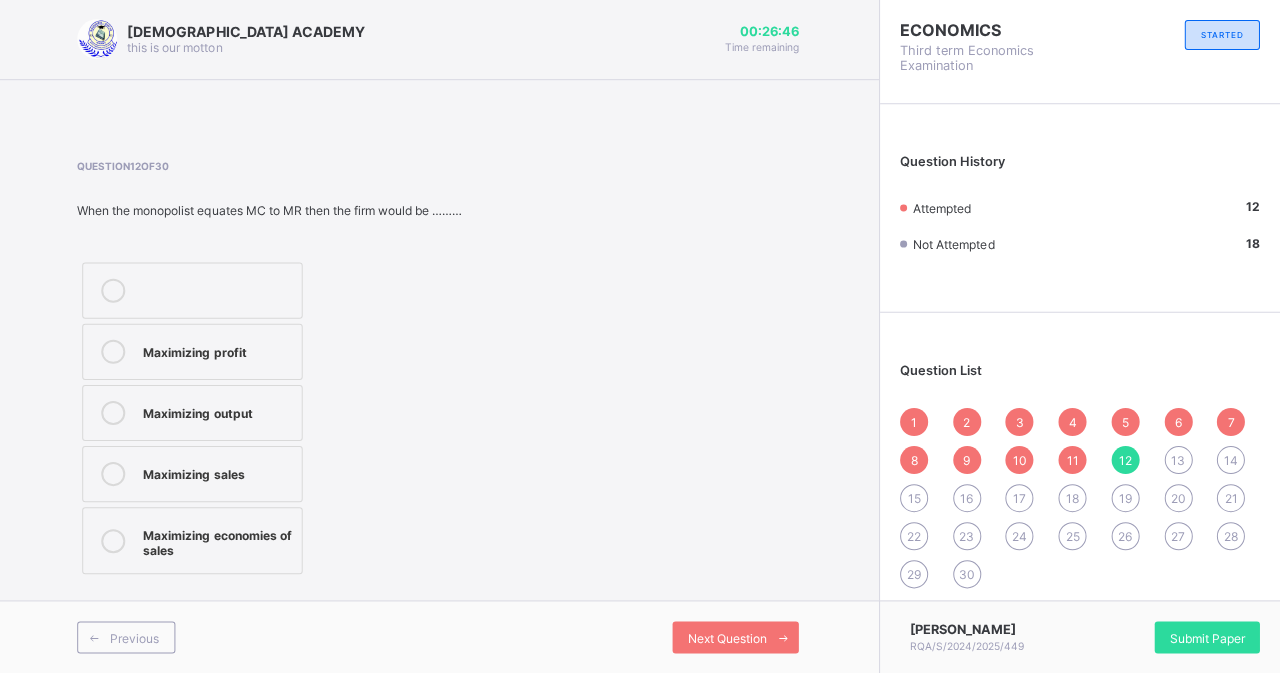 click on "Next Question" at bounding box center (728, 637) 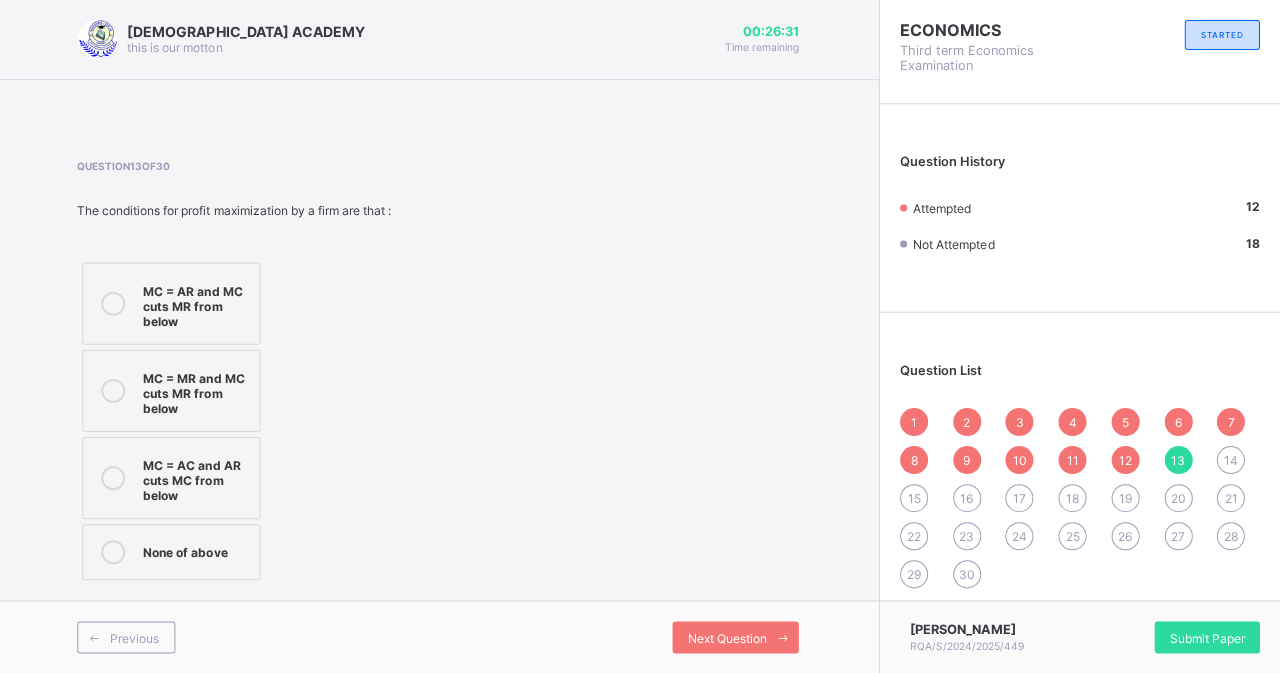 click on "MC = AR and MC cuts MR from below" at bounding box center [199, 304] 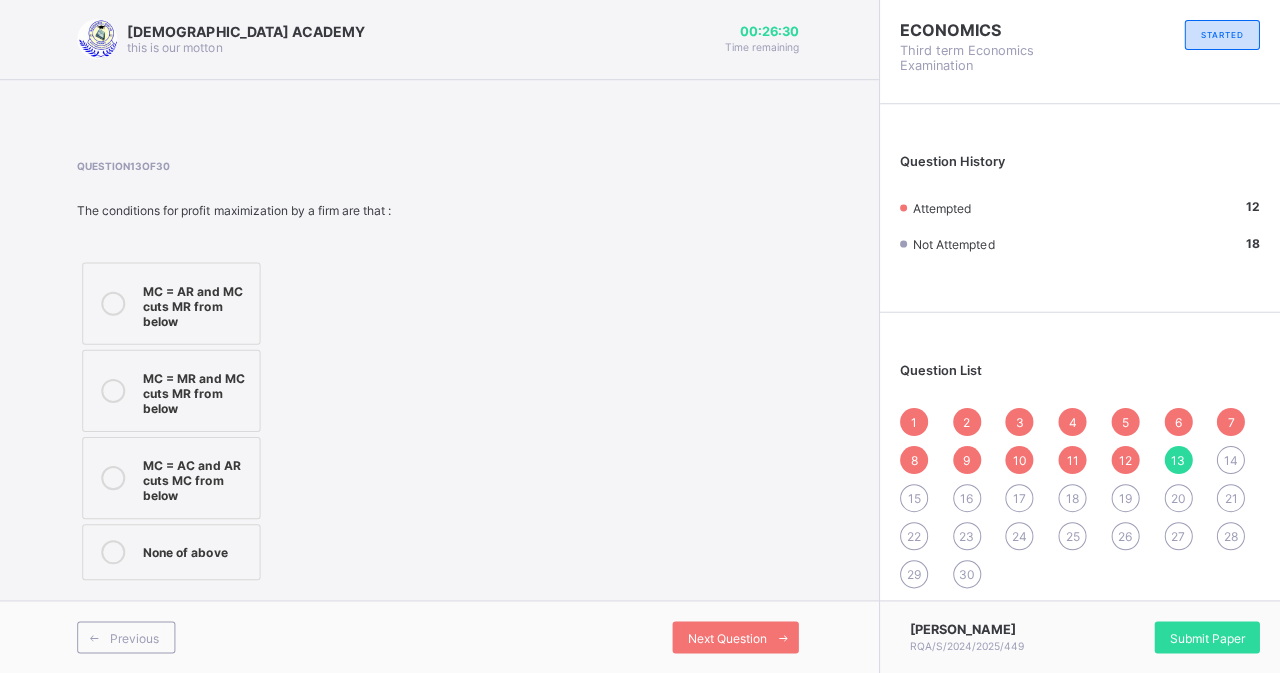 click on "Next Question" at bounding box center [728, 637] 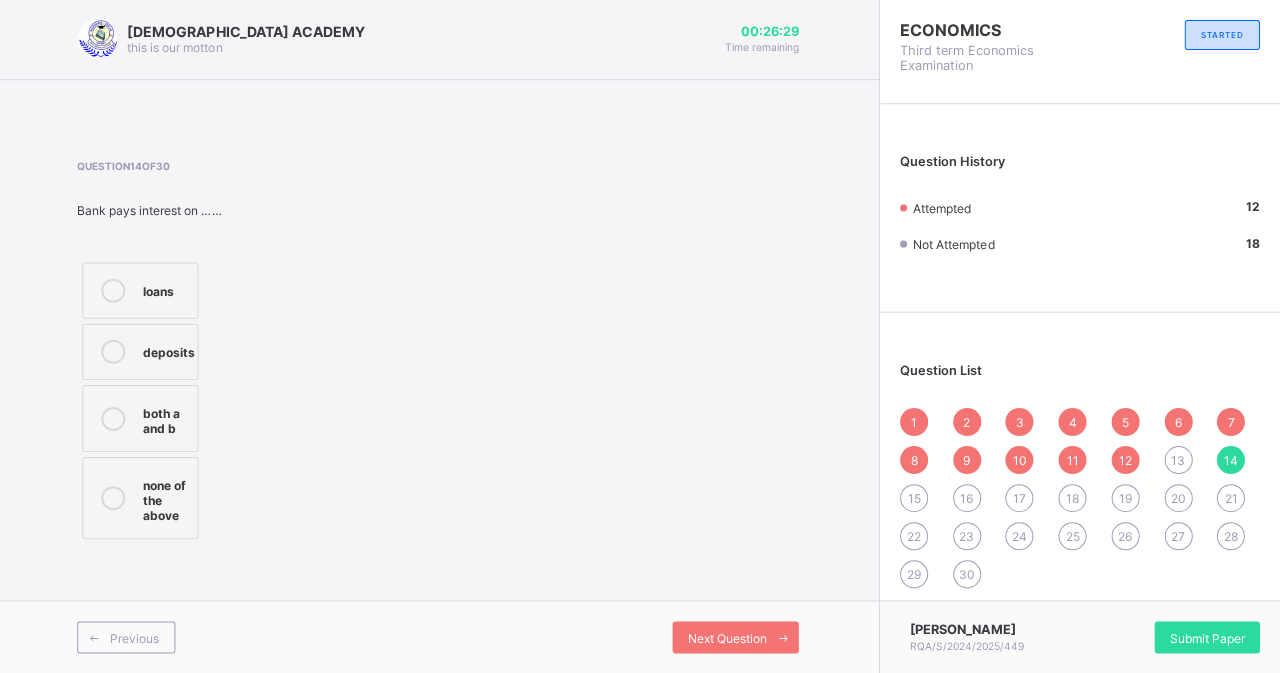 click on "RAUDHATUL QUR'AN ACADEMY this is our [PERSON_NAME] 00:26:29 Time remaining Question  14  of  30  Bank pays interest on …… loans deposits both a and b none of the above Previous Next Question" at bounding box center [440, 336] 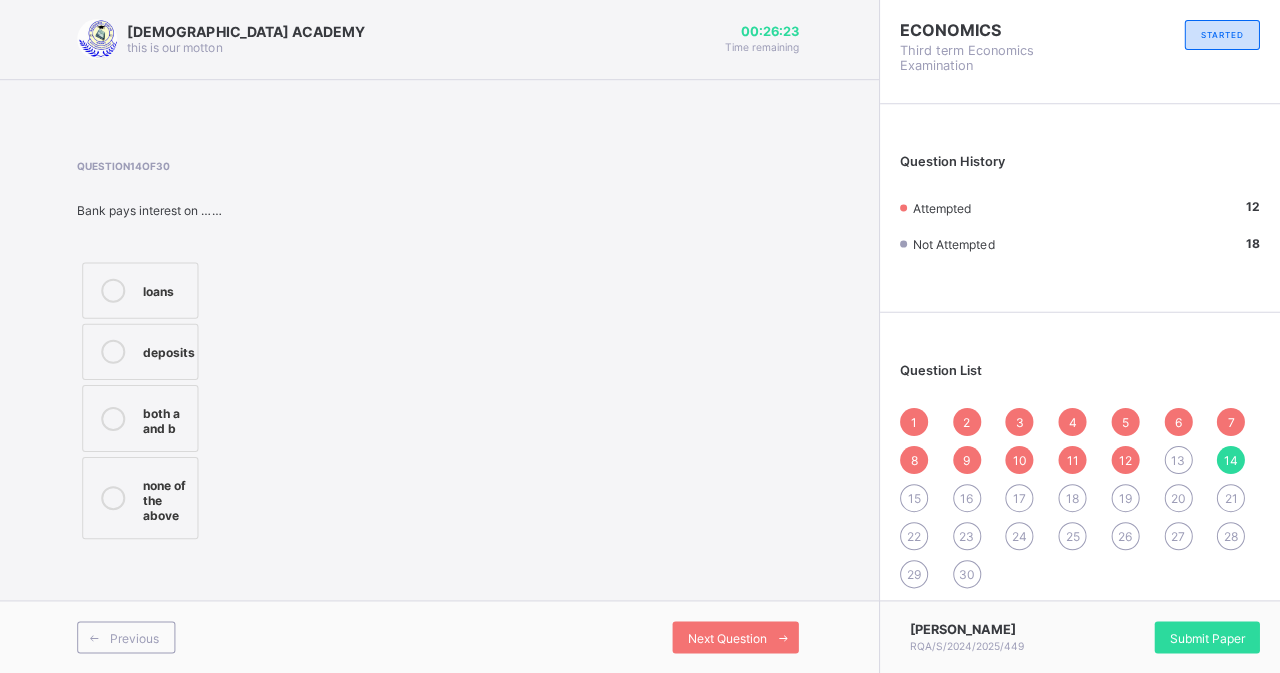 click on "loans" at bounding box center [143, 291] 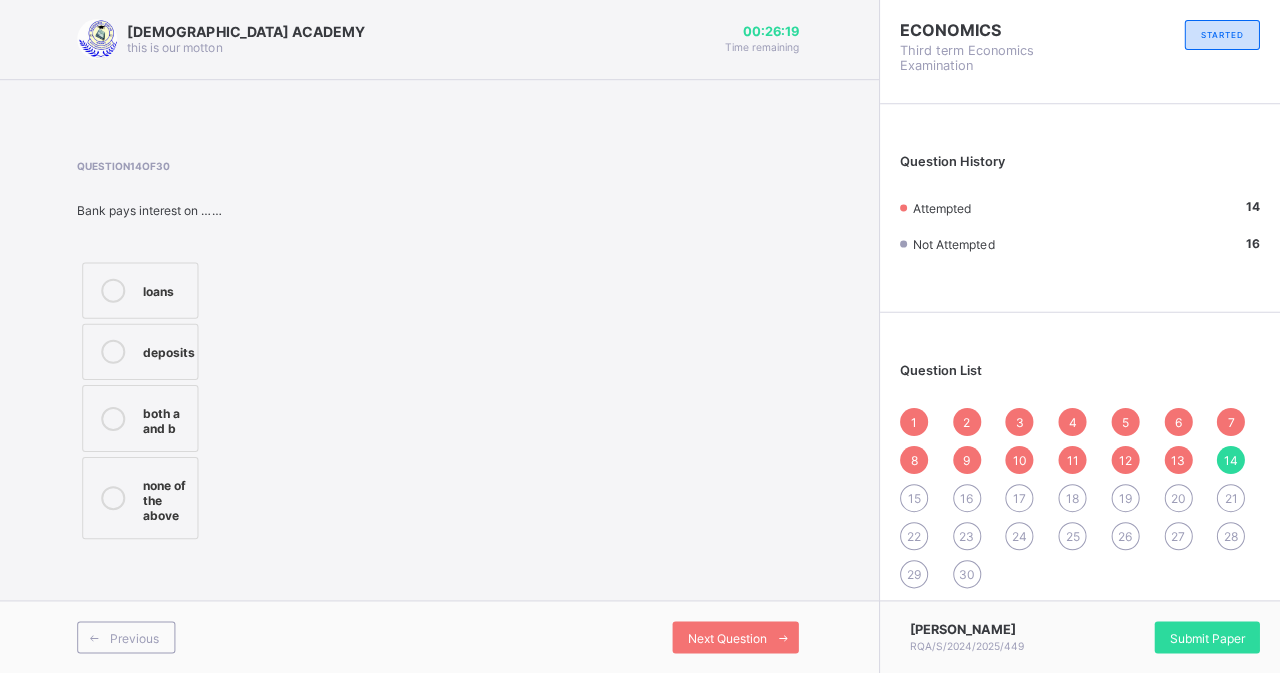 click on "both a and b" at bounding box center [168, 418] 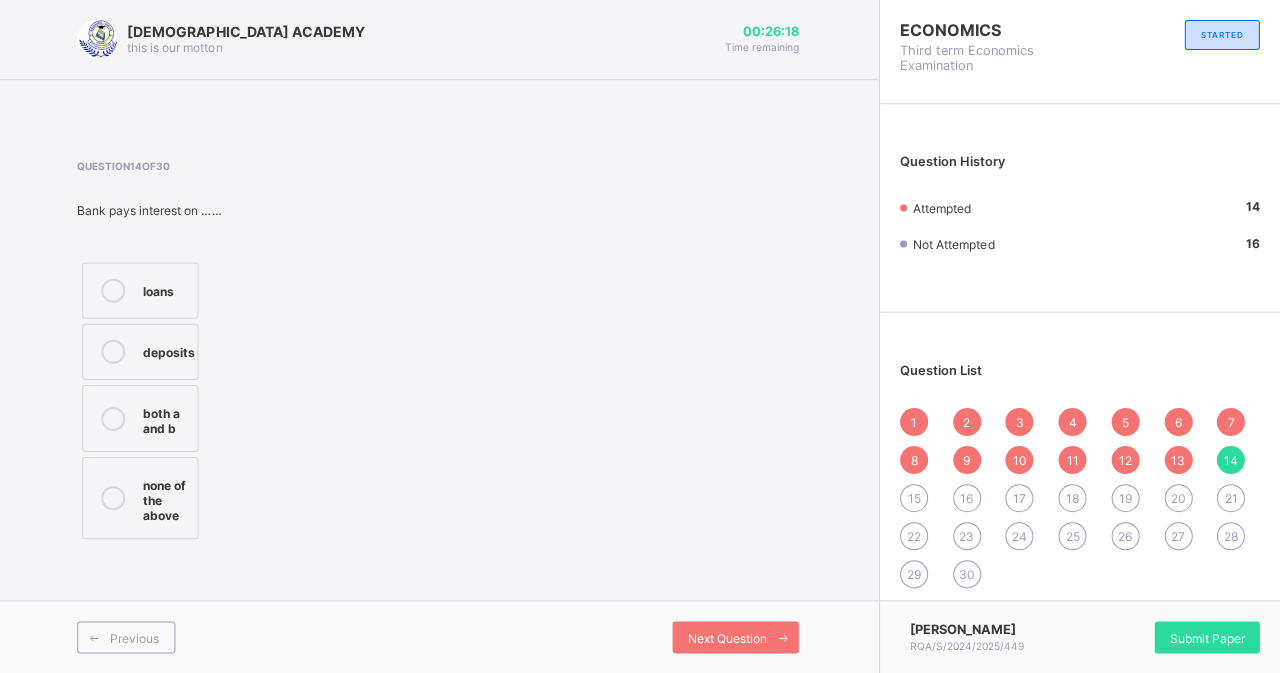 click on "Next Question" at bounding box center (737, 637) 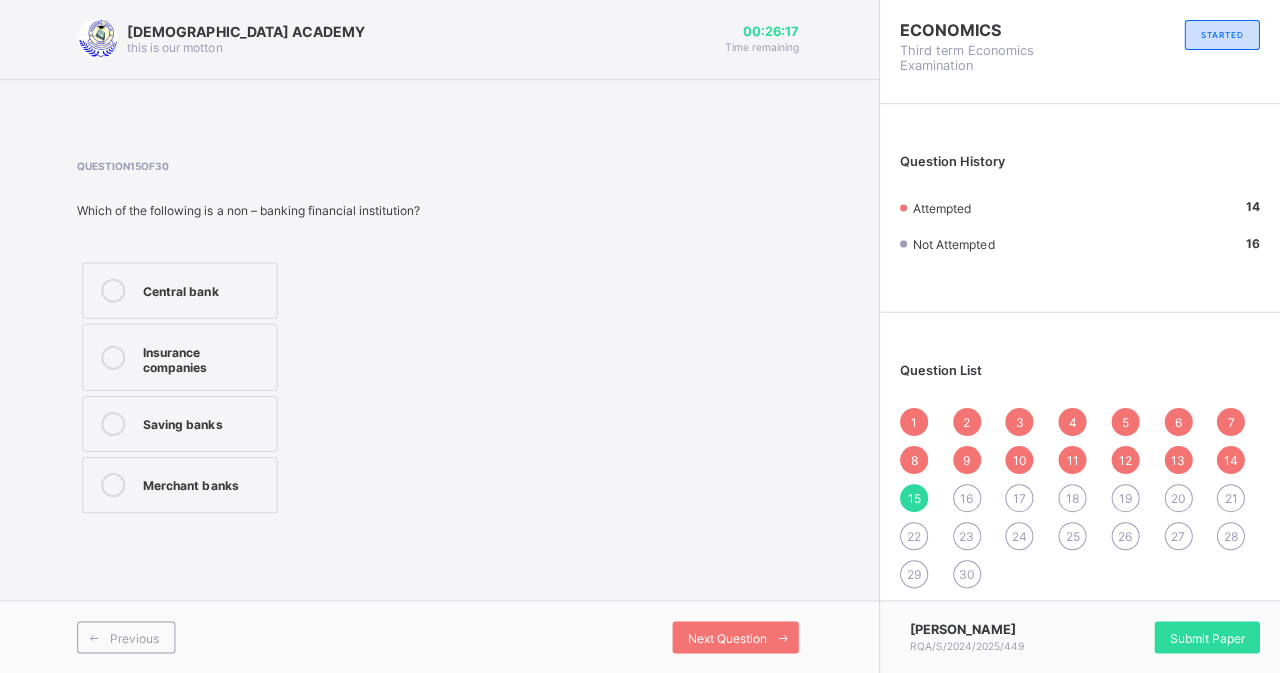 click on "Next Question" at bounding box center (737, 637) 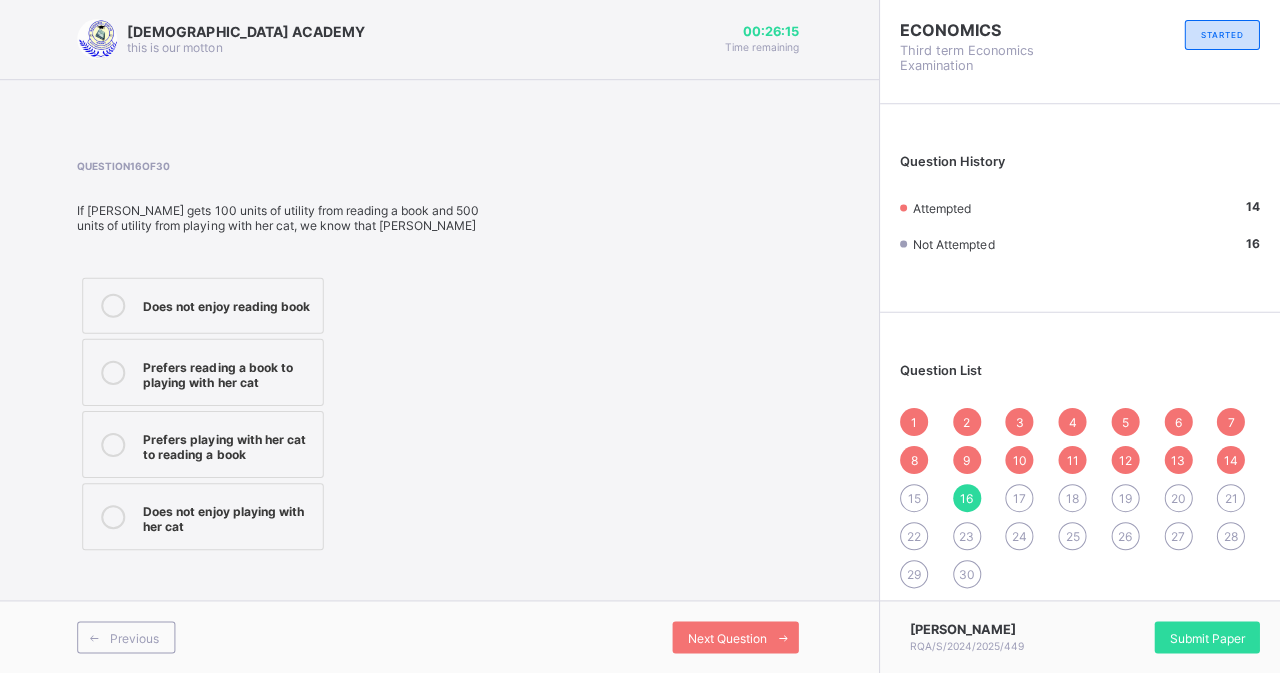 click on "Question  16  of  30   If [PERSON_NAME] gets 100 units of utility from reading a book and 500 units of utility from playing with her cat, we know that [PERSON_NAME]  Does not enjoy reading book Prefers reading a book to playing with her cat Prefers playing with her cat to reading a book Does not enjoy playing with her cat" at bounding box center [289, 358] 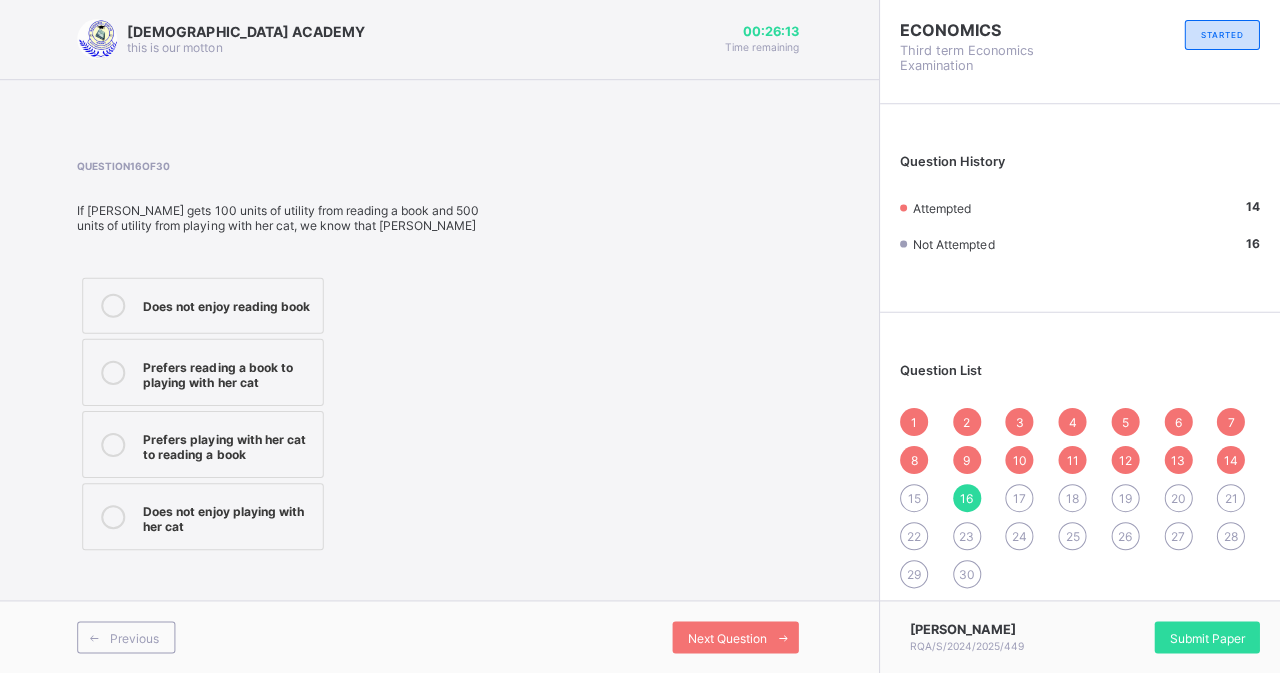 click on "Question  16  of  30   If [PERSON_NAME] gets 100 units of utility from reading a book and 500 units of utility from playing with her cat, we know that [PERSON_NAME]  Does not enjoy reading book Prefers reading a book to playing with her cat Prefers playing with her cat to reading a book Does not enjoy playing with her cat" at bounding box center (289, 358) 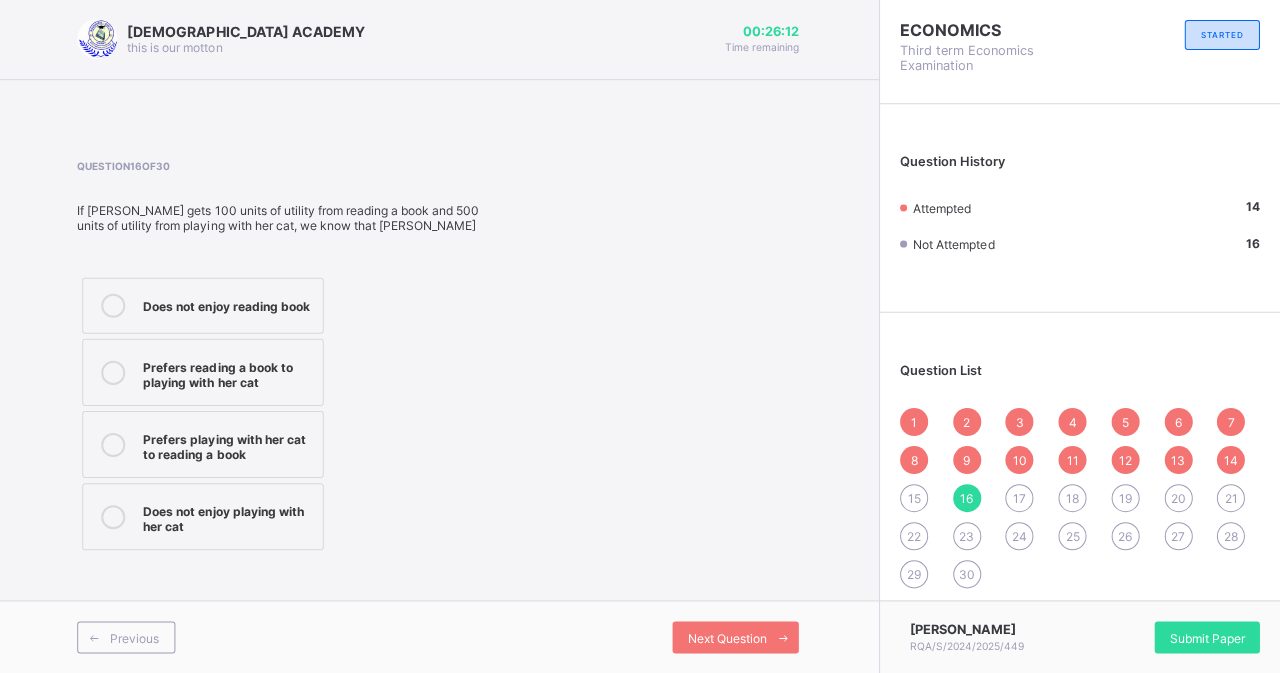 click on "Question  16  of  30   If [PERSON_NAME] gets 100 units of utility from reading a book and 500 units of utility from playing with her cat, we know that [PERSON_NAME]  Does not enjoy reading book Prefers reading a book to playing with her cat Prefers playing with her cat to reading a book Does not enjoy playing with her cat" at bounding box center (289, 358) 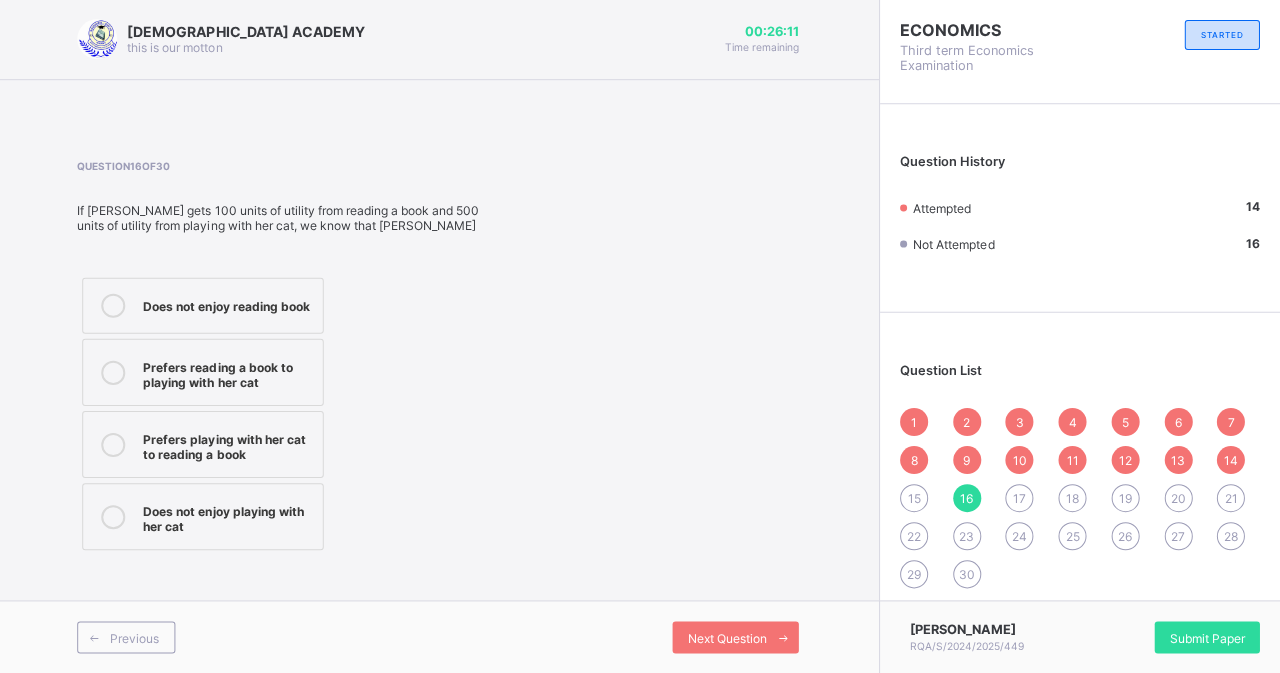 click on "Question  16  of  30   If [PERSON_NAME] gets 100 units of utility from reading a book and 500 units of utility from playing with her cat, we know that [PERSON_NAME]  Does not enjoy reading book Prefers reading a book to playing with her cat Prefers playing with her cat to reading a book Does not enjoy playing with her cat" at bounding box center (289, 358) 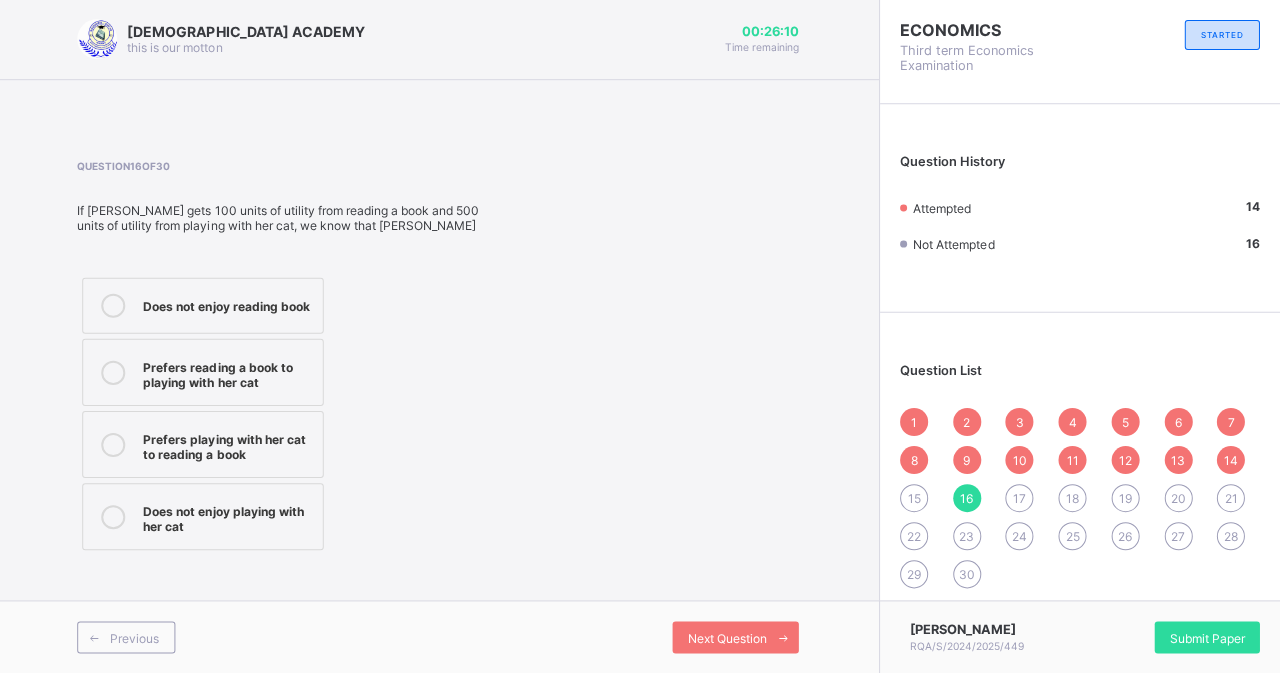 click on "Question  16  of  30   If [PERSON_NAME] gets 100 units of utility from reading a book and 500 units of utility from playing with her cat, we know that [PERSON_NAME]  Does not enjoy reading book Prefers reading a book to playing with her cat Prefers playing with her cat to reading a book Does not enjoy playing with her cat" at bounding box center [289, 358] 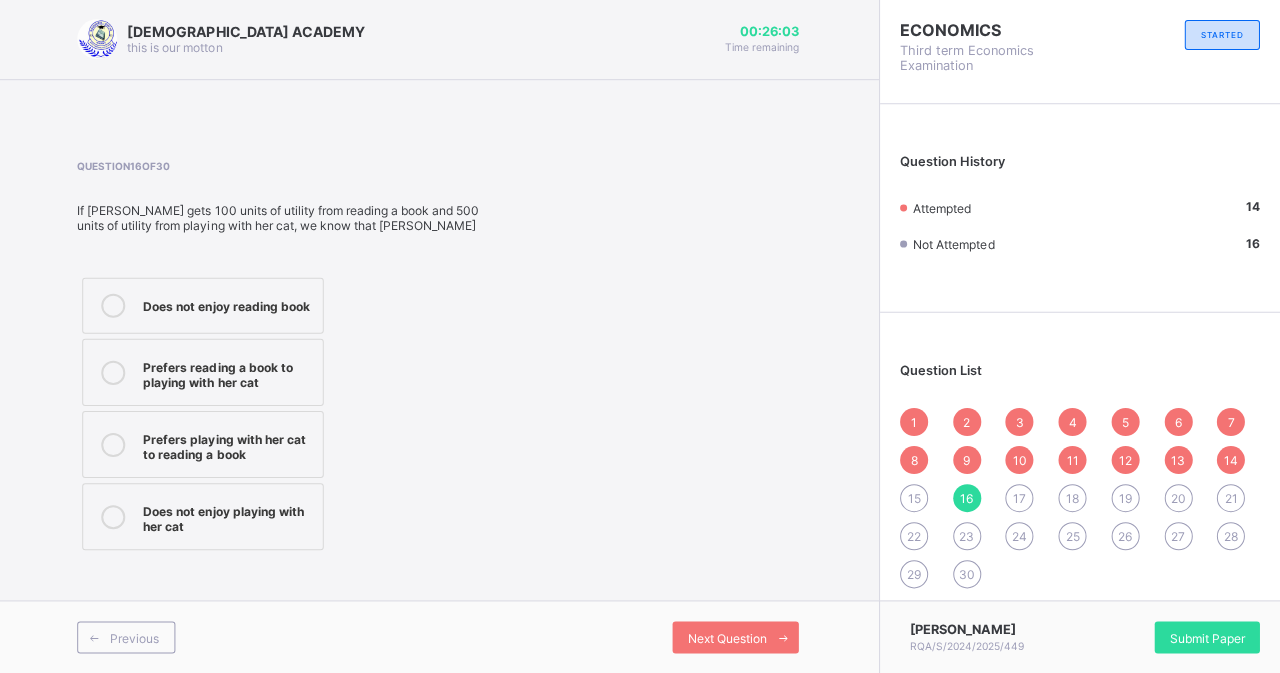 click on "Does not enjoy reading book Prefers reading a book to playing with her cat Prefers playing with her cat to reading a book Does not enjoy playing with her cat" at bounding box center [289, 414] 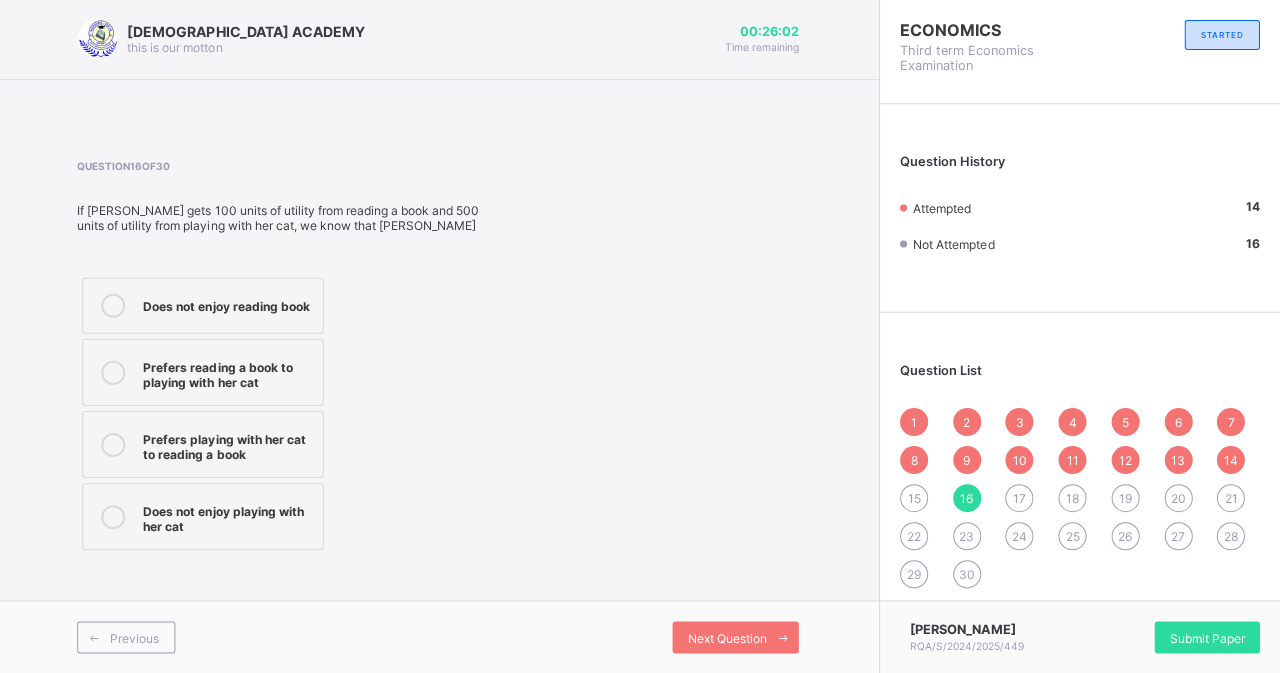 click on "Does not enjoy reading book" at bounding box center [205, 306] 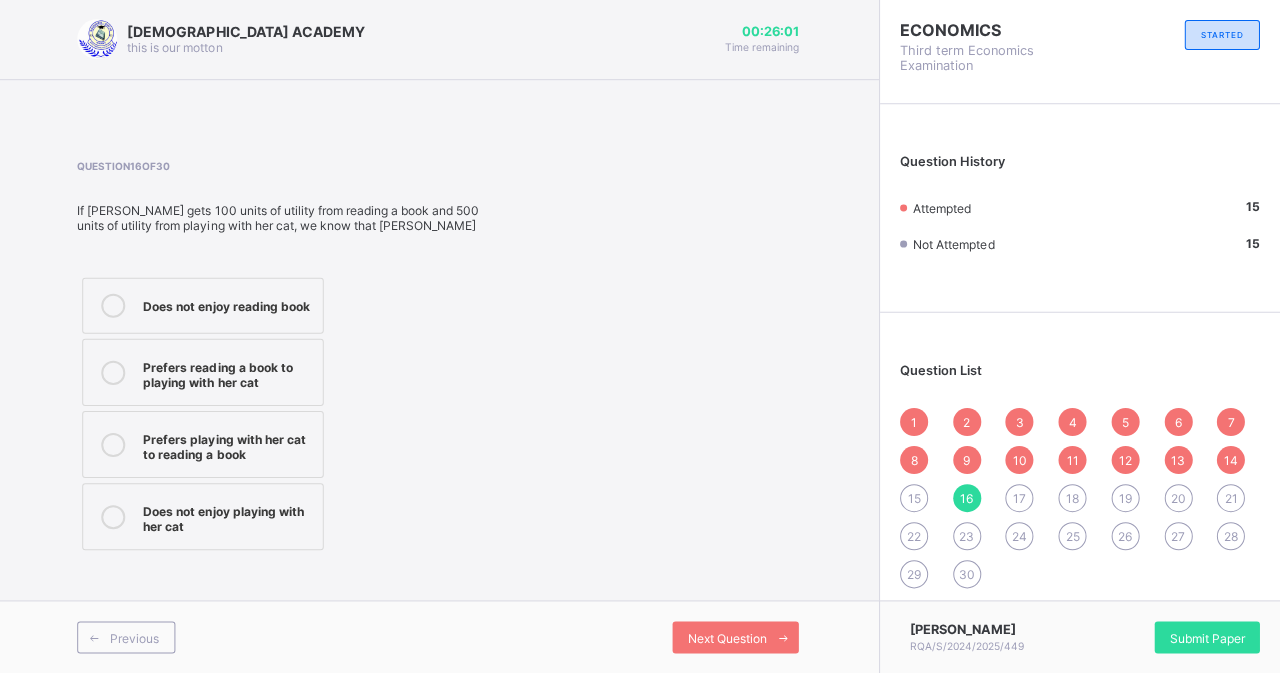 click on "Next Question" at bounding box center [737, 637] 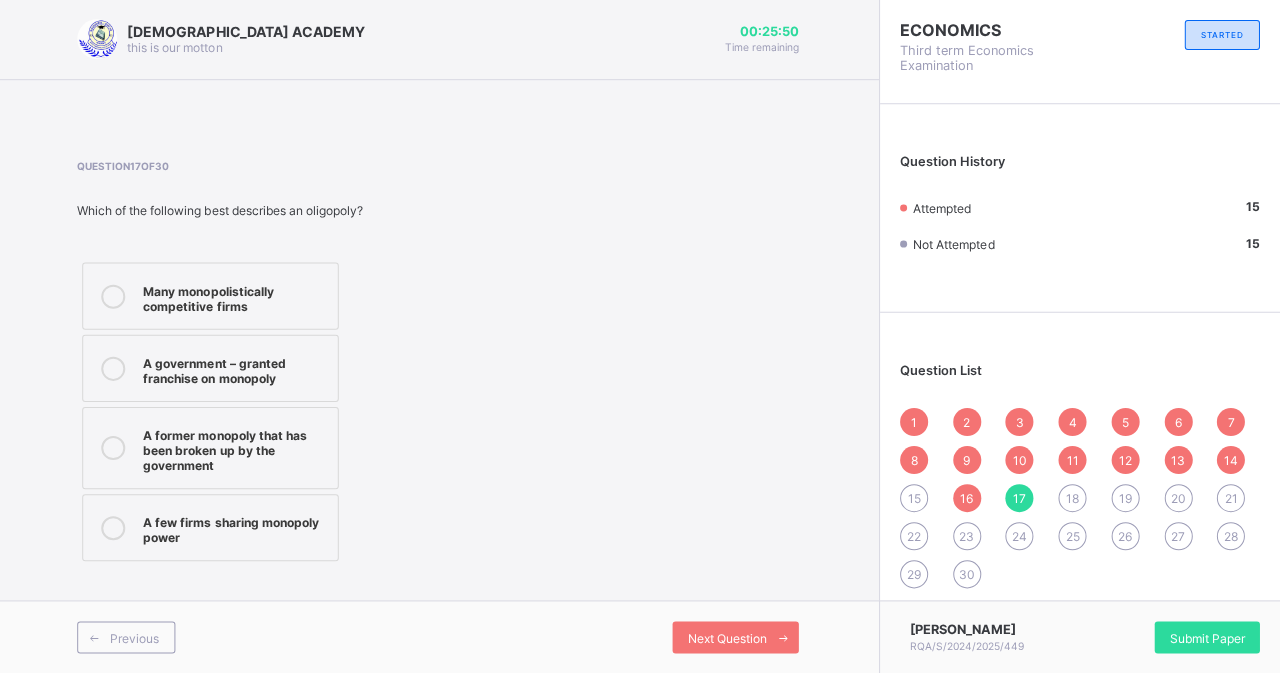 click on "Many monopolistically competitive firms" at bounding box center [238, 296] 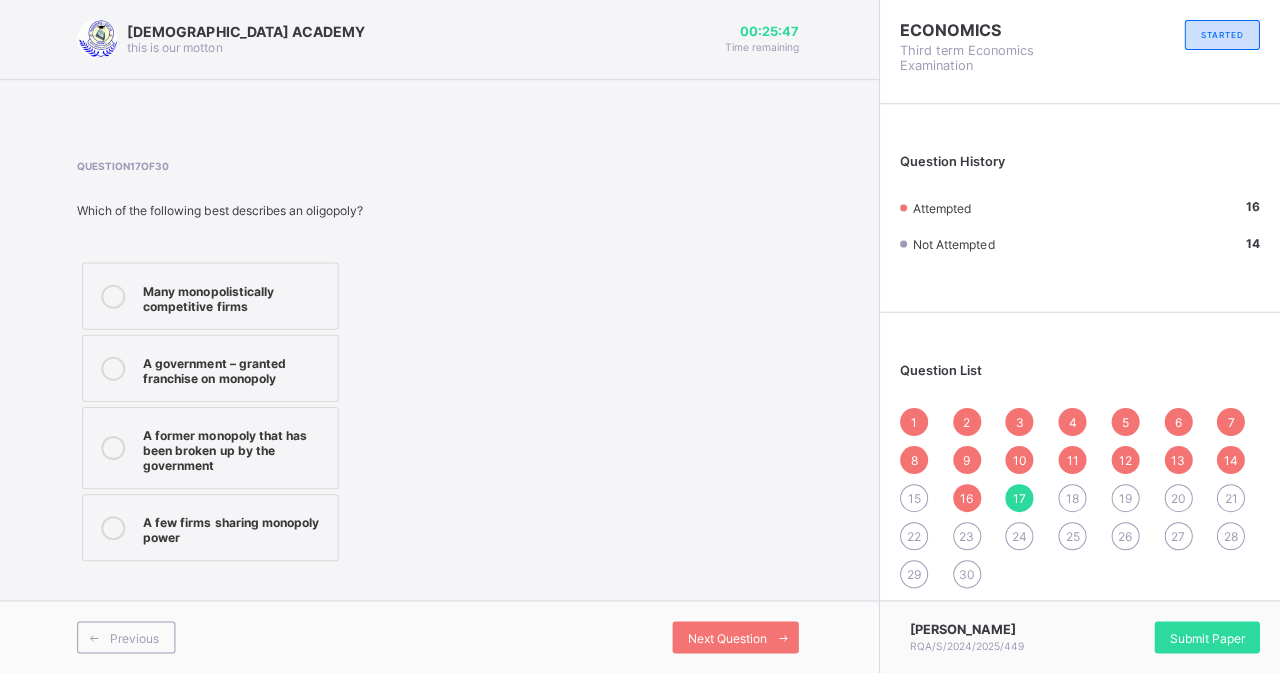 click on "Next Question" at bounding box center [728, 637] 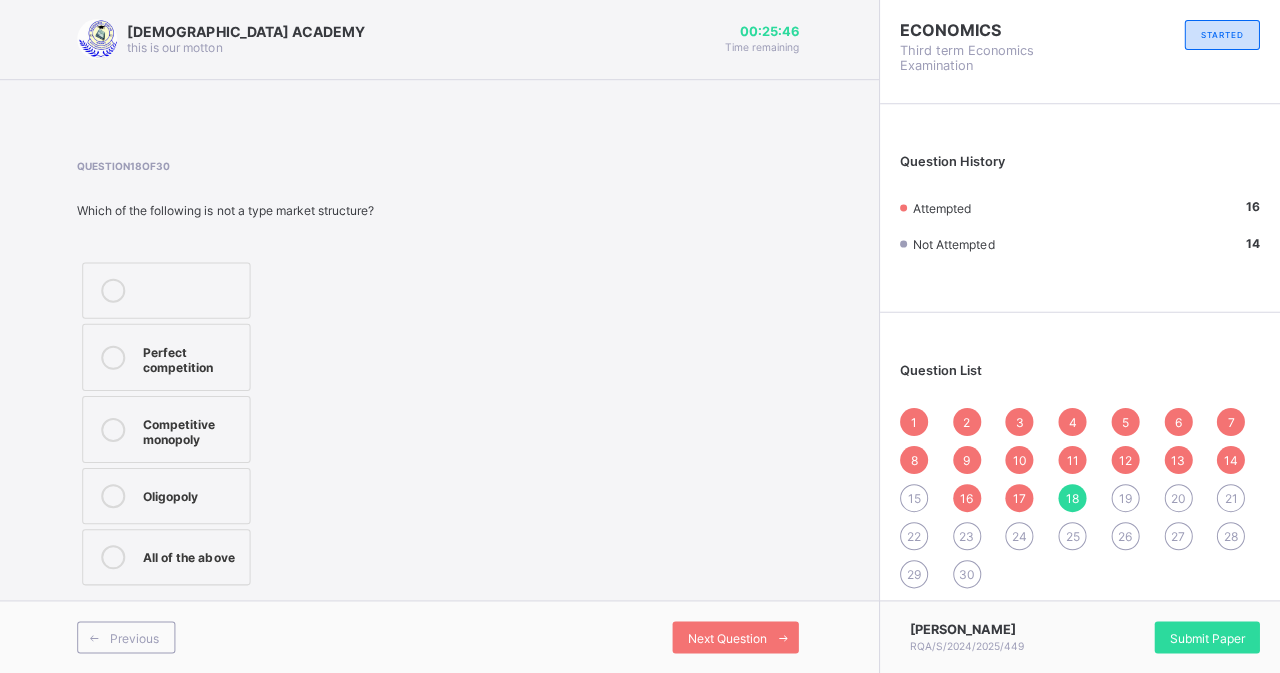 click on "Question  18  of  30   Which of the following is not a type market structure? Perfect competition  Competitive monopoly Oligopoly All of the above" at bounding box center [440, 375] 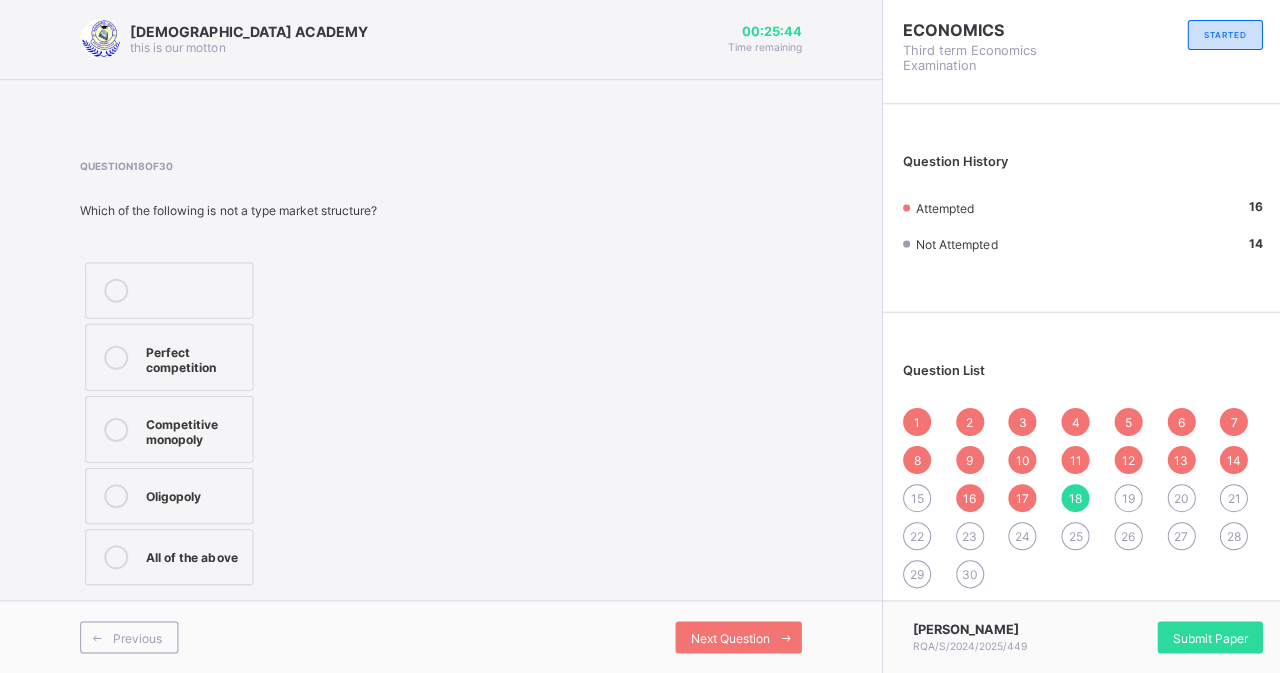 click on "Question  18  of  30   Which of the following is not a type market structure? Perfect competition  Competitive monopoly Oligopoly All of the above" at bounding box center (440, 375) 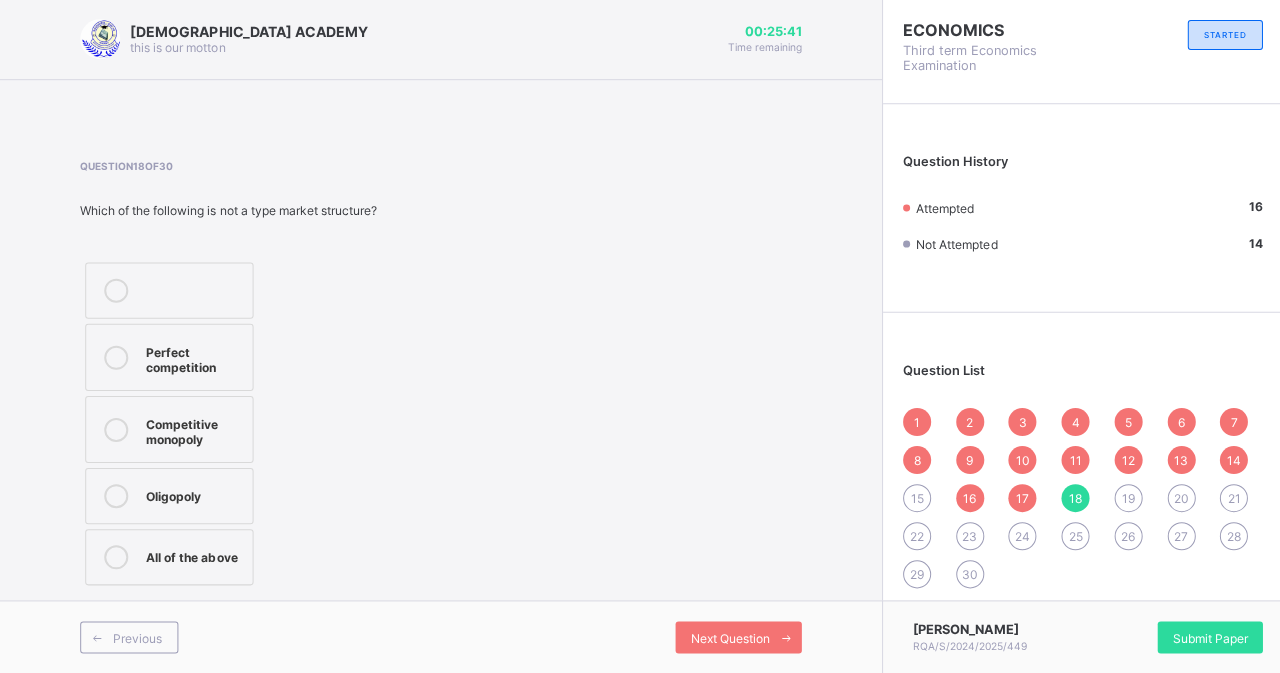 scroll, scrollTop: 0, scrollLeft: 0, axis: both 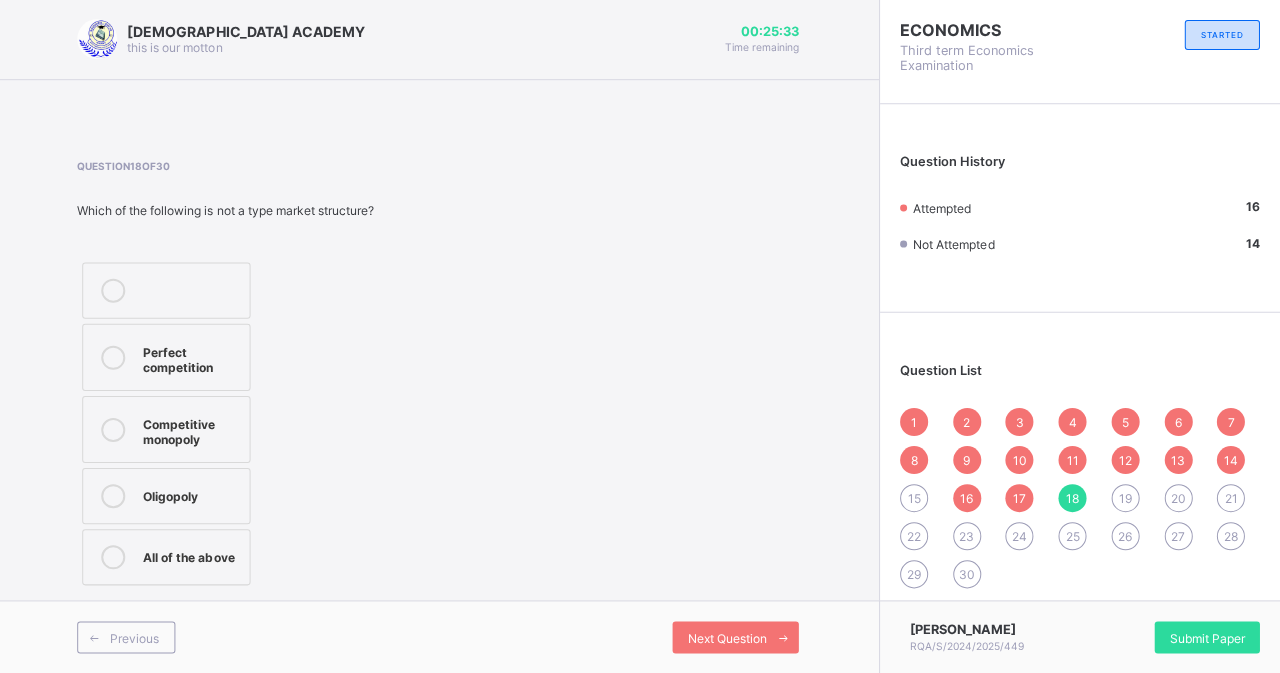 click on "Oligopoly" at bounding box center (169, 496) 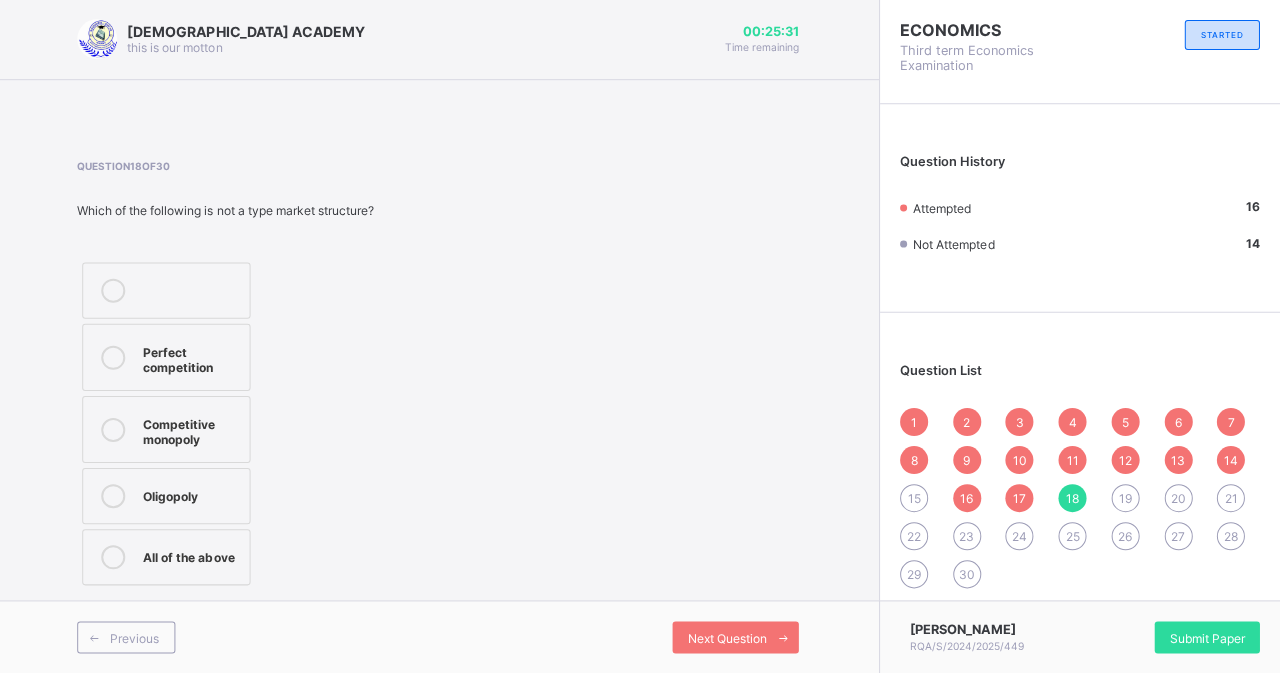 click on "Next Question" at bounding box center [728, 637] 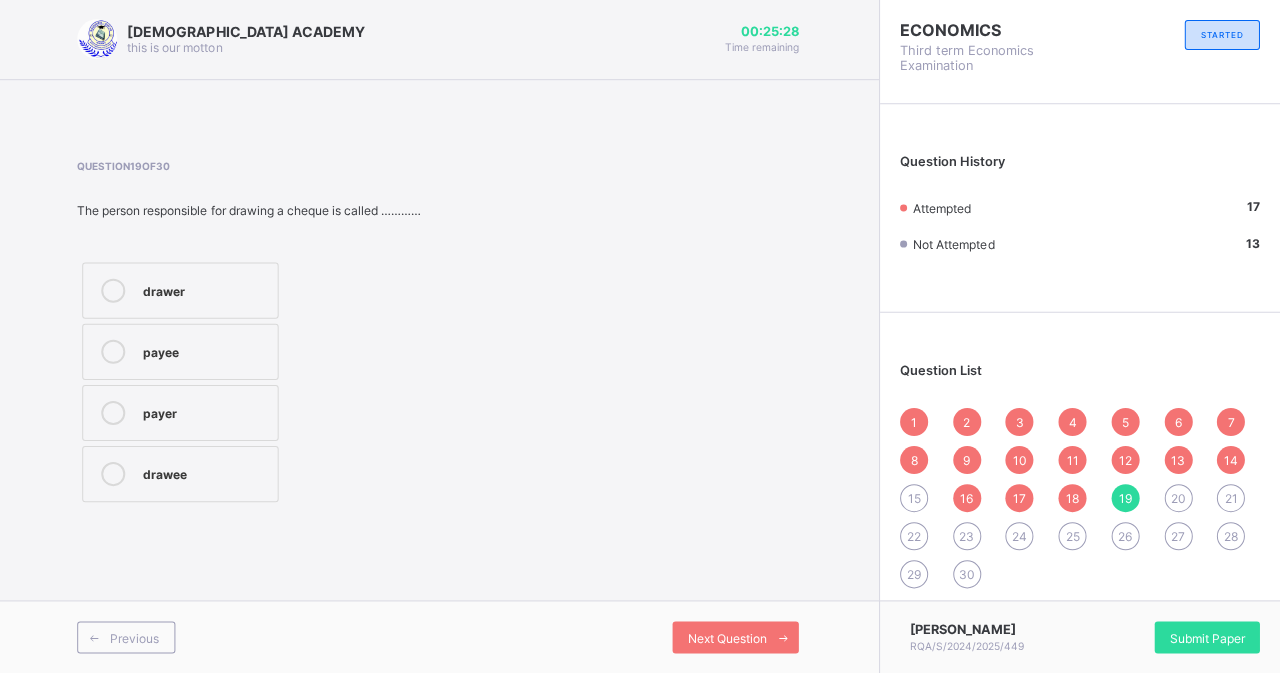 click on "Question  19  of  30 The person responsible for drawing a cheque   is called ………… drawer payee payer drawee" at bounding box center [251, 334] 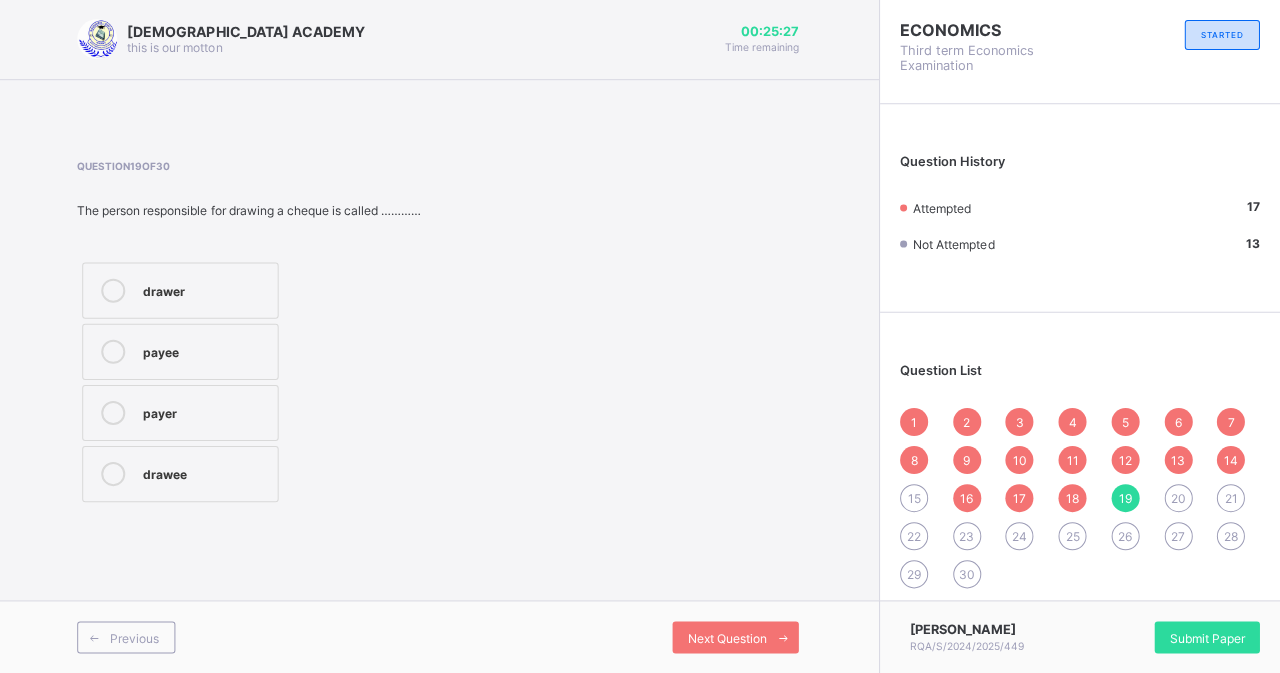 click on "Question  19  of  30 The person responsible for drawing a cheque   is called ………… drawer payee payer drawee" at bounding box center [251, 334] 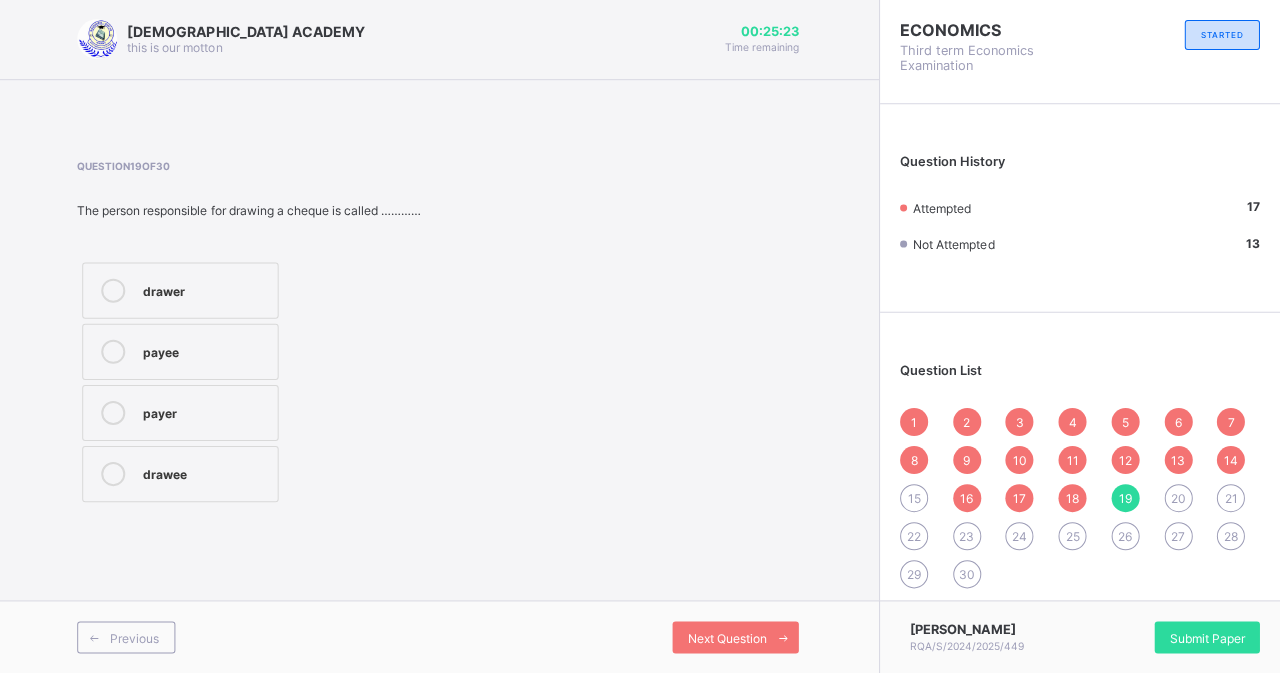 click on "Question  19  of  30 The person responsible for drawing a cheque   is called ………… drawer payee payer drawee" at bounding box center (440, 334) 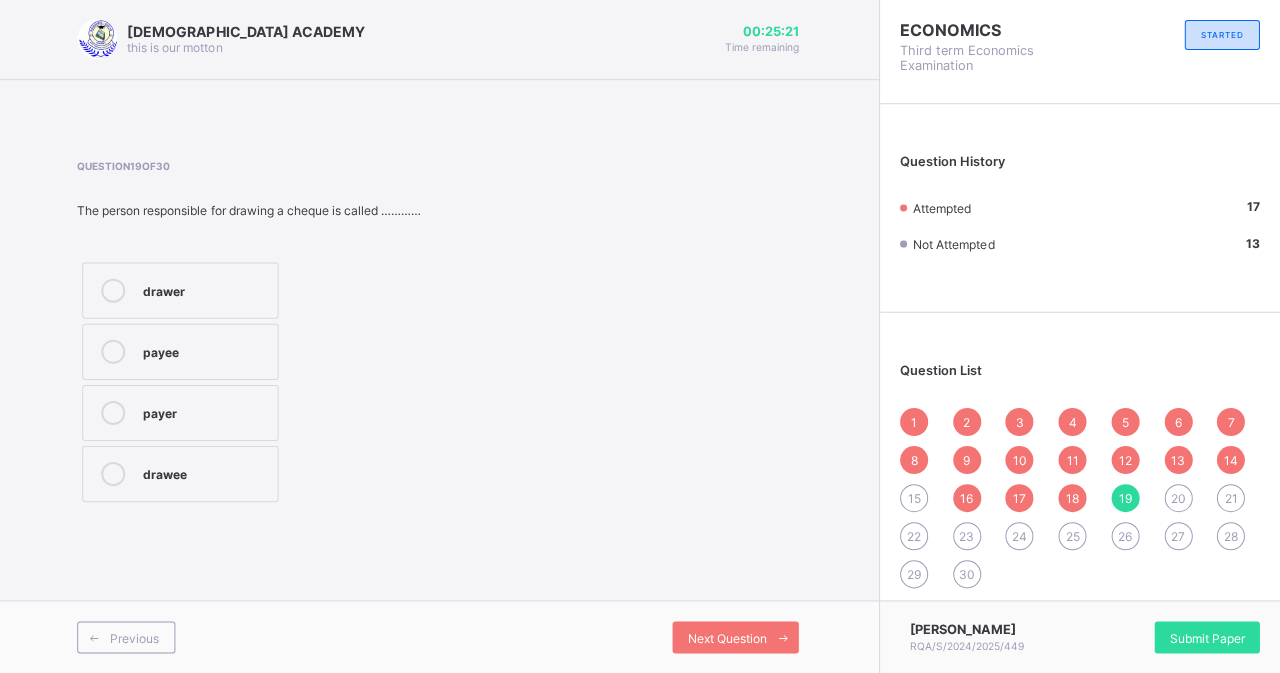 click on "drawer" at bounding box center (208, 289) 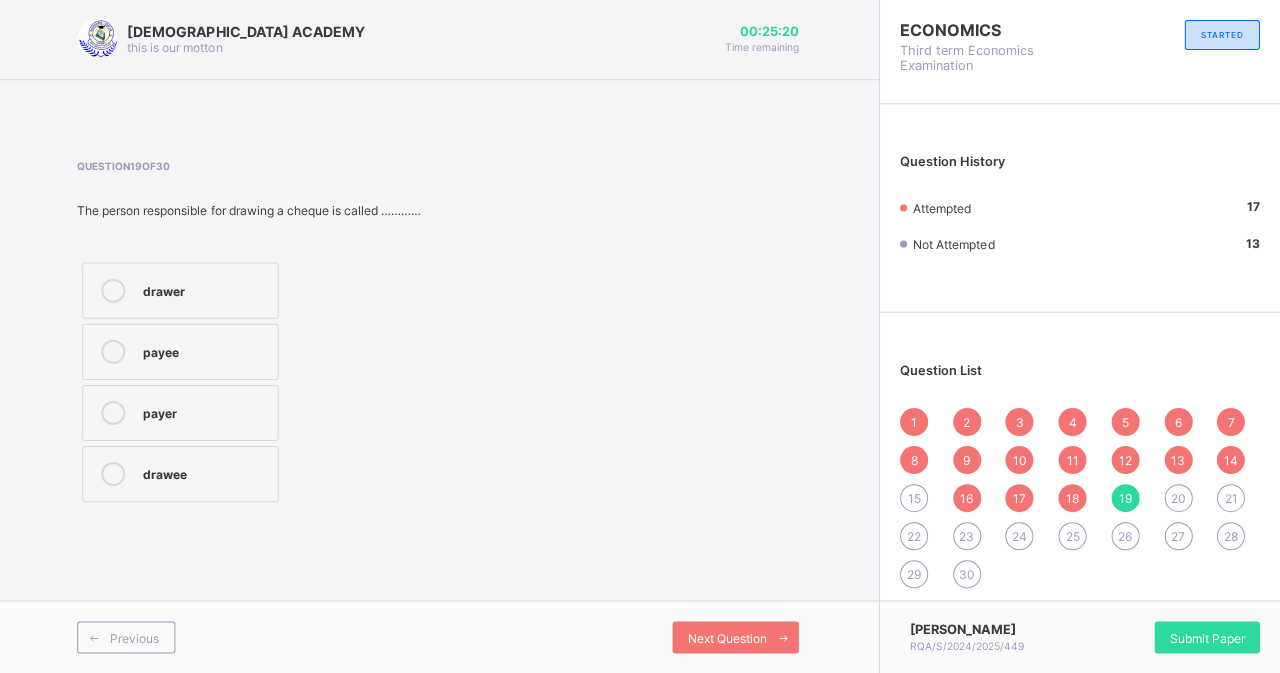 click on "Next Question" at bounding box center (728, 637) 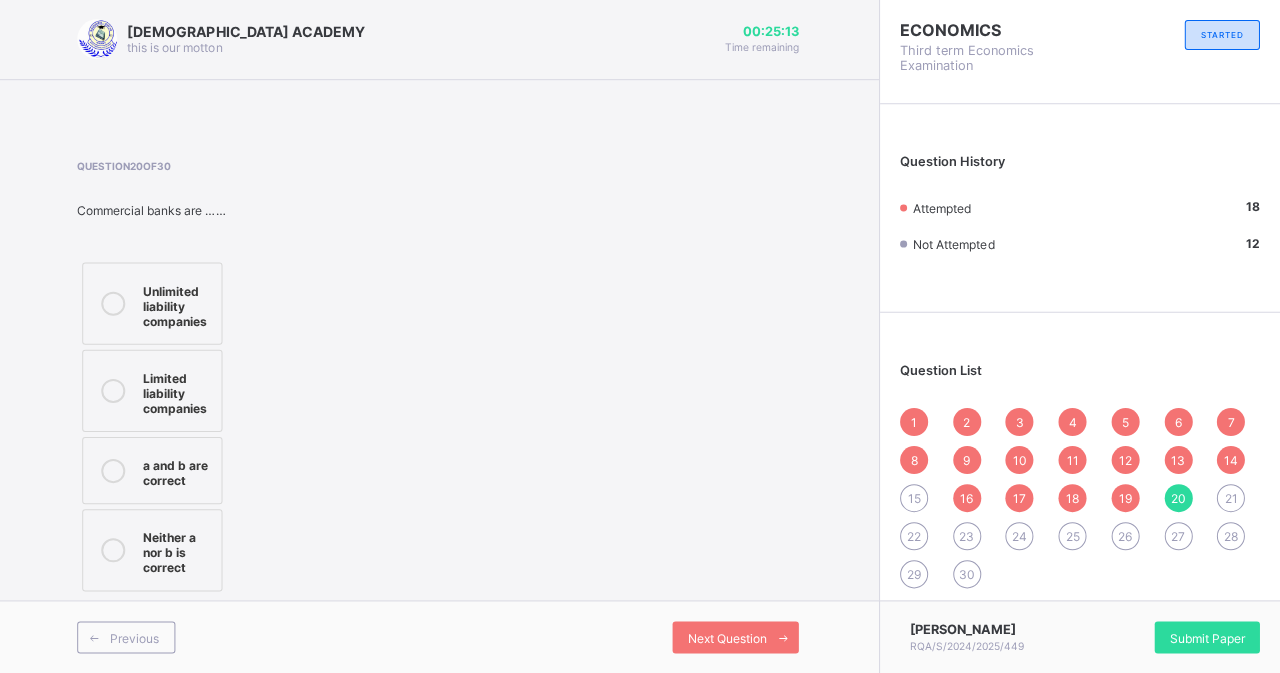 click on "Limited liability companies" at bounding box center [155, 391] 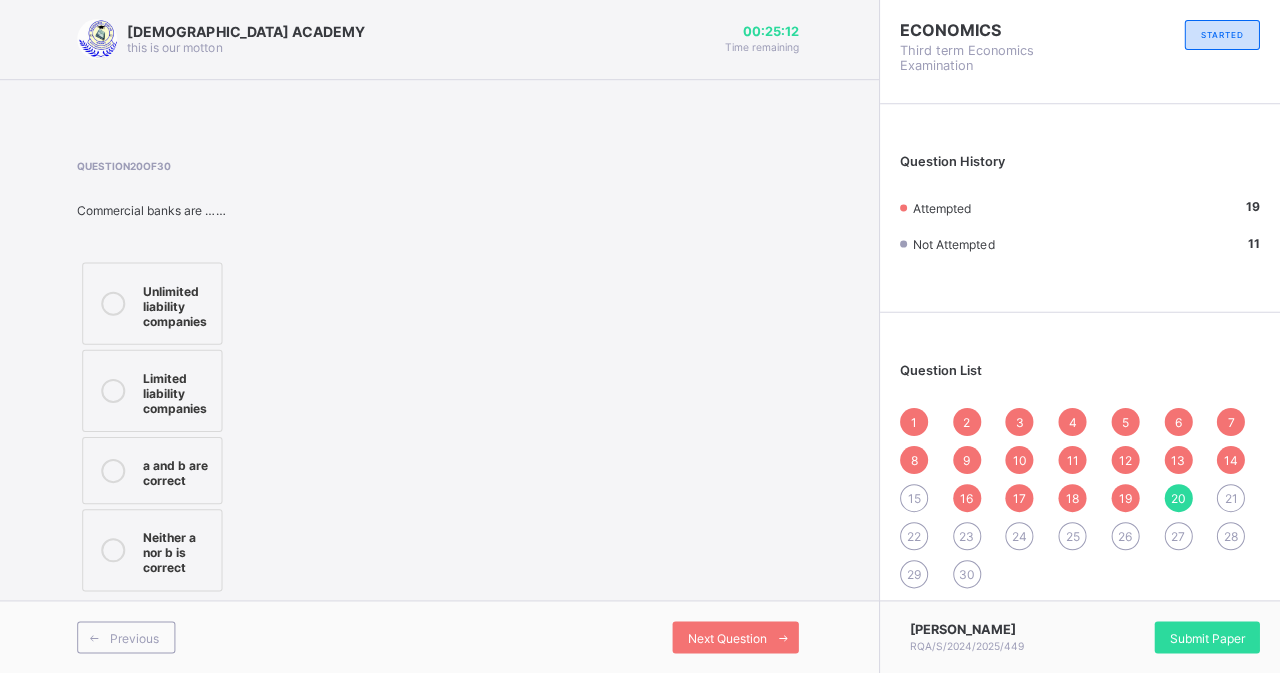click at bounding box center [784, 637] 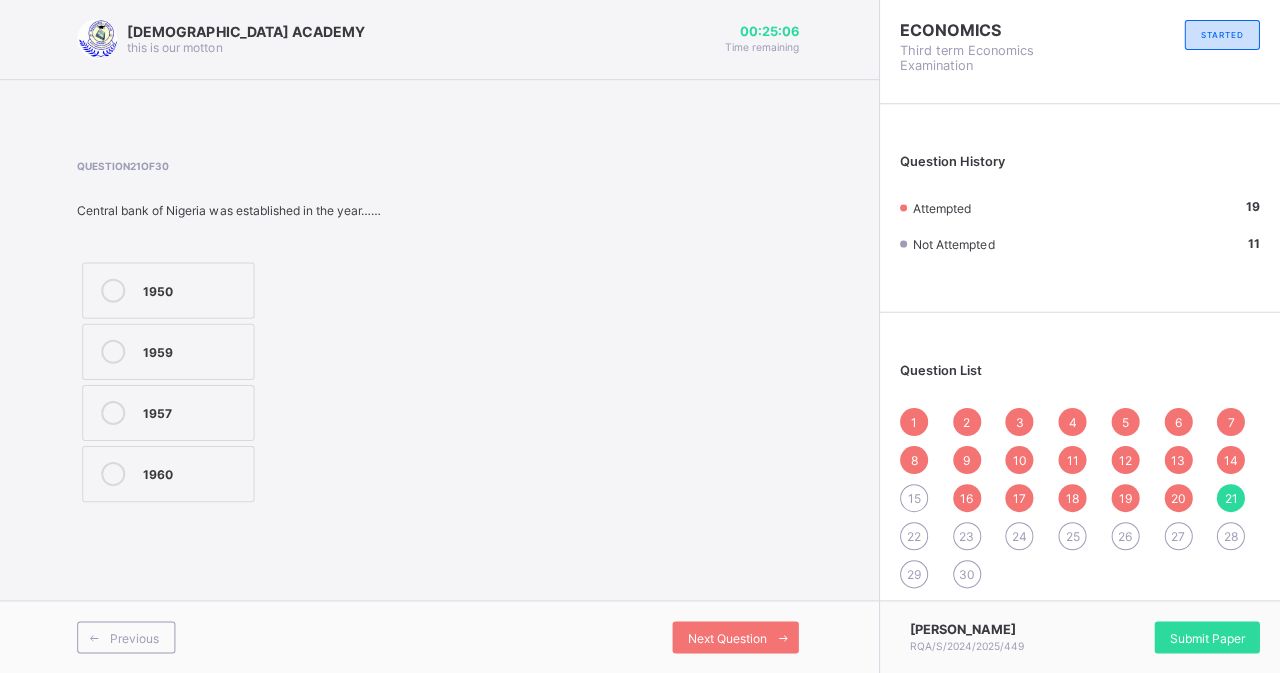 click at bounding box center (116, 352) 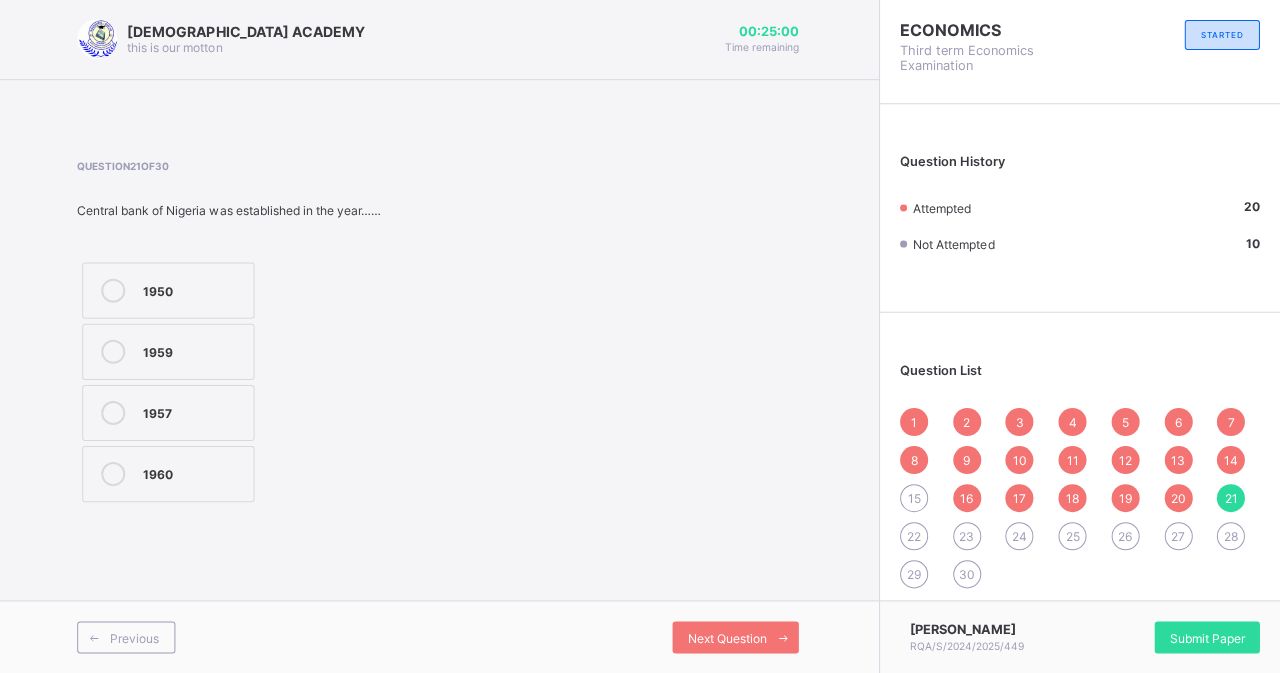 click on "Next Question" at bounding box center (728, 637) 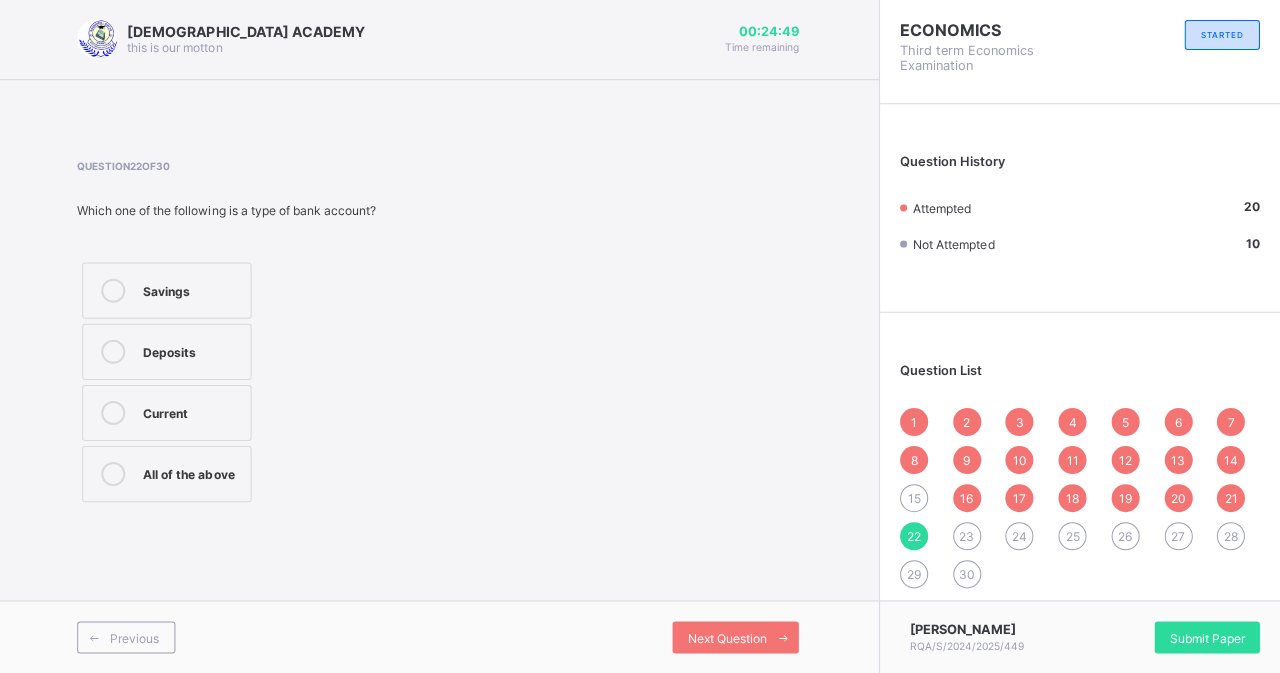 click on "All of the above" at bounding box center [194, 472] 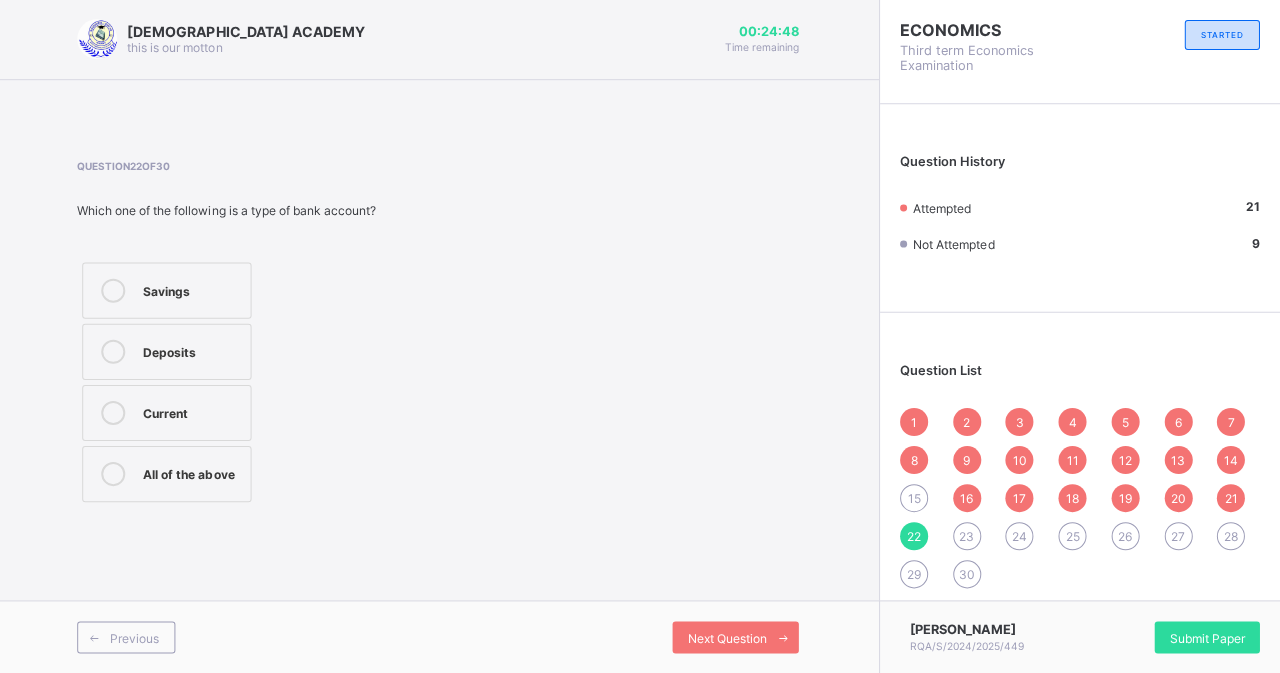 click on "Next Question" at bounding box center (728, 637) 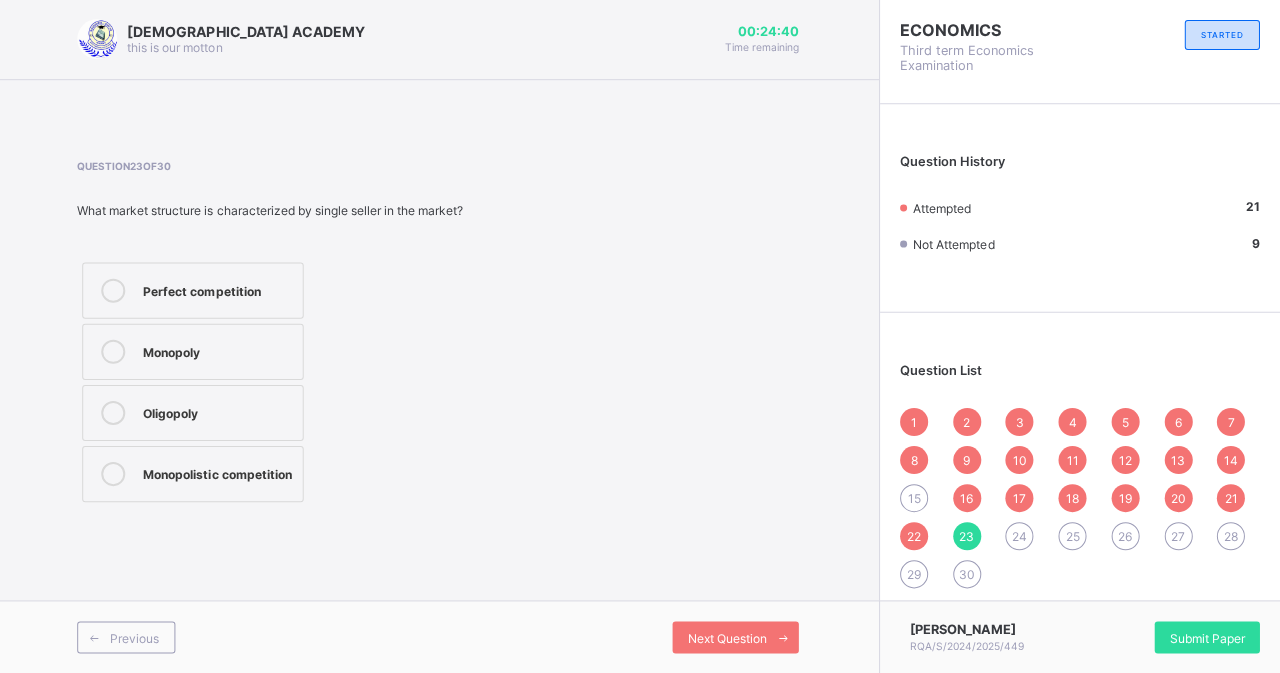 click on "Monopoly" at bounding box center (195, 352) 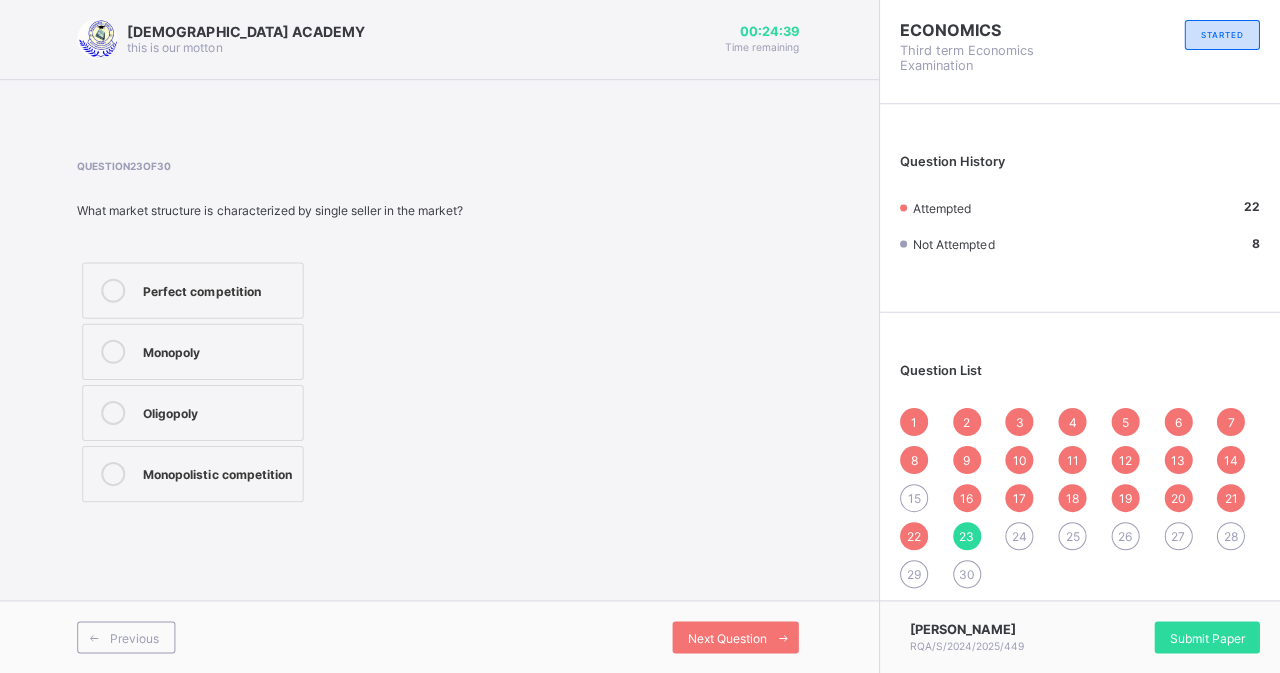 click on "Next Question" at bounding box center (728, 637) 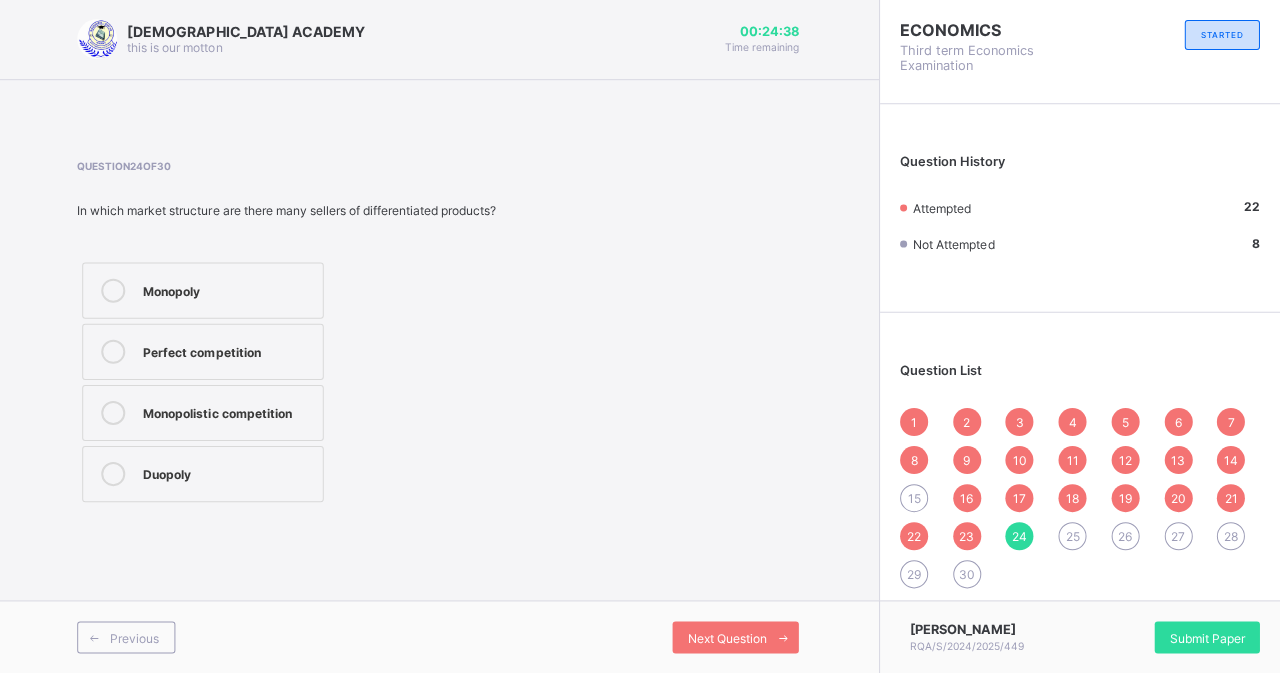 click on "[DEMOGRAPHIC_DATA] ACADEMY this is our [PERSON_NAME] 00:24:38 Time remaining Question  24  of  30   In which market structure are there many sellers of differentiated products? Monopoly Perfect competition Monopolistic competition Duopoly Previous Next Question" at bounding box center [440, 336] 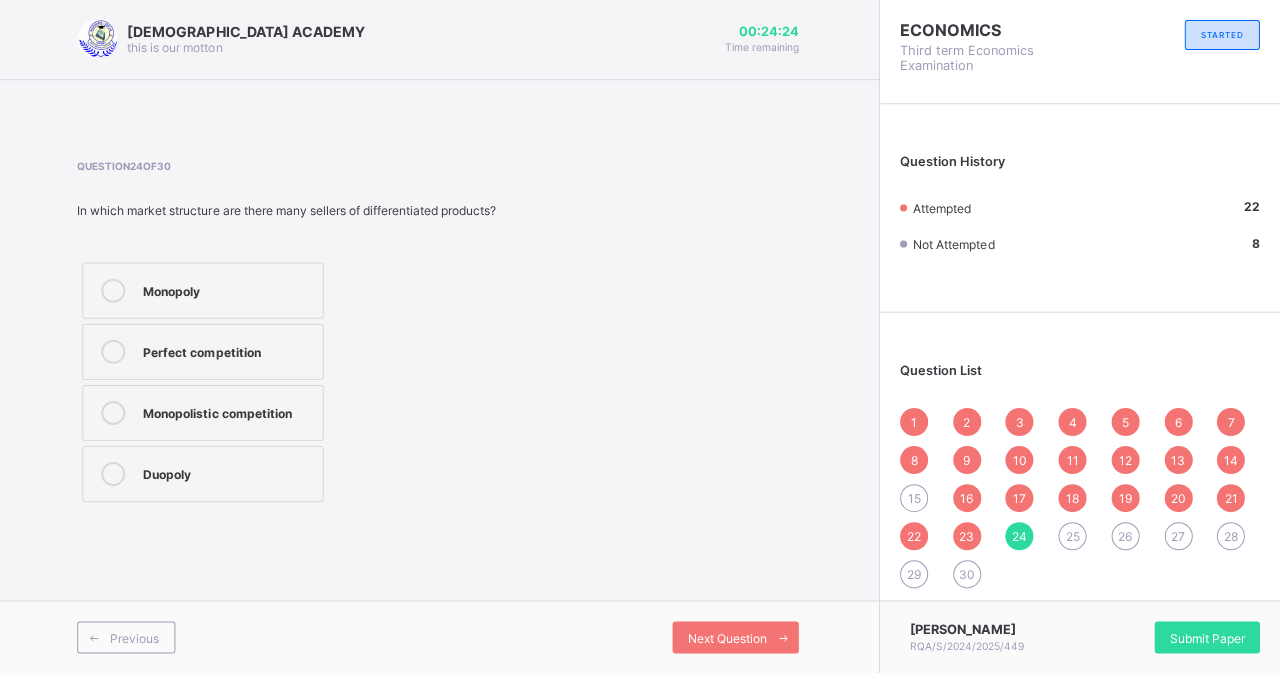 click at bounding box center (116, 352) 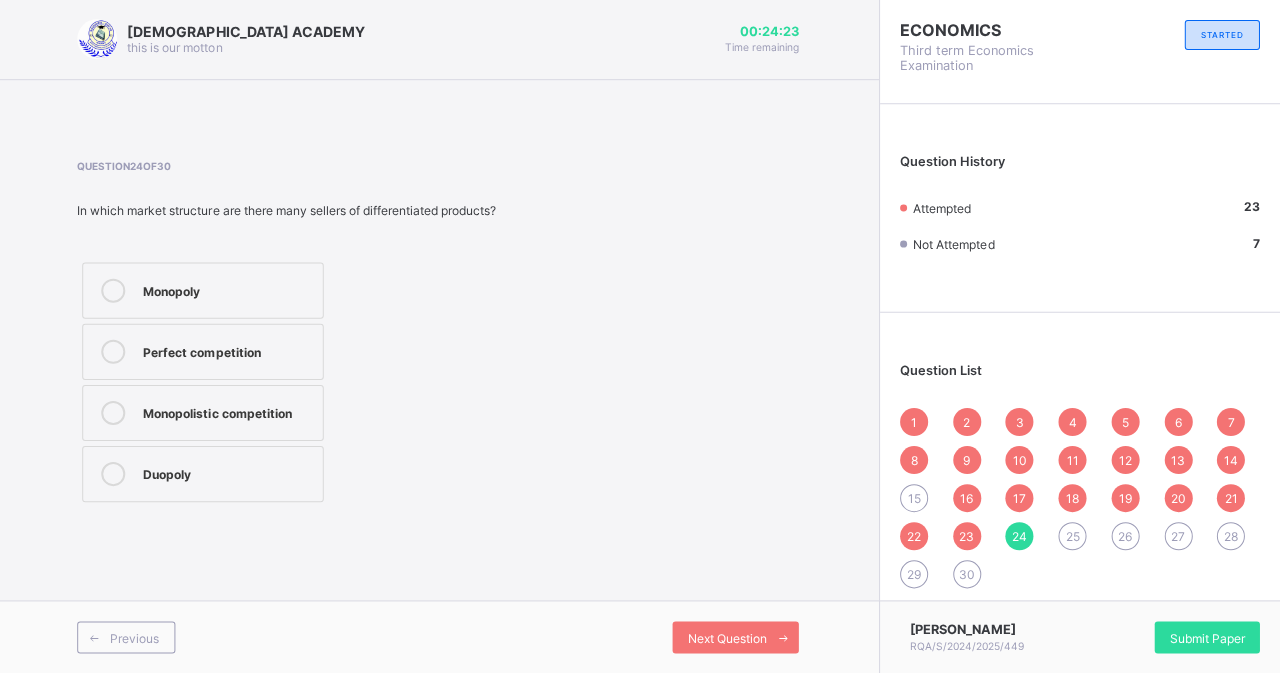 click on "Next Question" at bounding box center [737, 637] 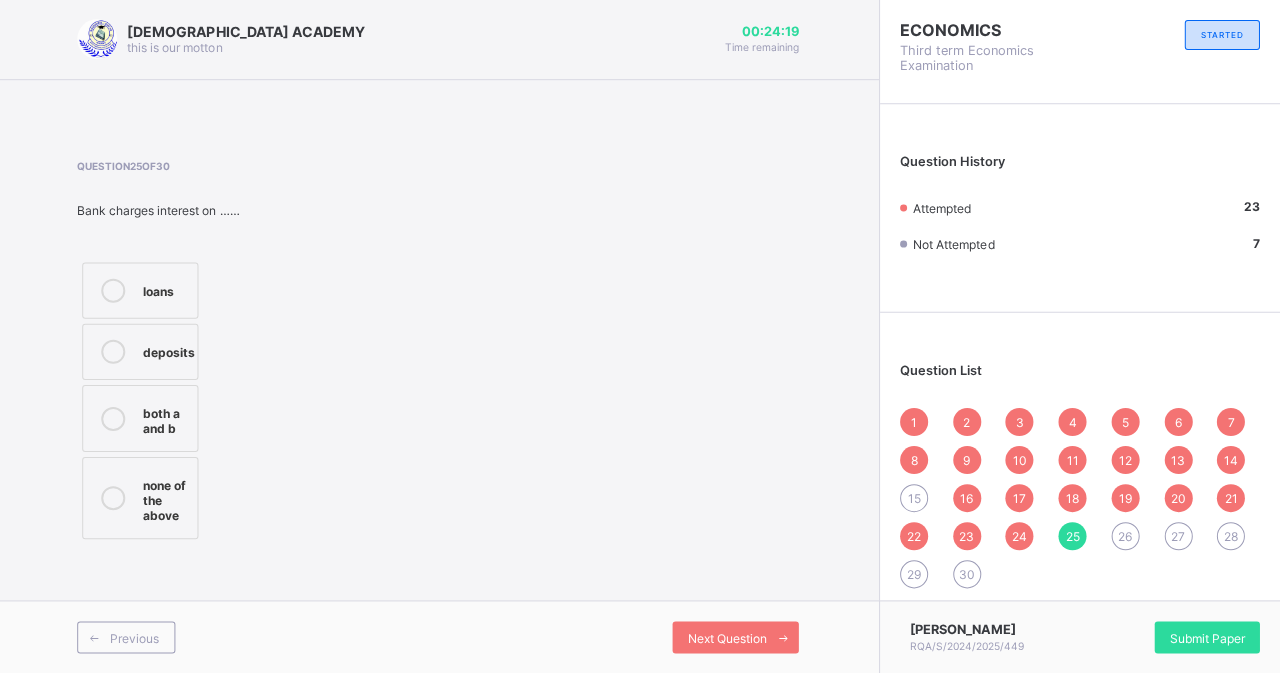 click at bounding box center [116, 418] 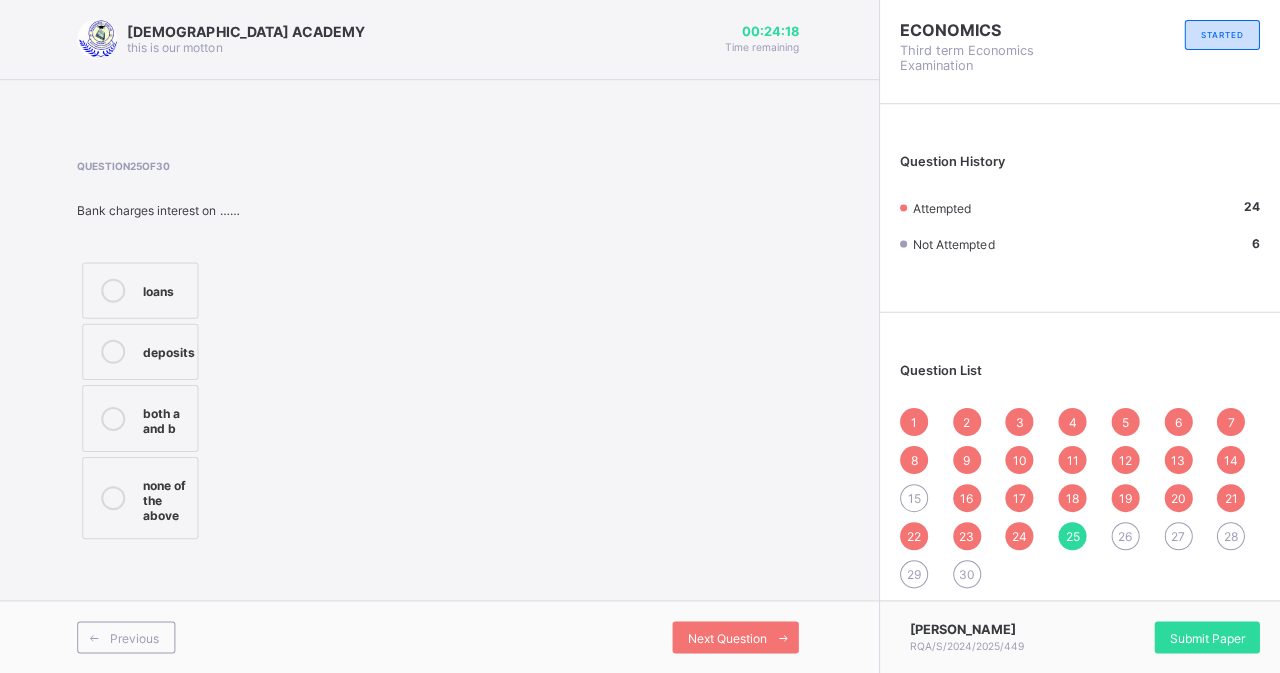 click on "Next Question" at bounding box center [737, 637] 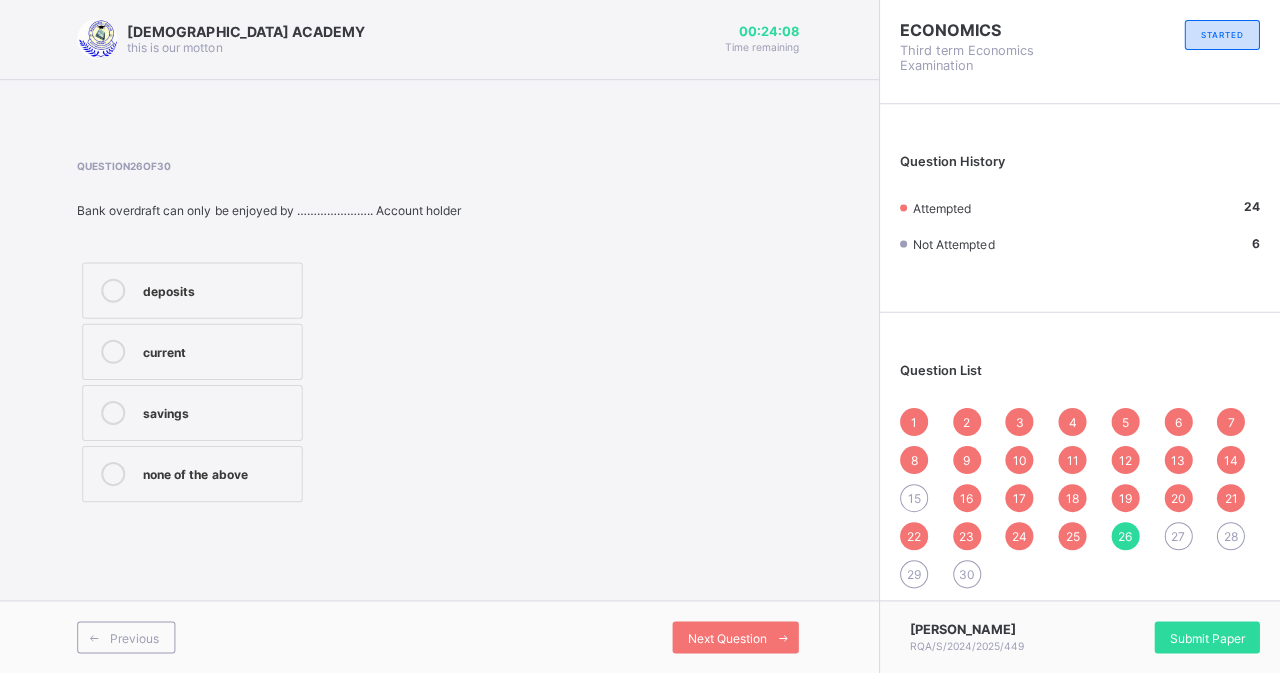 click on "savings" at bounding box center [220, 411] 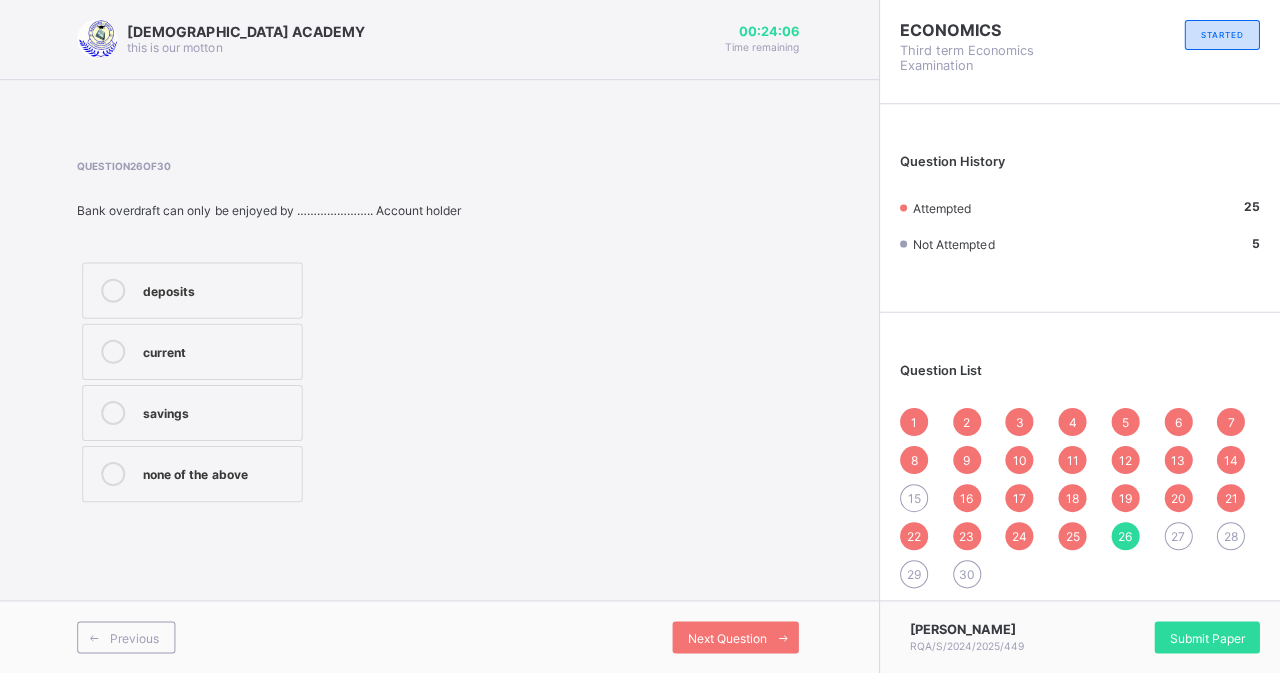 click on "Next Question" at bounding box center [737, 637] 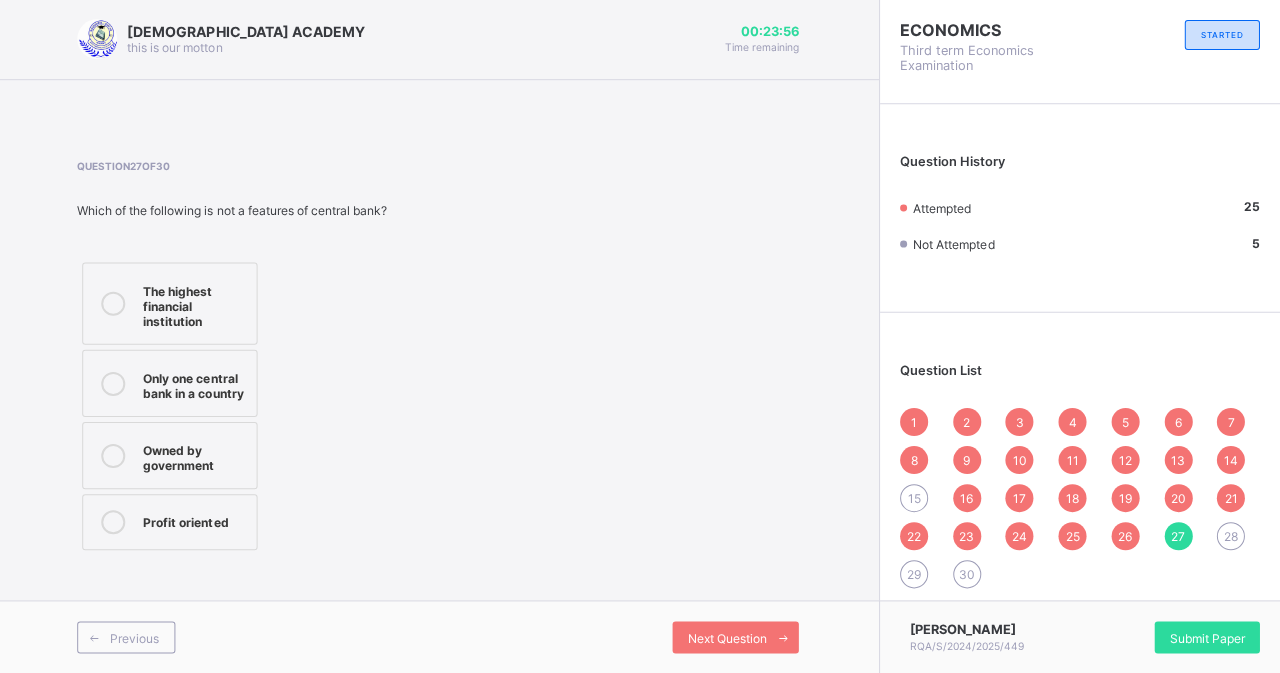 click on "Only one central bank in a country" at bounding box center (172, 383) 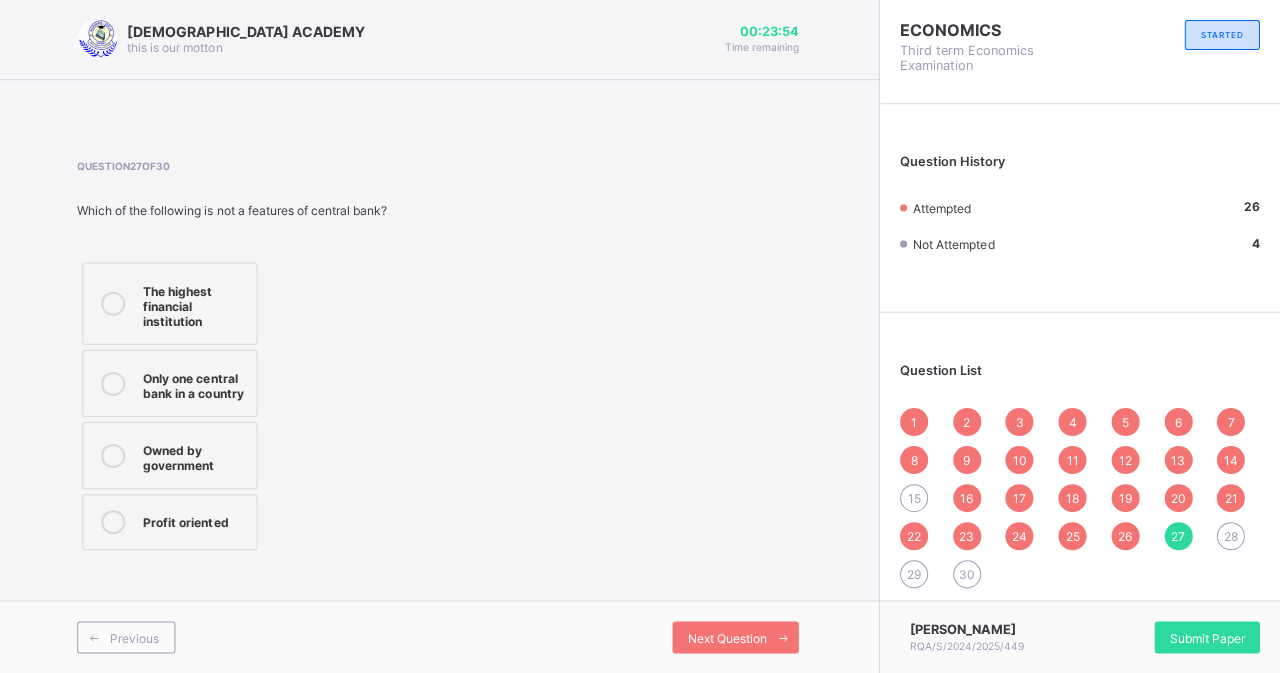 click on "[DEMOGRAPHIC_DATA] ACADEMY this is our [PERSON_NAME] 00:23:54 Time remaining Question  27  of  30  Which of the following is not a features of central bank? The highest financial institution  Only one central bank in a country Owned by government Profit oriented Previous Next Question" at bounding box center [440, 336] 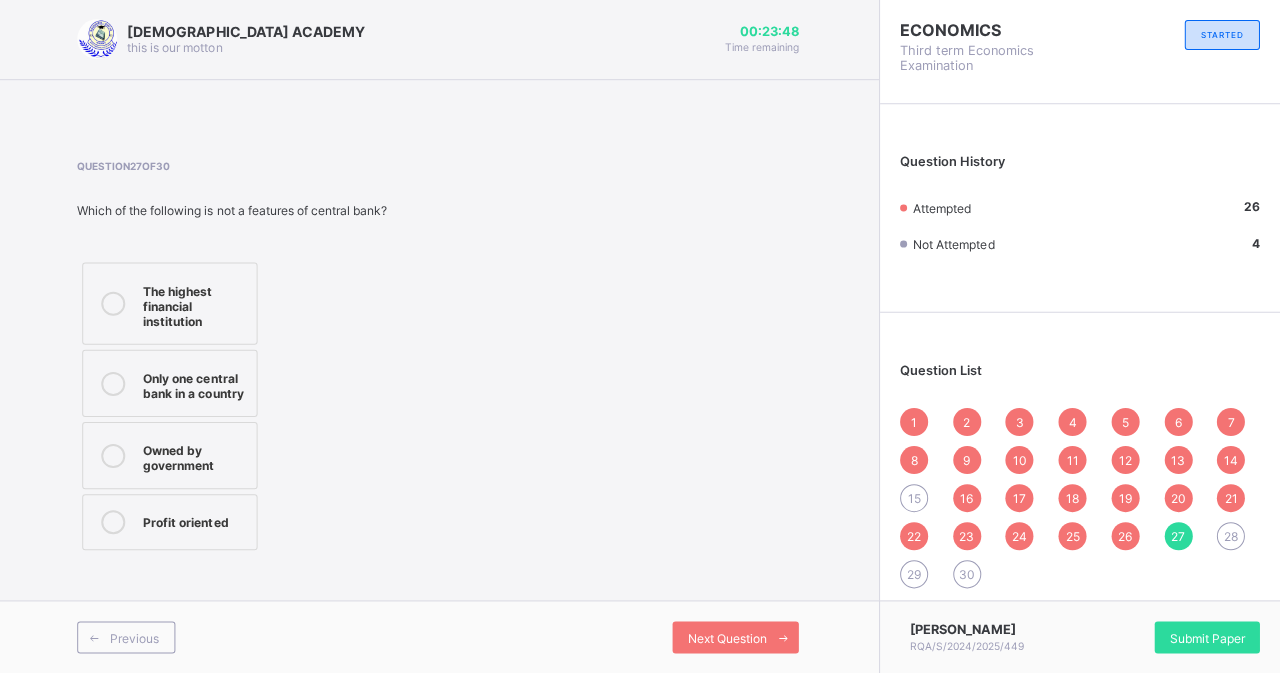 click on "[DEMOGRAPHIC_DATA] ACADEMY this is our [PERSON_NAME] 00:23:48 Time remaining Question  27  of  30  Which of the following is not a features of central bank? The highest financial institution  Only one central bank in a country Owned by government Profit oriented Previous Next Question" at bounding box center (440, 336) 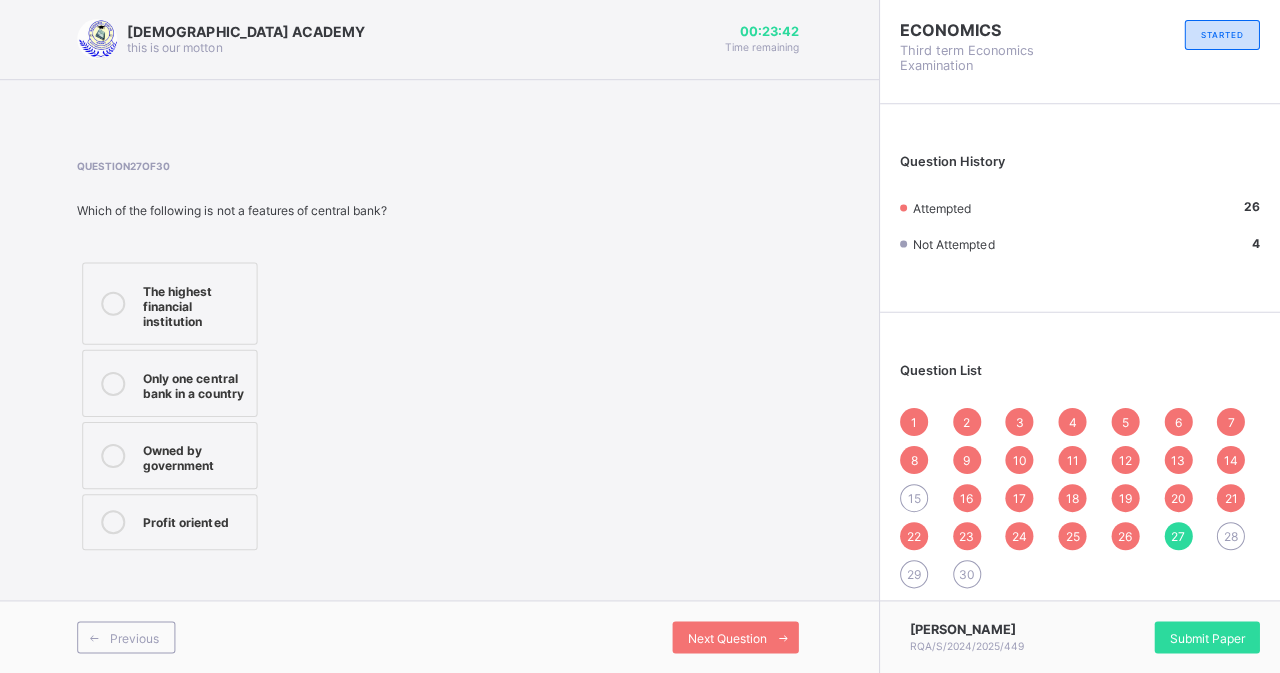 click on "Profit oriented" at bounding box center [172, 522] 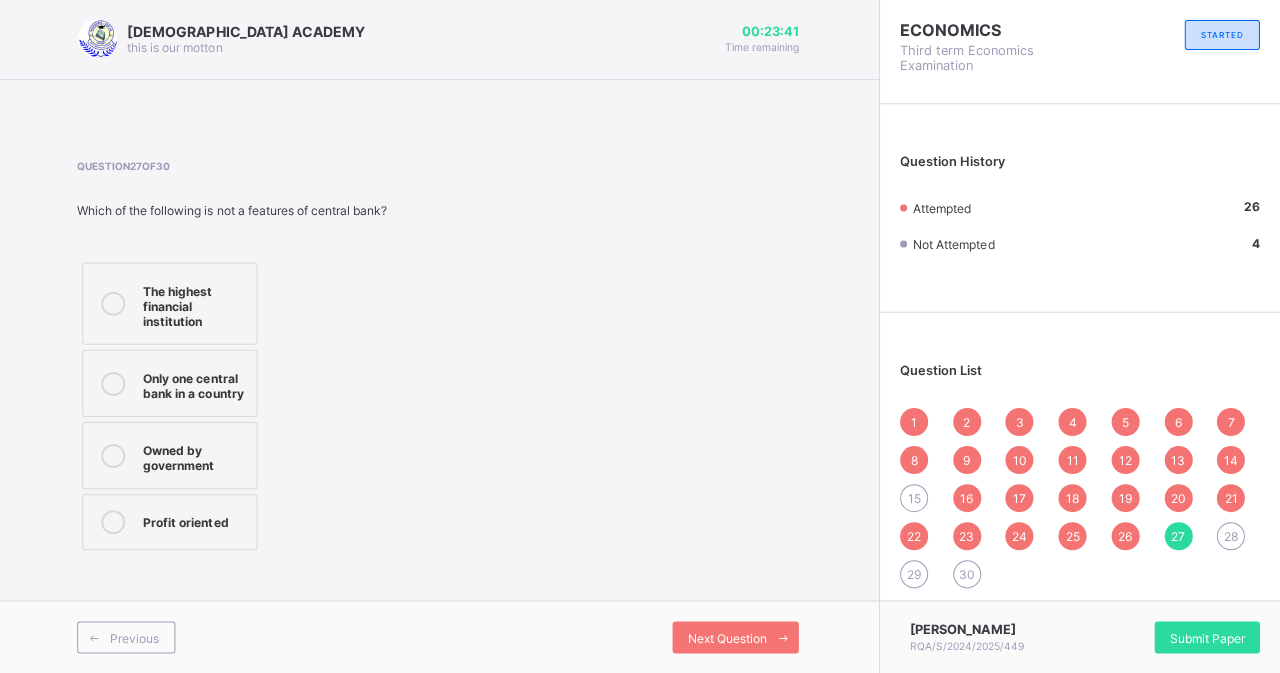 click on "Next Question" at bounding box center [728, 637] 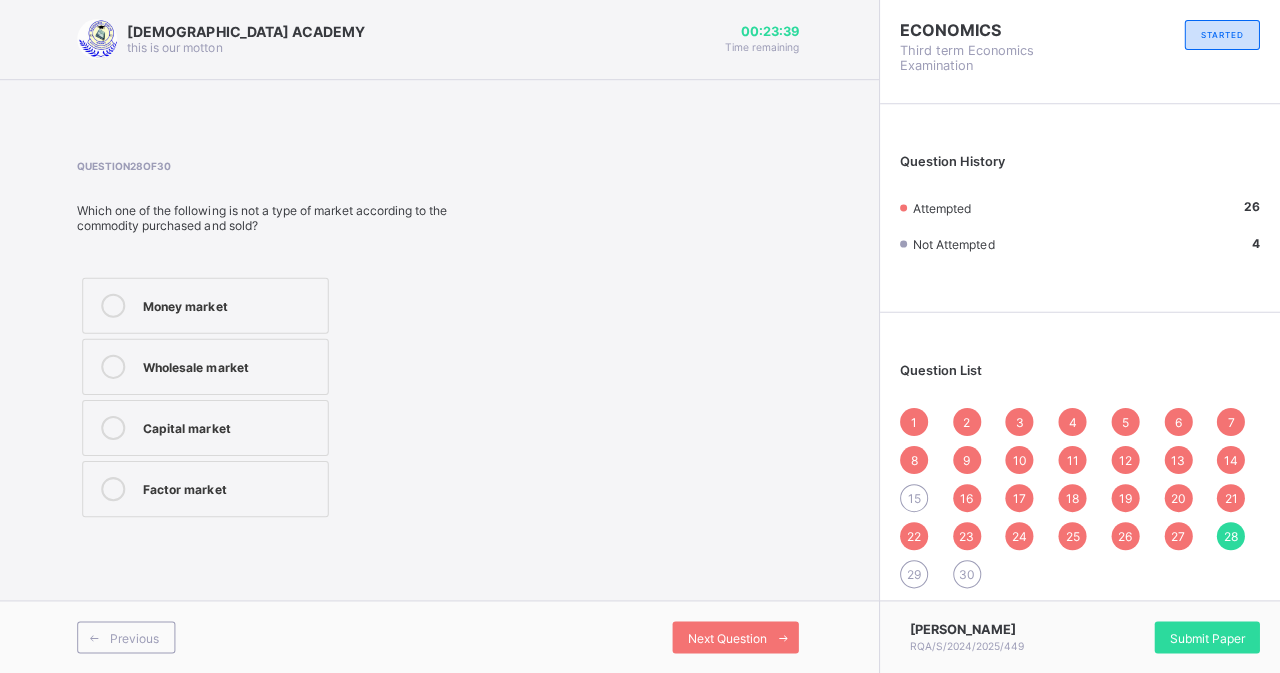 click on "Question  28  of  30  Which one of the following is not a type of market according to the commodity purchased and sold?  Money market      Wholesale market Capital market Factor market" at bounding box center [293, 341] 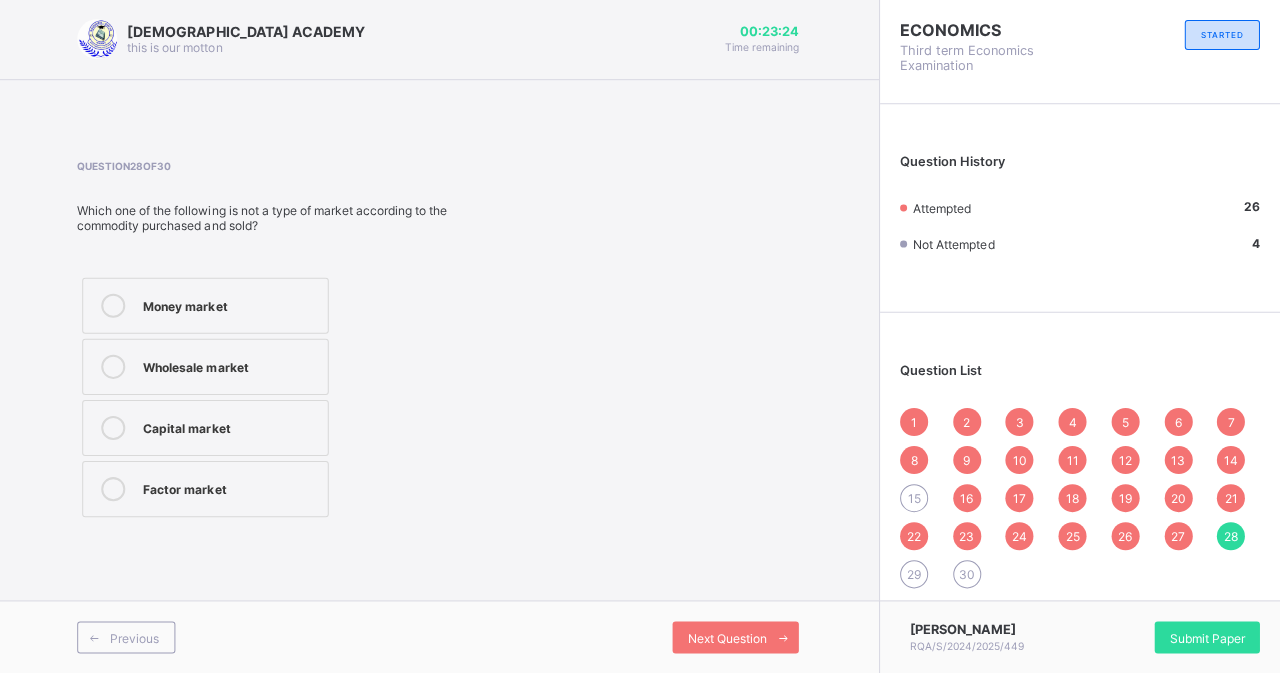 click at bounding box center (116, 367) 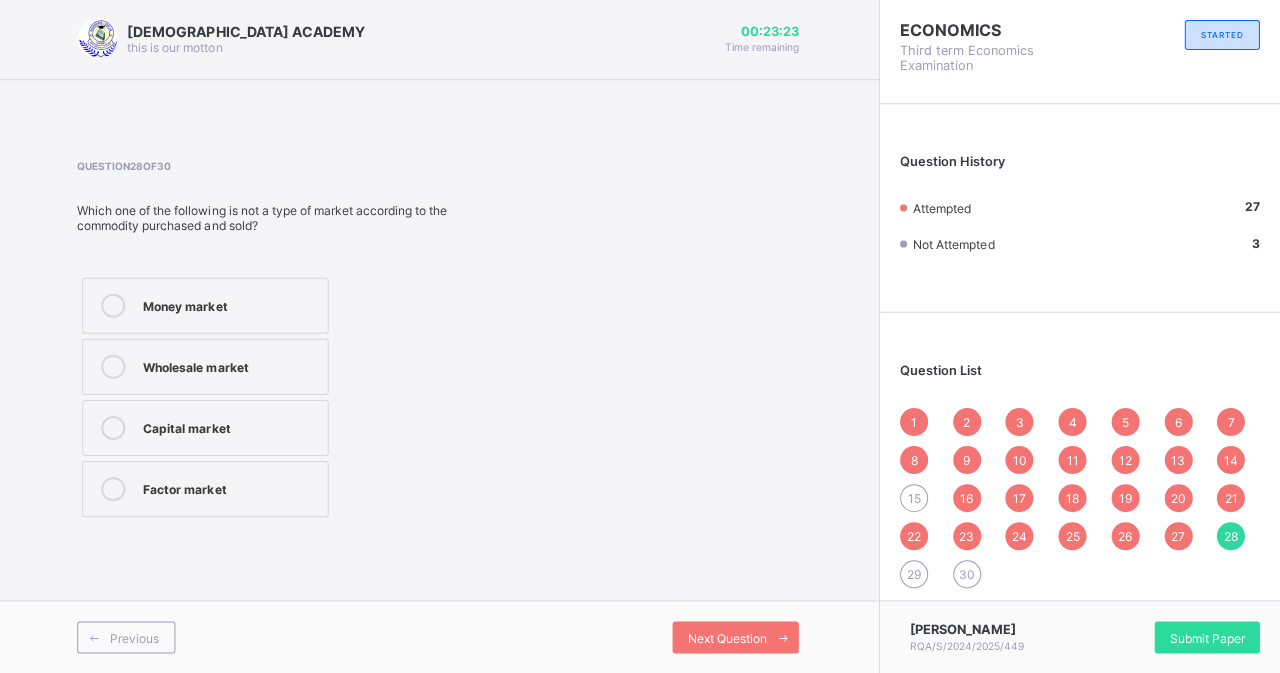 click on "Next Question" at bounding box center [737, 637] 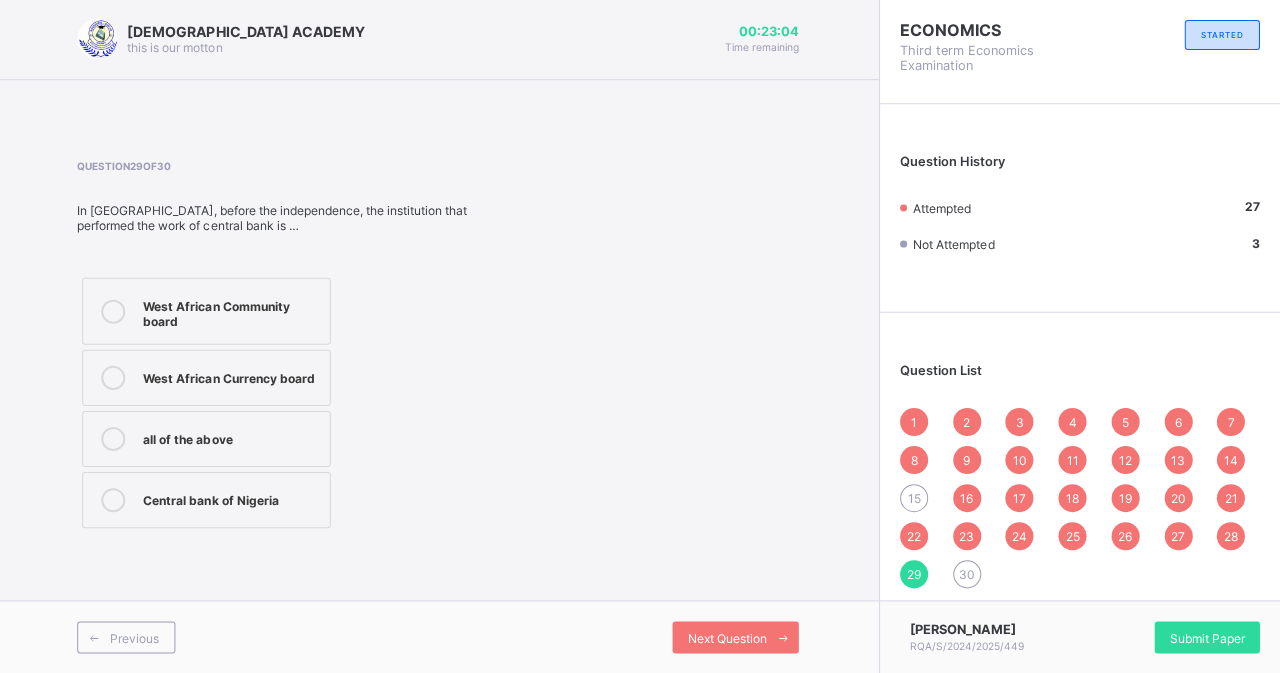 click on "Central bank of Nigeria" at bounding box center [209, 500] 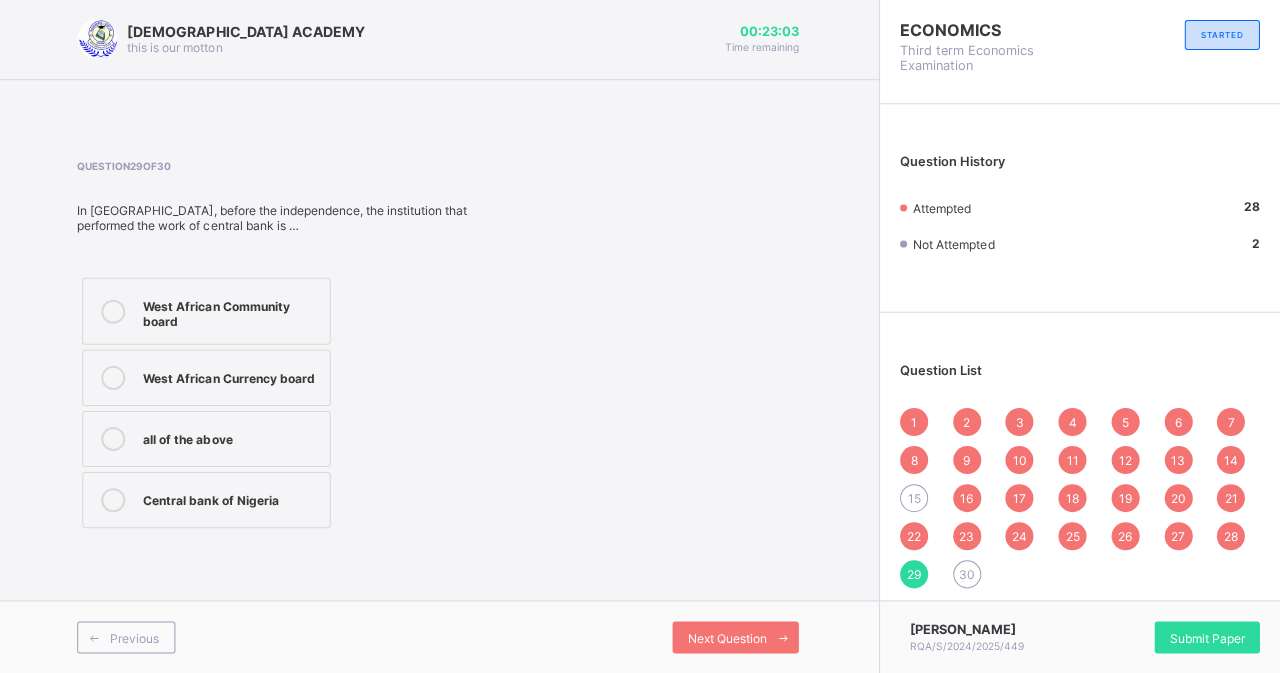 click on "Next Question" at bounding box center [728, 637] 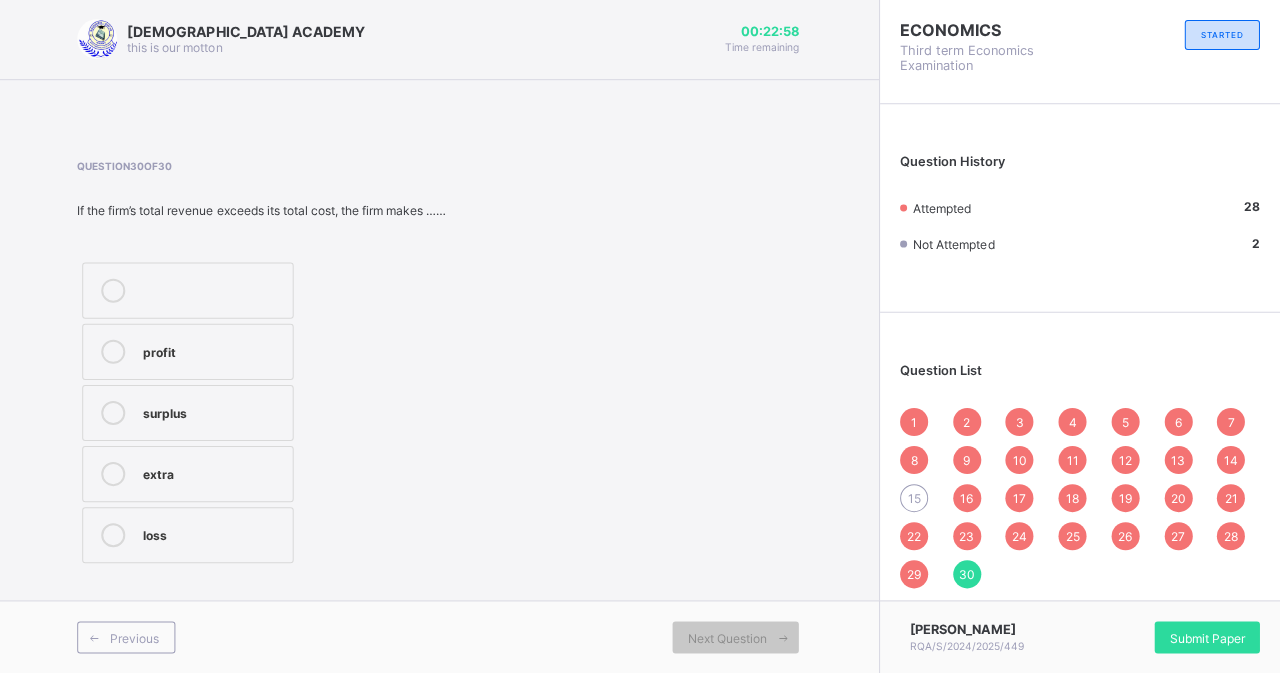 click at bounding box center (190, 291) 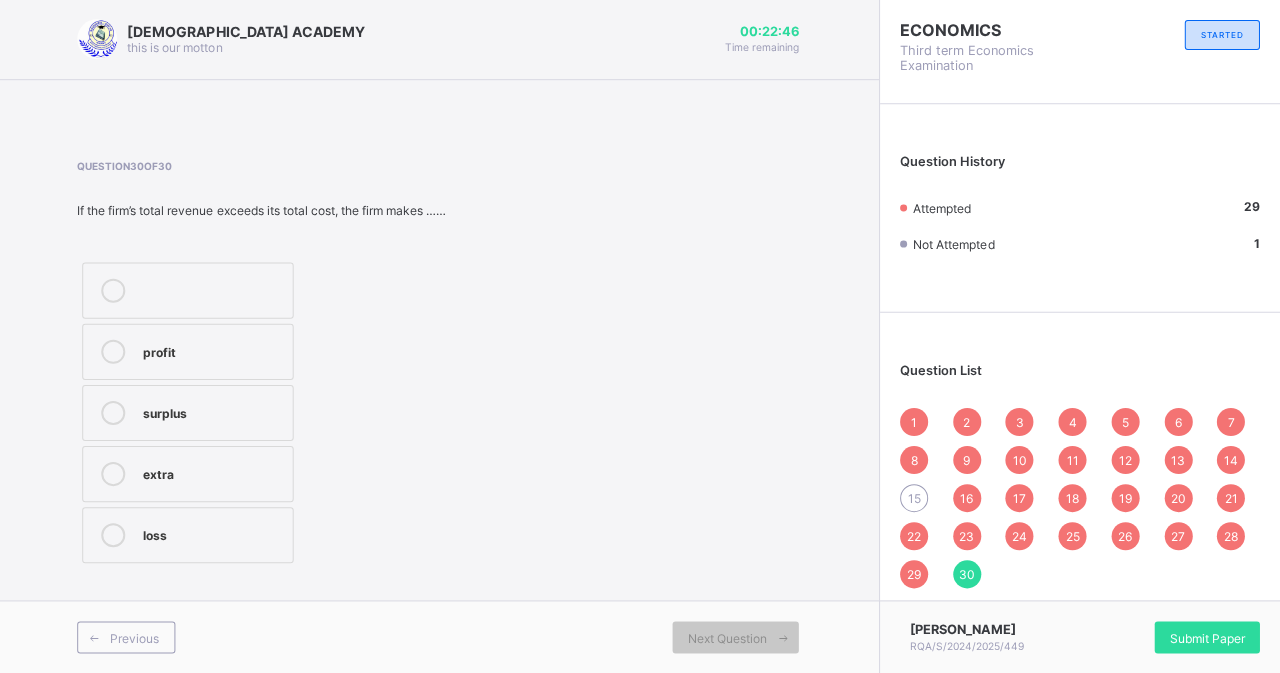 click at bounding box center (116, 352) 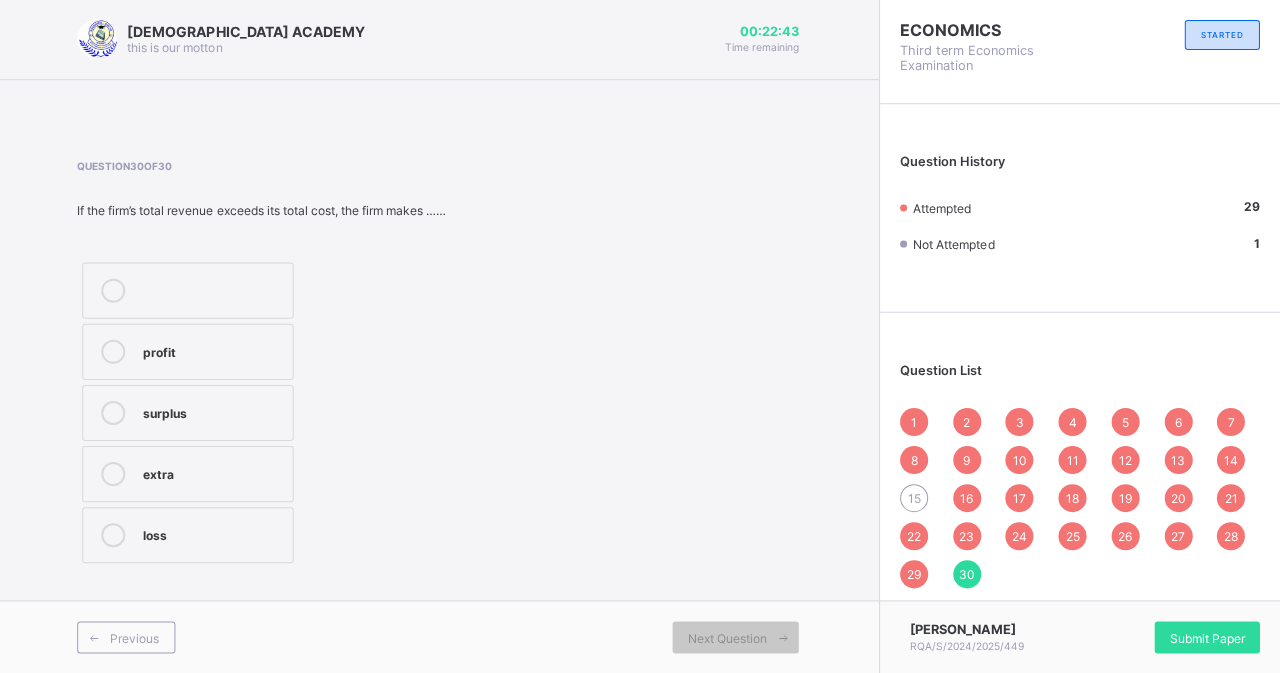 click on "Next Question" at bounding box center [728, 637] 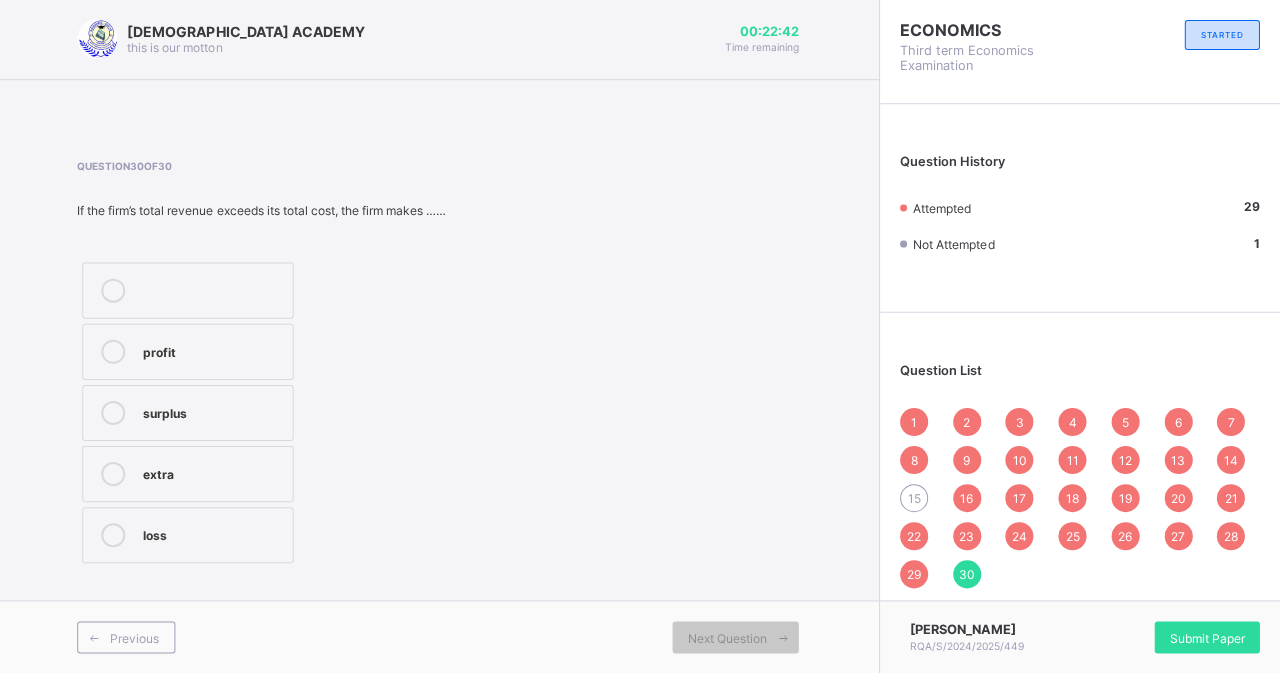 click on "15" at bounding box center [915, 498] 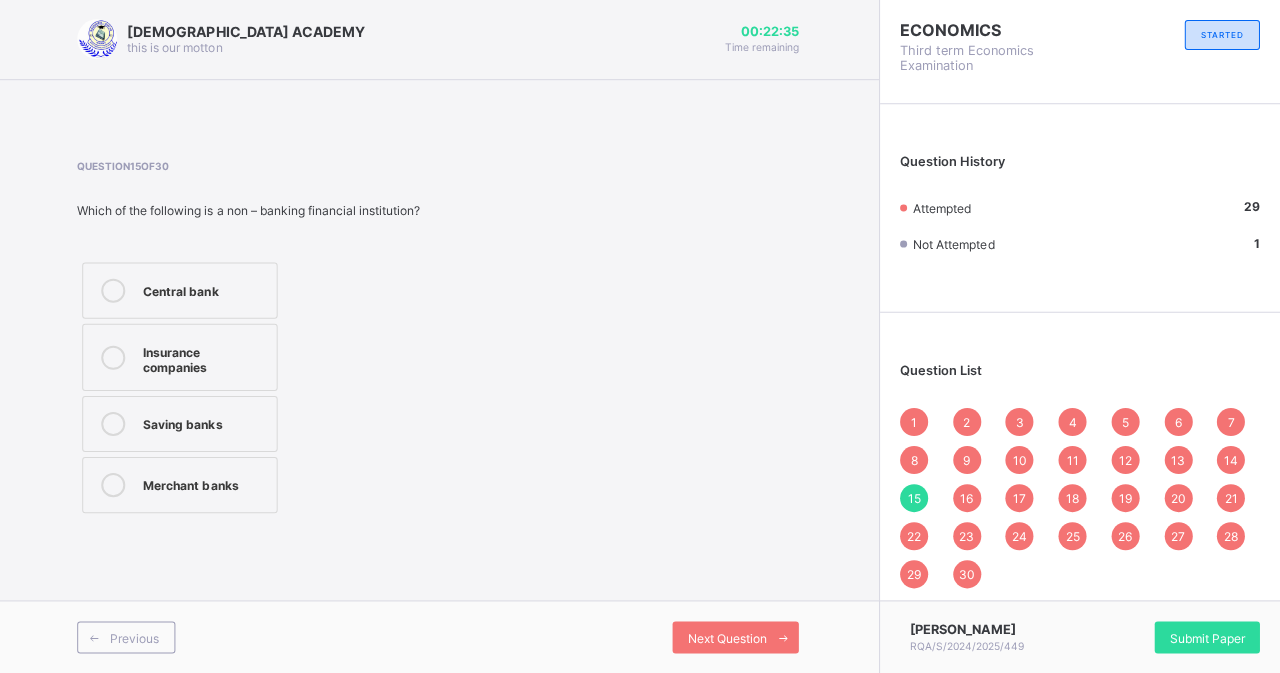 click on "Insurance companies" at bounding box center (182, 357) 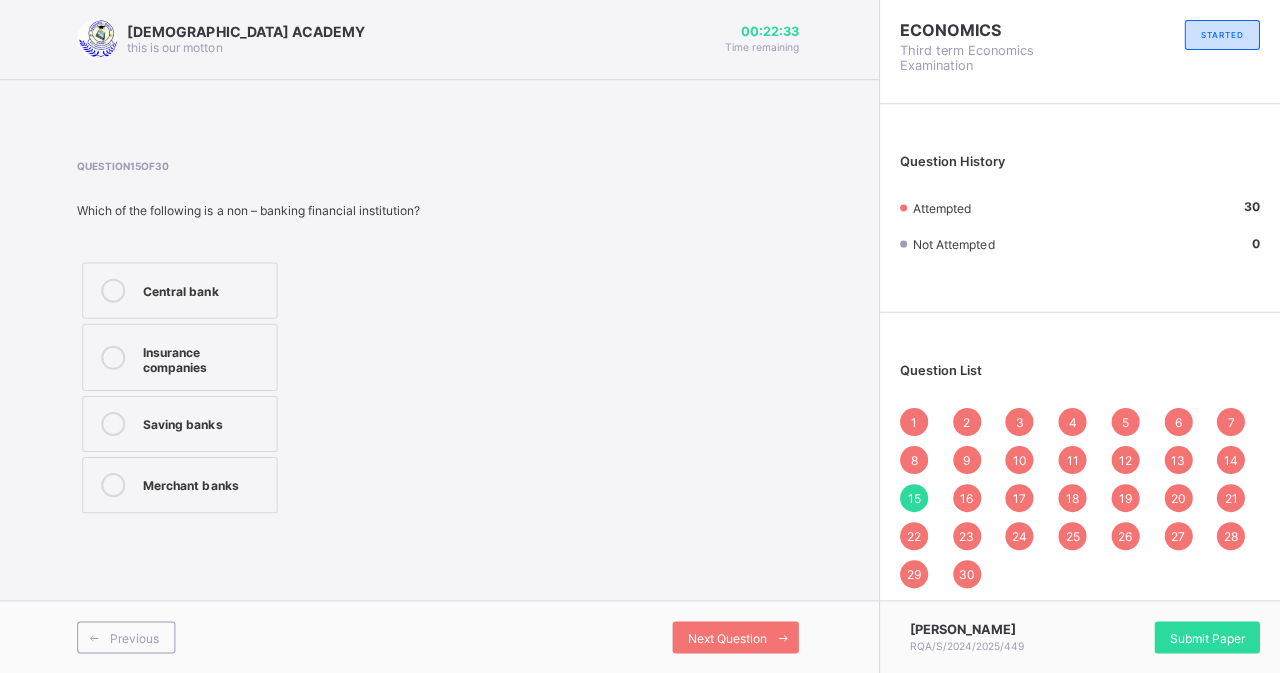 click on "Next Question" at bounding box center [737, 637] 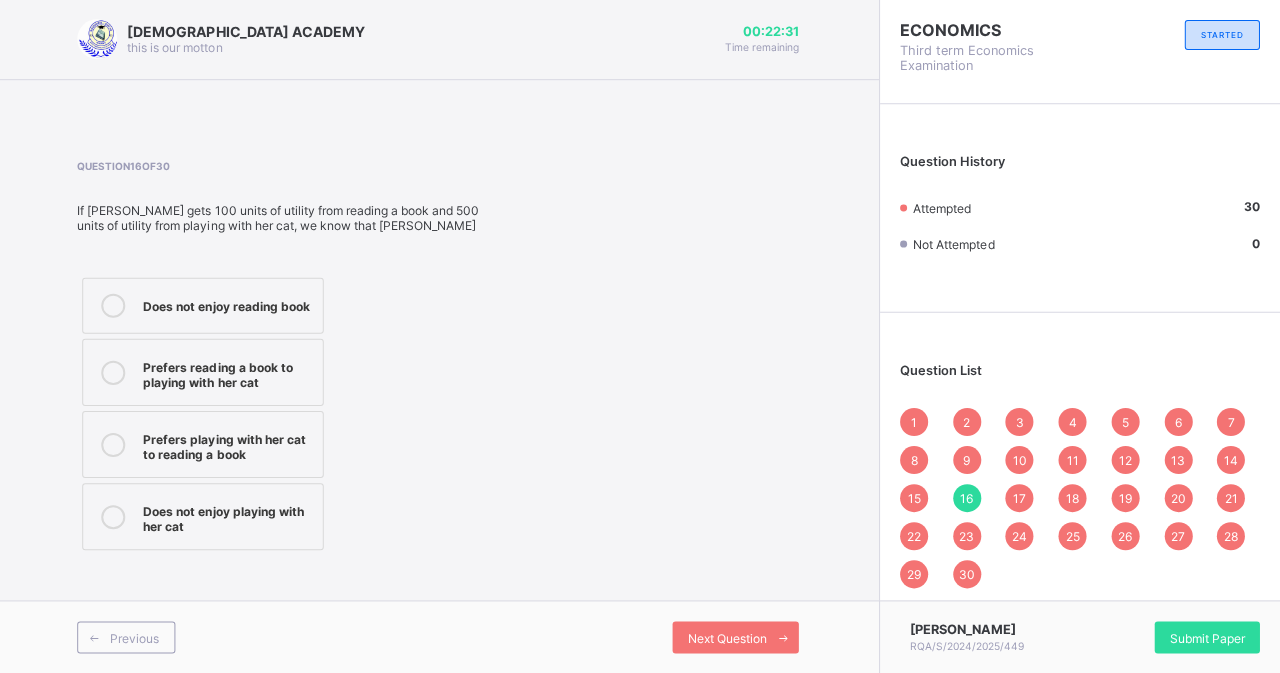 click on "1" at bounding box center [915, 422] 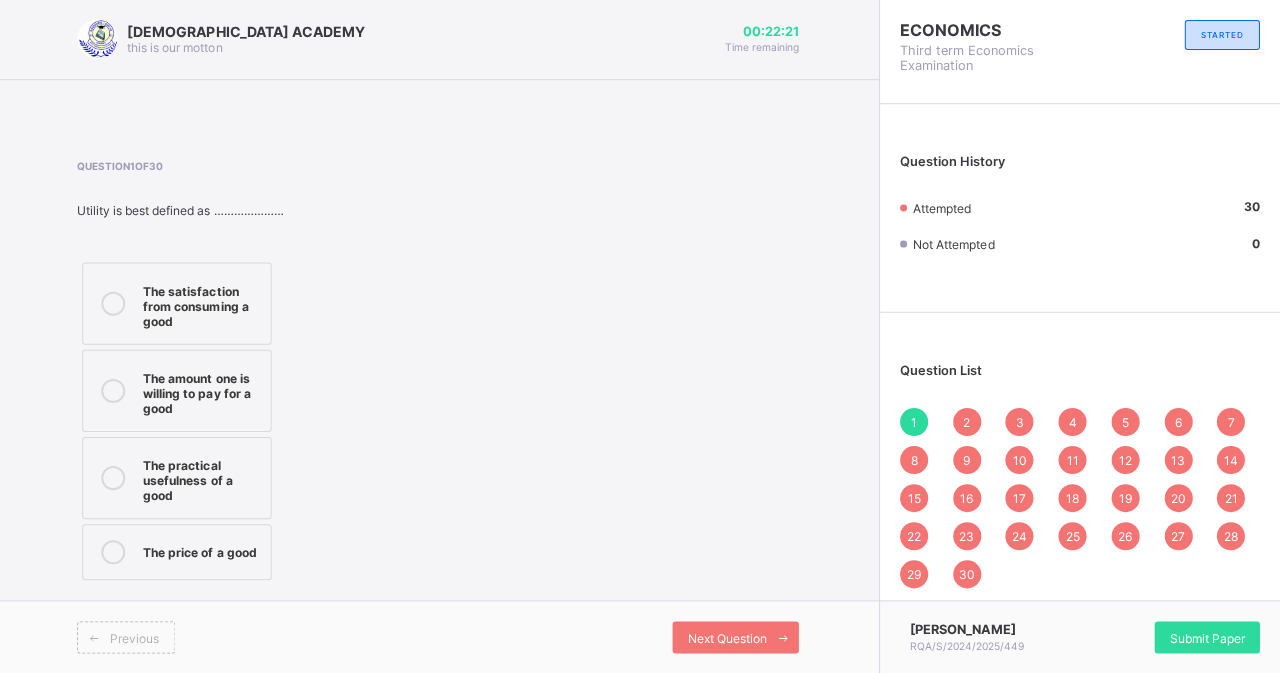 click on "Next Question" at bounding box center [728, 637] 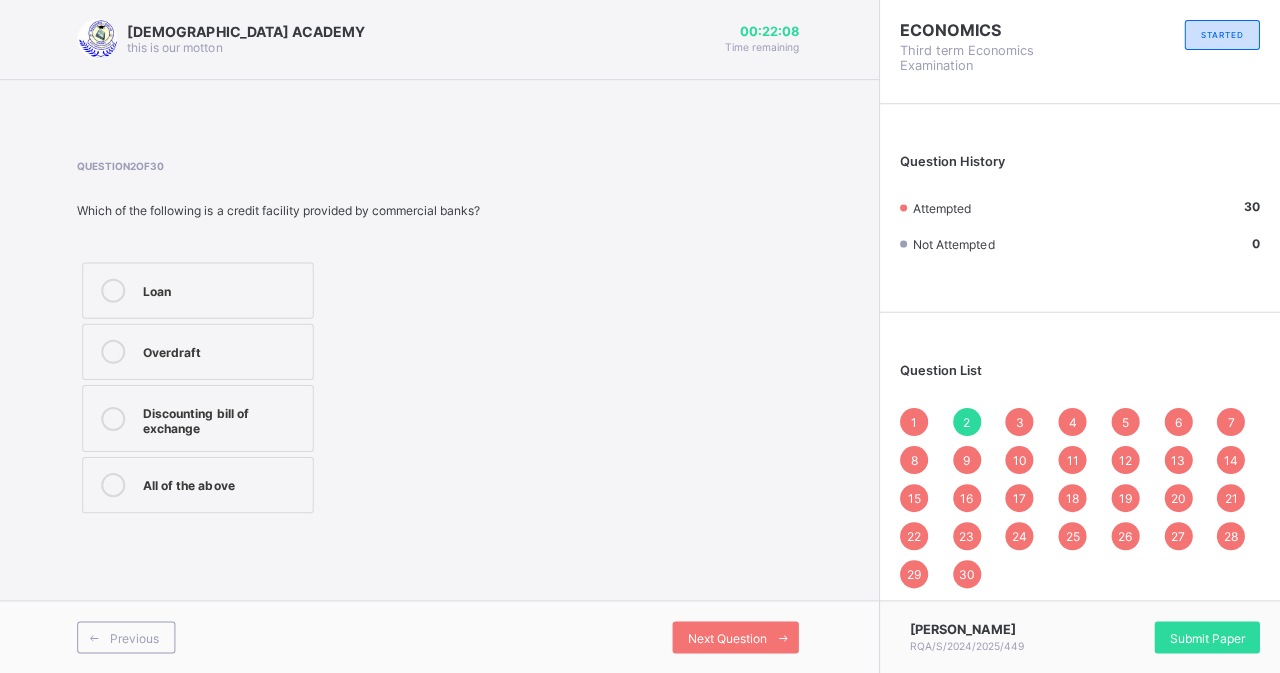 click on "9" at bounding box center (967, 460) 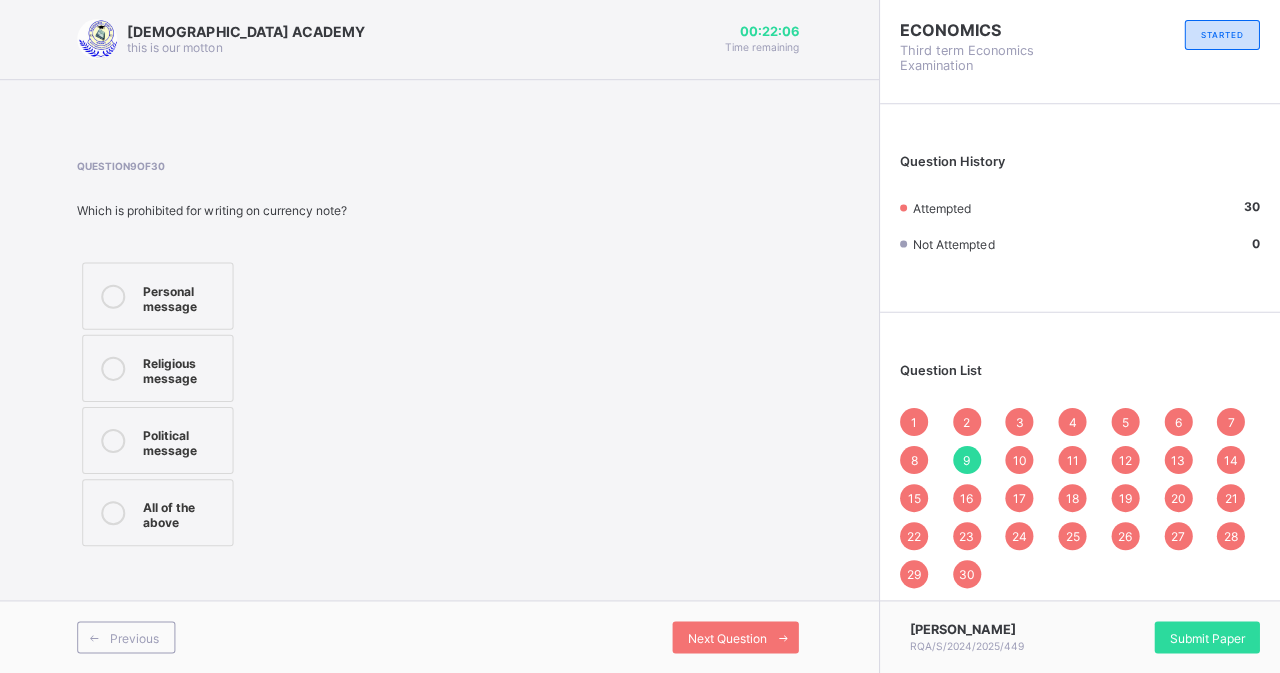 click on "2" at bounding box center (967, 422) 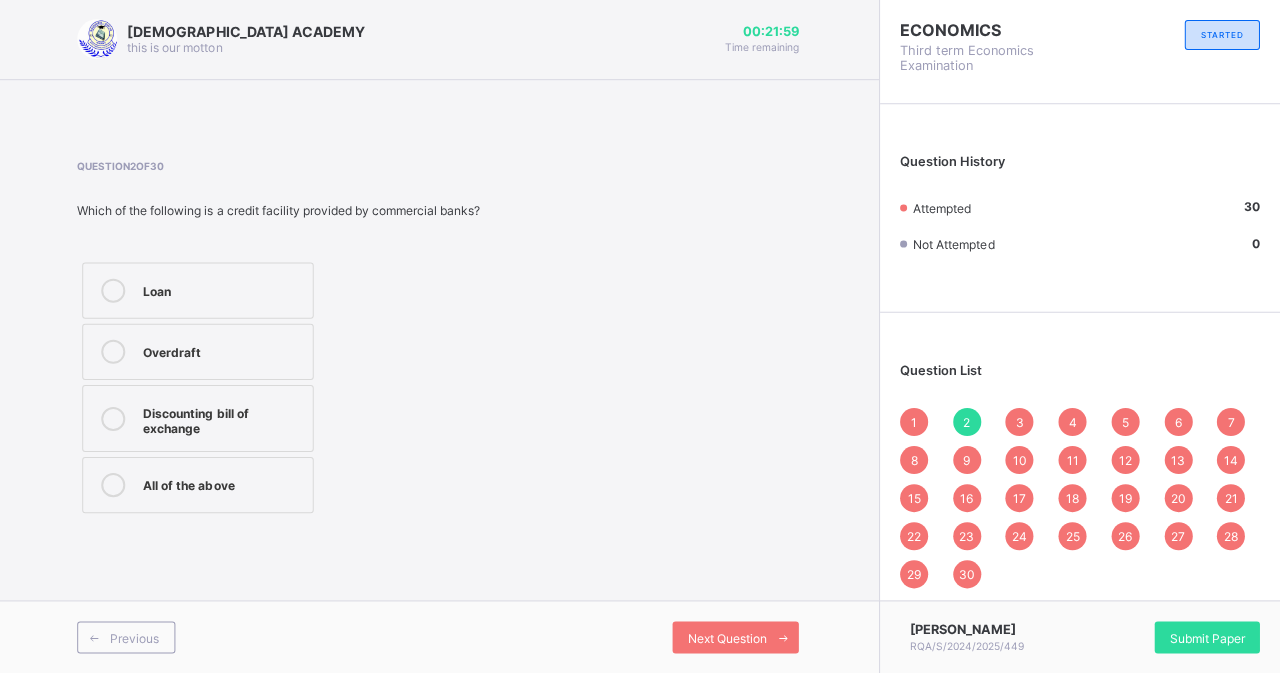 click on "Next Question" at bounding box center (728, 637) 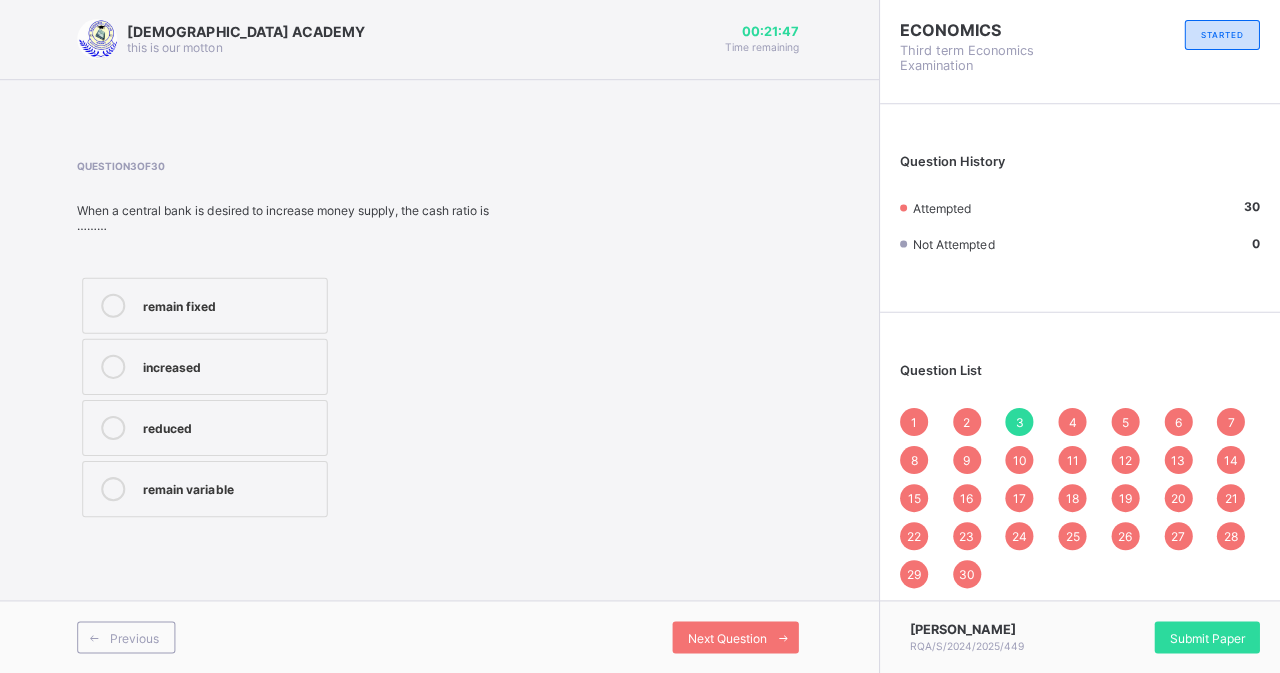 click at bounding box center [116, 428] 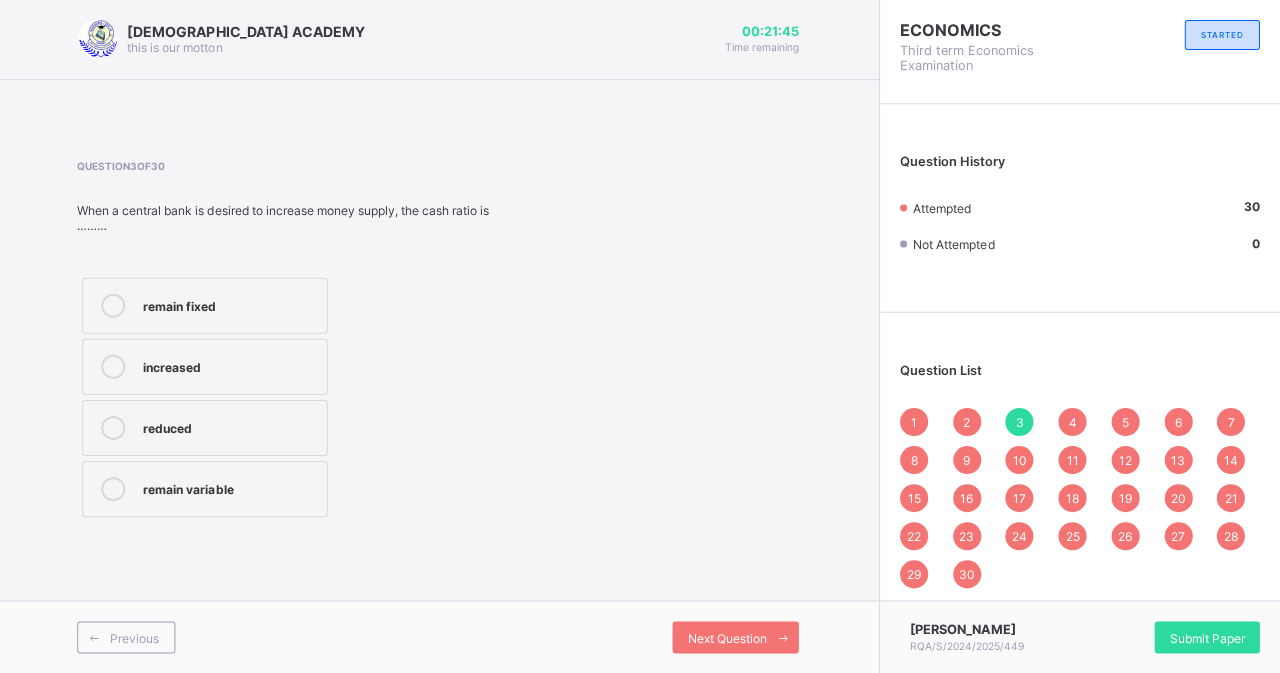 click on "Next Question" at bounding box center (737, 637) 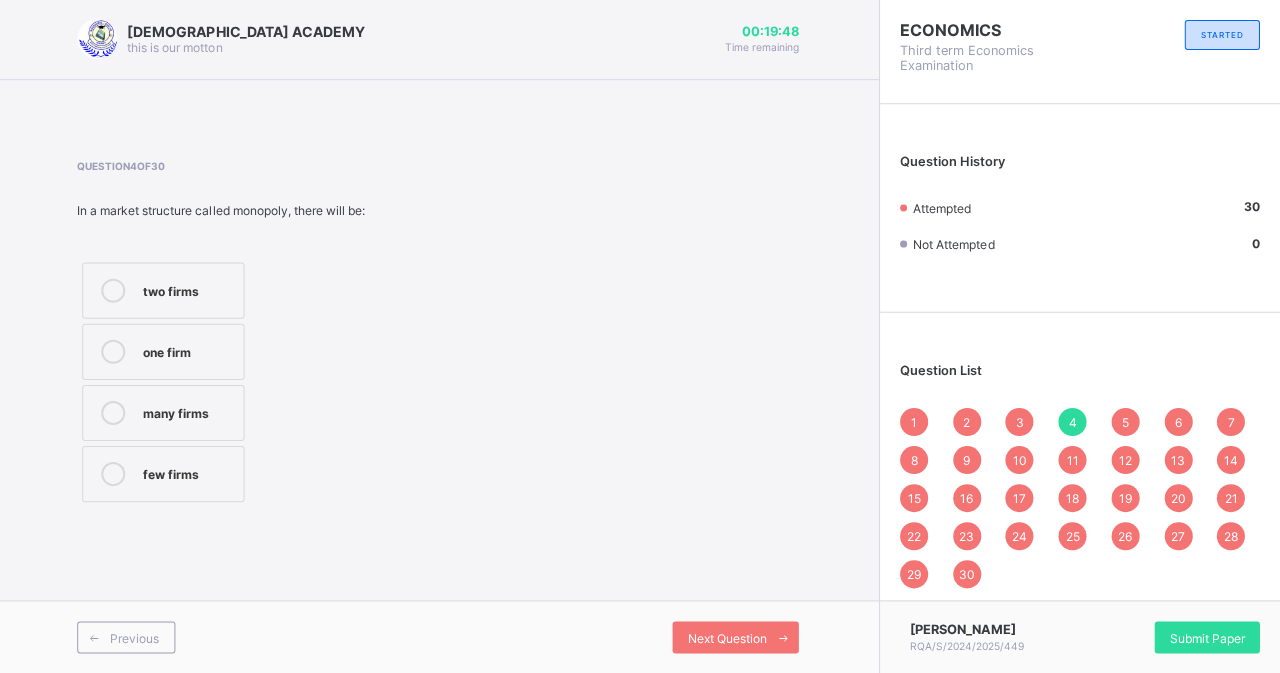 click on "11" at bounding box center (1073, 460) 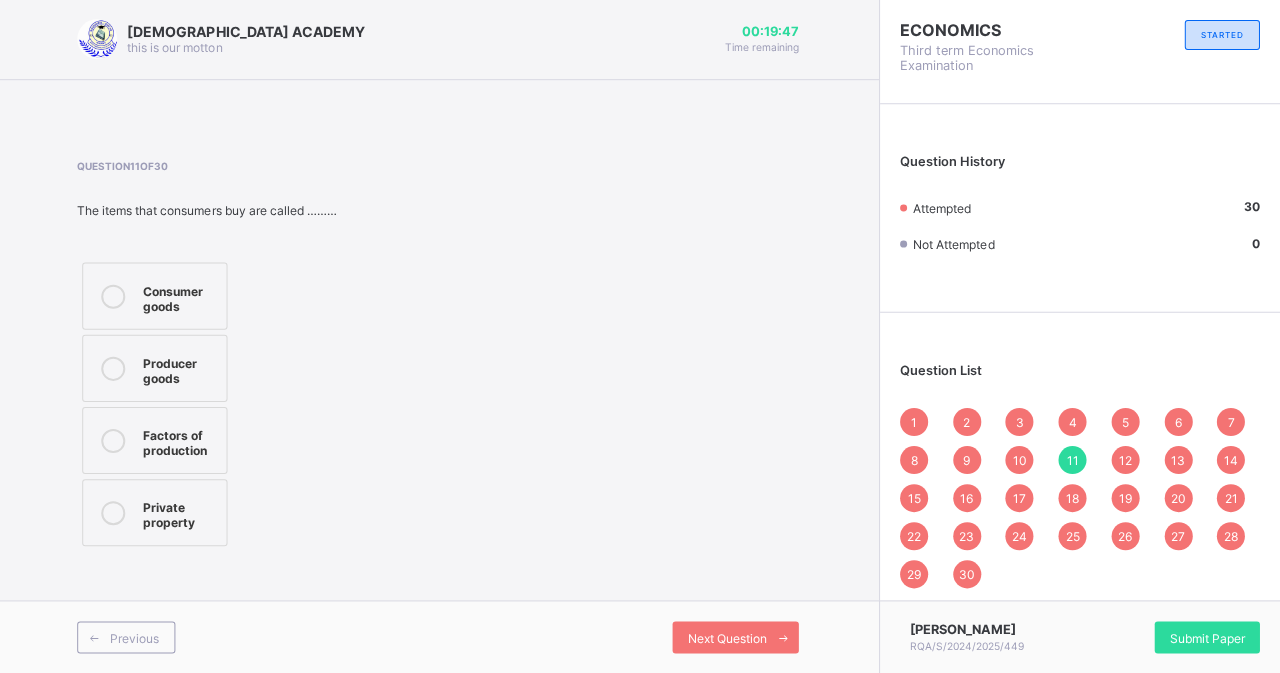 click on "5" at bounding box center [1125, 422] 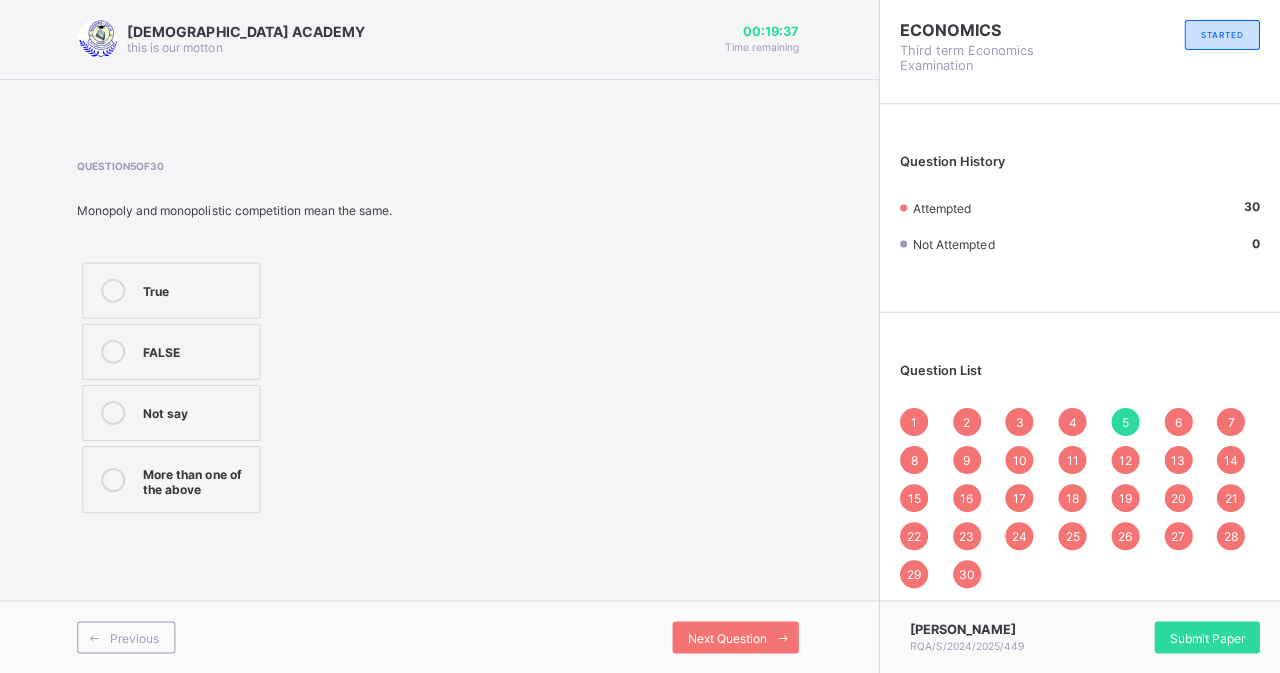 click on "6" at bounding box center (1178, 422) 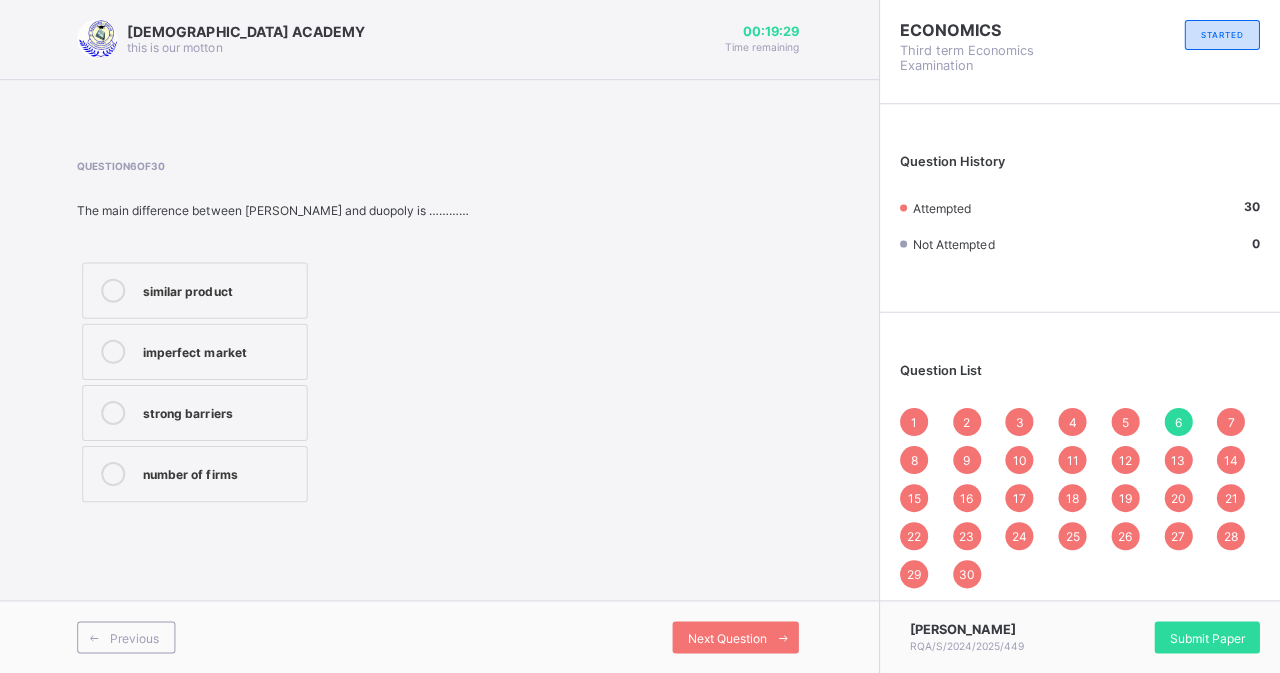 click on "7" at bounding box center (1231, 422) 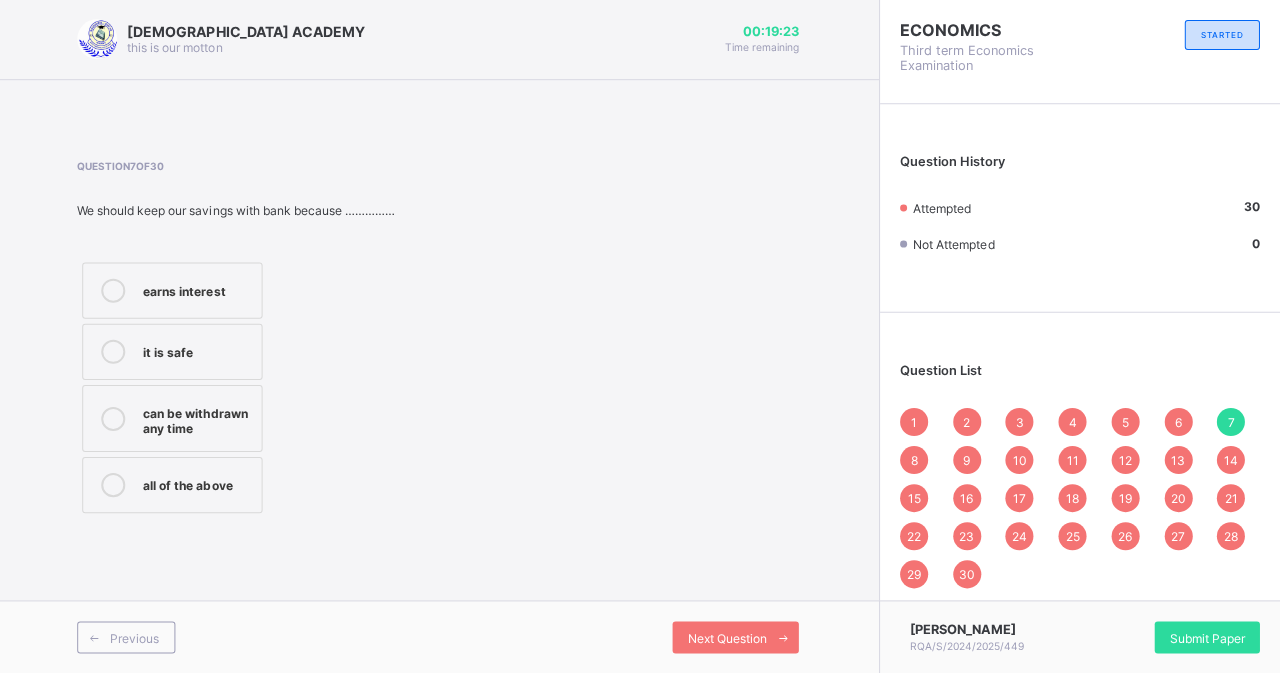 click on "1" at bounding box center (915, 422) 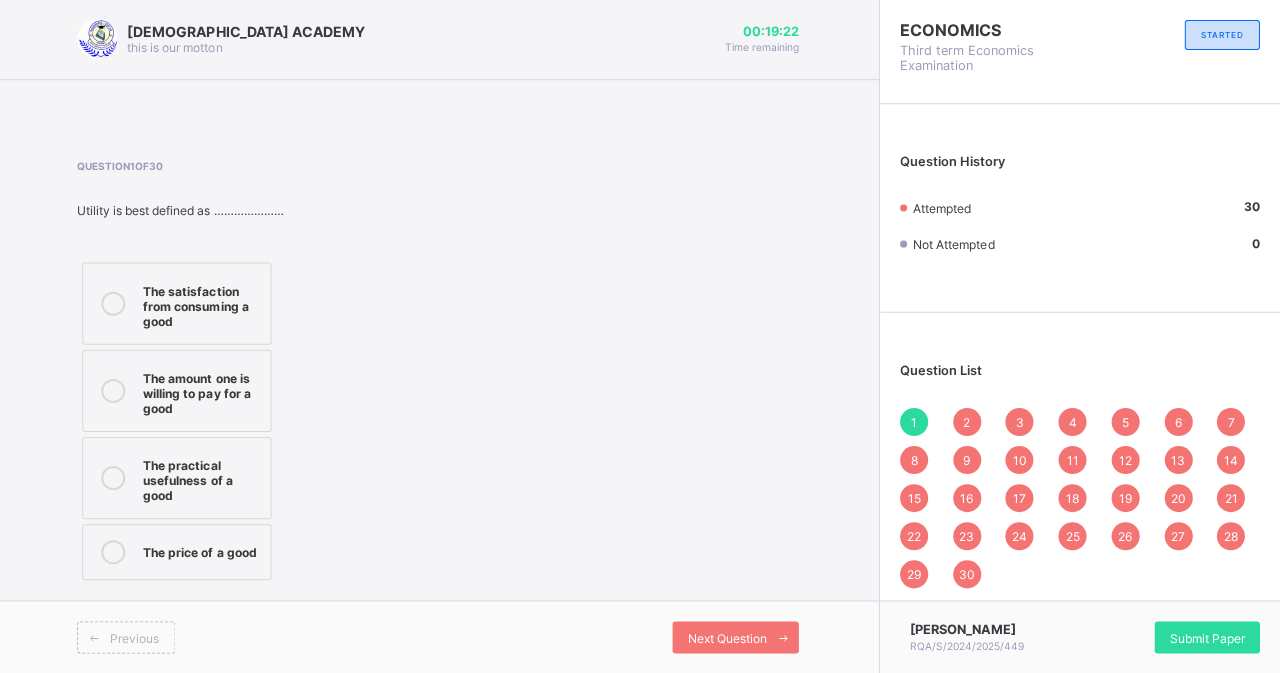 click on "8" at bounding box center (915, 460) 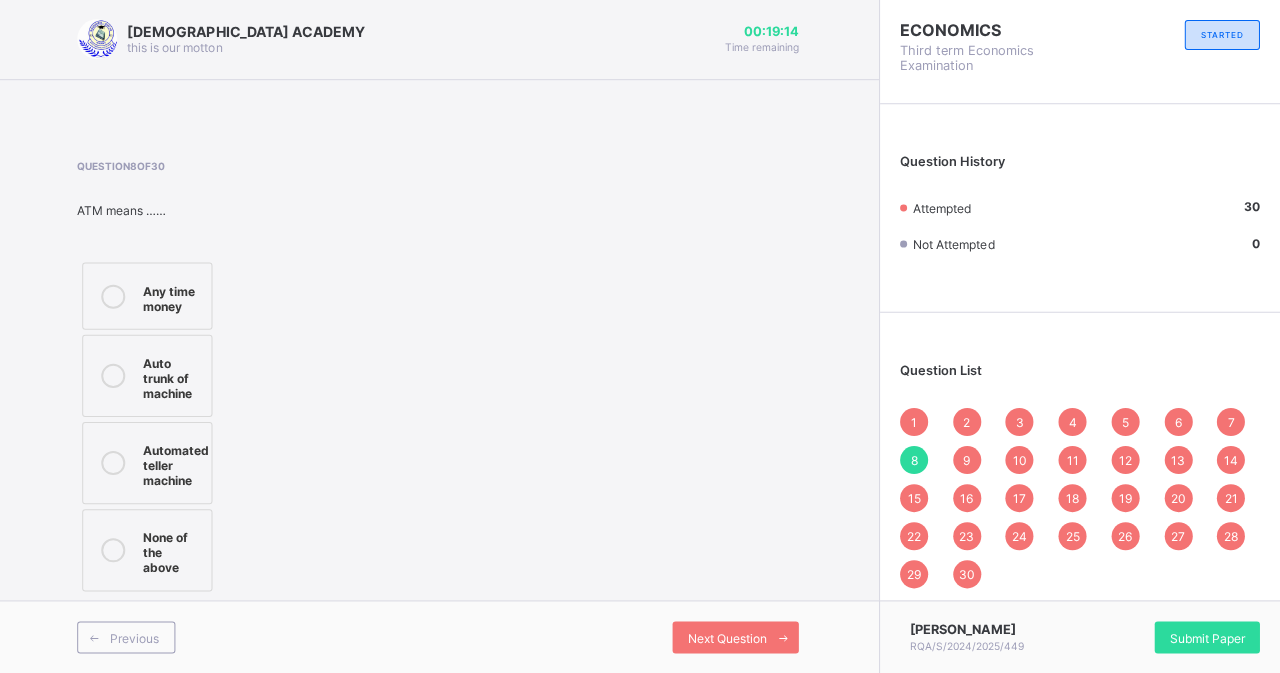 click on "9" at bounding box center [967, 460] 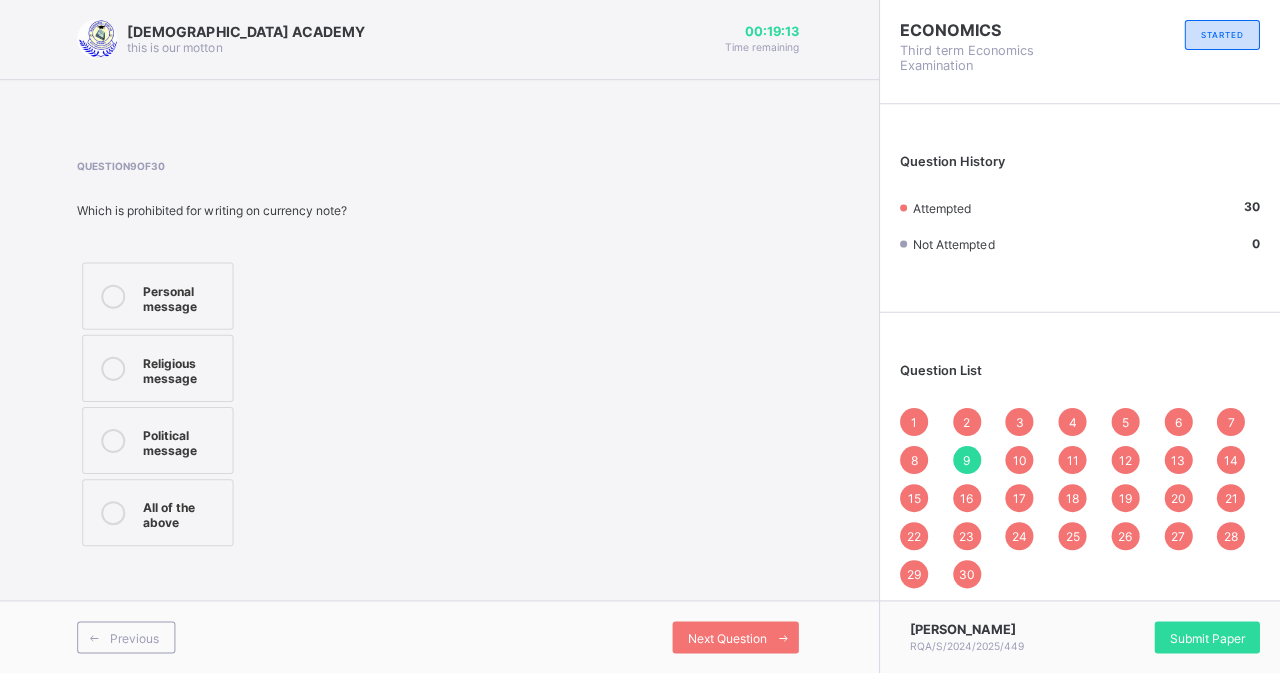 click on "8" at bounding box center [915, 460] 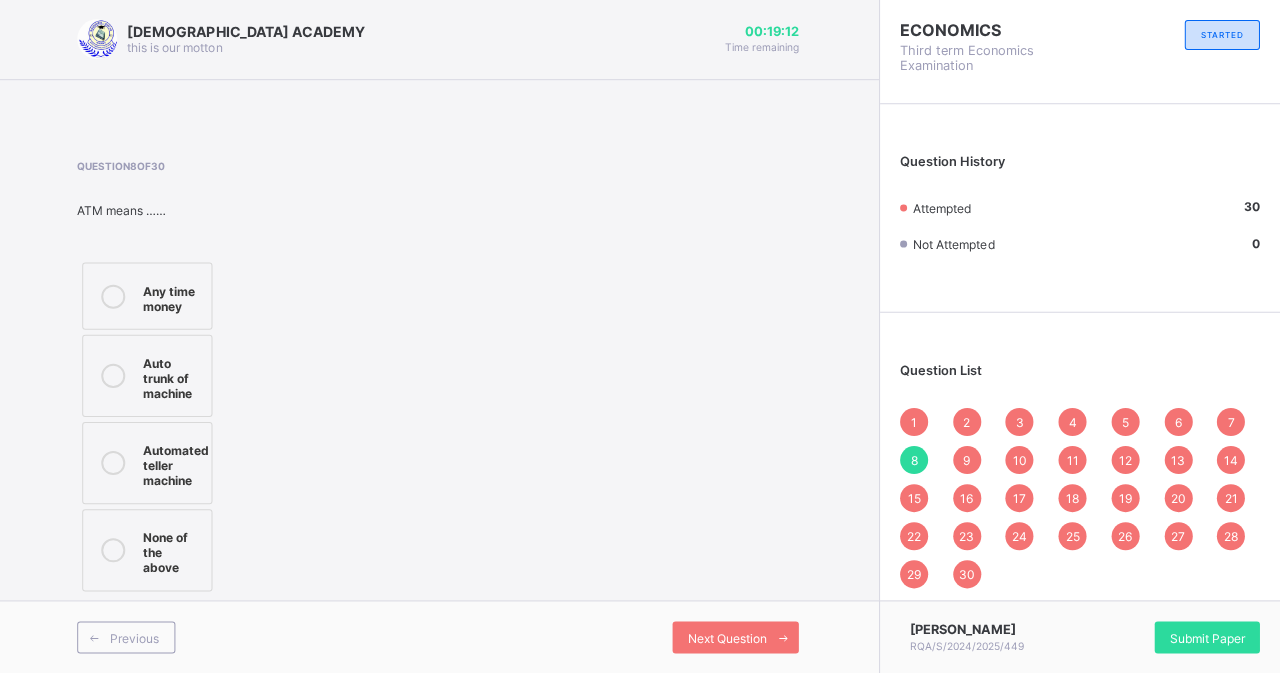 click on "Auto trunk of machine" at bounding box center (150, 376) 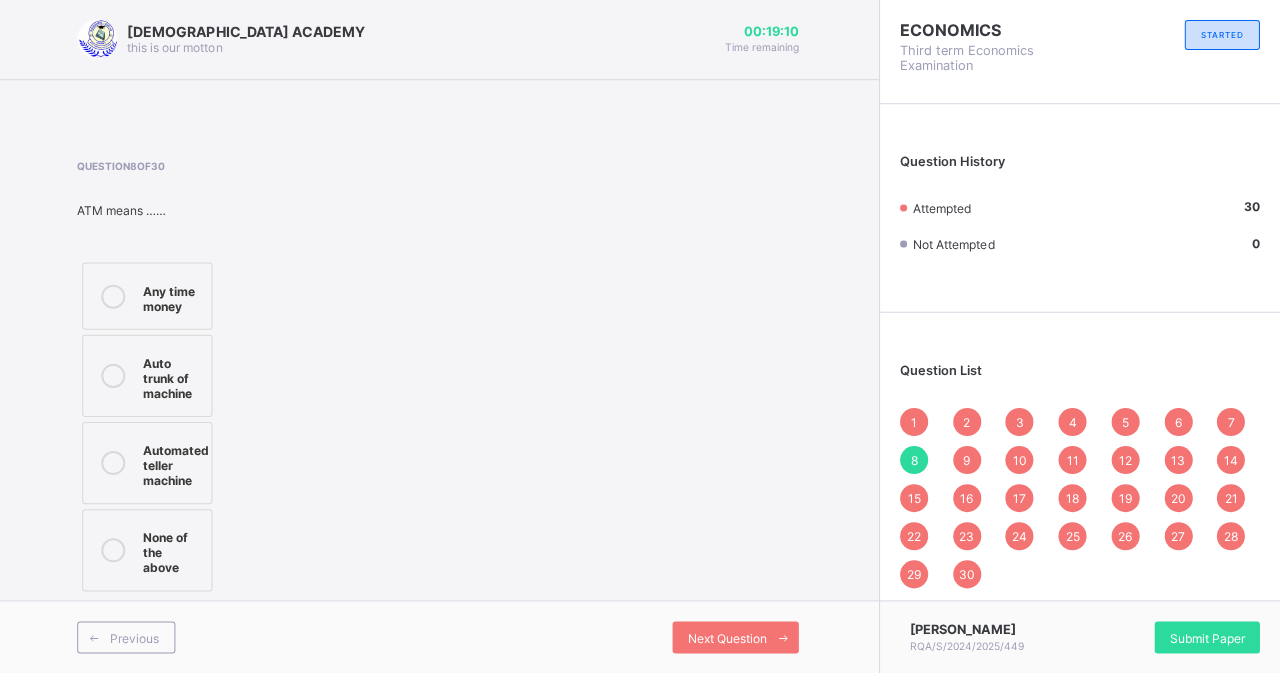 click on "9" at bounding box center (967, 460) 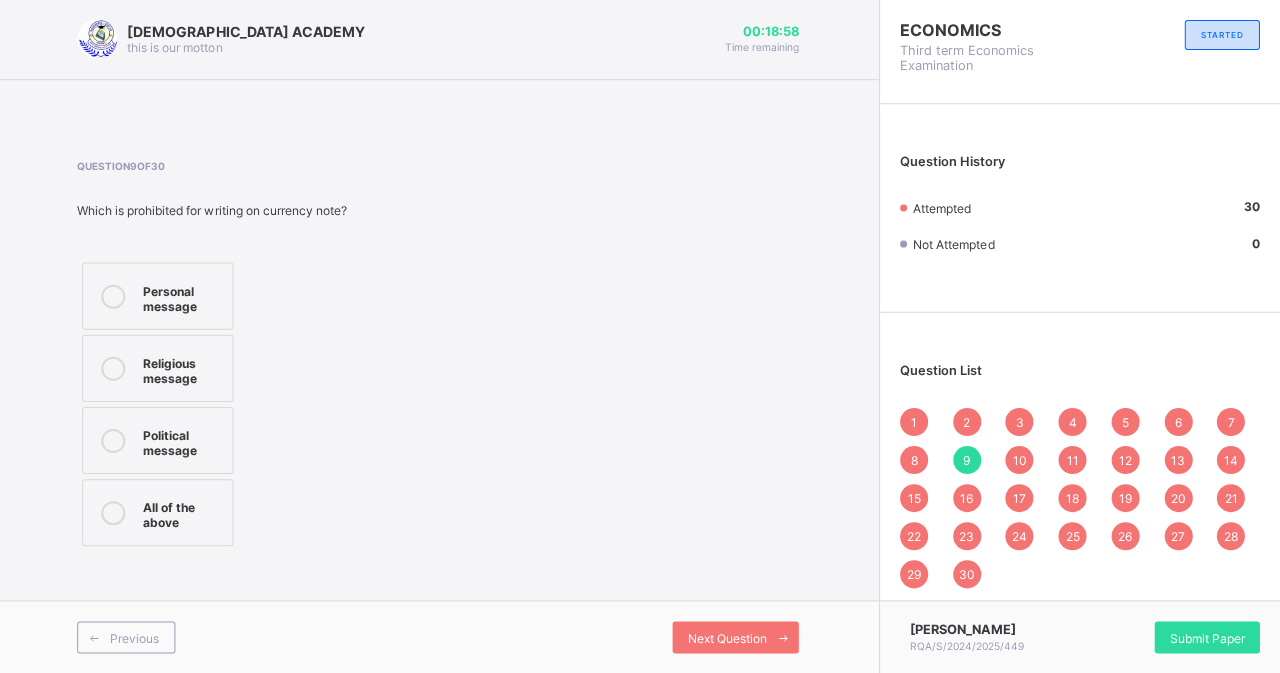 click on "Question  9  of  30 Which is prohibited for writing on currency note?  Personal message Religious message Political message All of the above" at bounding box center [214, 356] 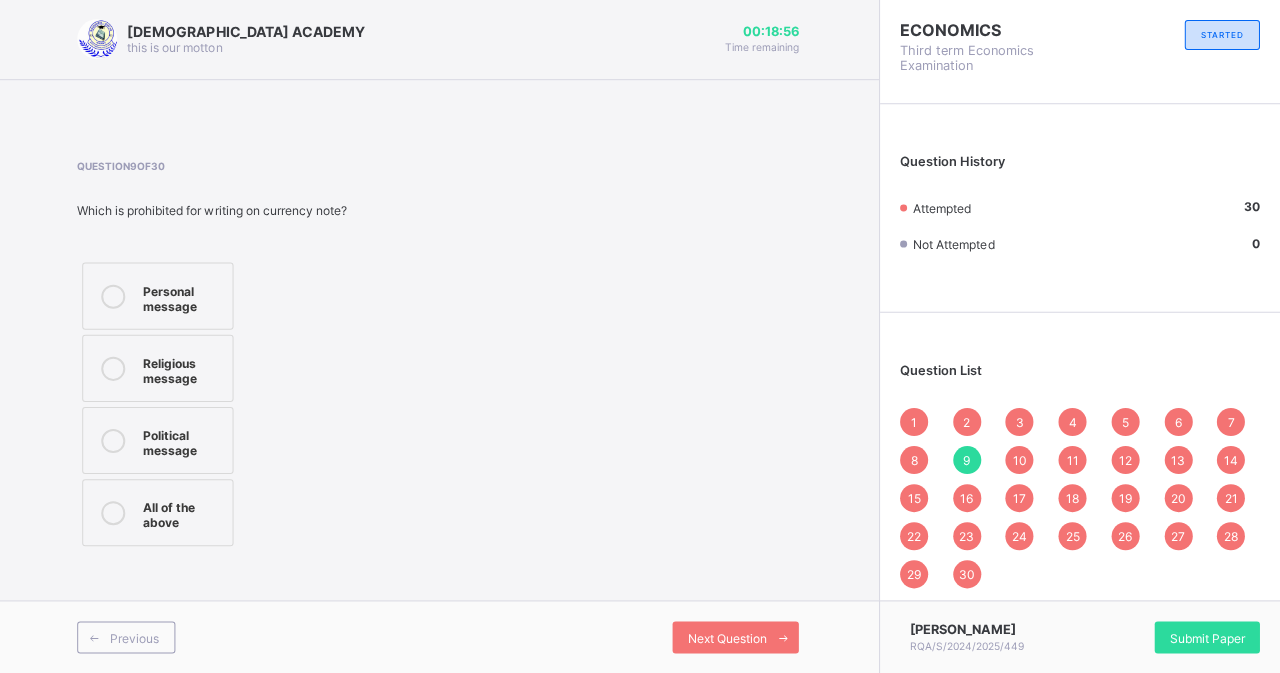click on "10" at bounding box center [1020, 460] 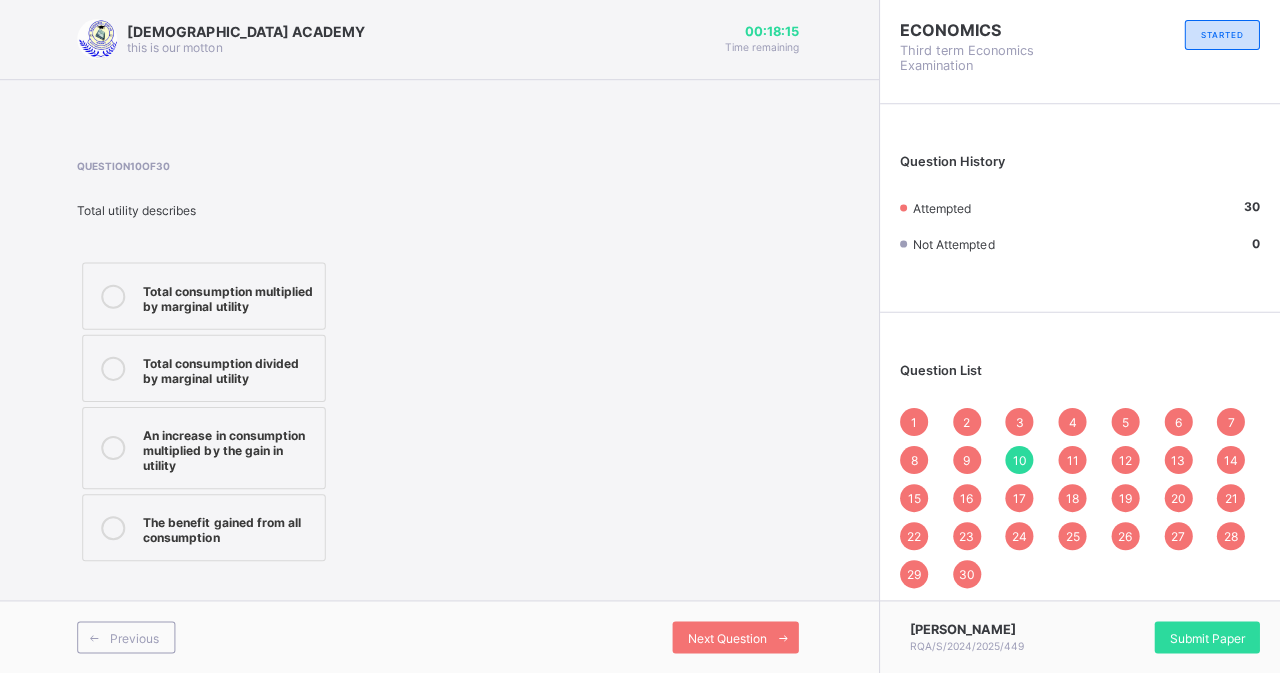 click on "Total consumption divided by marginal utility" at bounding box center (231, 368) 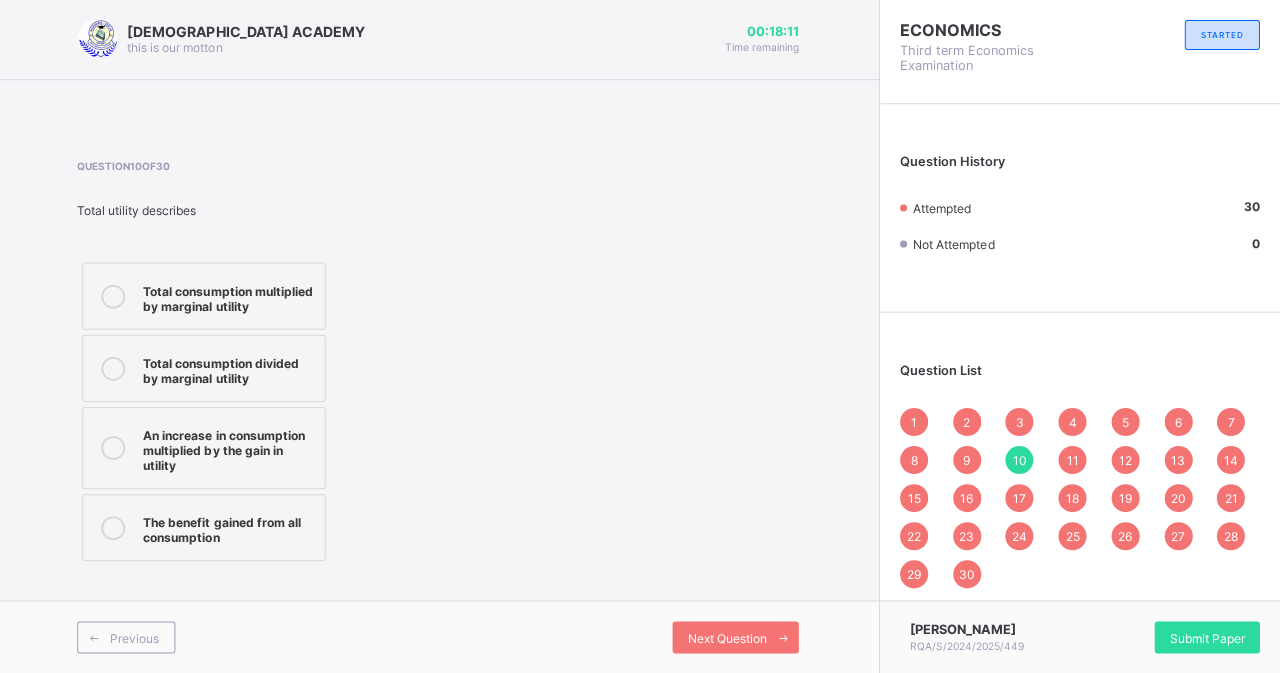 click on "11" at bounding box center [1073, 460] 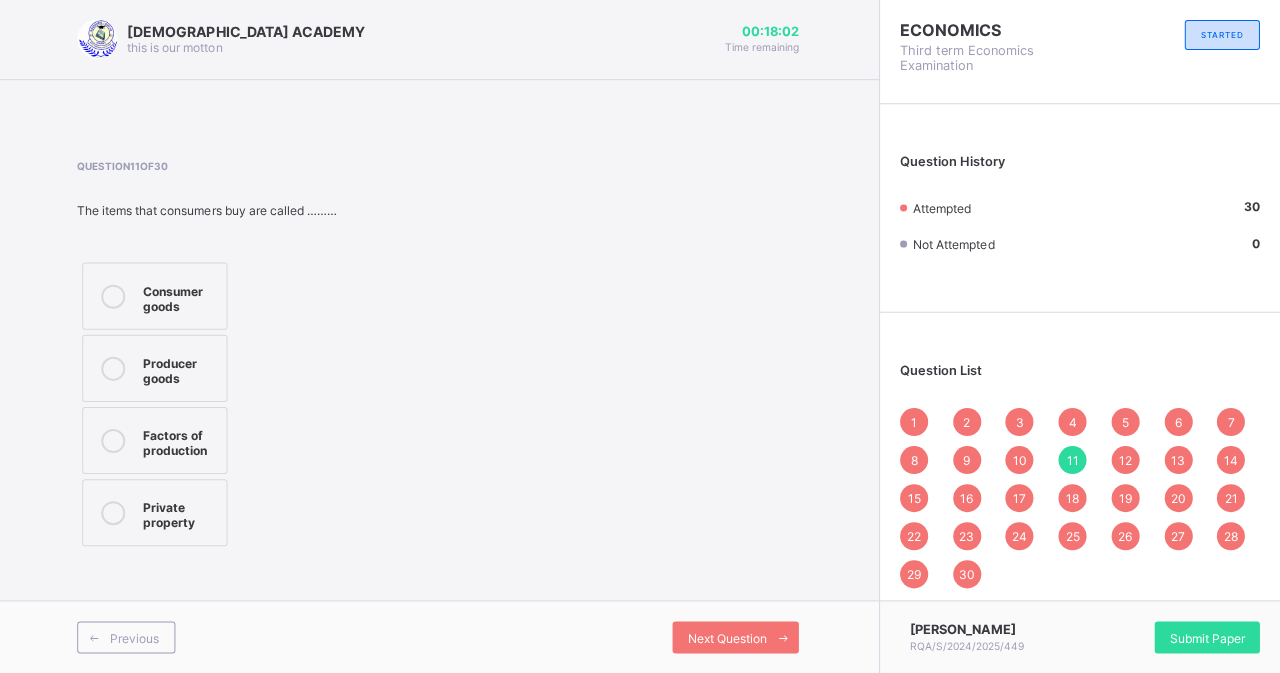 click on "12" at bounding box center [1125, 460] 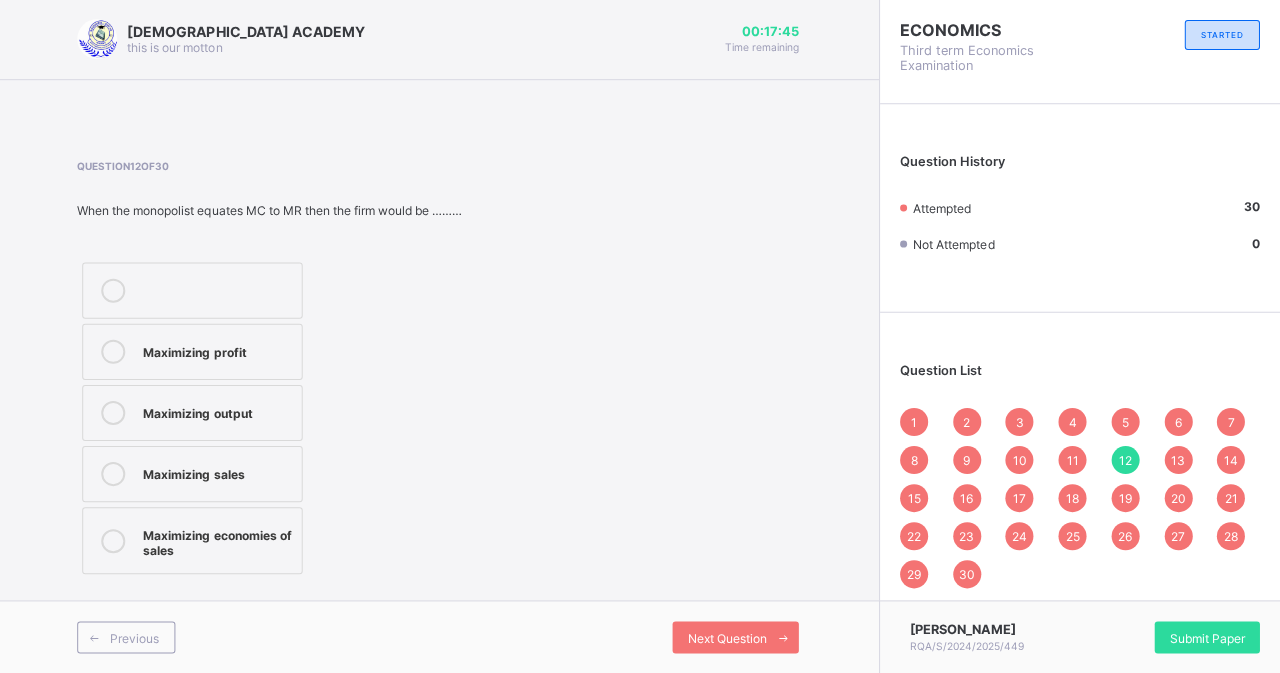 click on "13" at bounding box center (1179, 460) 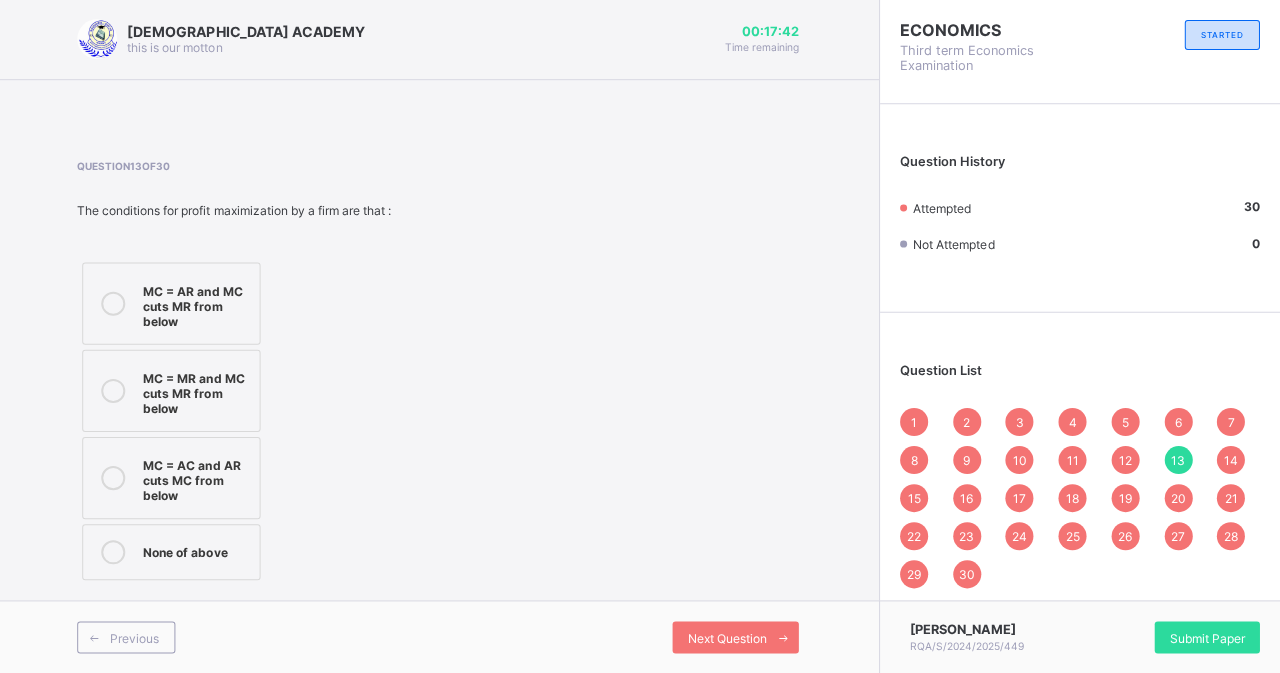 click on "14" at bounding box center (1231, 460) 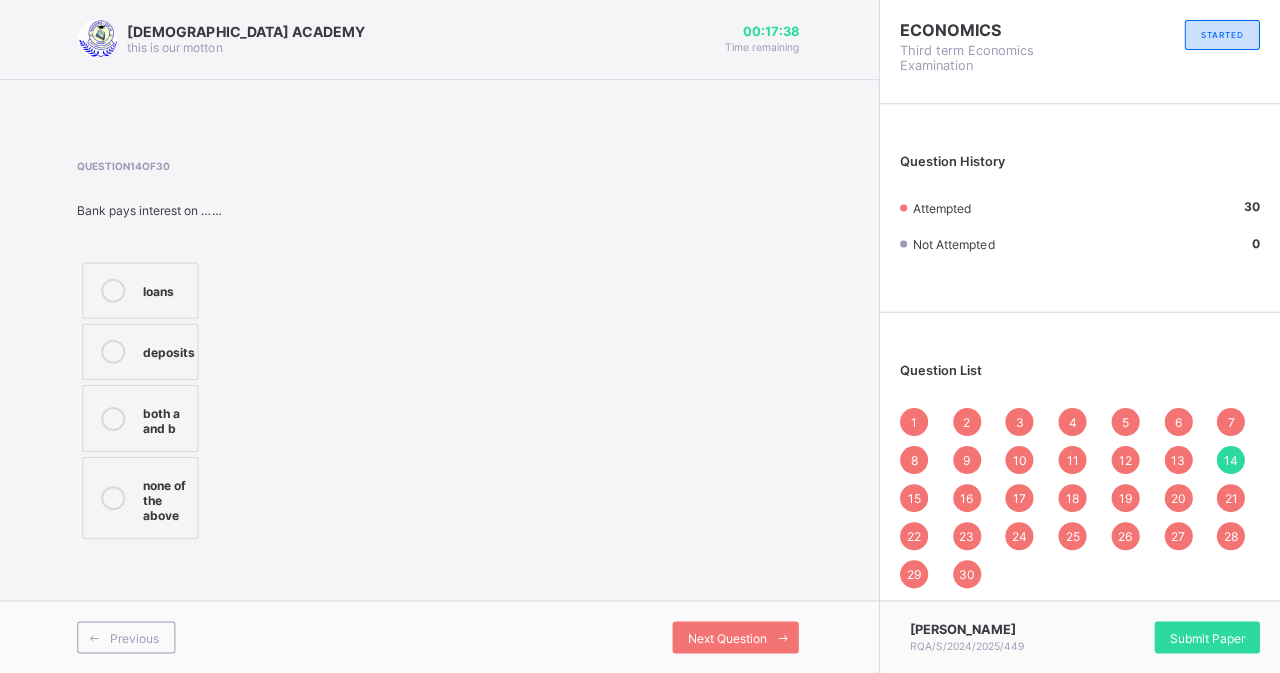 click on "15" at bounding box center (915, 498) 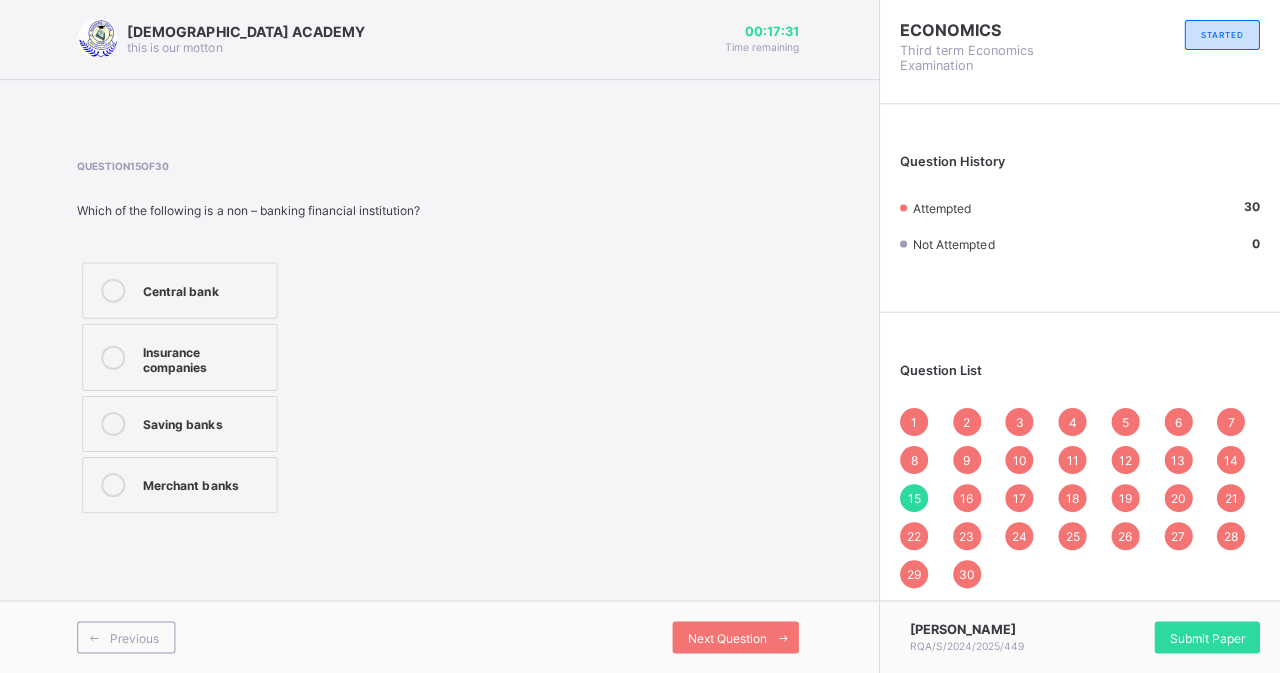 click on "16" at bounding box center [967, 498] 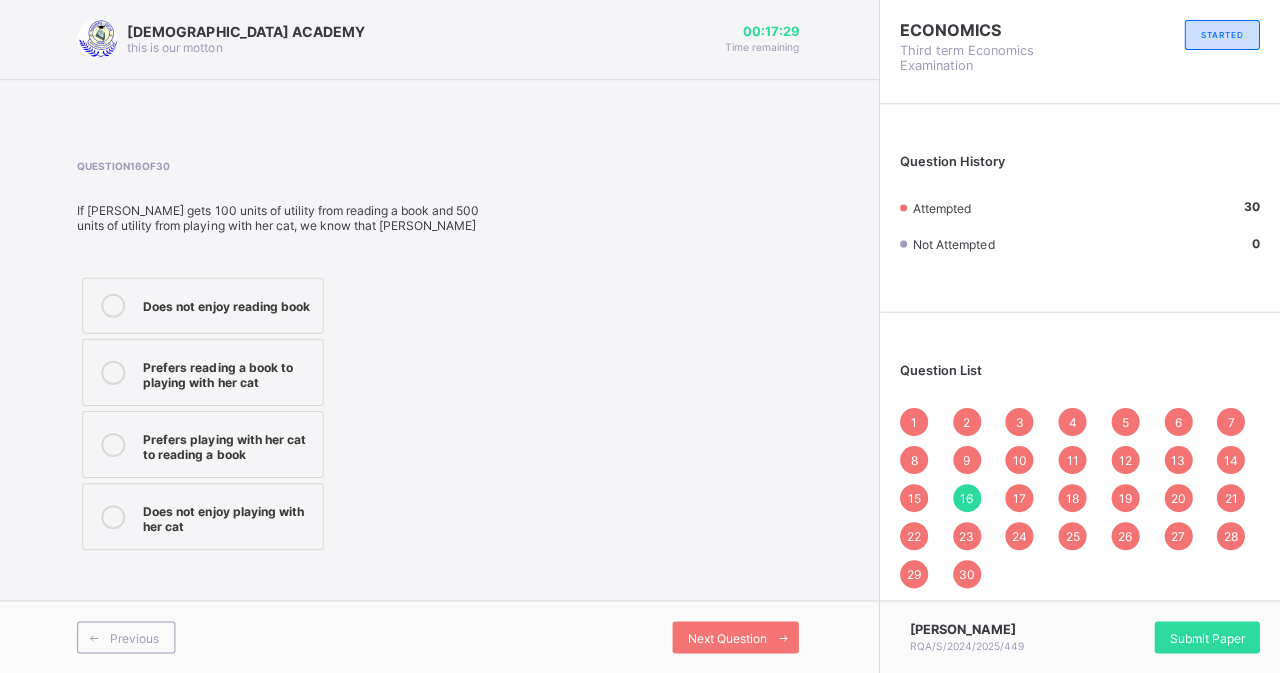 click on "17" at bounding box center [1020, 498] 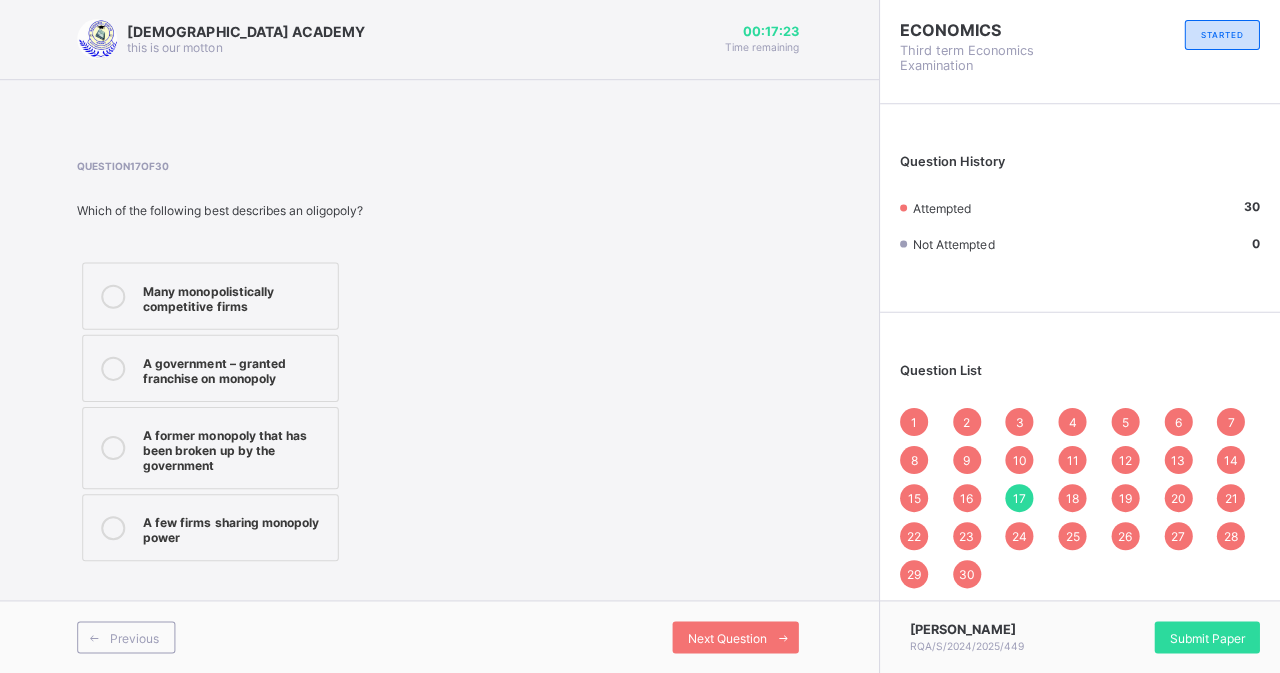click on "18" at bounding box center [1073, 498] 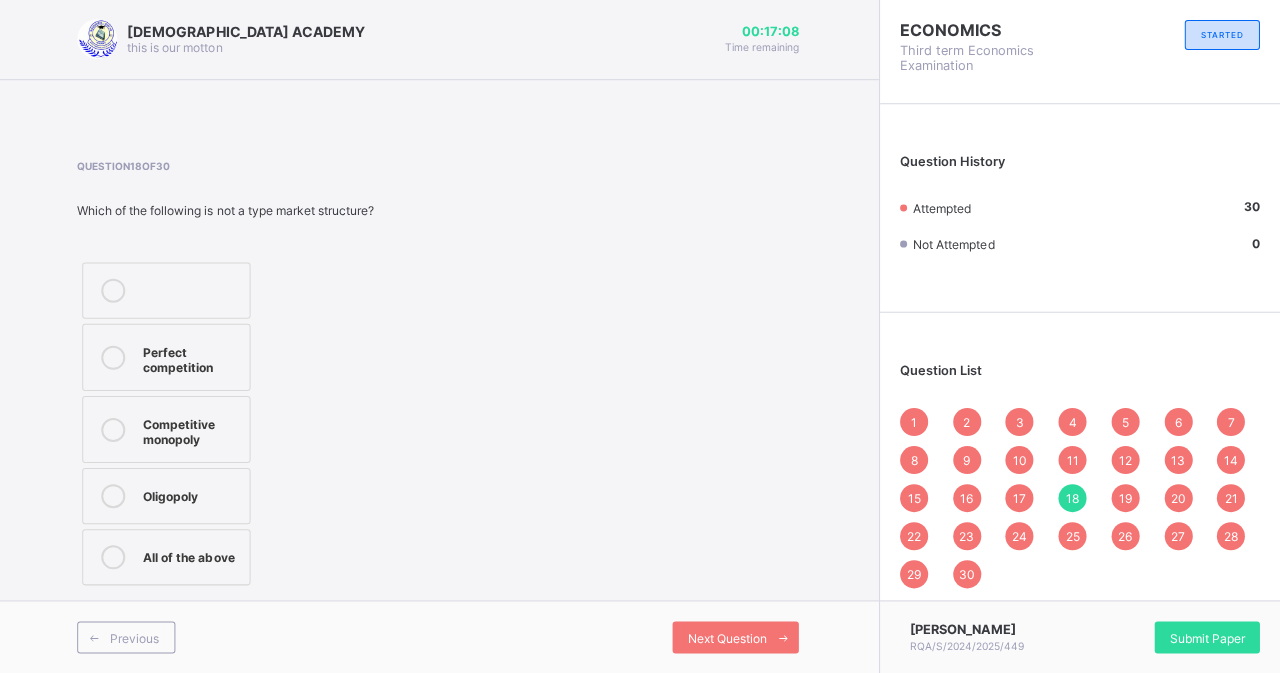 click on "19" at bounding box center (1125, 498) 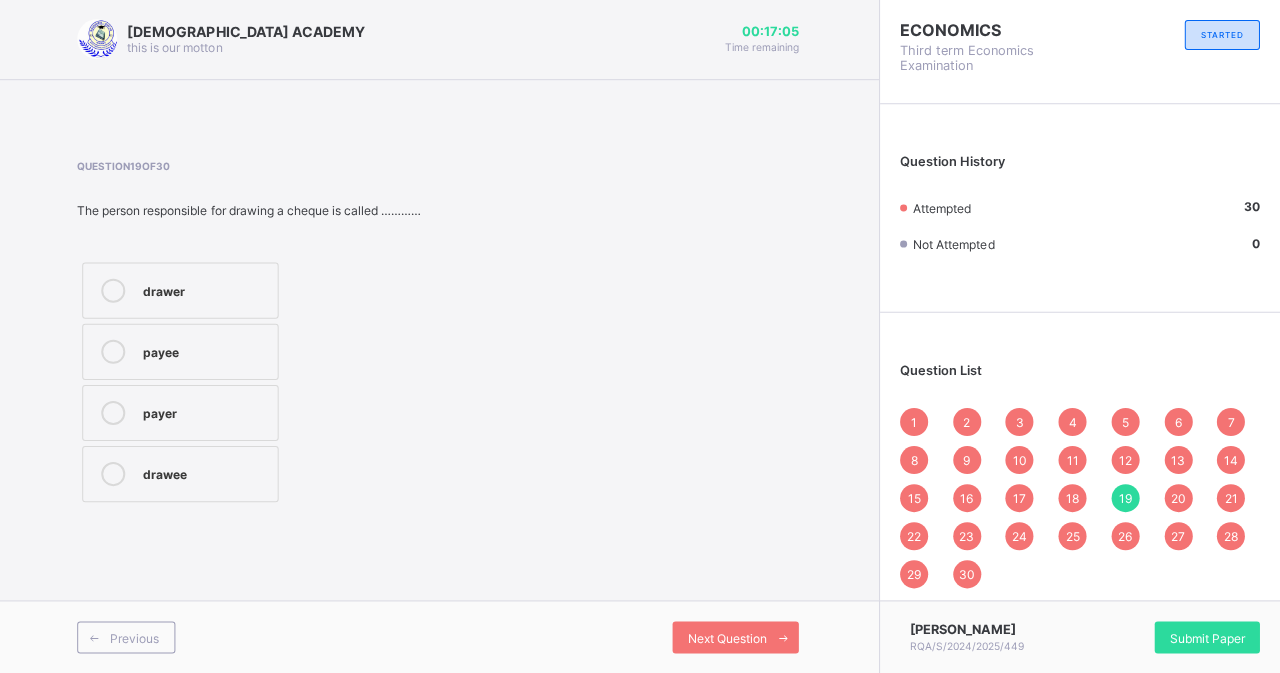 click on "18" at bounding box center (1073, 498) 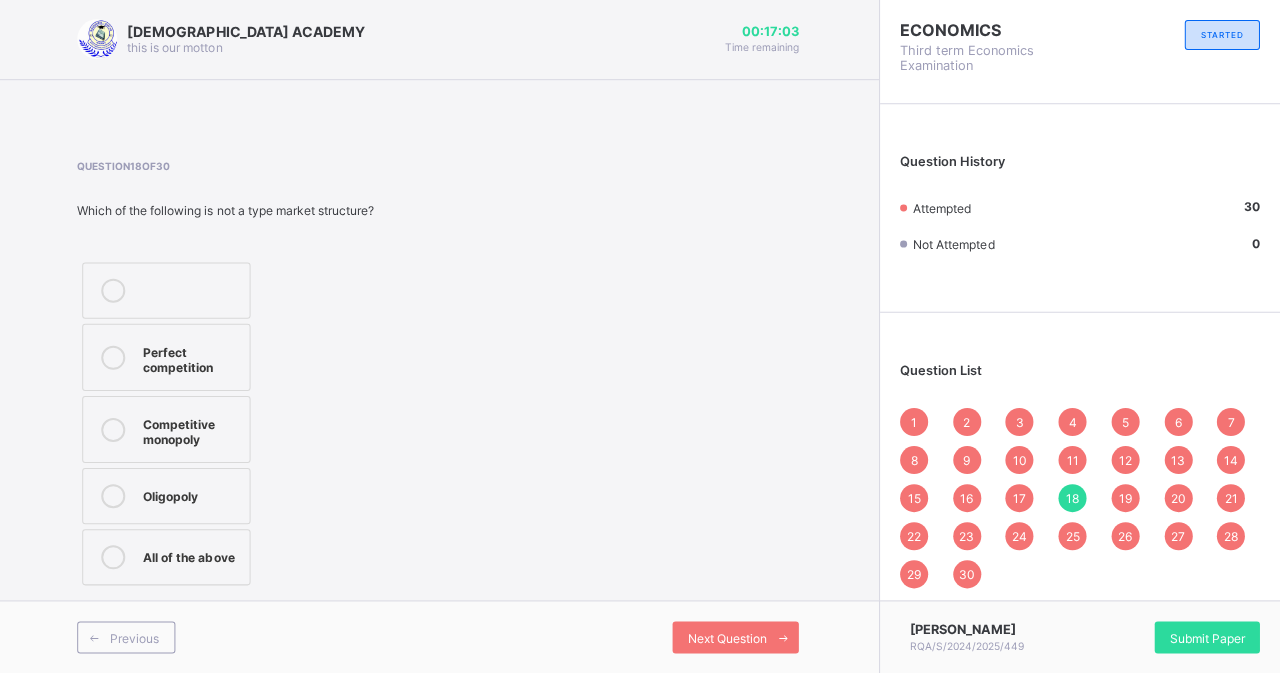click on "Perfect competition" at bounding box center (194, 357) 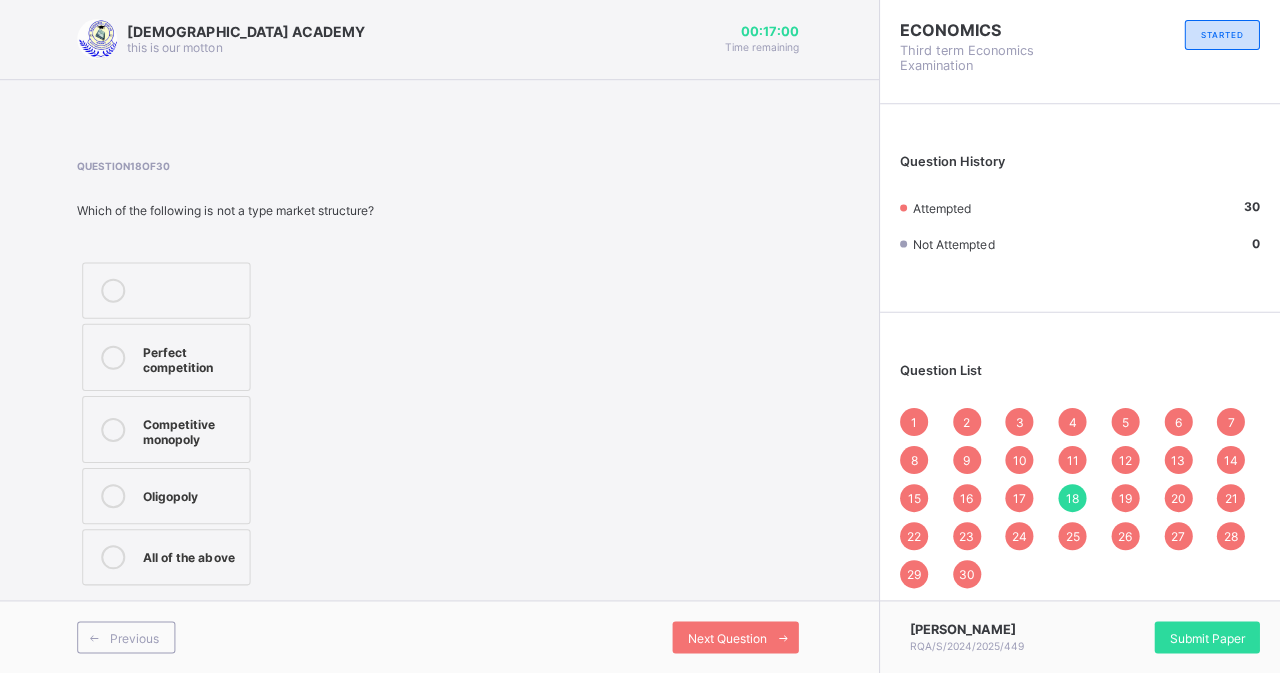 click on "19" at bounding box center (1125, 498) 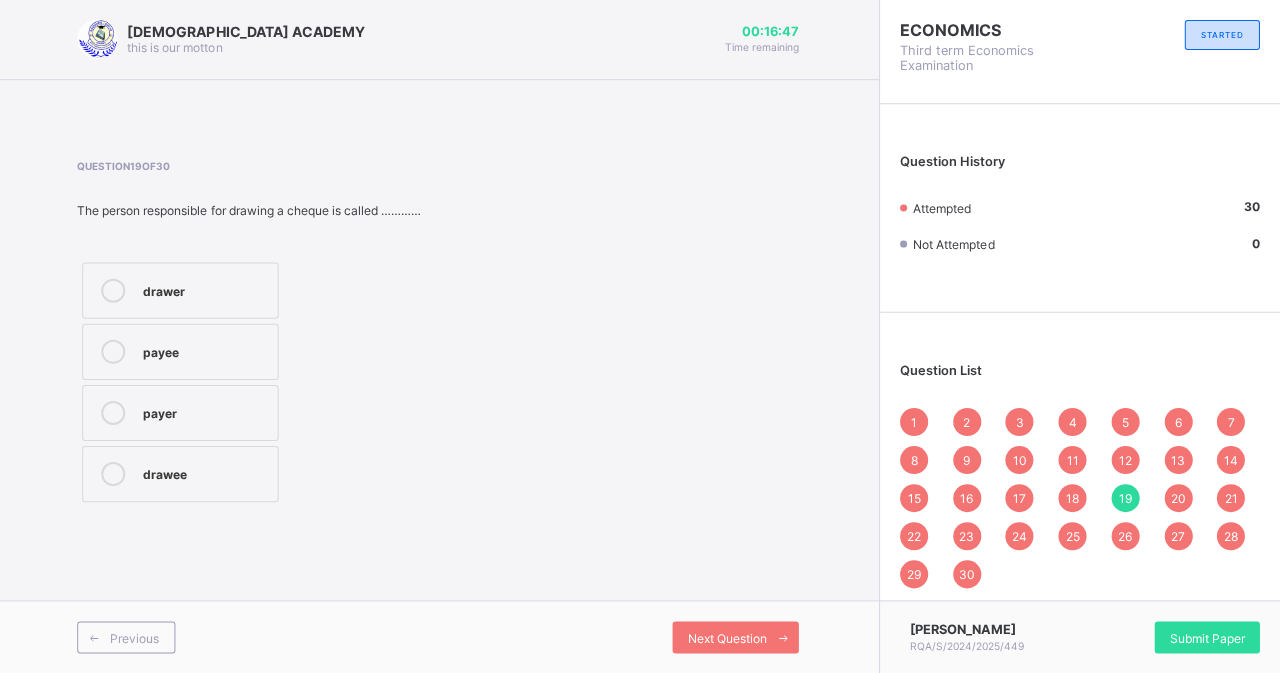 click on "20" at bounding box center [1178, 498] 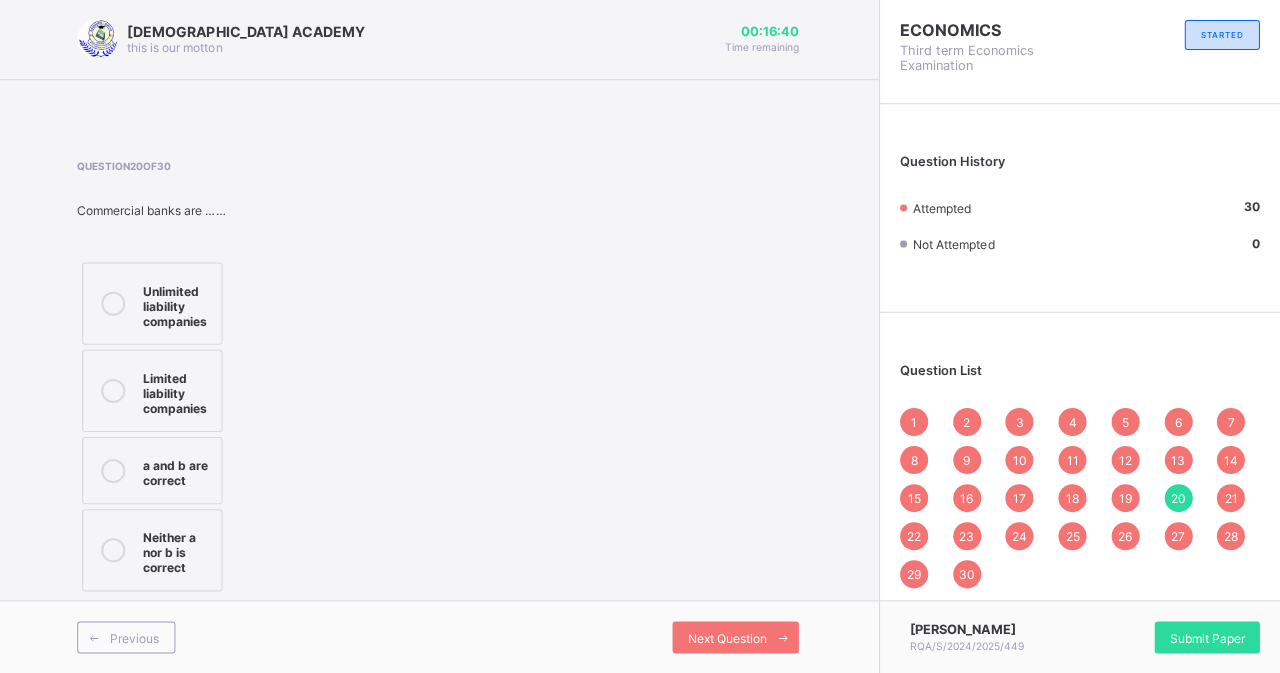 click on "21" at bounding box center [1231, 498] 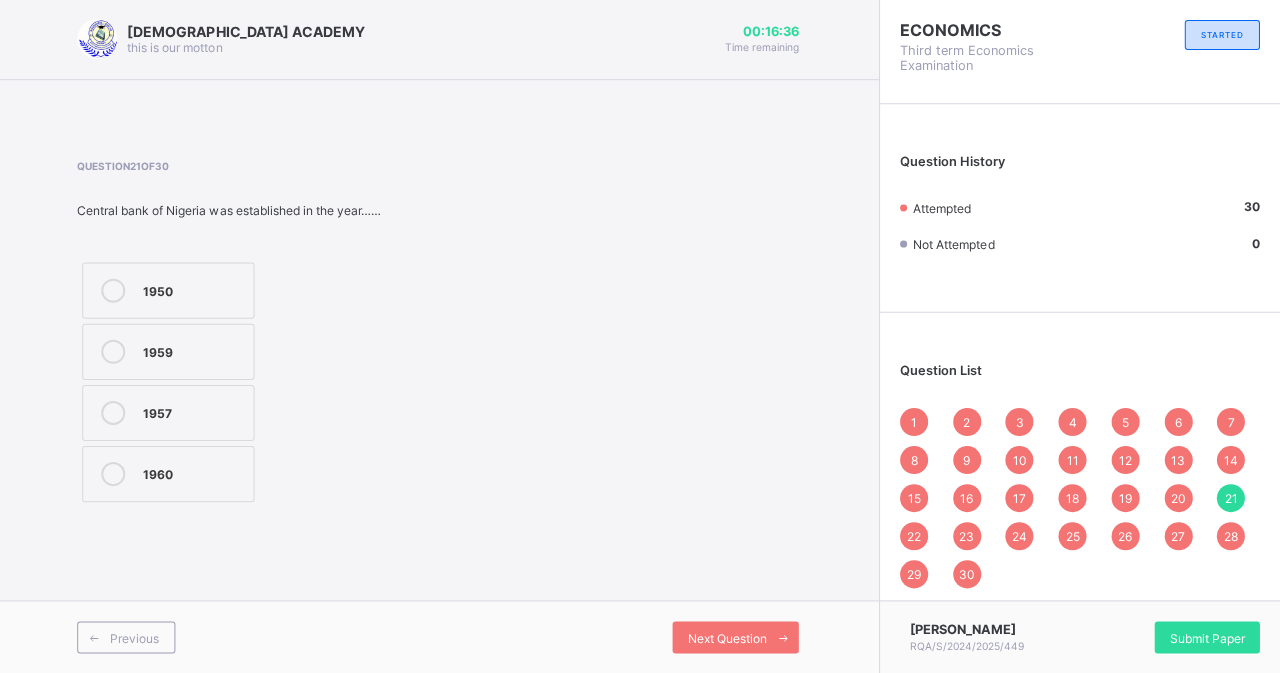 click on "22" at bounding box center [915, 536] 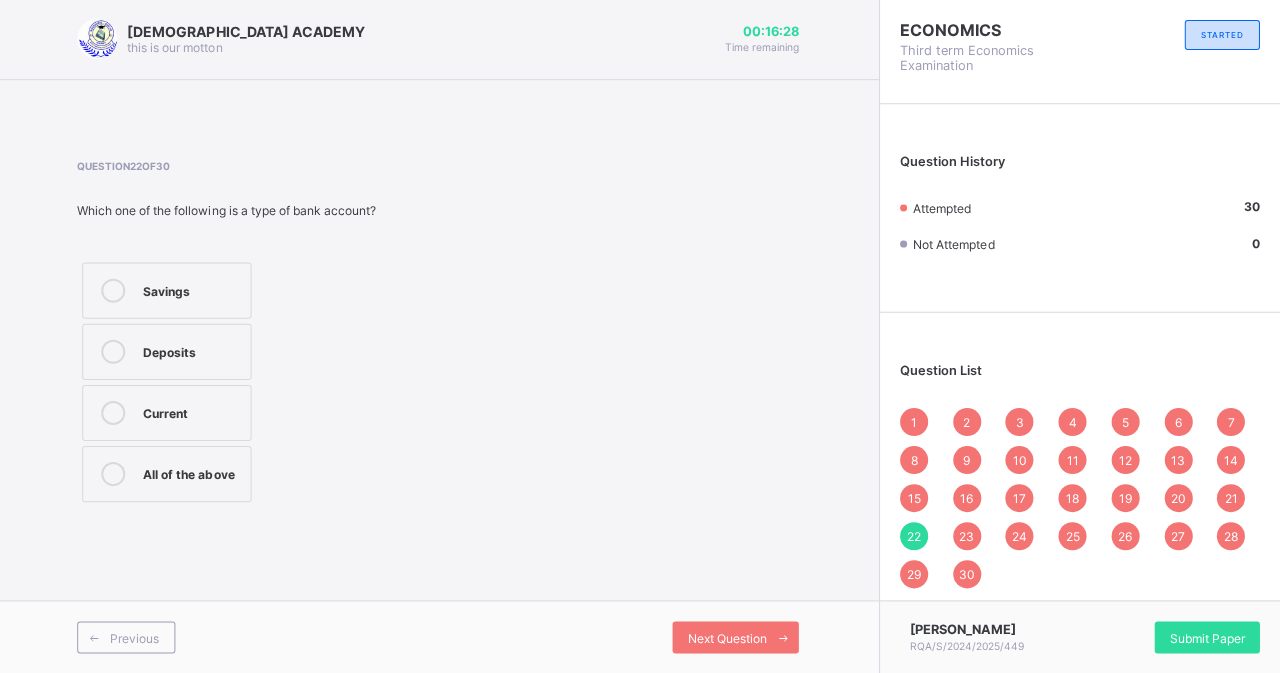 click on "23" at bounding box center (968, 536) 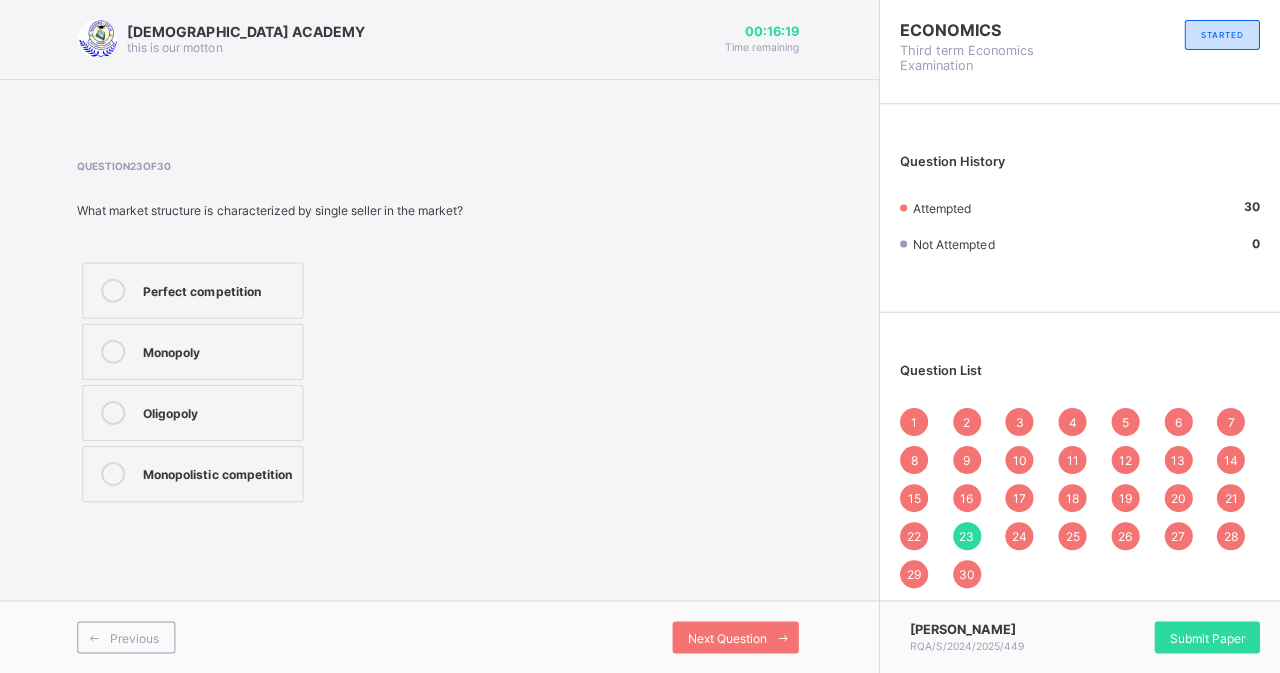 click on "24" at bounding box center [1020, 536] 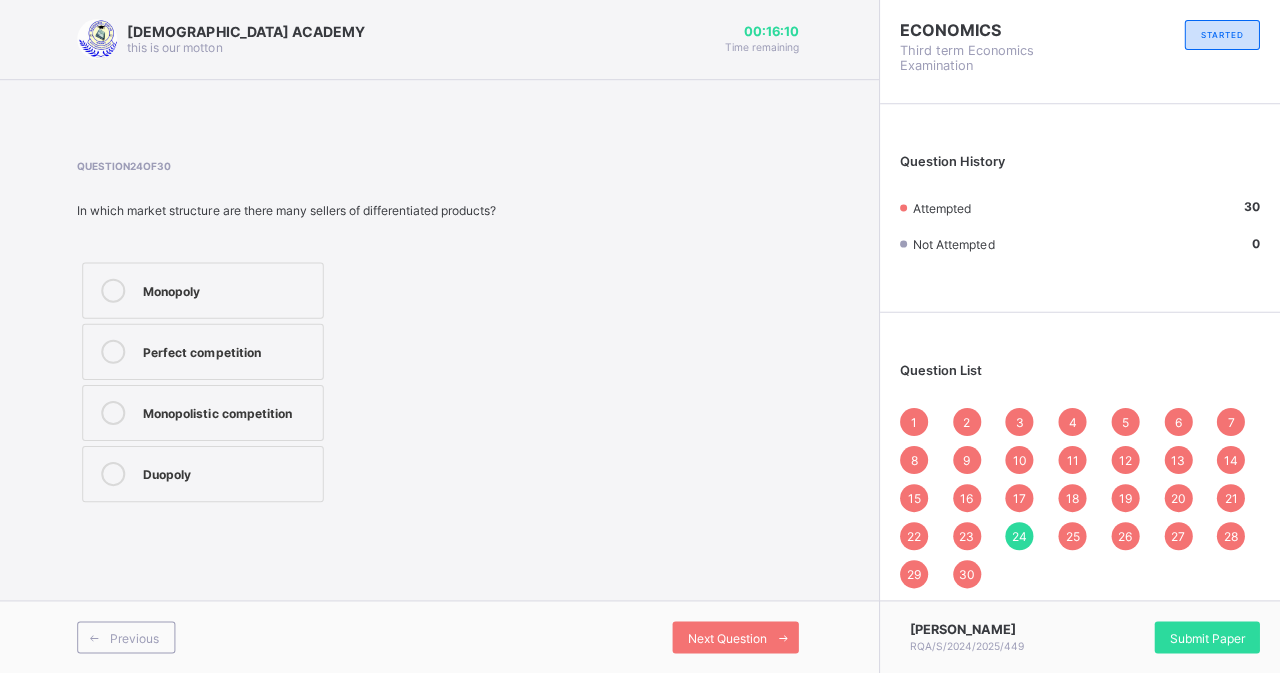 click on "Monopolistic competition" at bounding box center (205, 413) 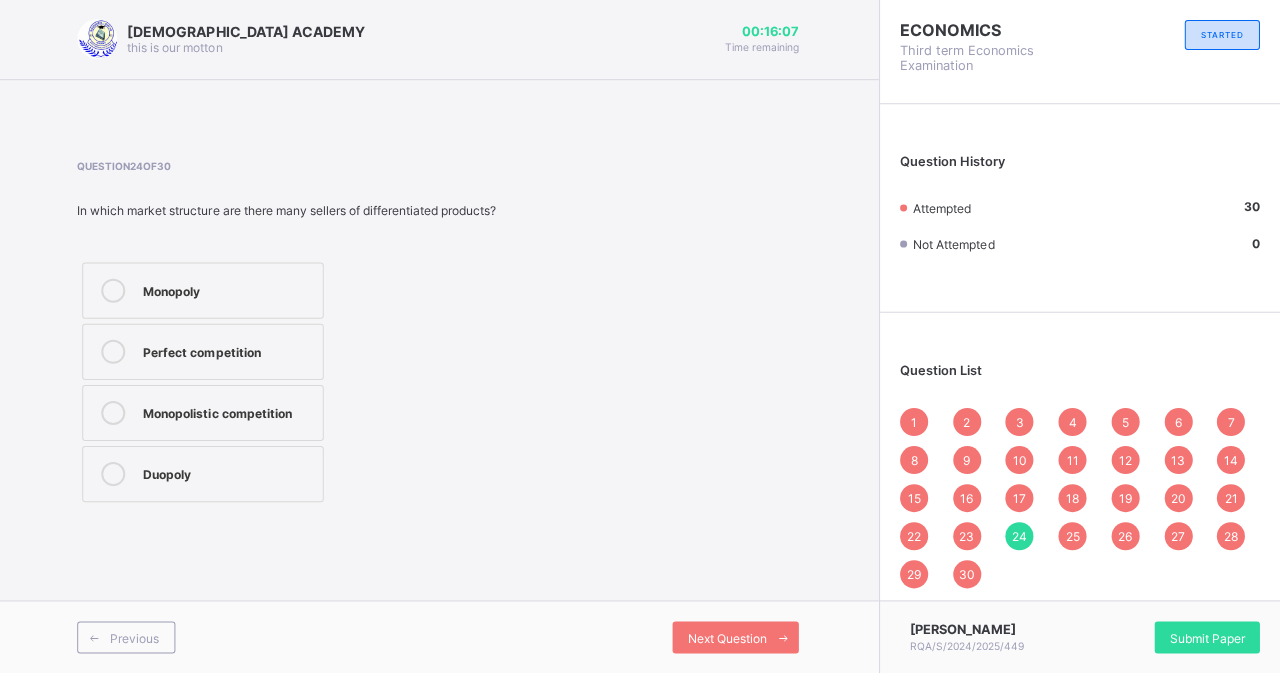 click on "25" at bounding box center [1073, 536] 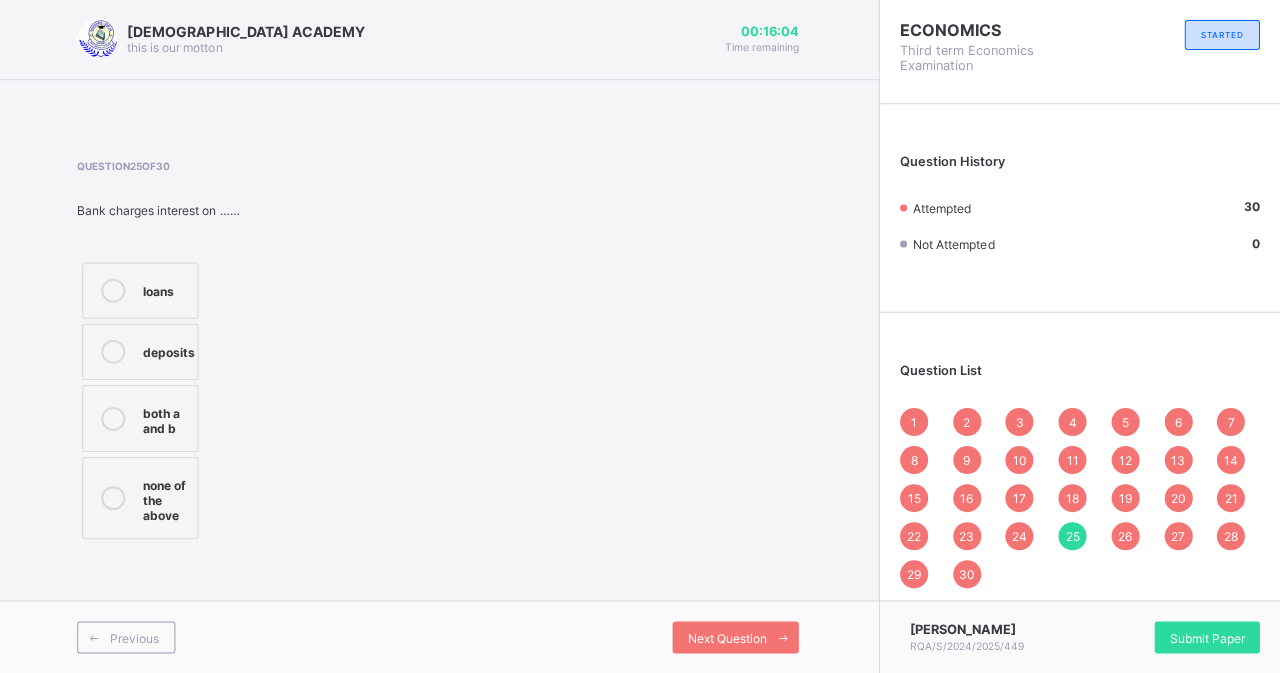 click on "26" at bounding box center [1126, 536] 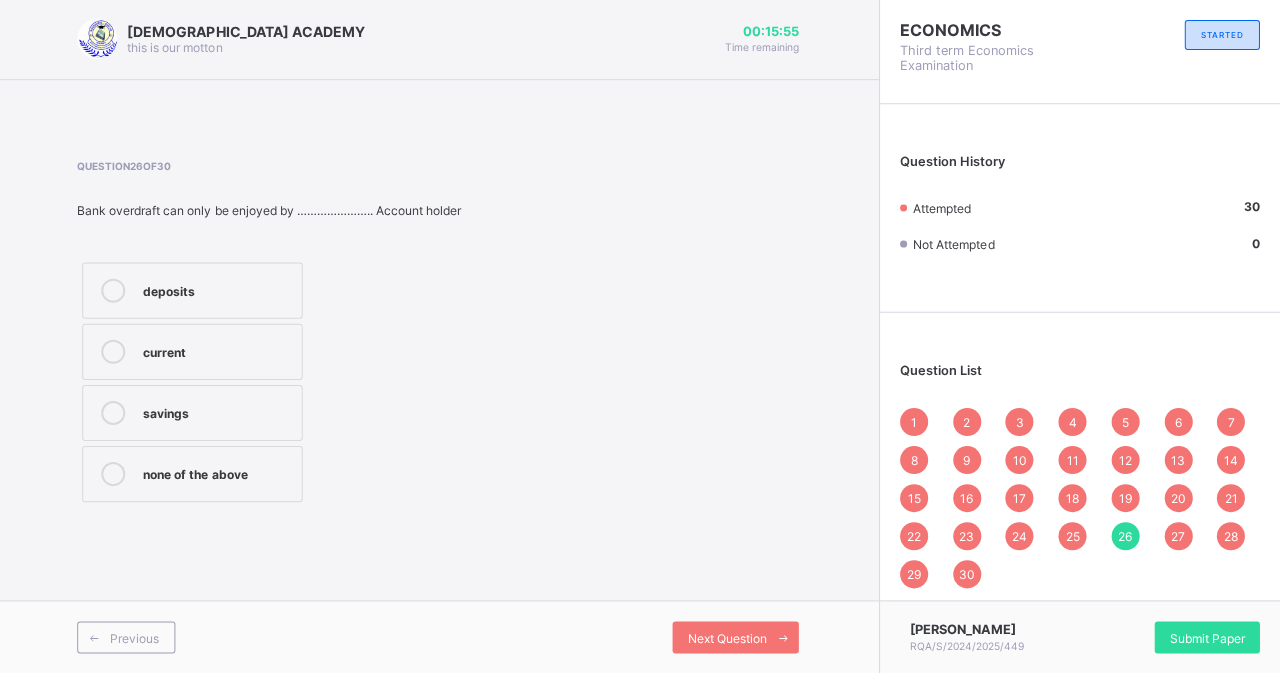 click on "27" at bounding box center (1179, 536) 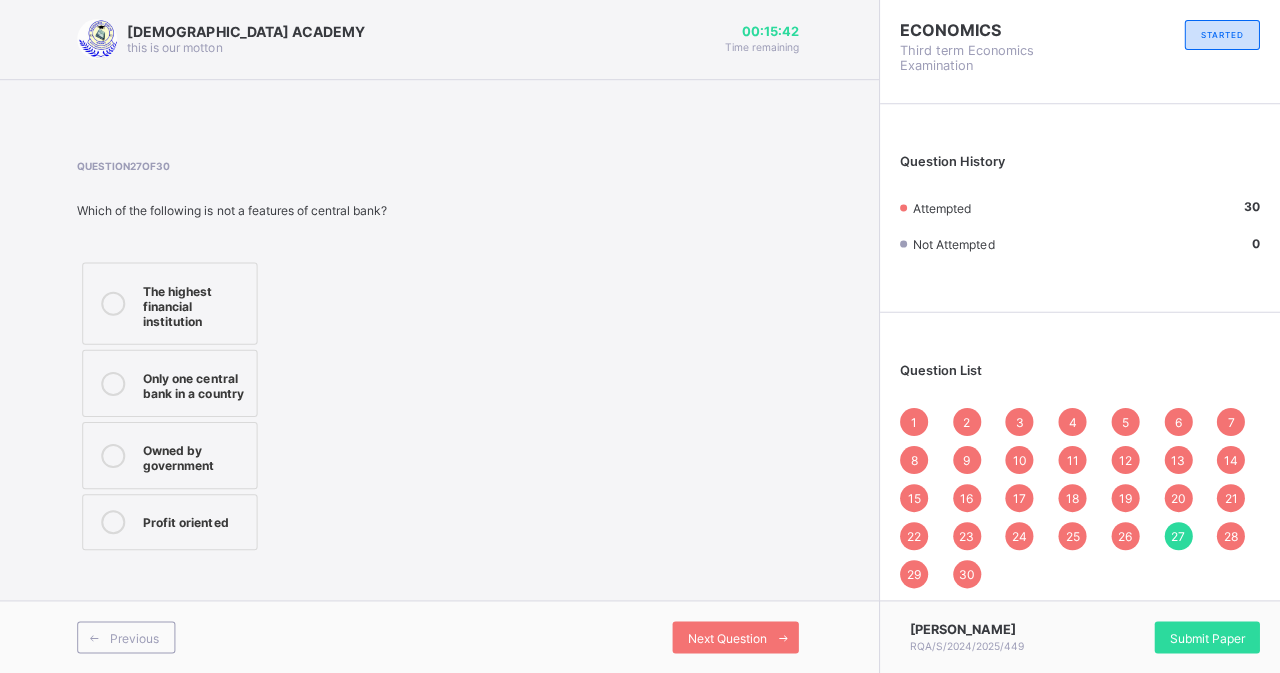 click on "28" at bounding box center (1231, 536) 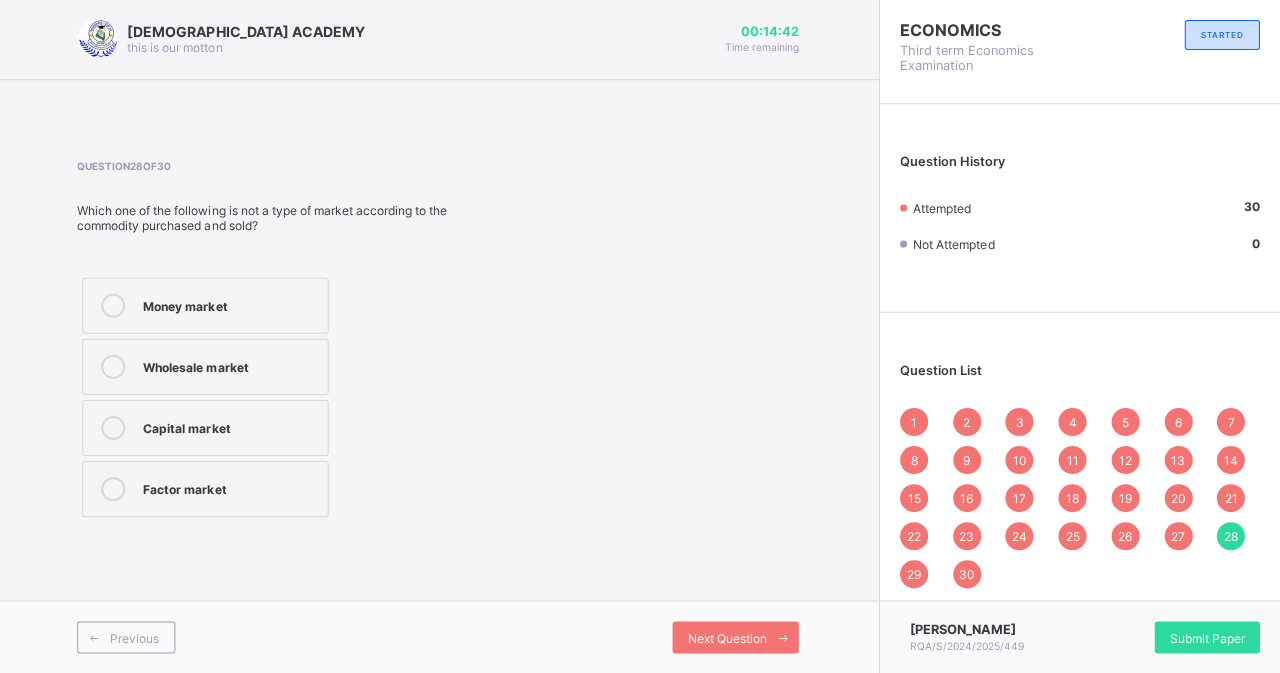 click on "29" at bounding box center [915, 574] 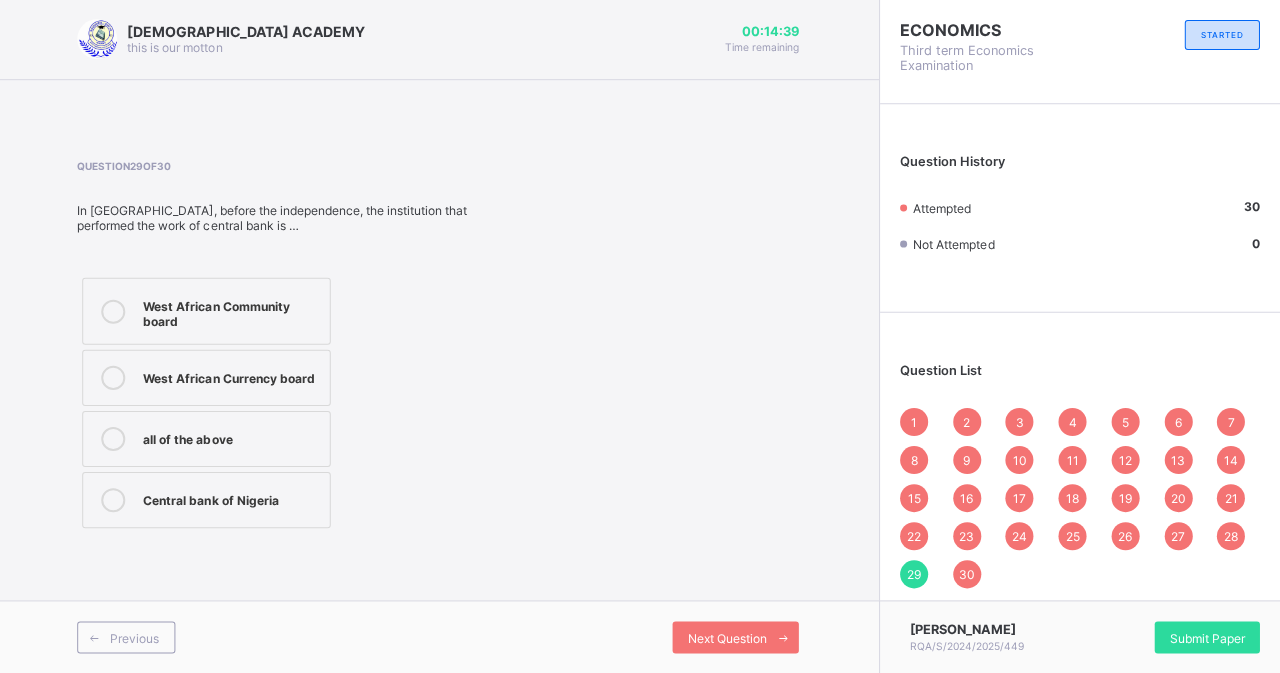 click on "30" at bounding box center (968, 574) 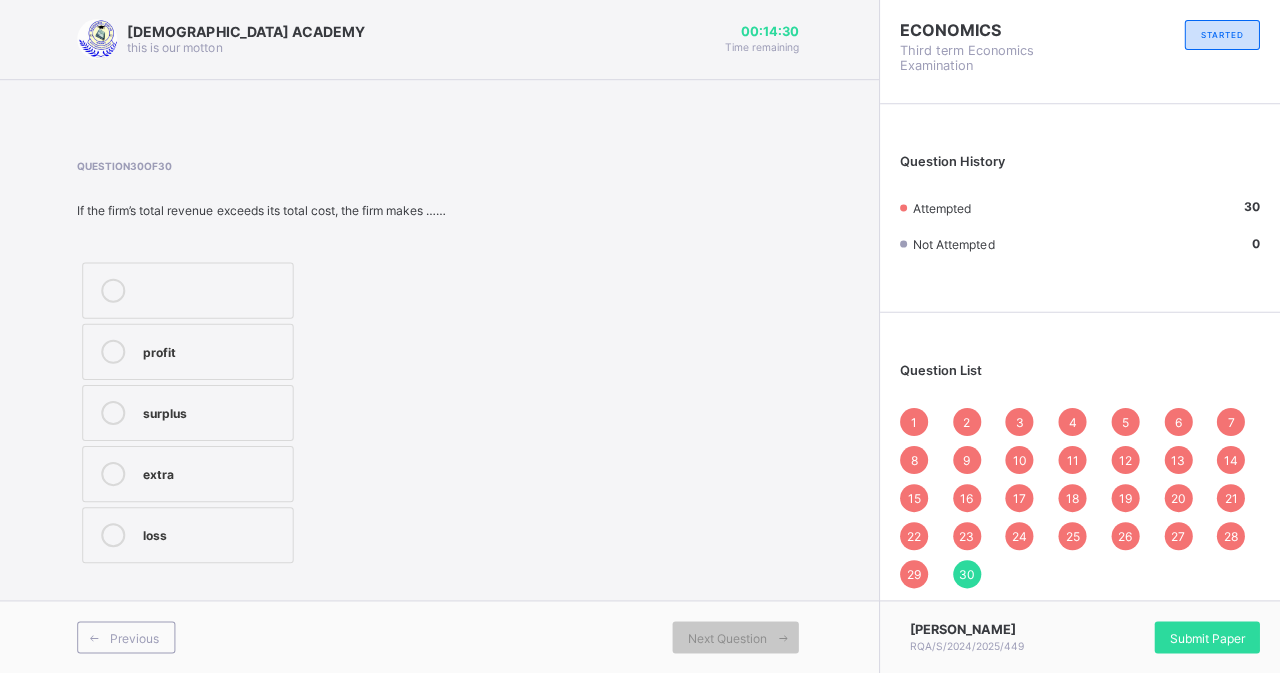 click on "Submit Paper" at bounding box center (1207, 637) 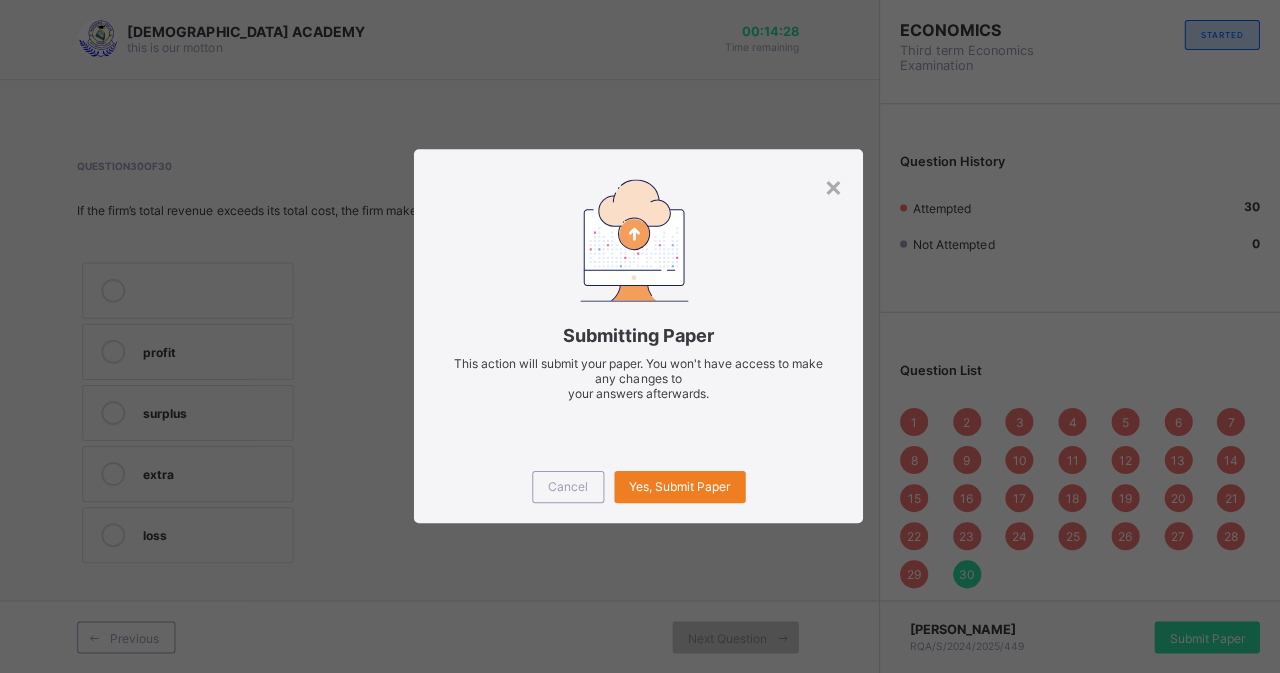 click on "Yes, Submit Paper" at bounding box center [681, 486] 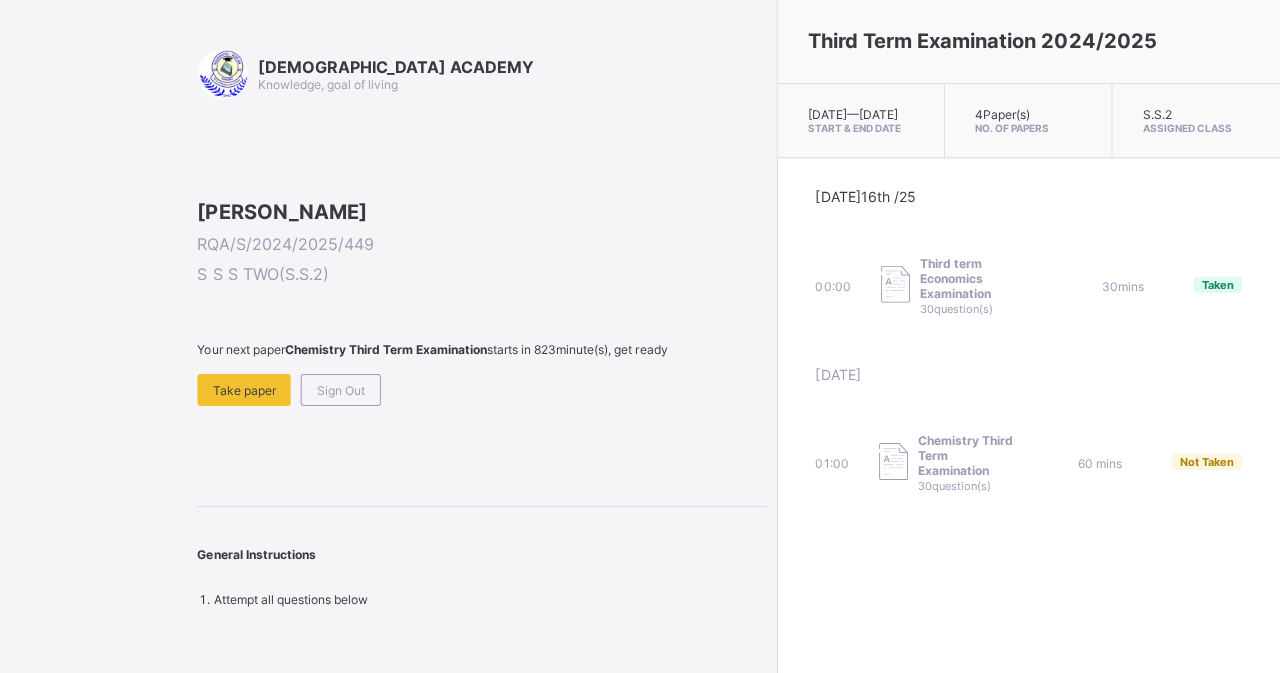 click at bounding box center [484, 365] 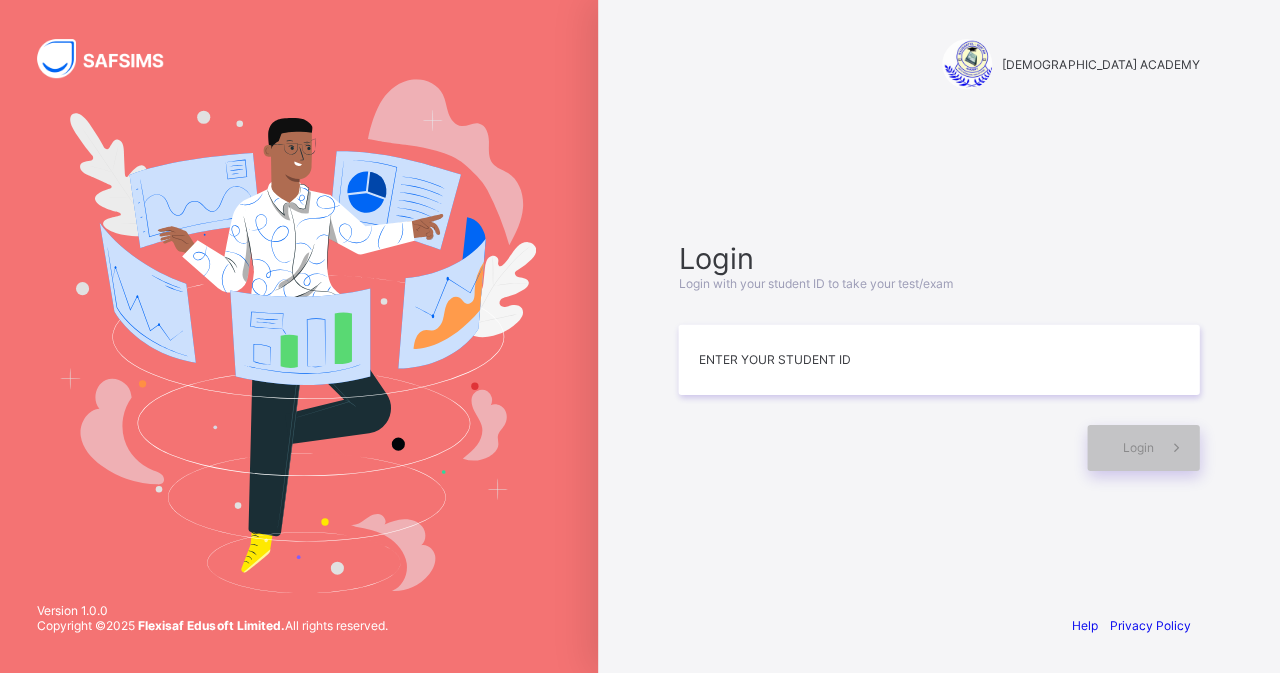 click on "Login Login with your student ID to take your test/exam Enter your Student ID Login" at bounding box center (940, 355) 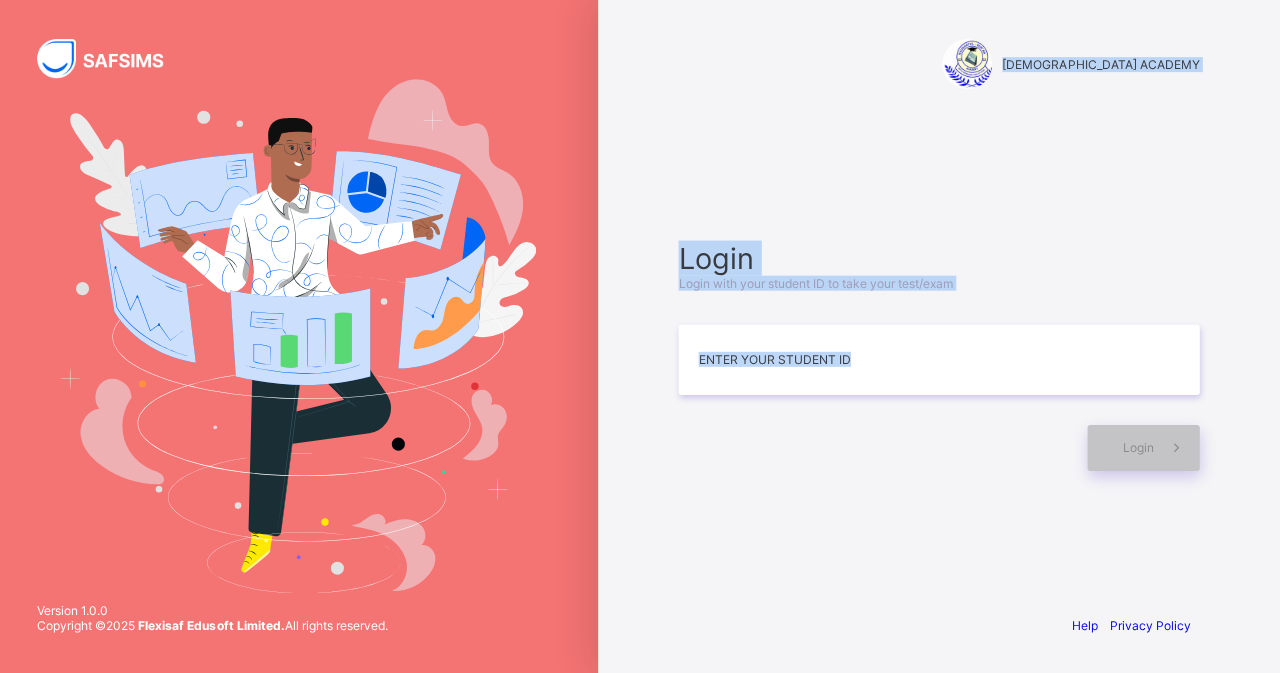 drag, startPoint x: 884, startPoint y: 126, endPoint x: 1172, endPoint y: -87, distance: 358.20804 